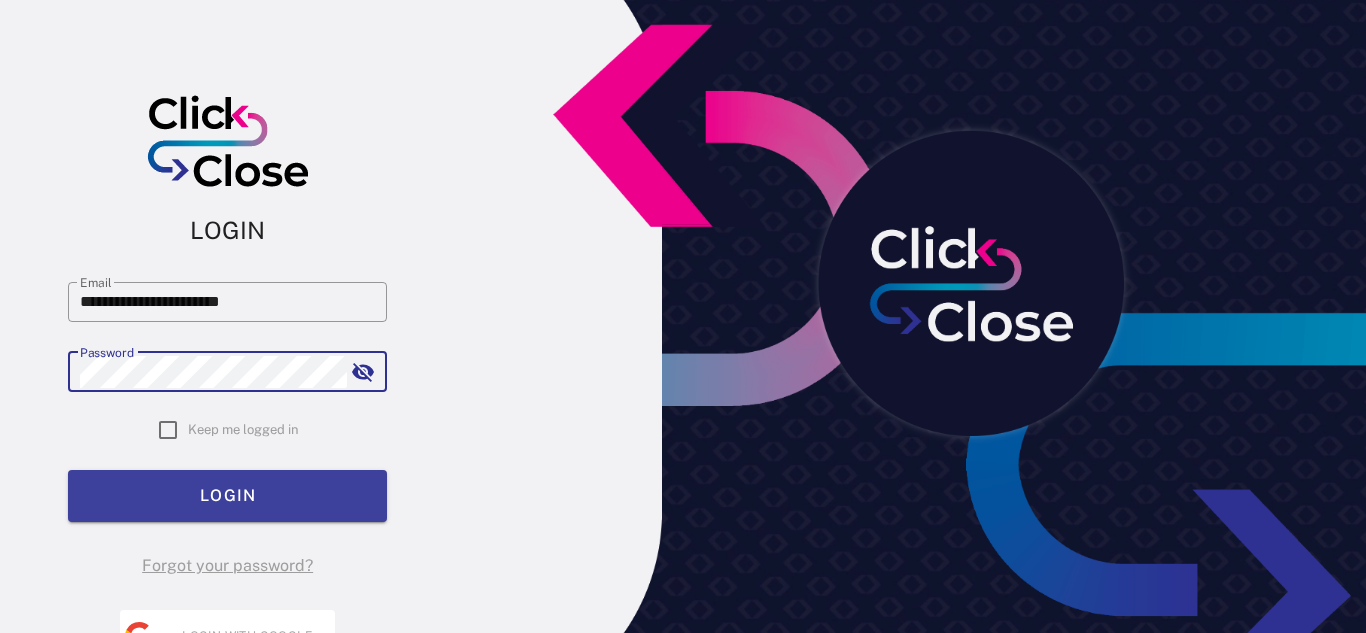 scroll, scrollTop: 0, scrollLeft: 0, axis: both 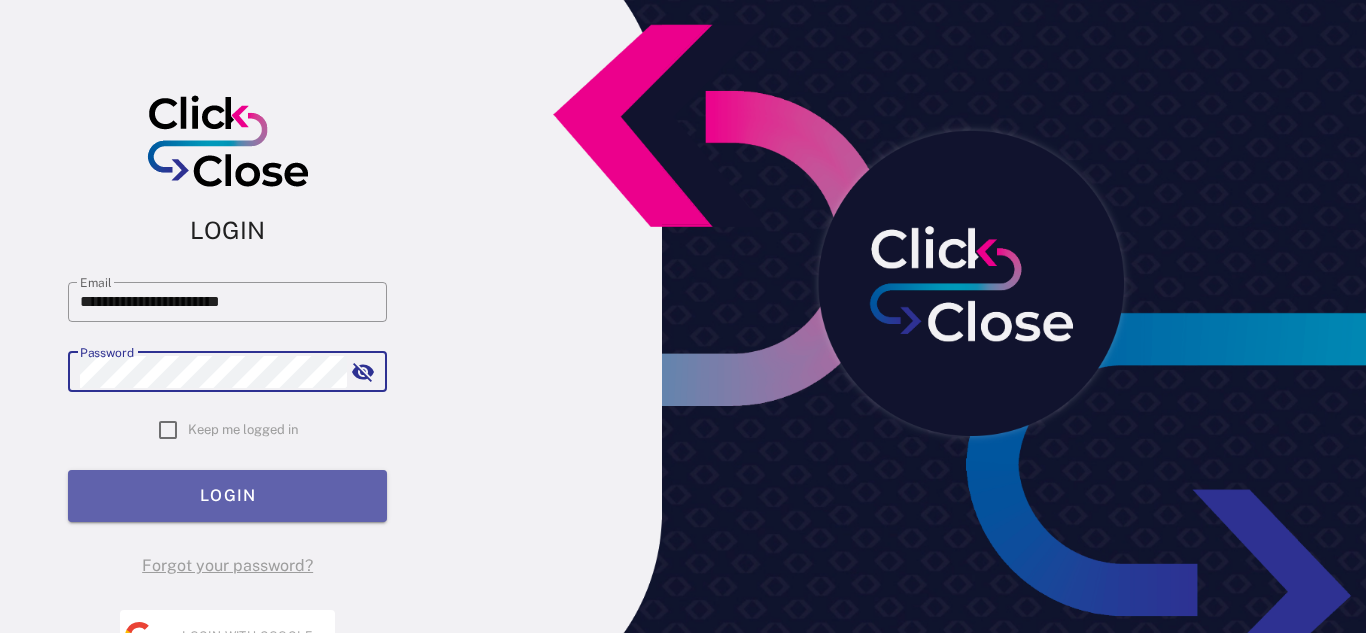 click on "LOGIN" at bounding box center (227, 495) 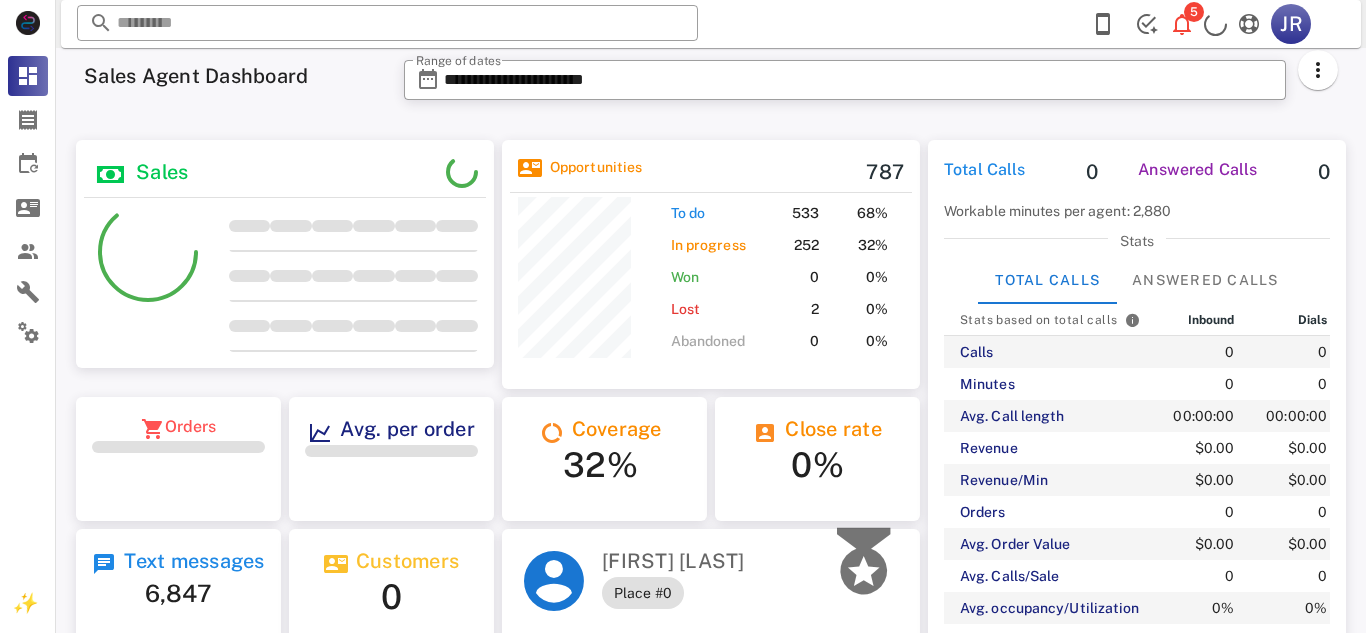scroll, scrollTop: 0, scrollLeft: 0, axis: both 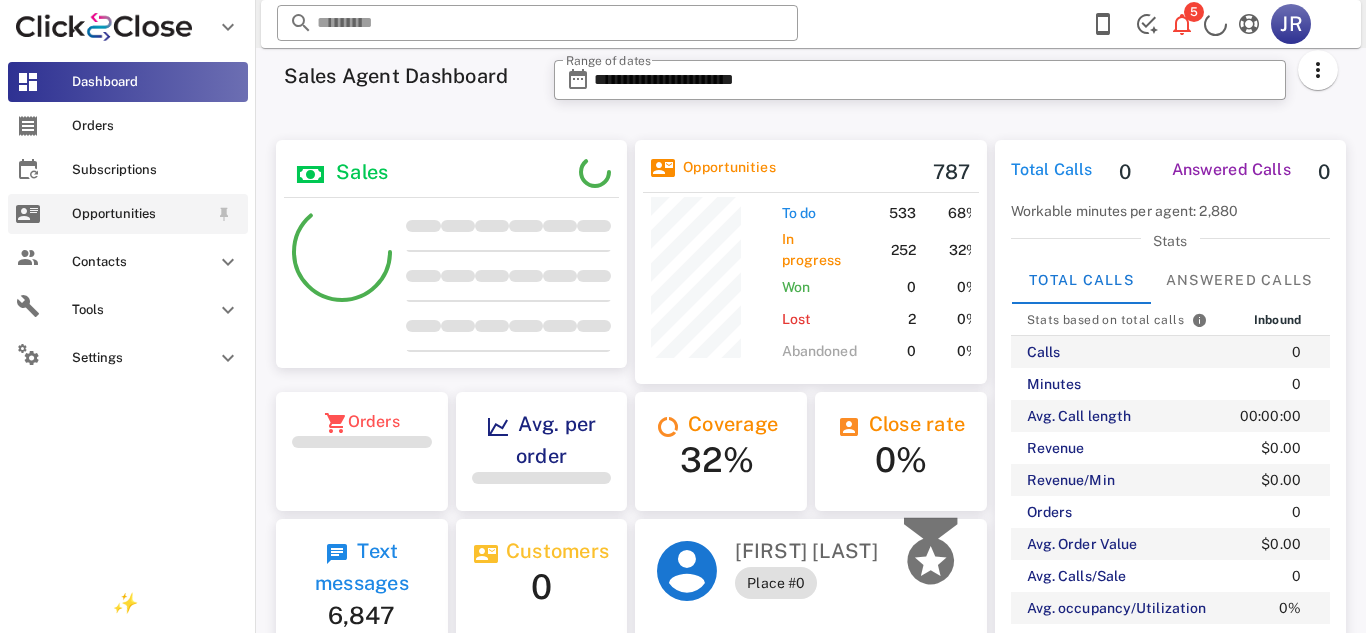 click on "Opportunities" at bounding box center [140, 214] 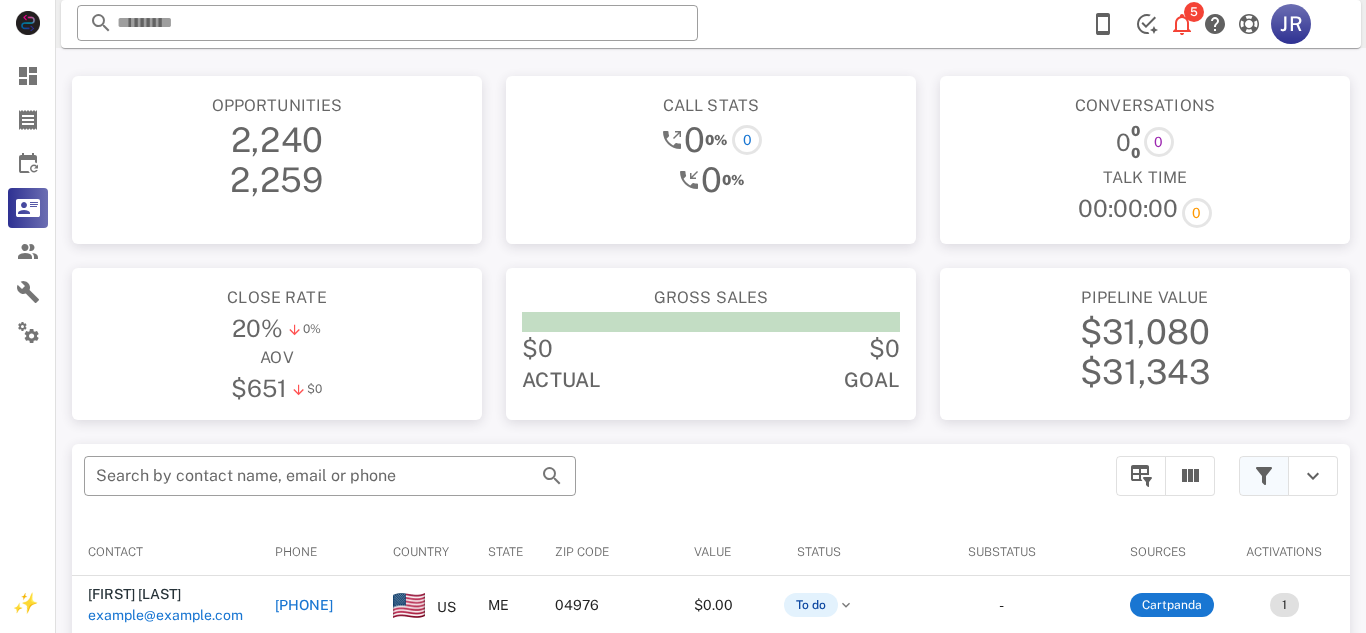 click at bounding box center [1264, 476] 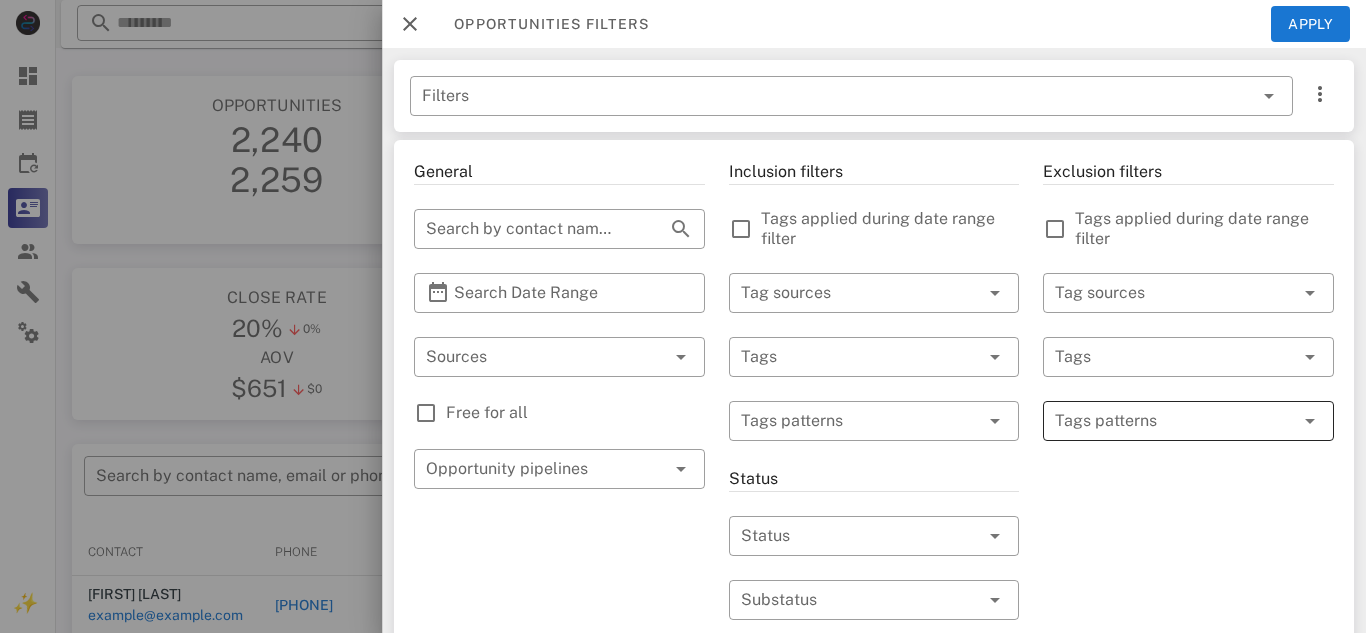 click at bounding box center [1174, 421] 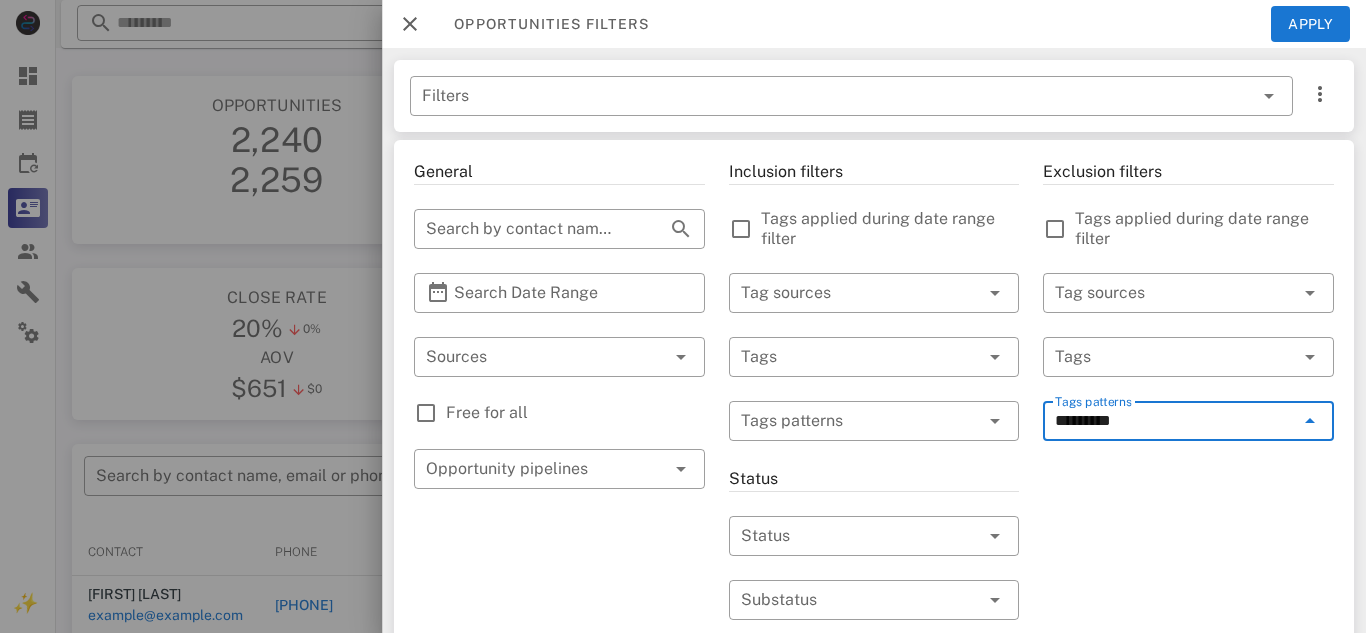 type on "*********" 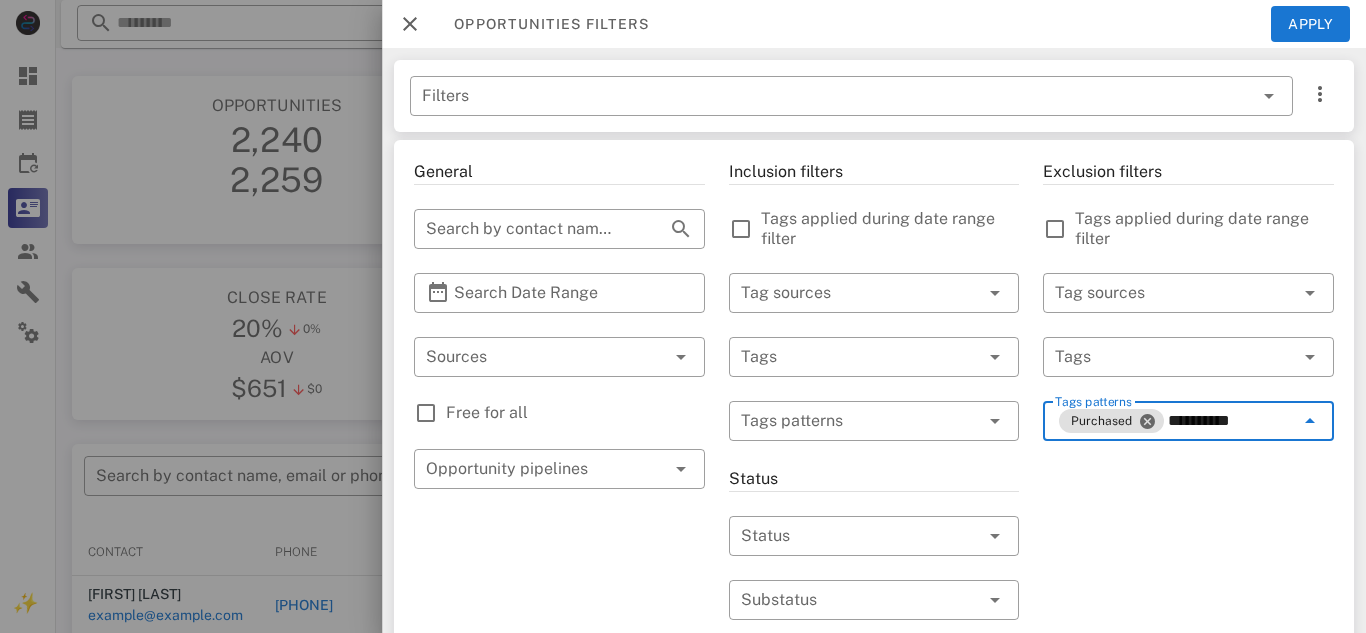 type on "**********" 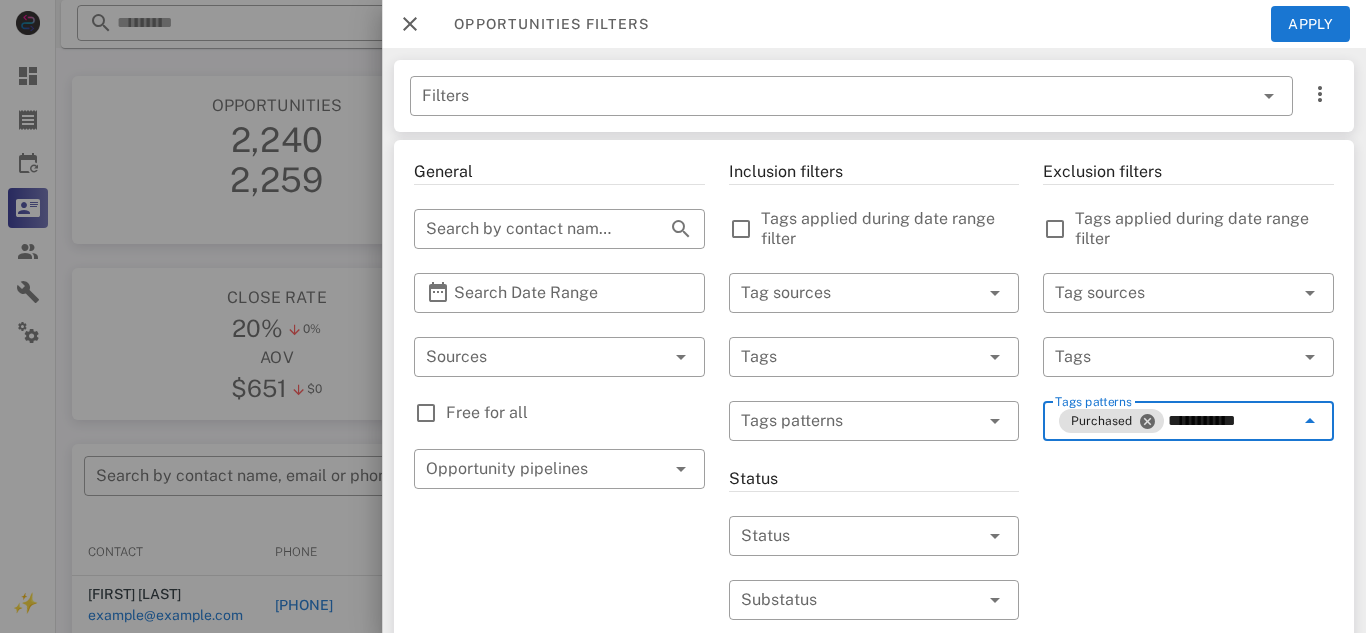 type 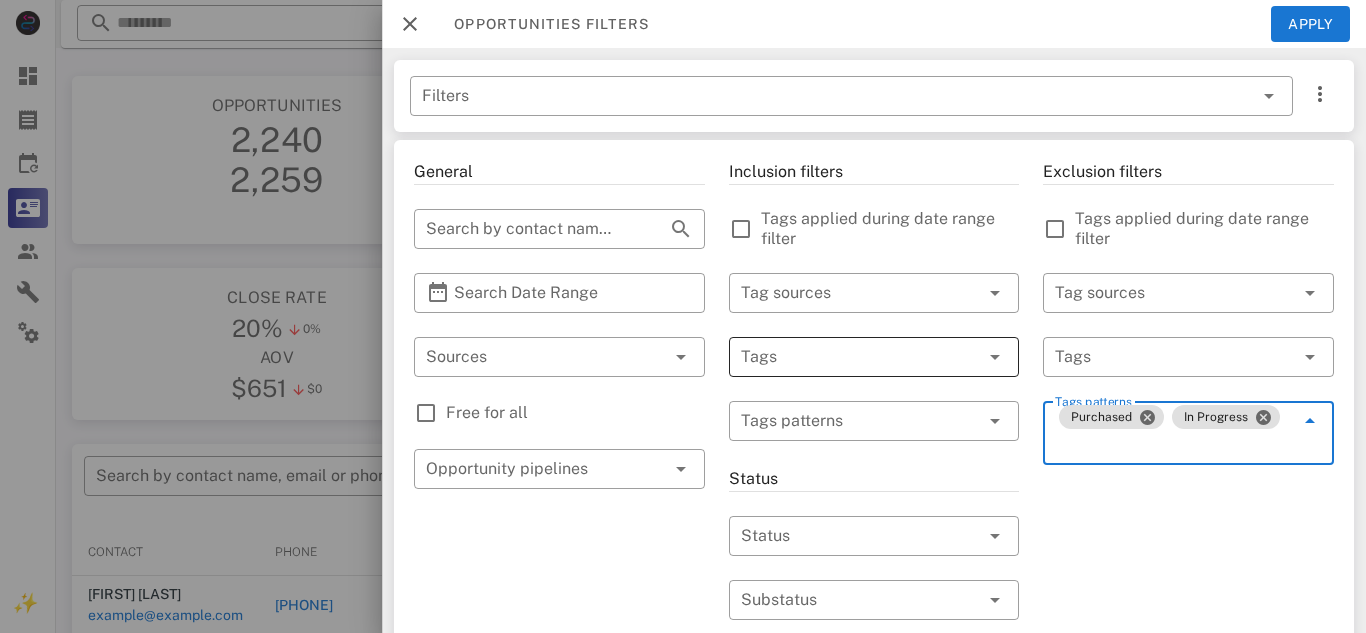 click at bounding box center [846, 357] 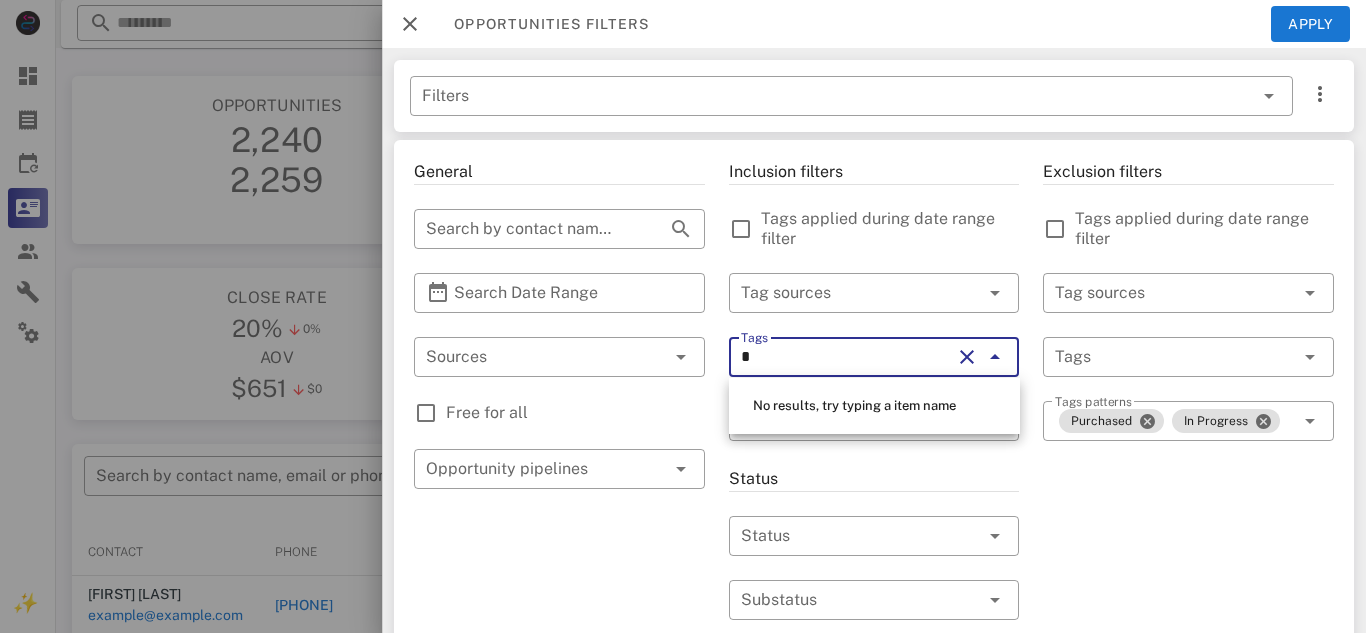 type on "**" 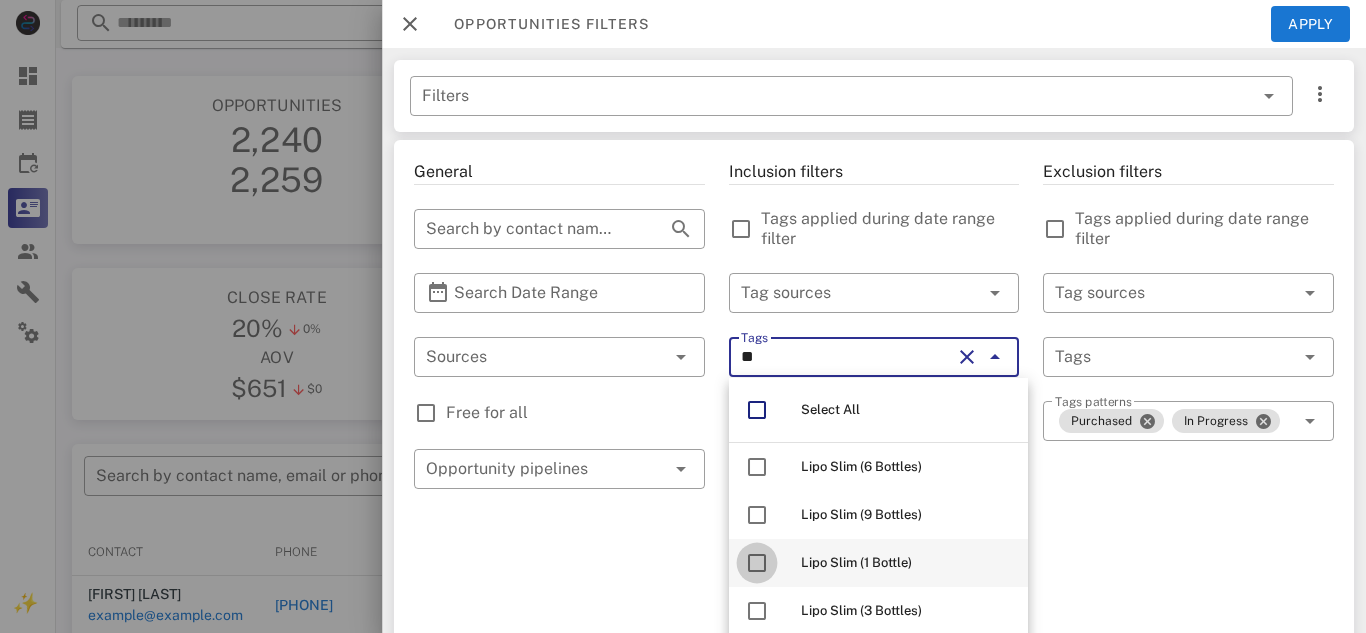 click at bounding box center (757, 563) 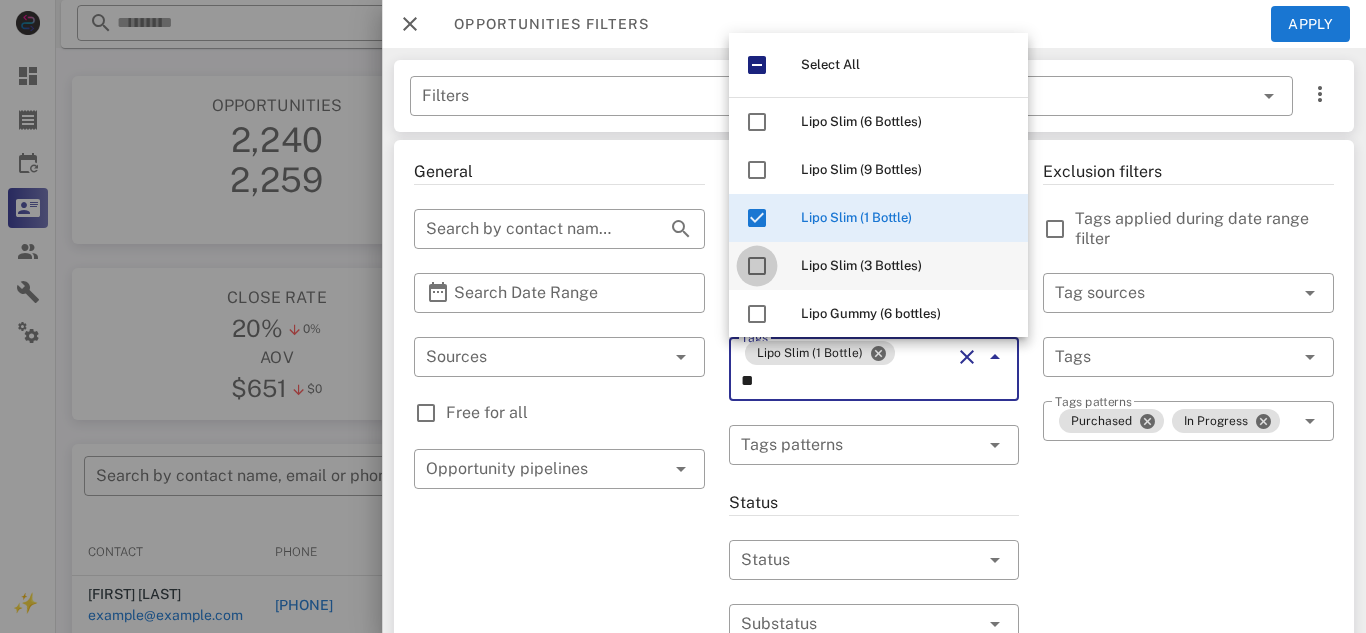 click at bounding box center [757, 266] 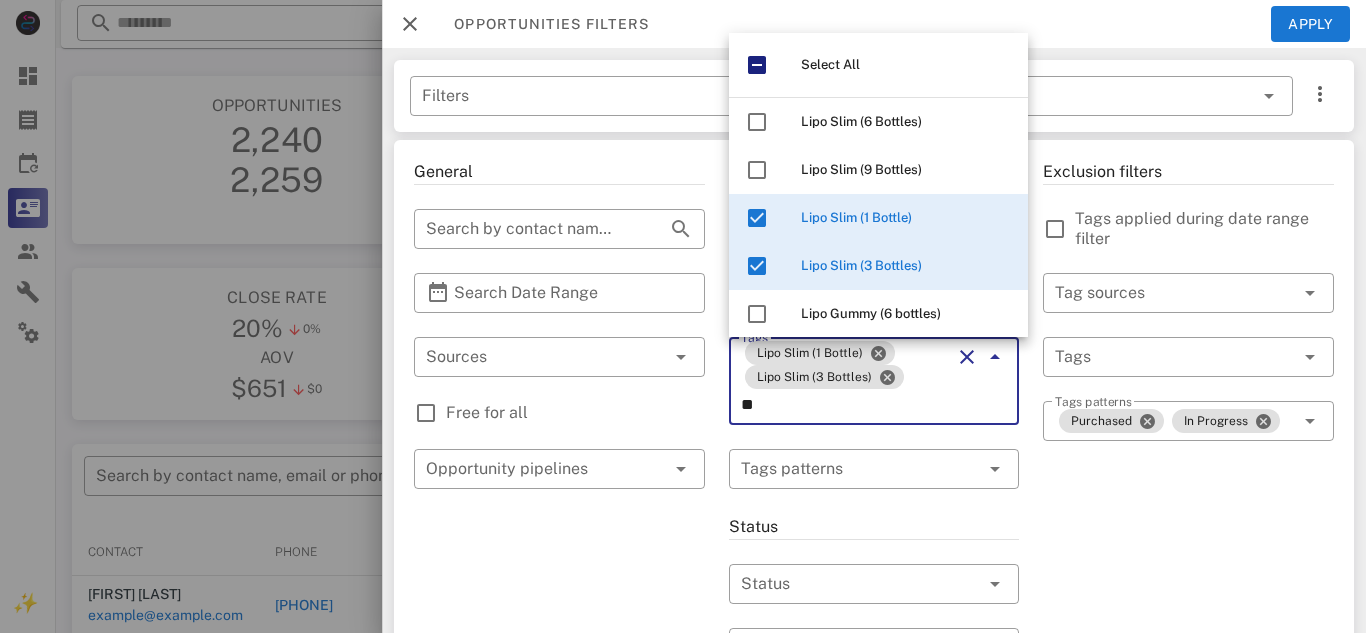 click on "​ Tags patterns Purchased  In Progress" at bounding box center (1188, 434) 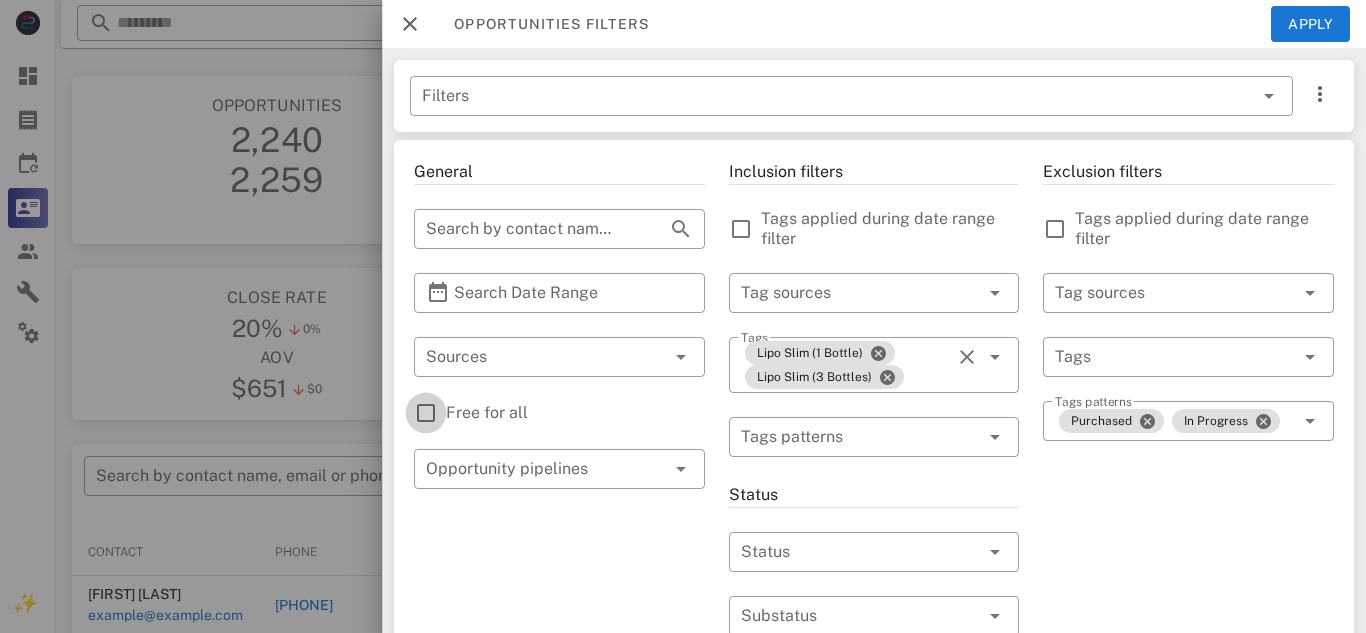 click at bounding box center [426, 413] 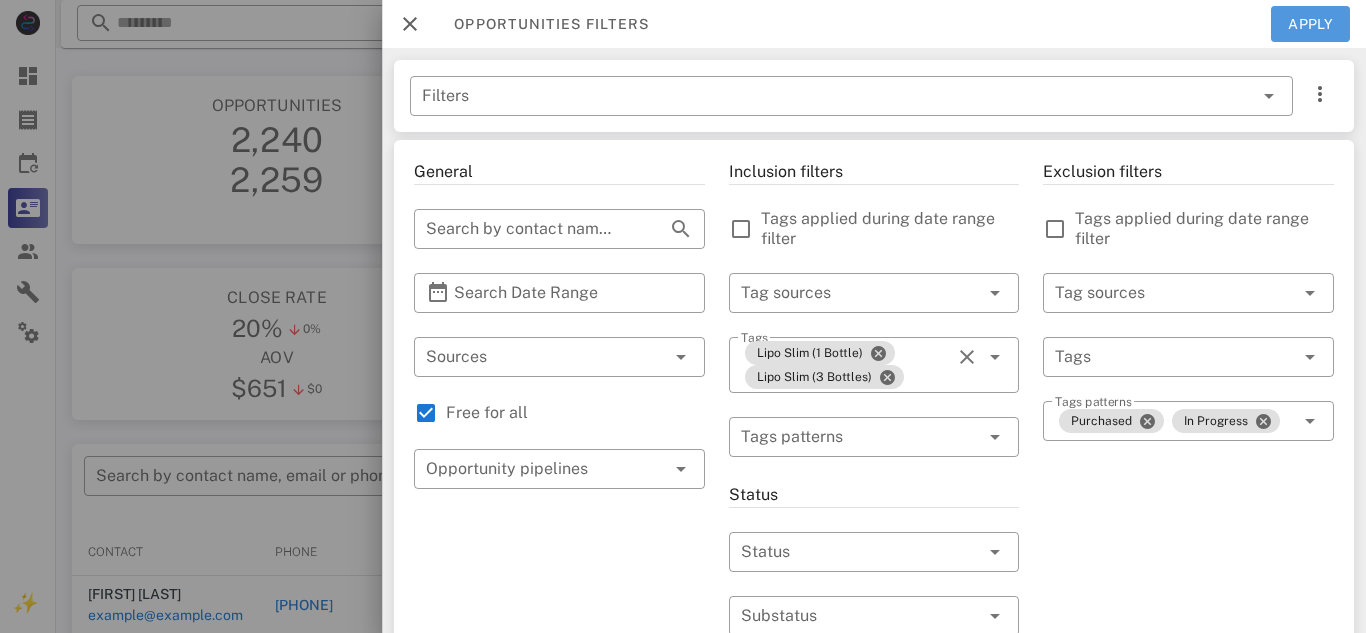 click on "Apply" at bounding box center (1311, 24) 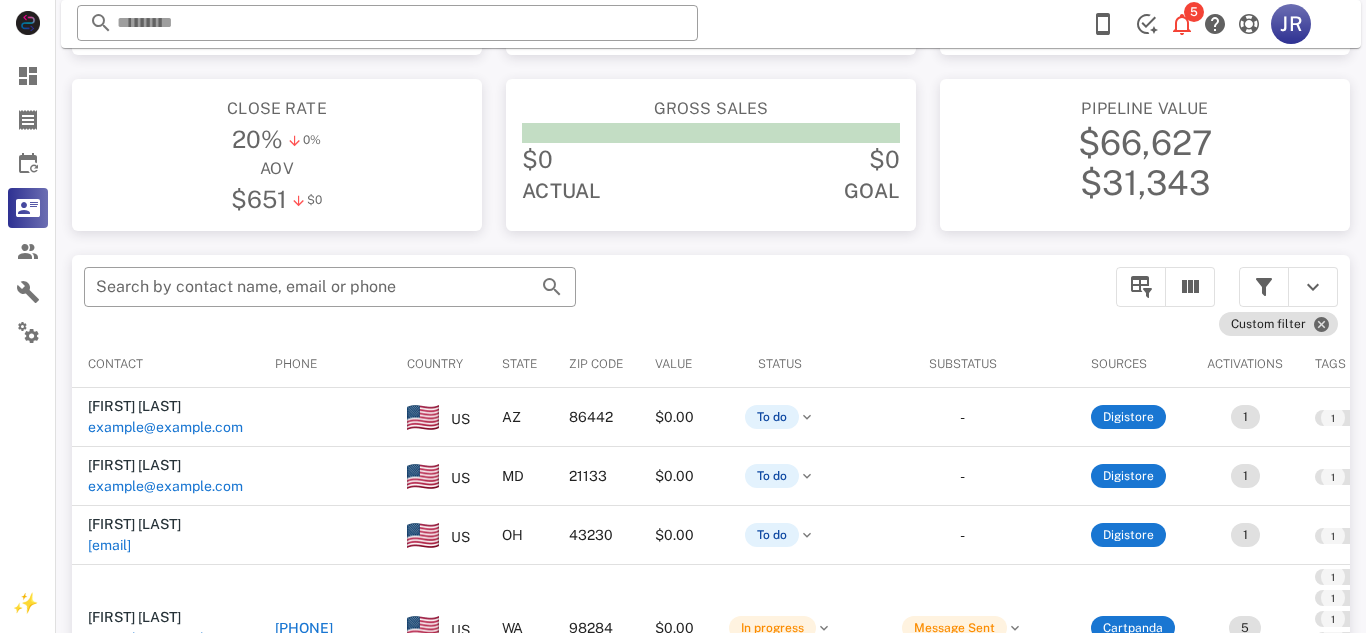 scroll, scrollTop: 194, scrollLeft: 0, axis: vertical 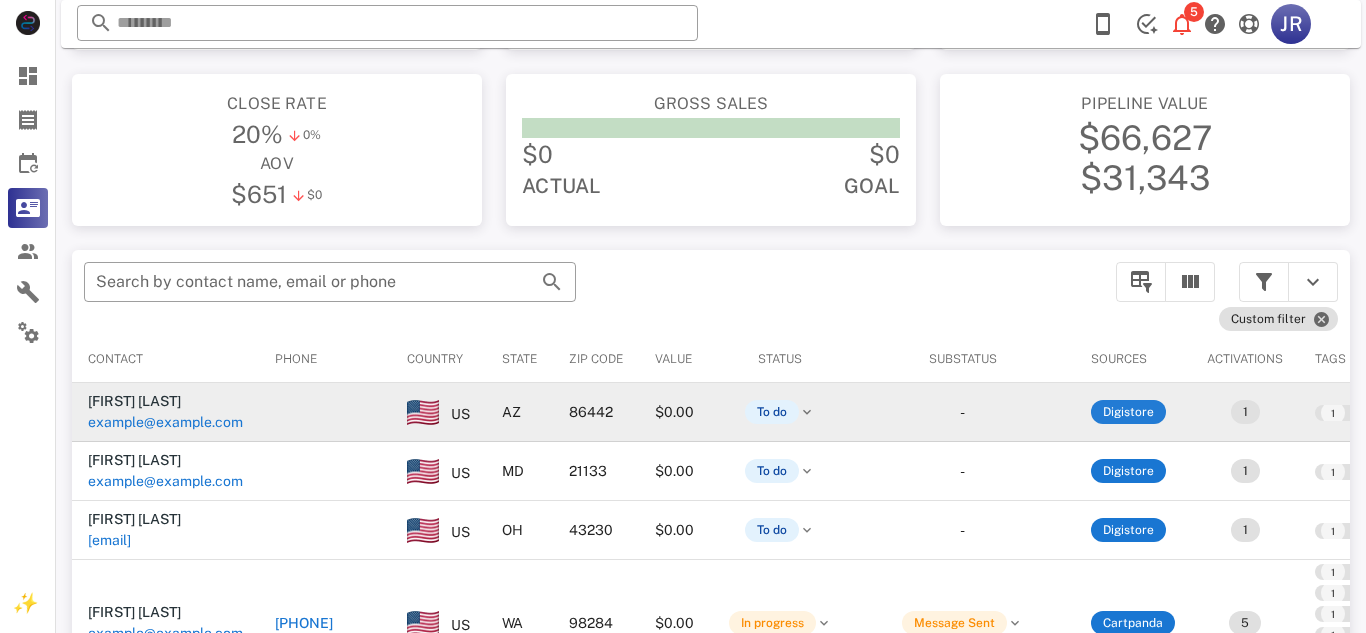 click on "Digistore" at bounding box center (1128, 412) 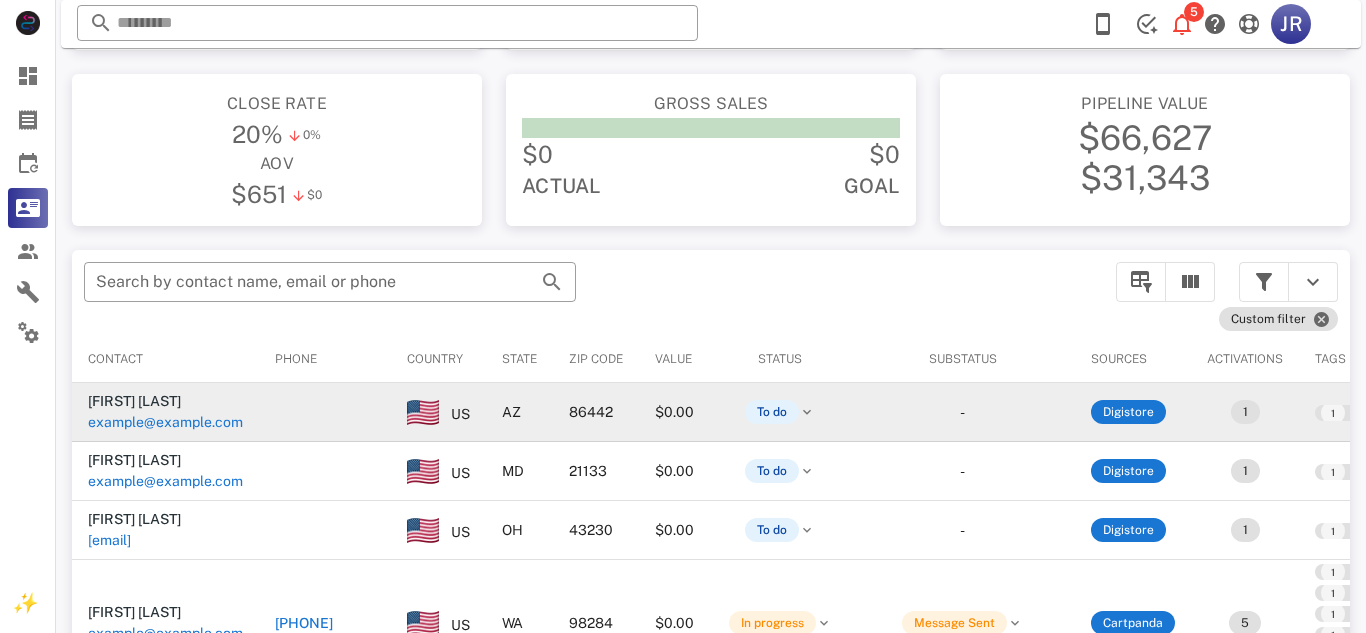 click on "[FIRST] [LAST]" at bounding box center [134, 401] 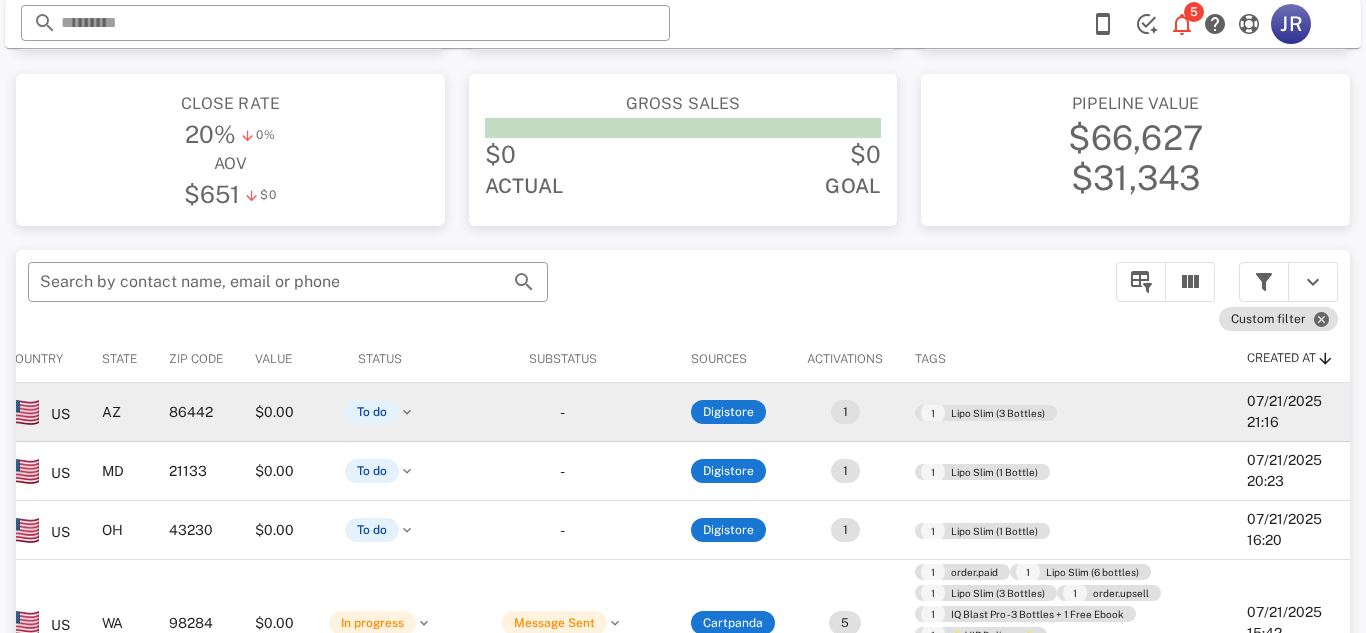 scroll, scrollTop: 0, scrollLeft: 416, axis: horizontal 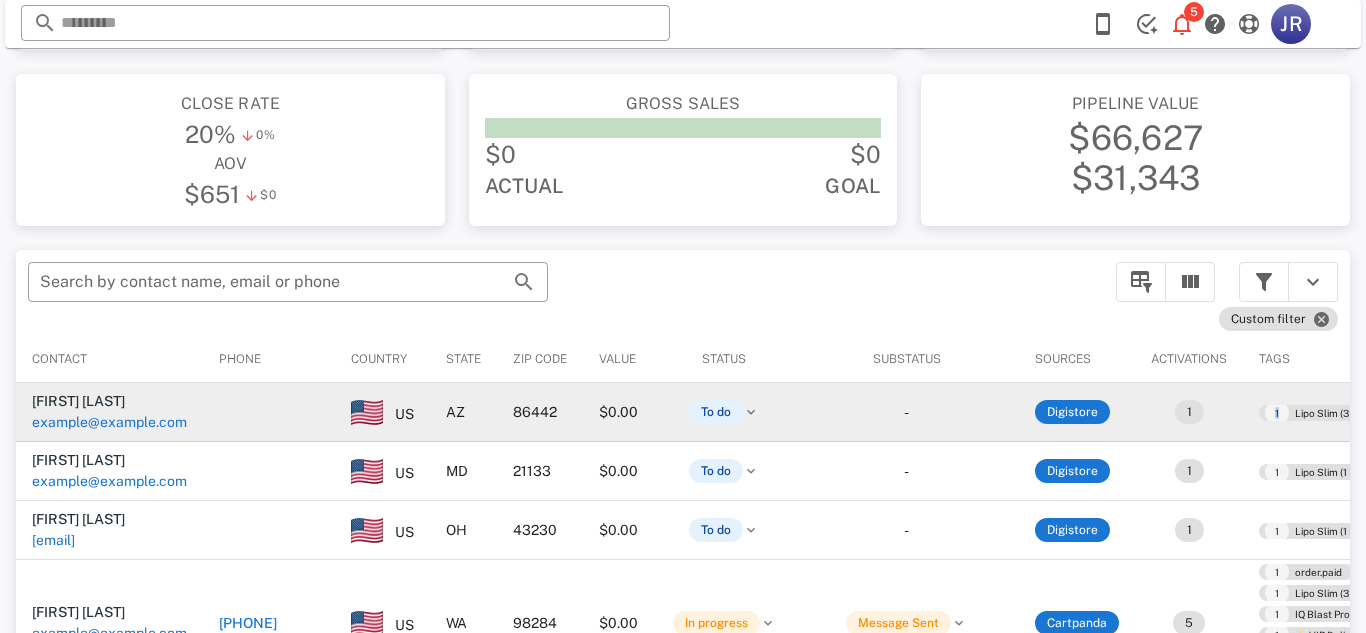 click on "example@example.com" at bounding box center [109, 422] 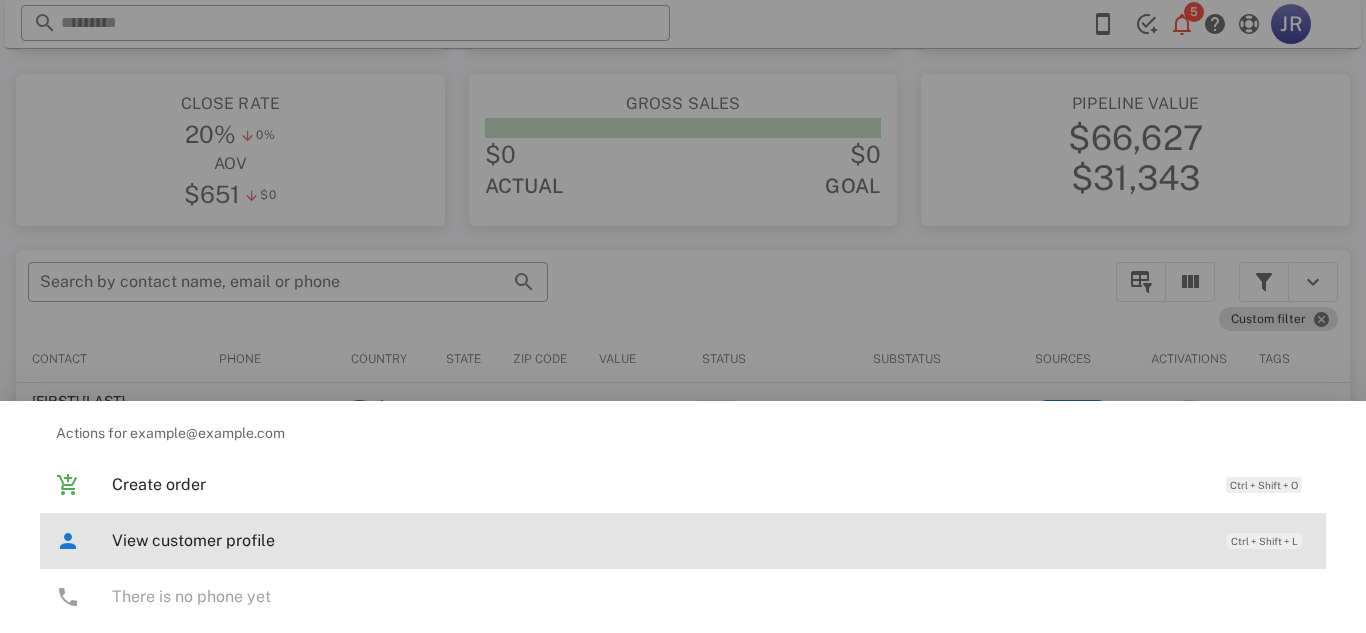 click on "View customer profile" at bounding box center [659, 540] 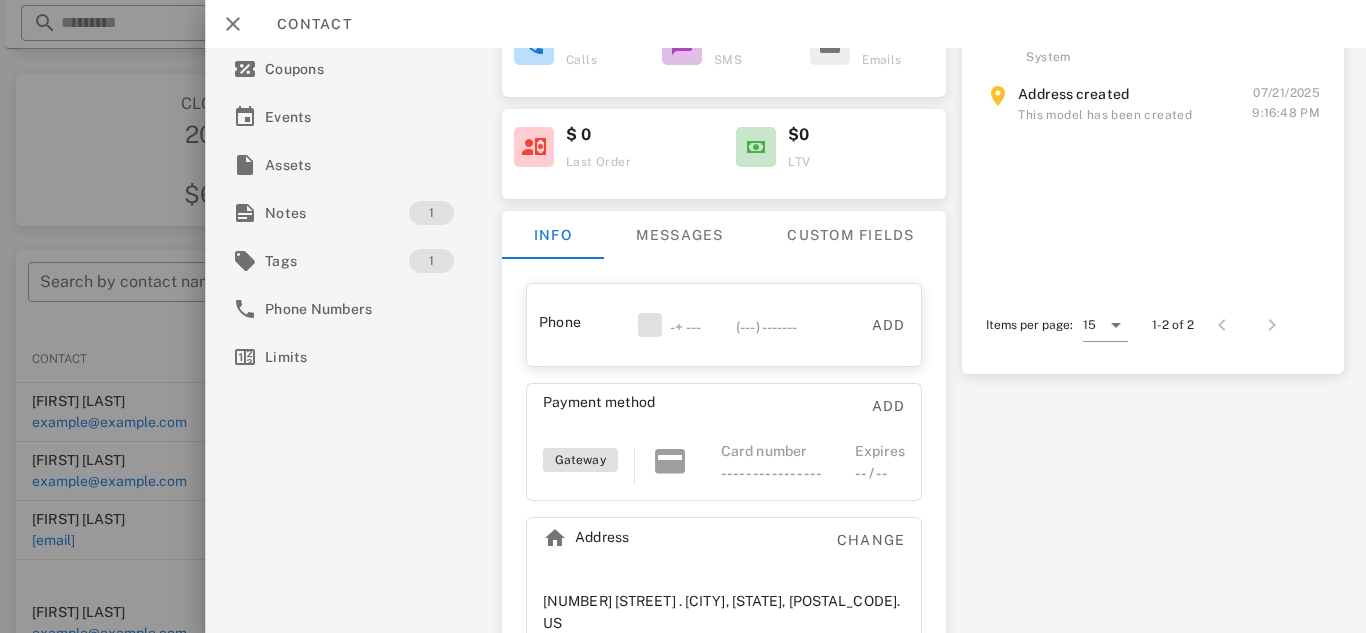 scroll, scrollTop: 185, scrollLeft: 0, axis: vertical 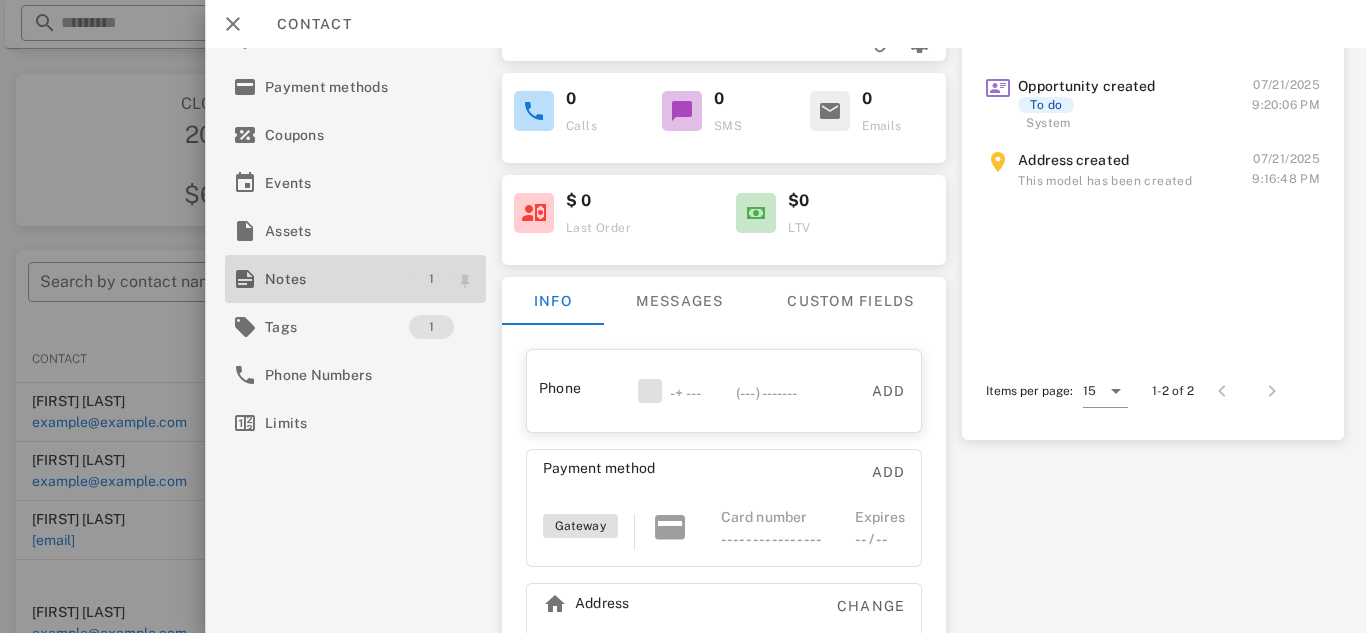 click on "1" at bounding box center (431, 279) 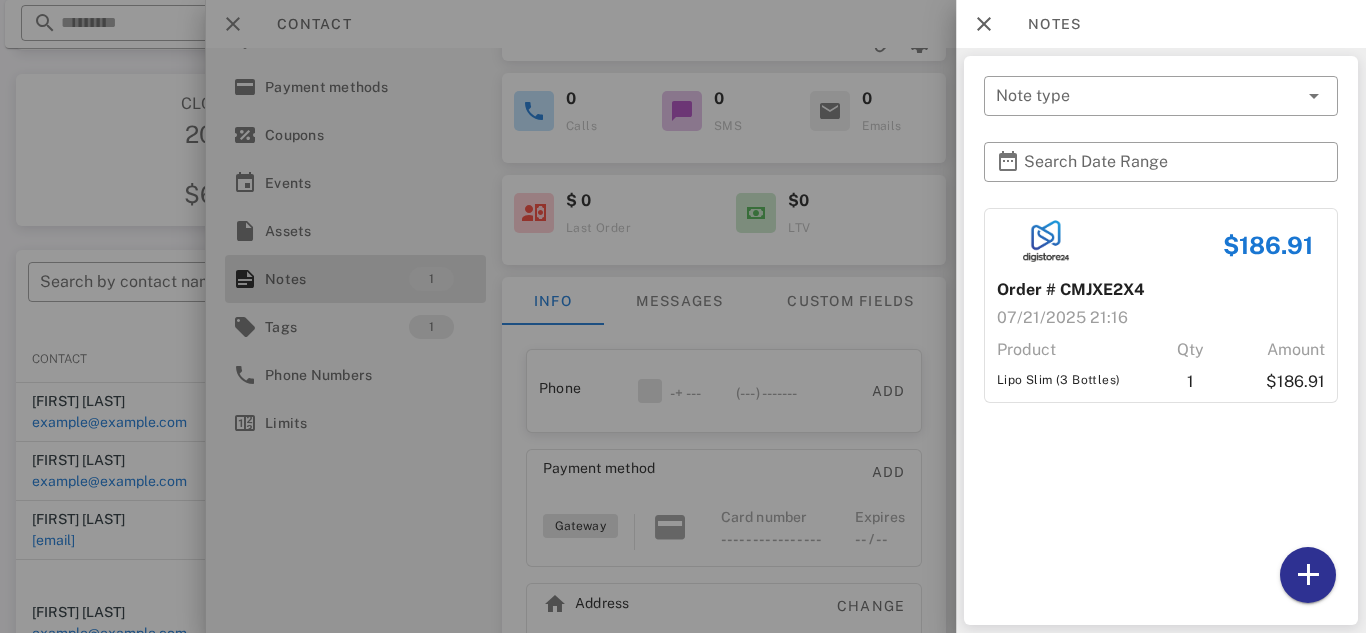 click at bounding box center (683, 316) 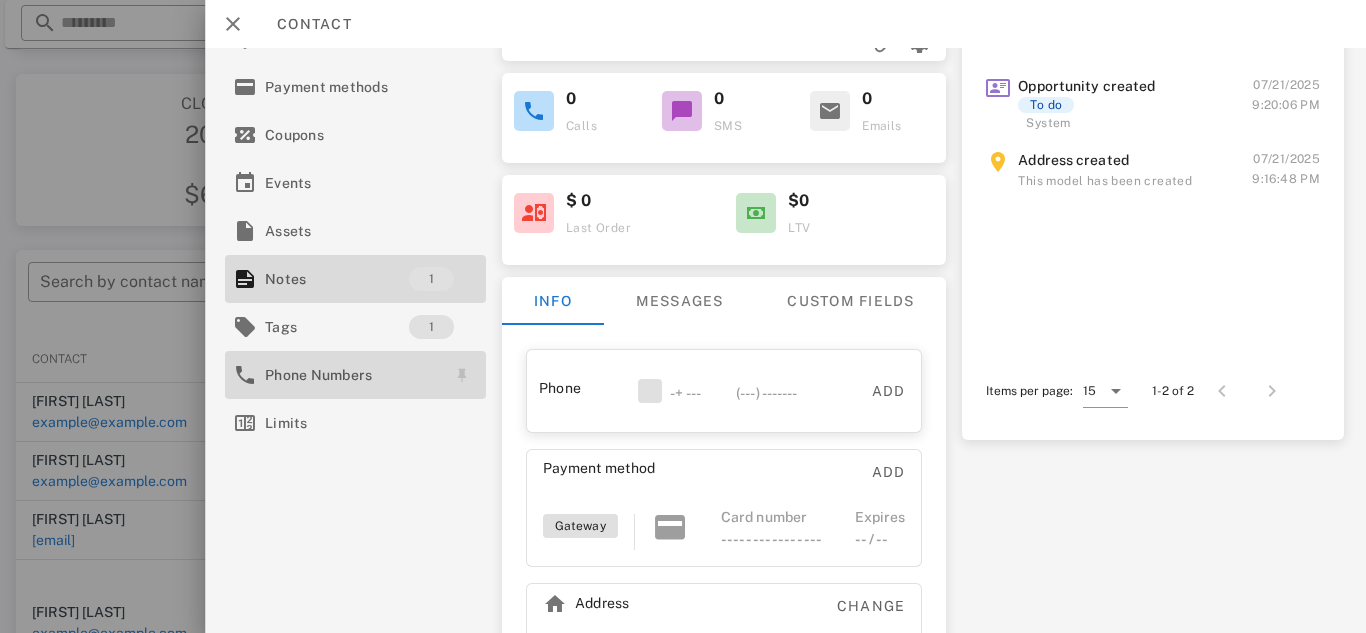 click on "Phone Numbers" at bounding box center [351, 375] 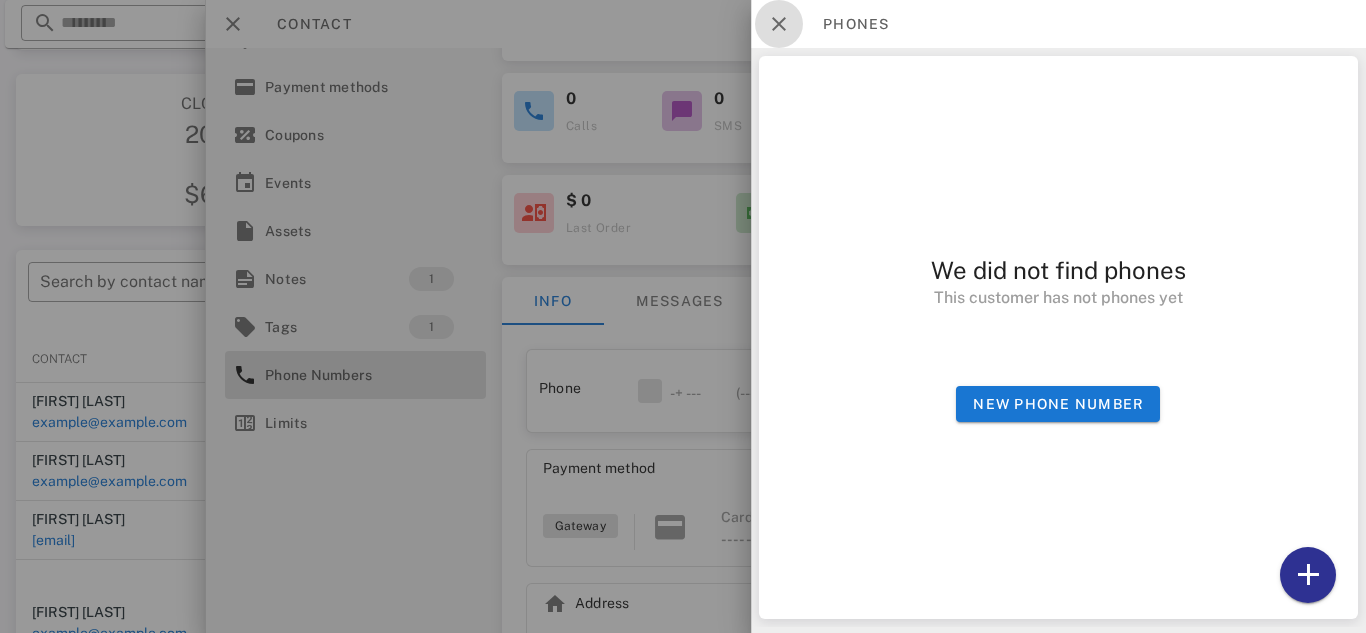 click at bounding box center (779, 24) 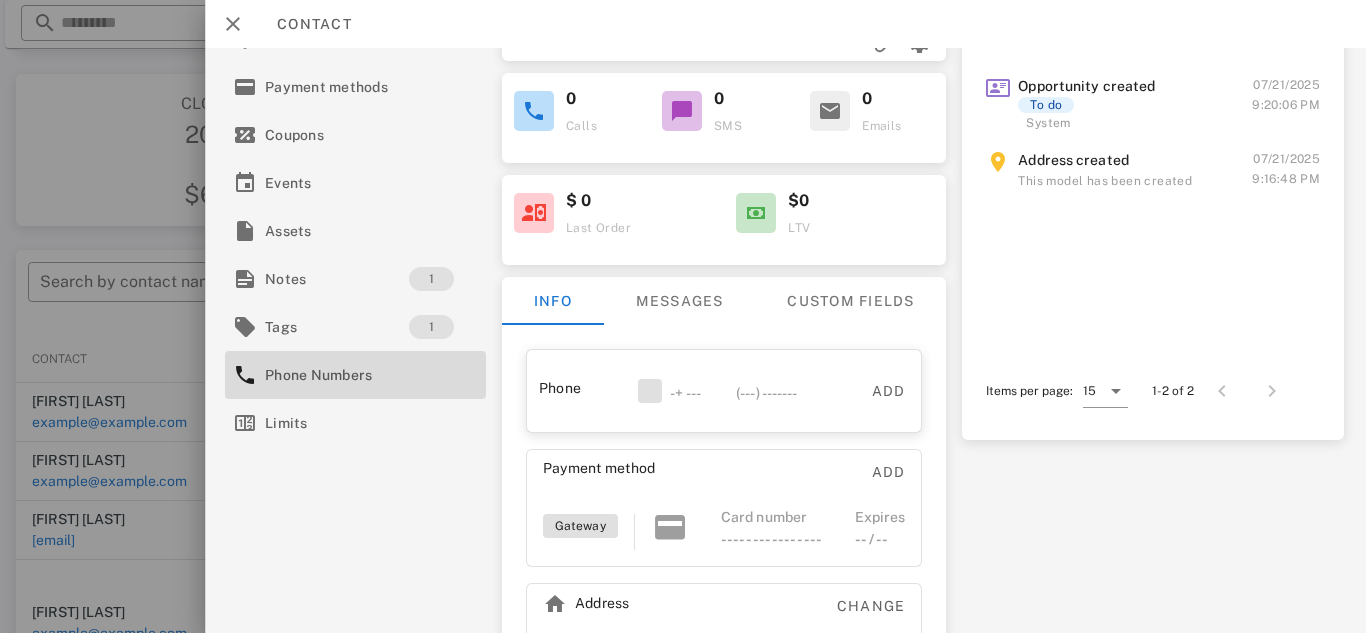 click at bounding box center [534, 111] 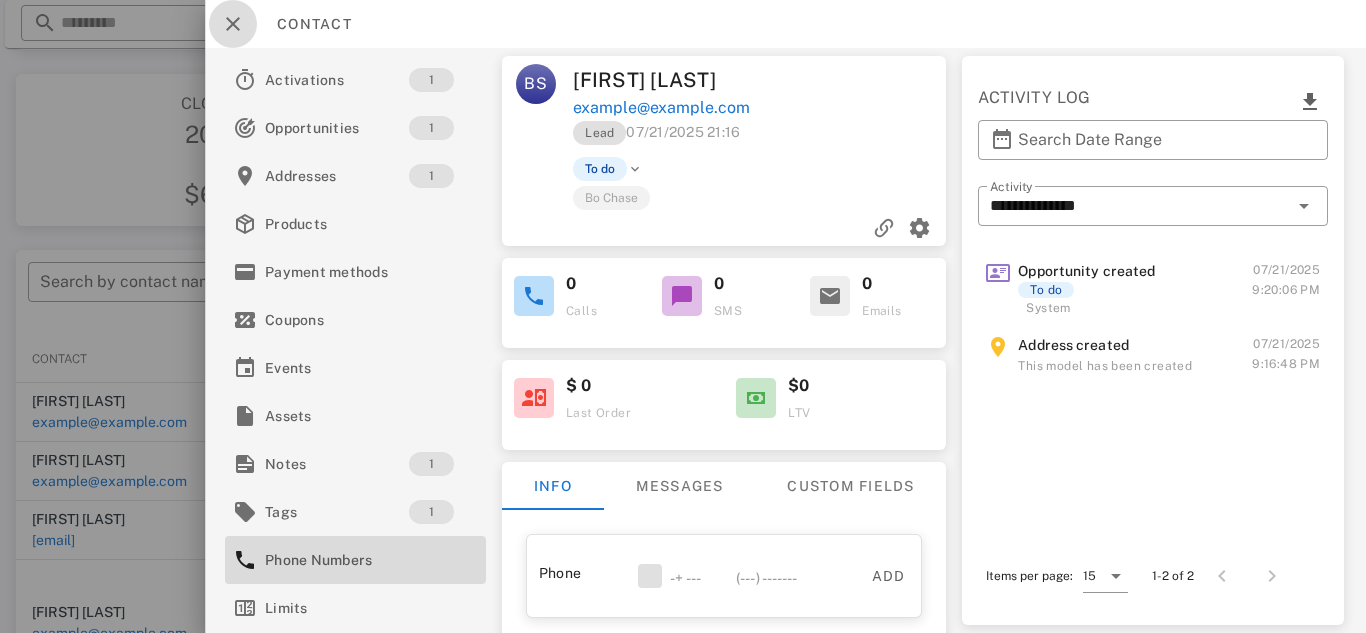 click at bounding box center (233, 24) 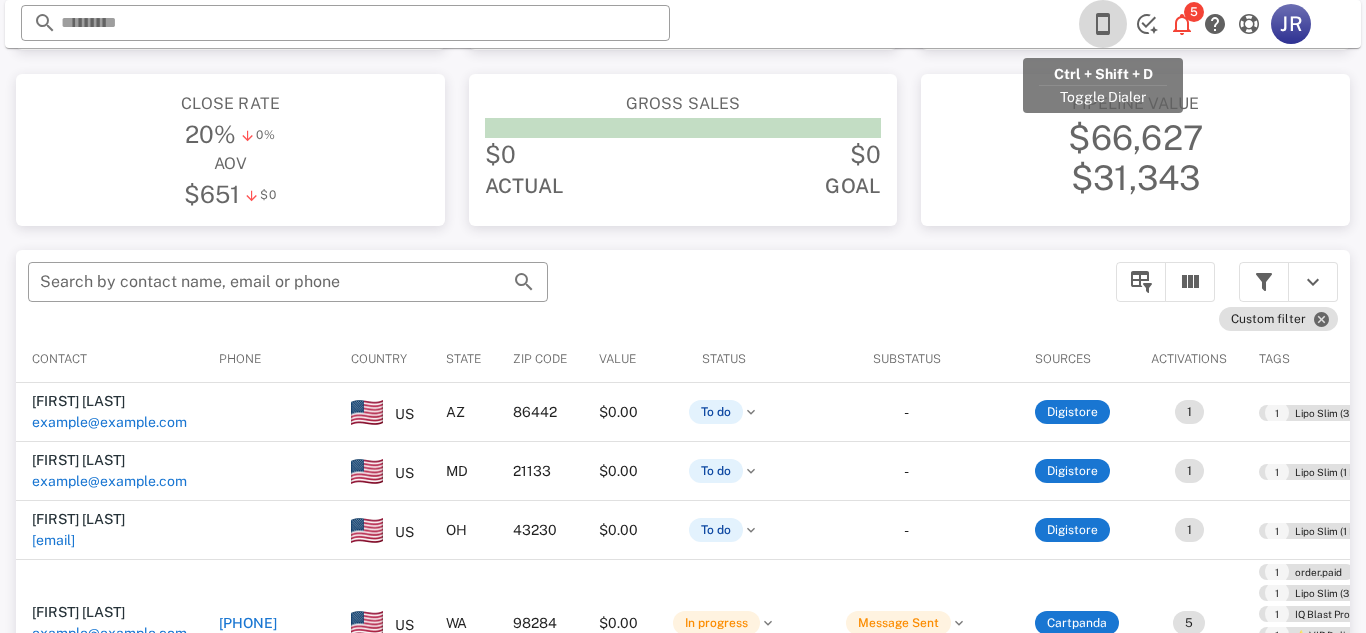 click at bounding box center [1103, 24] 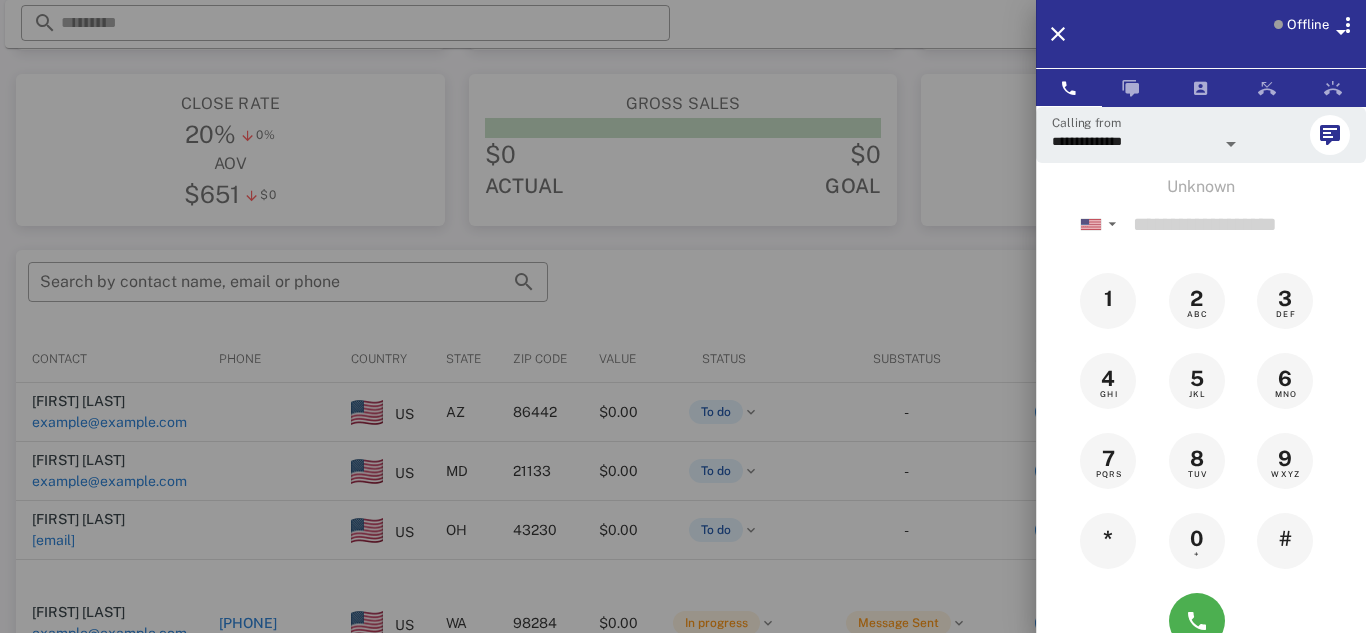 click at bounding box center [683, 316] 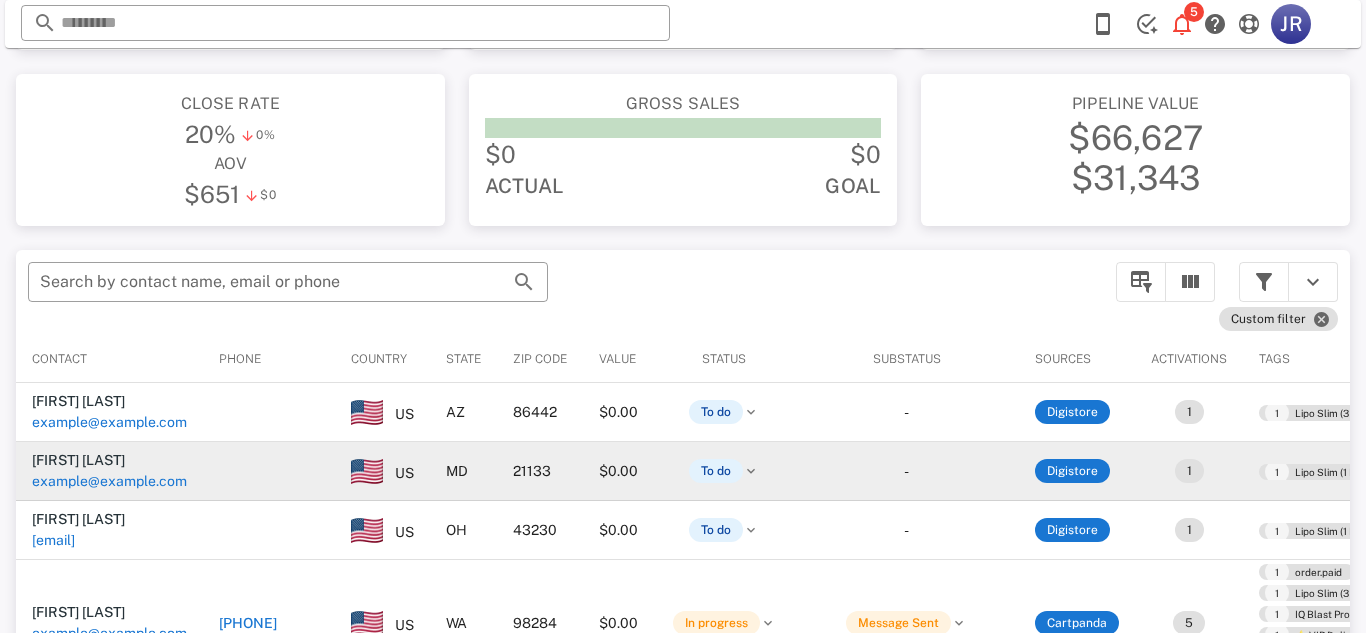 click on "[FIRST] [LAST]" at bounding box center (78, 460) 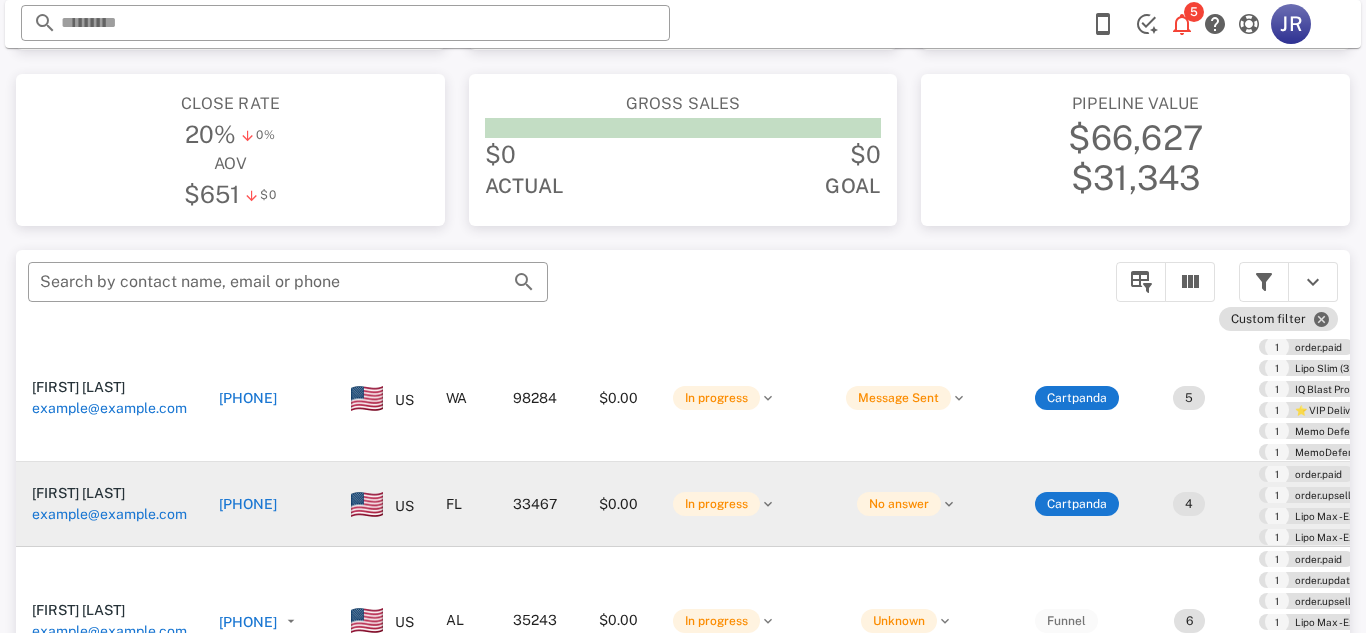 scroll, scrollTop: 227, scrollLeft: 0, axis: vertical 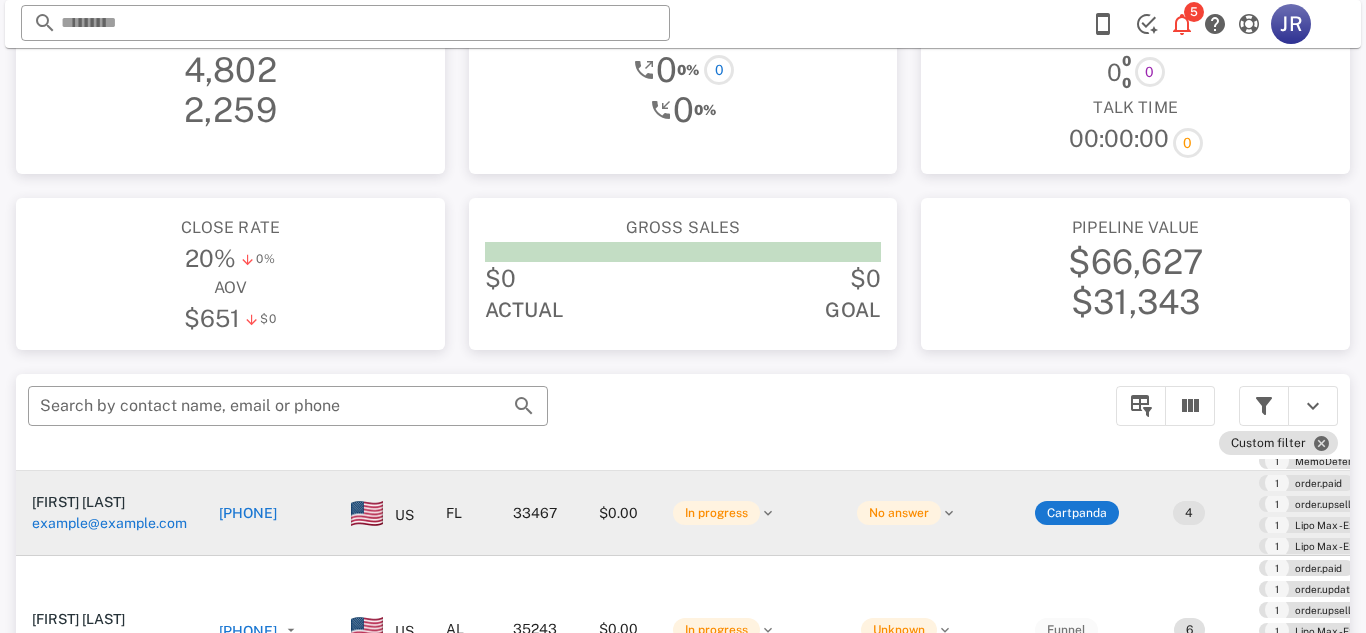 click on "[FIRST] [LAST]" at bounding box center (78, 502) 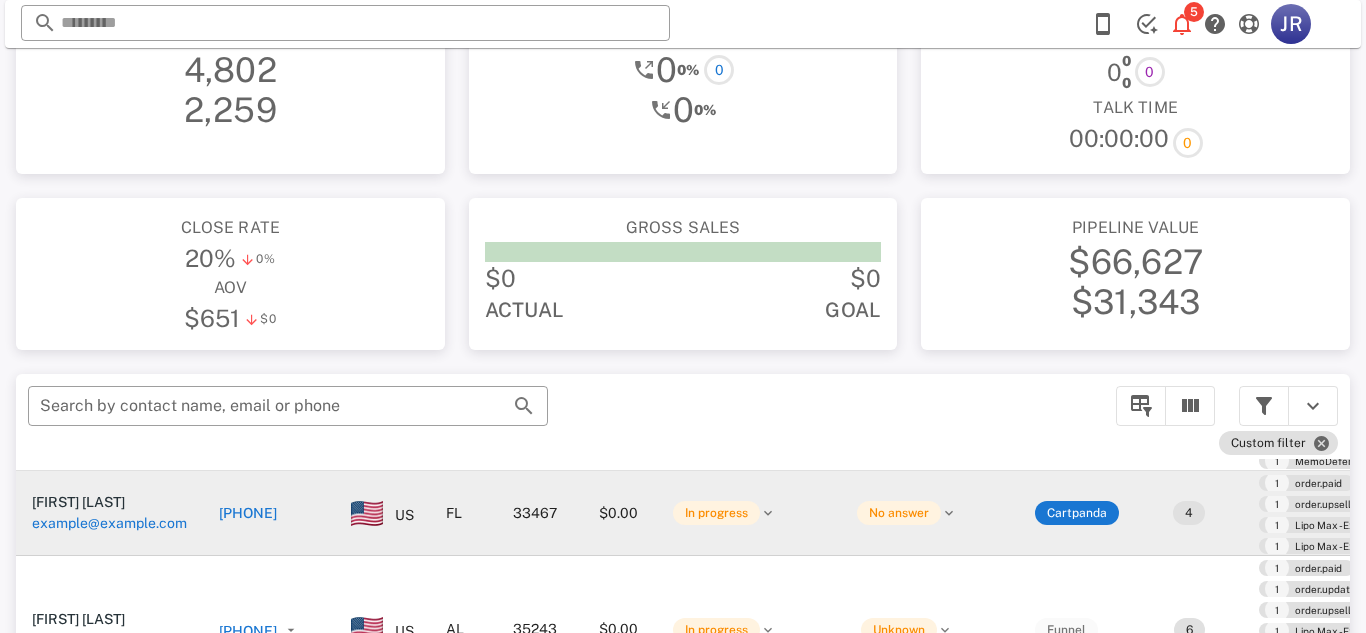 click on "example@example.com" at bounding box center [109, 523] 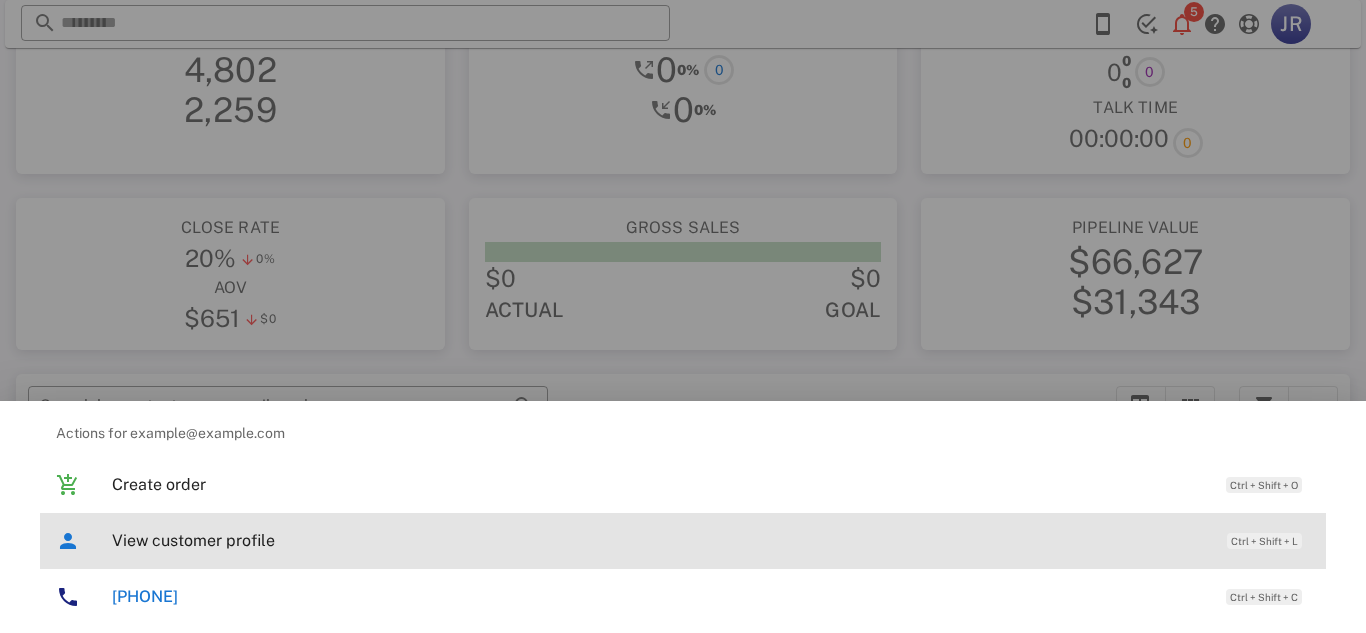 click on "View customer profile" at bounding box center (659, 540) 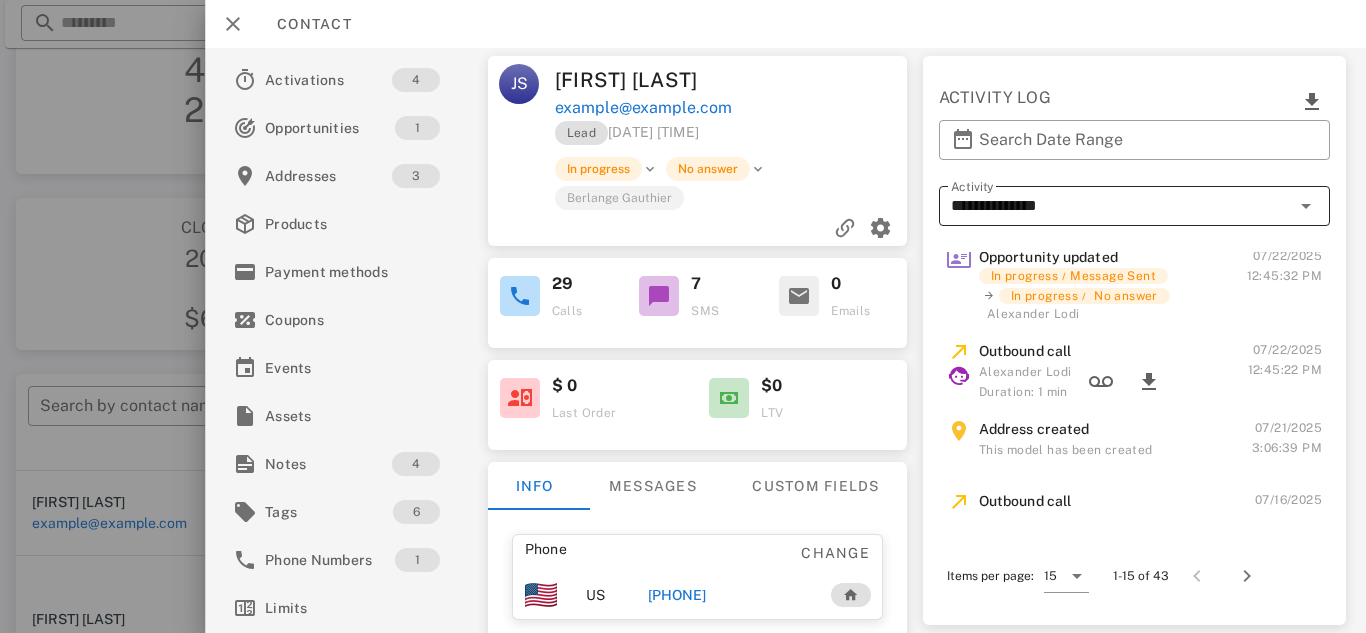 scroll, scrollTop: 0, scrollLeft: 0, axis: both 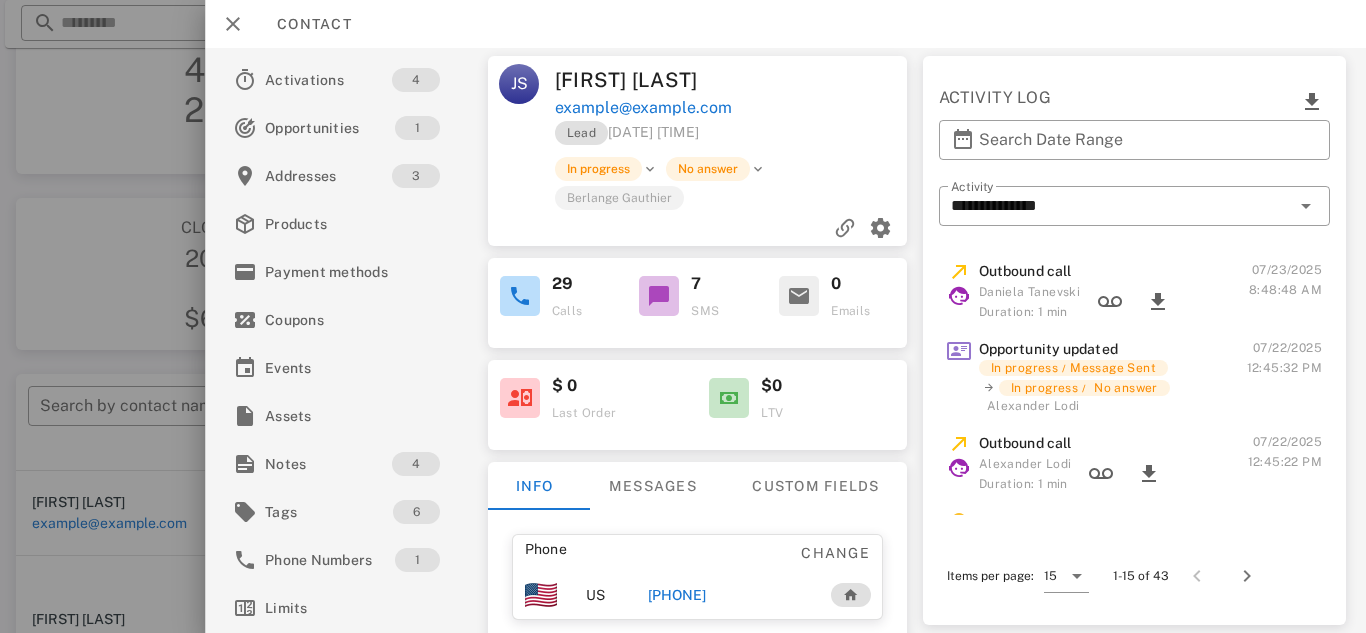 click at bounding box center [683, 316] 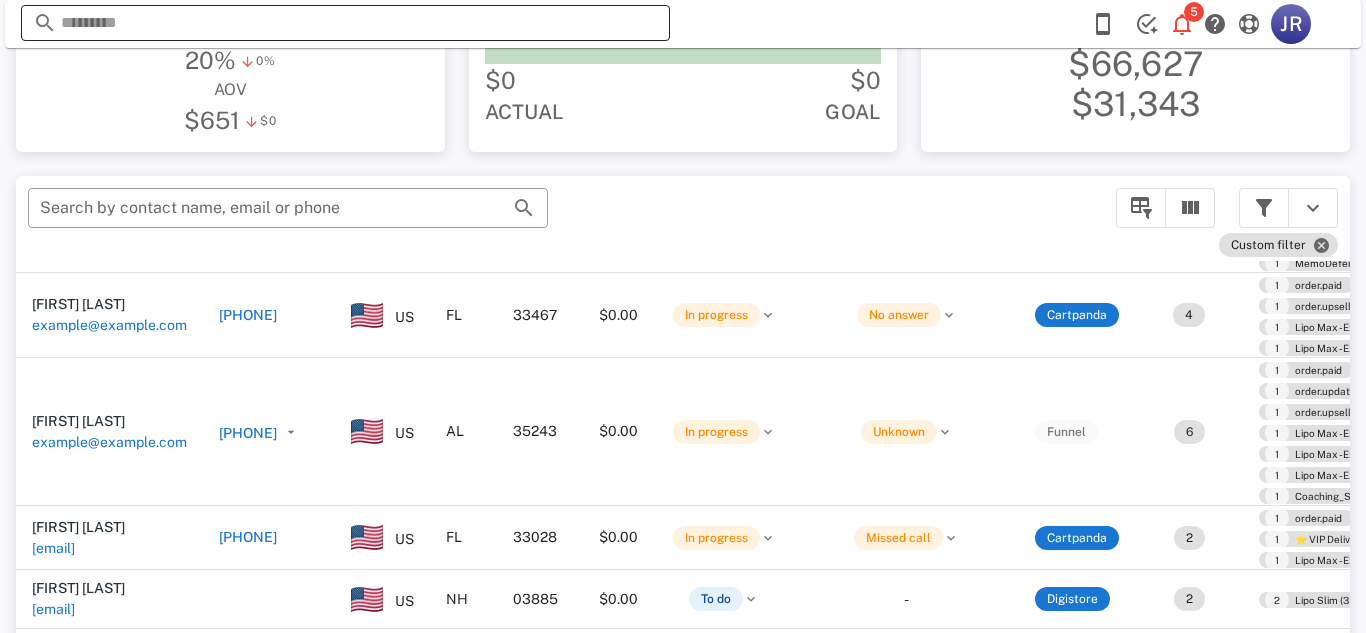 scroll, scrollTop: 272, scrollLeft: 0, axis: vertical 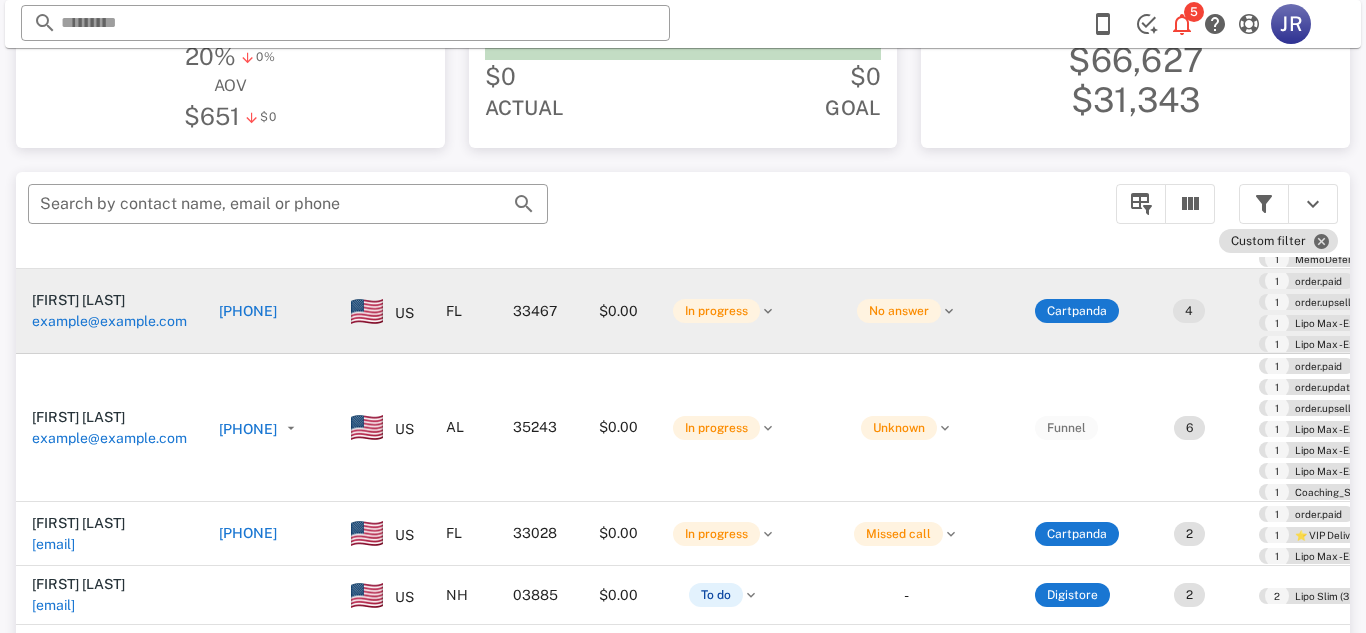 click on "example@example.com" at bounding box center (109, 321) 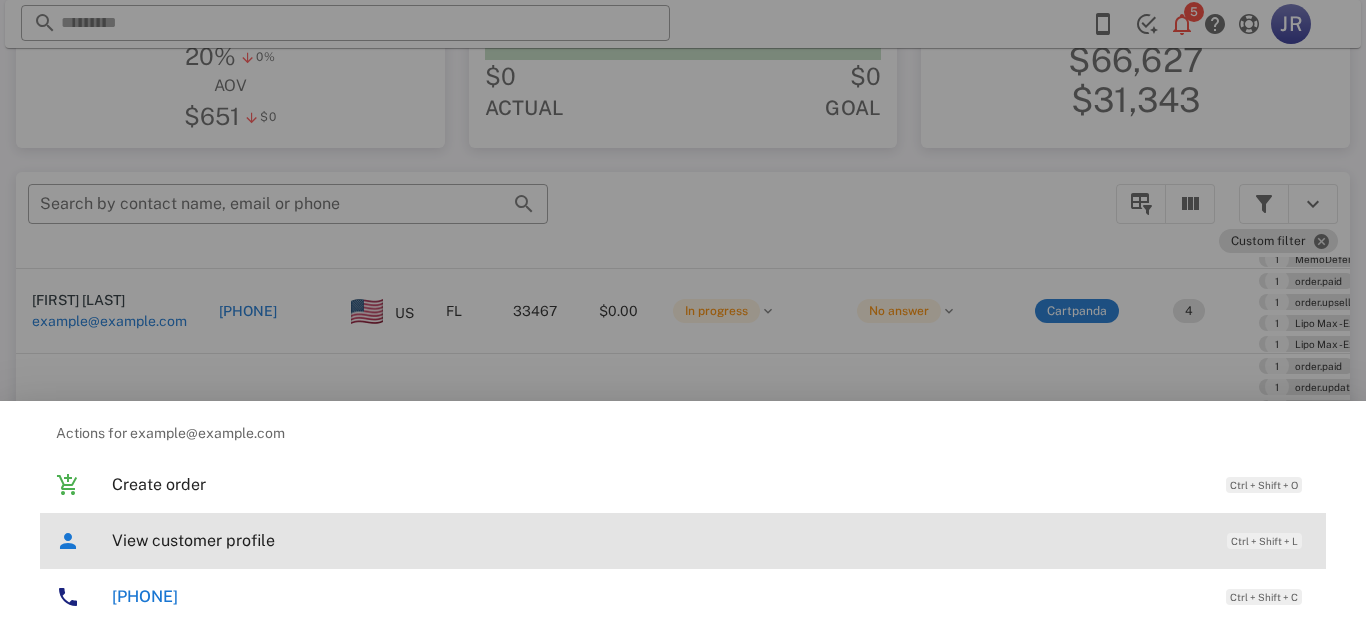 click on "View customer profile" at bounding box center (659, 540) 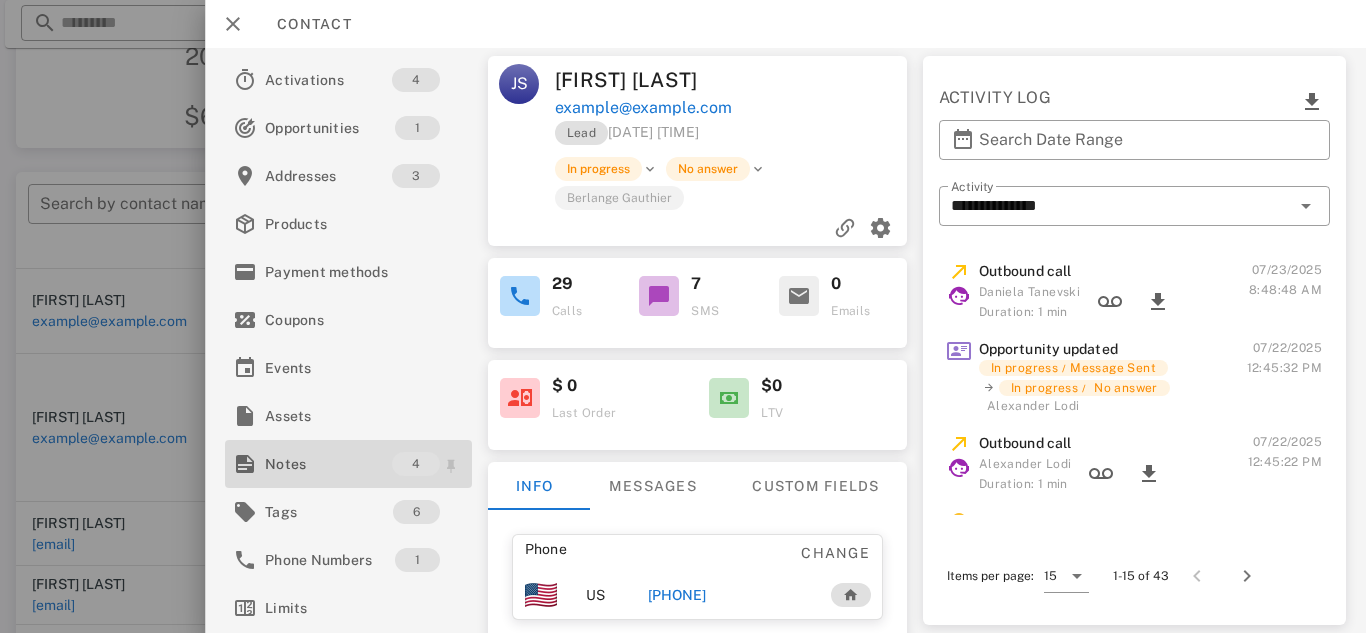 click on "Notes" at bounding box center (328, 464) 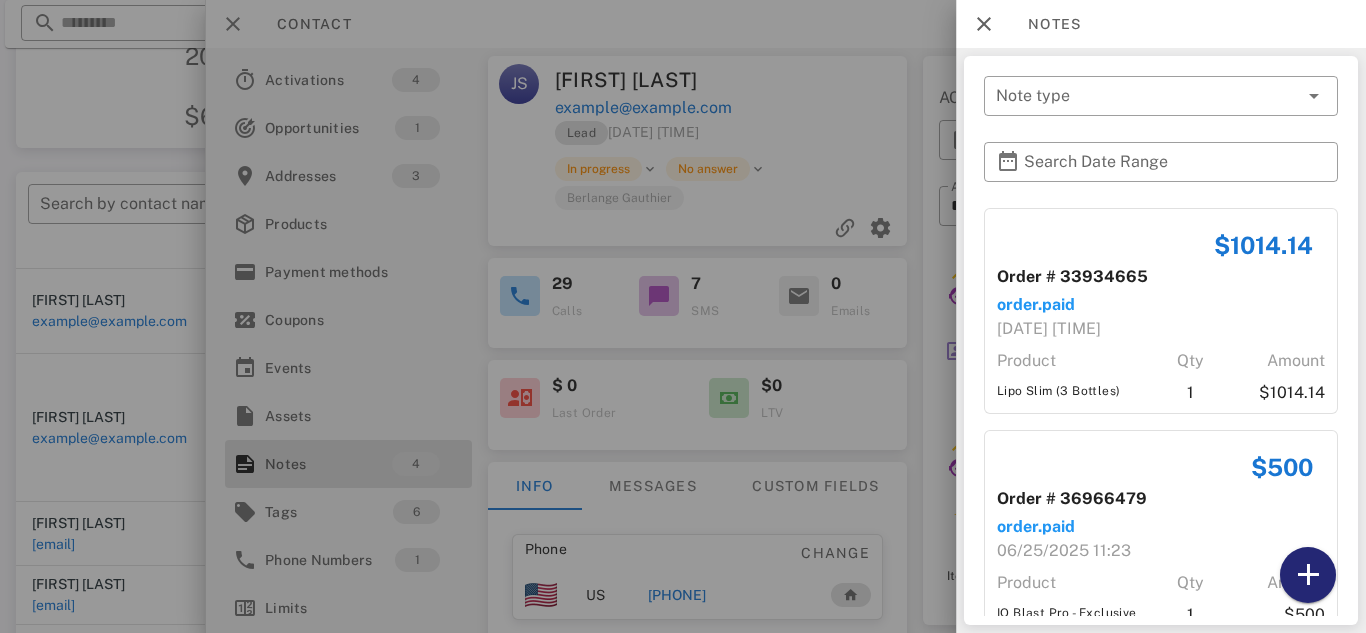 click at bounding box center (1308, 575) 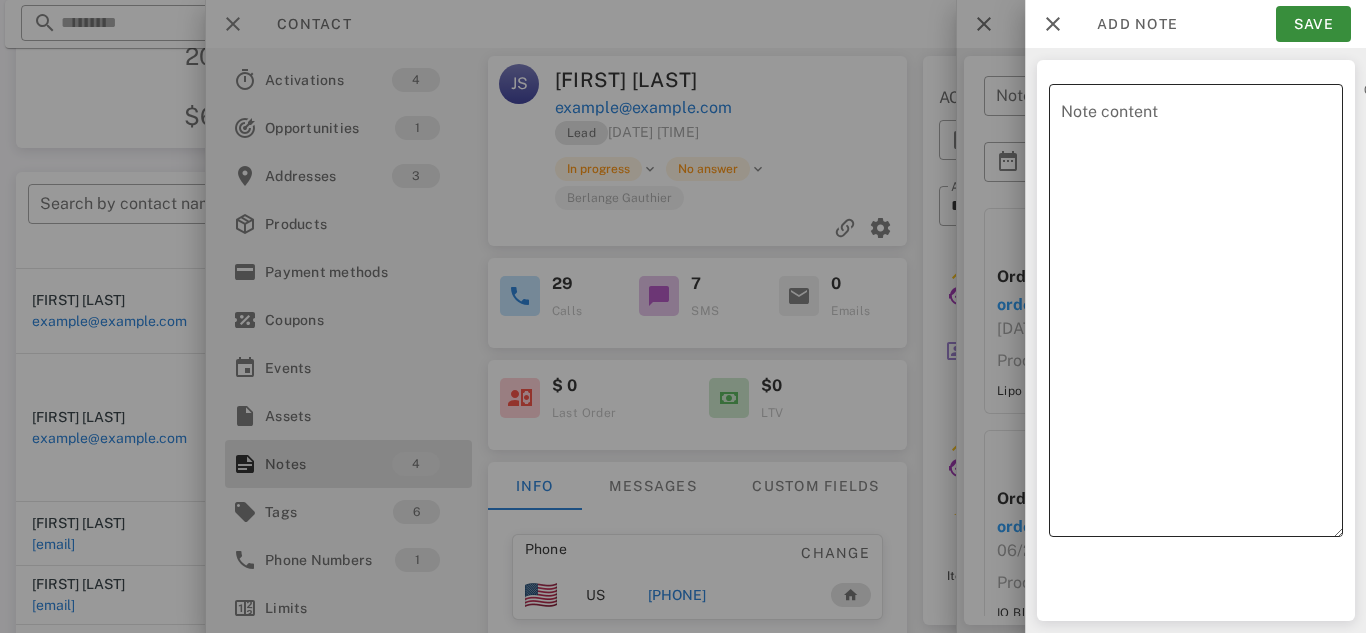 click on "Note content" at bounding box center [1202, 315] 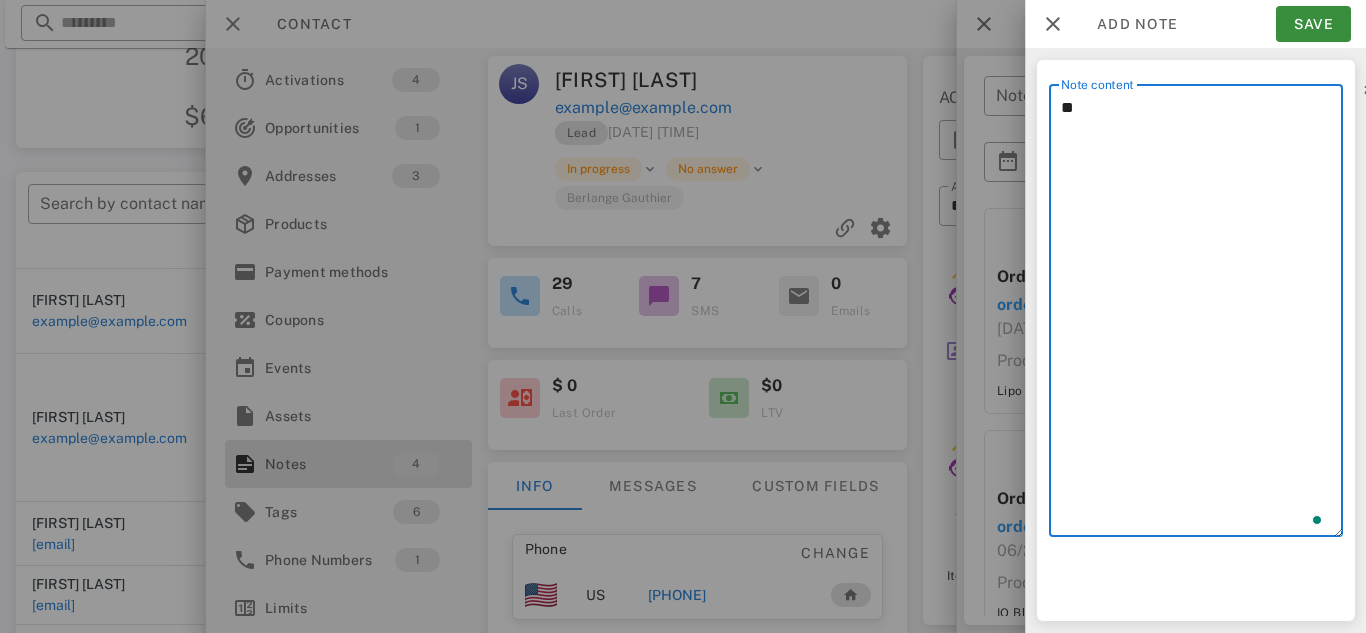 type on "*" 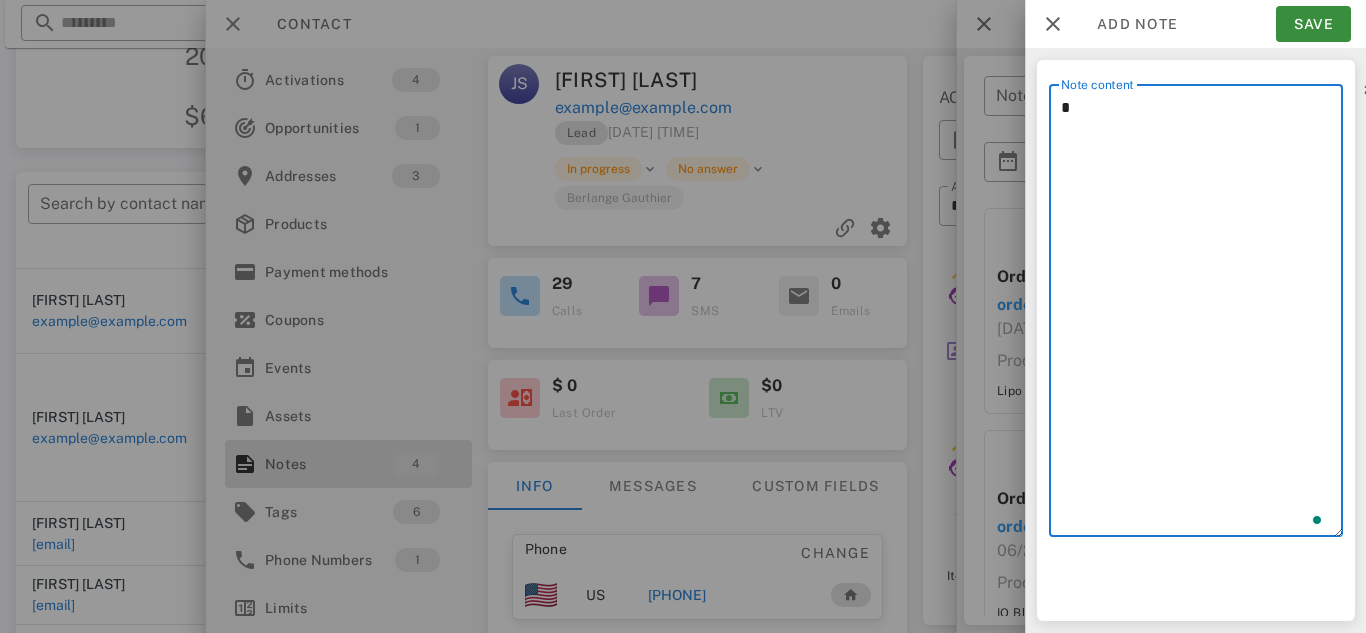 type 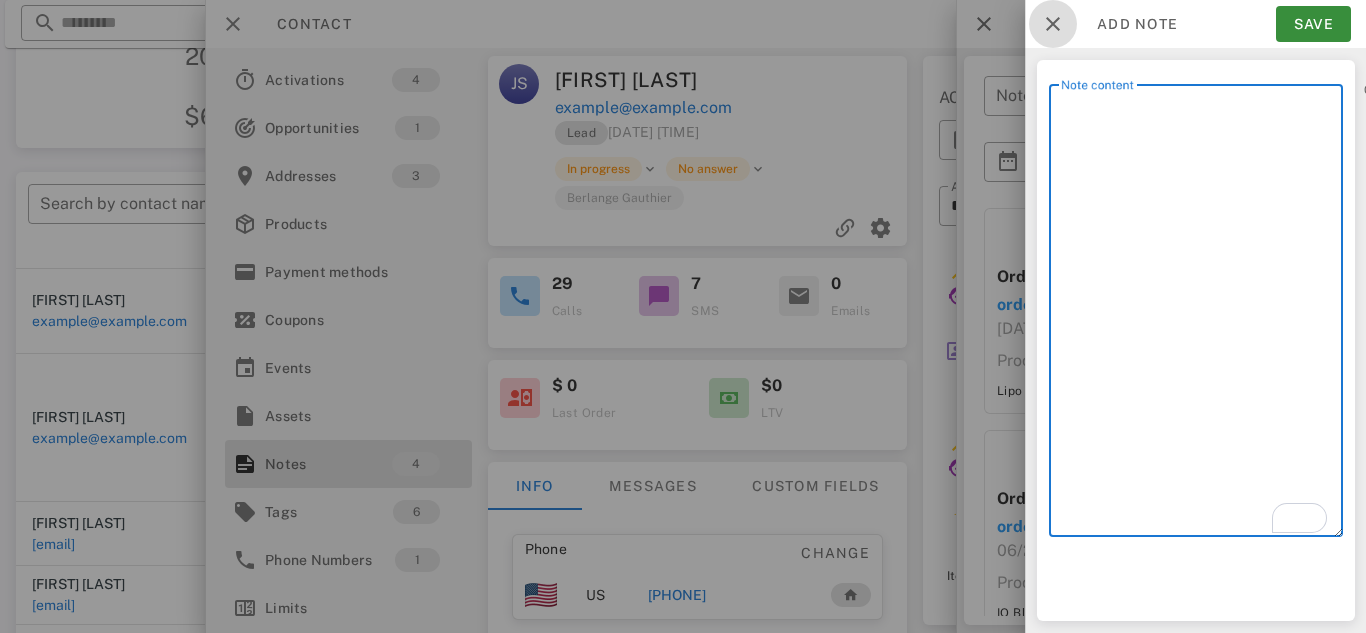 click at bounding box center [1053, 24] 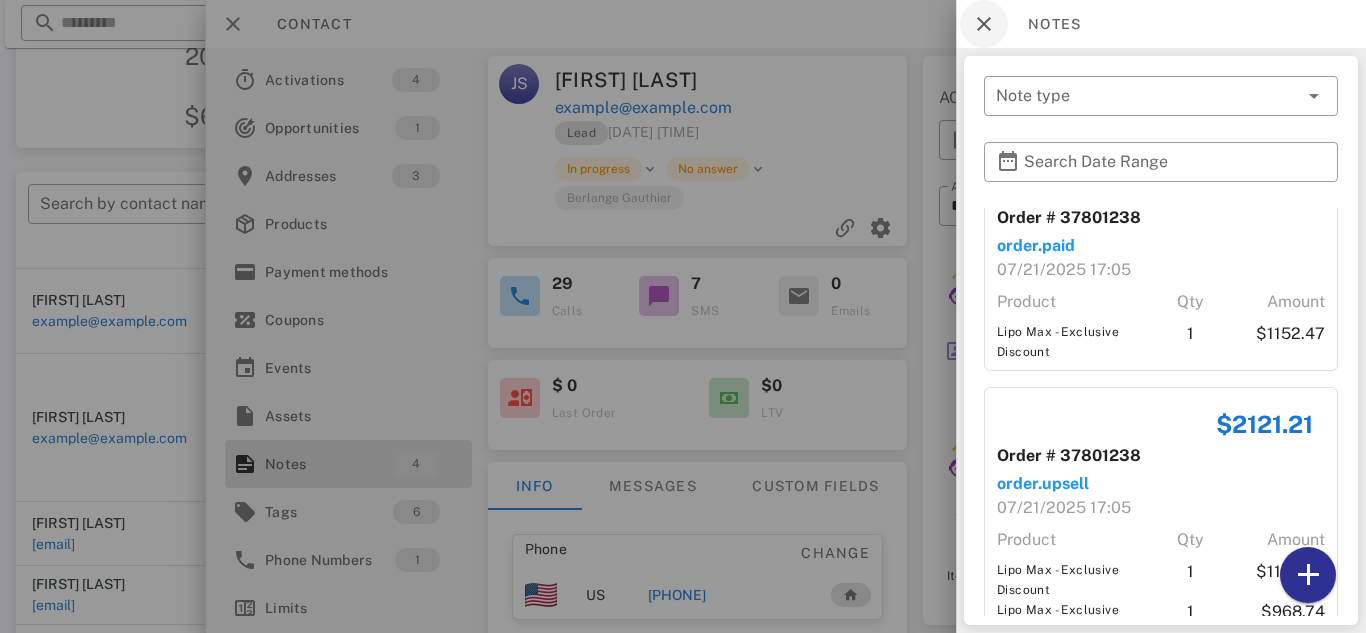 scroll, scrollTop: 580, scrollLeft: 0, axis: vertical 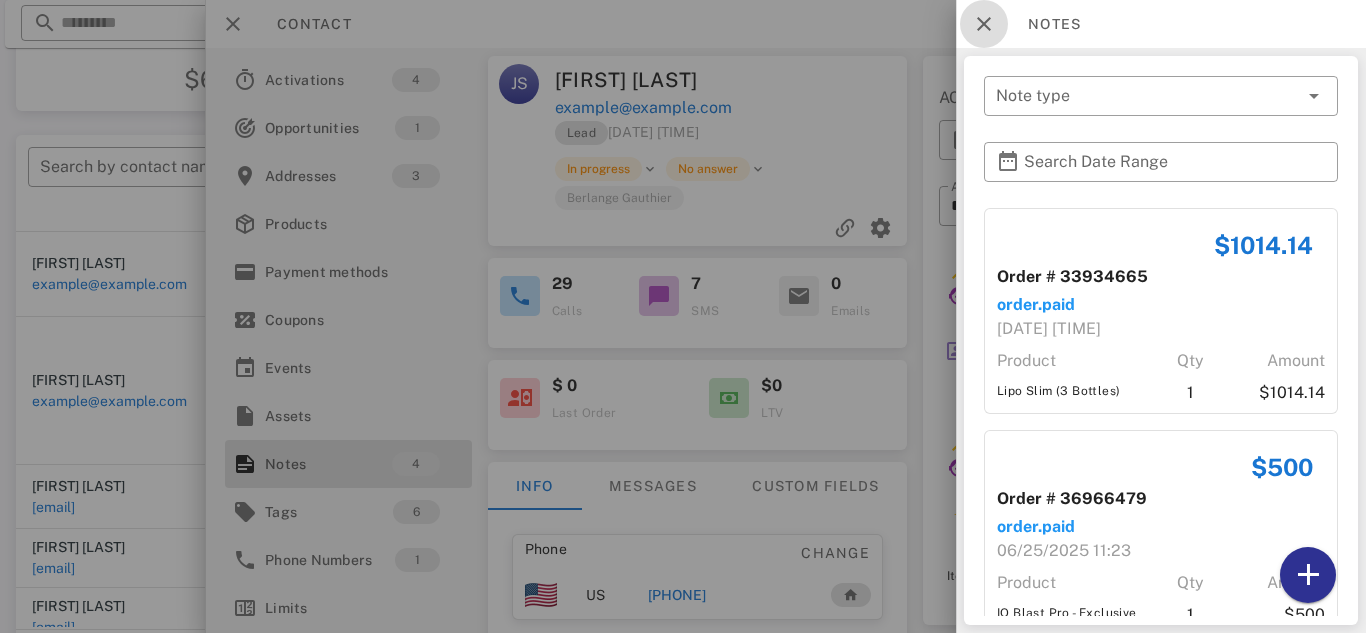 click at bounding box center (984, 24) 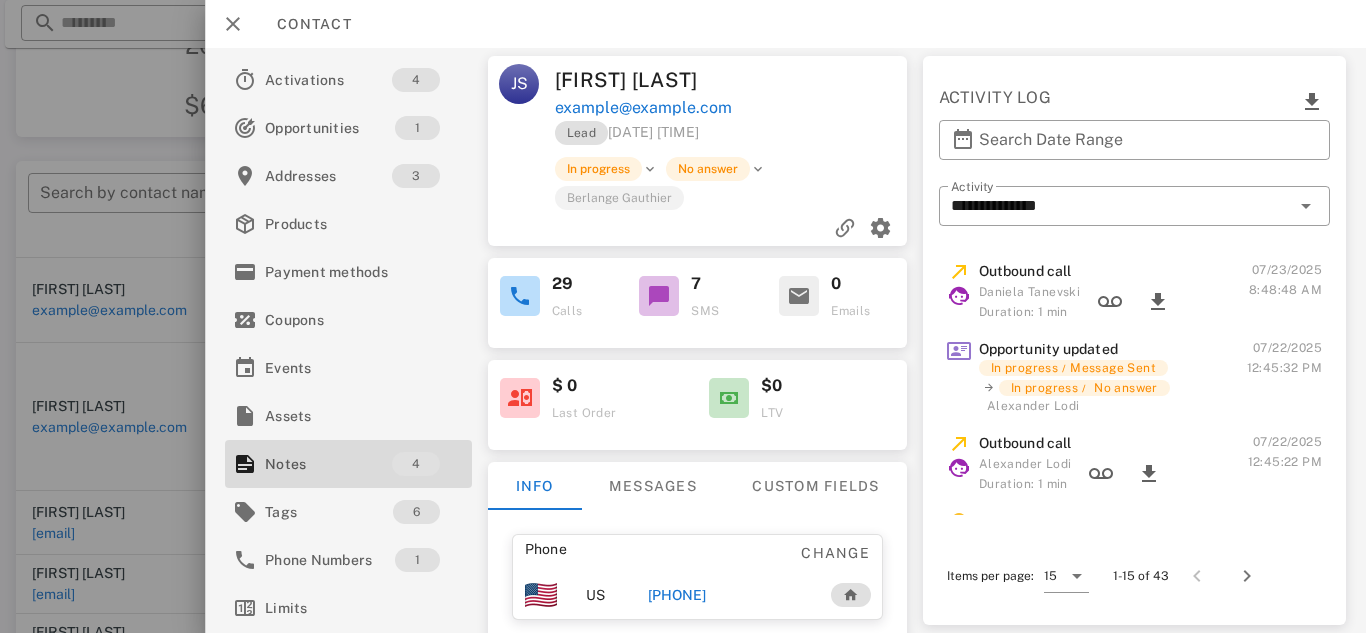 scroll, scrollTop: 284, scrollLeft: 0, axis: vertical 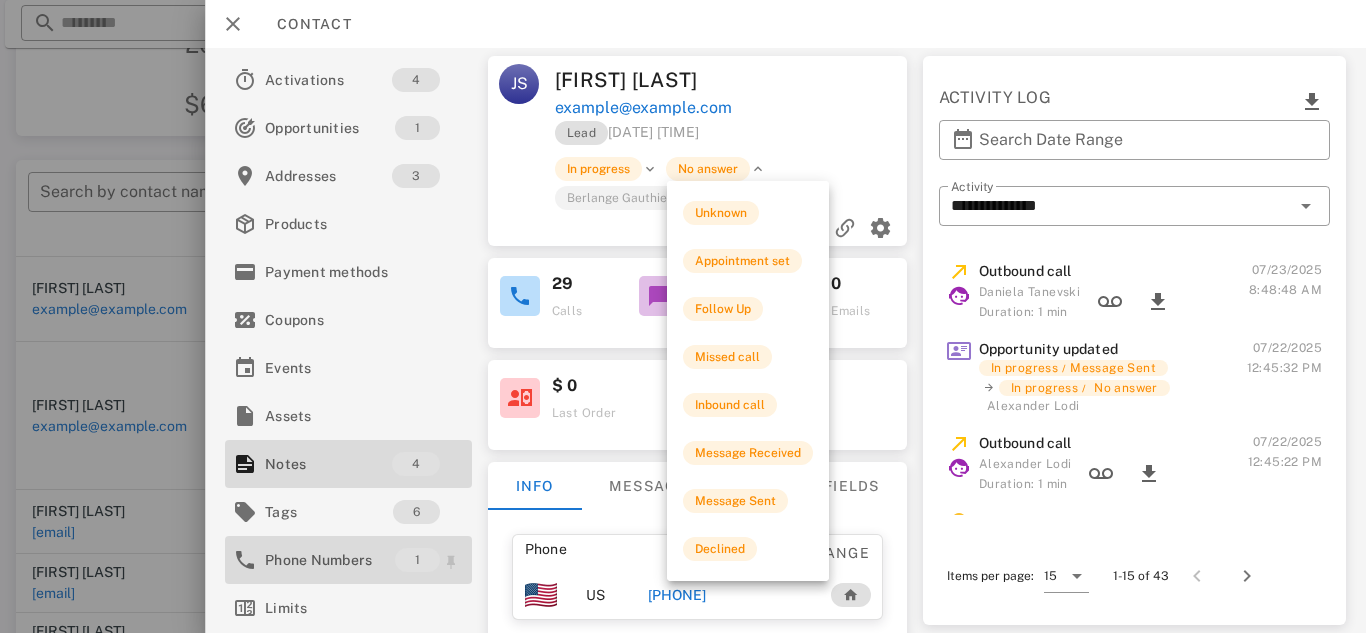 click on "Phone Numbers" at bounding box center (330, 560) 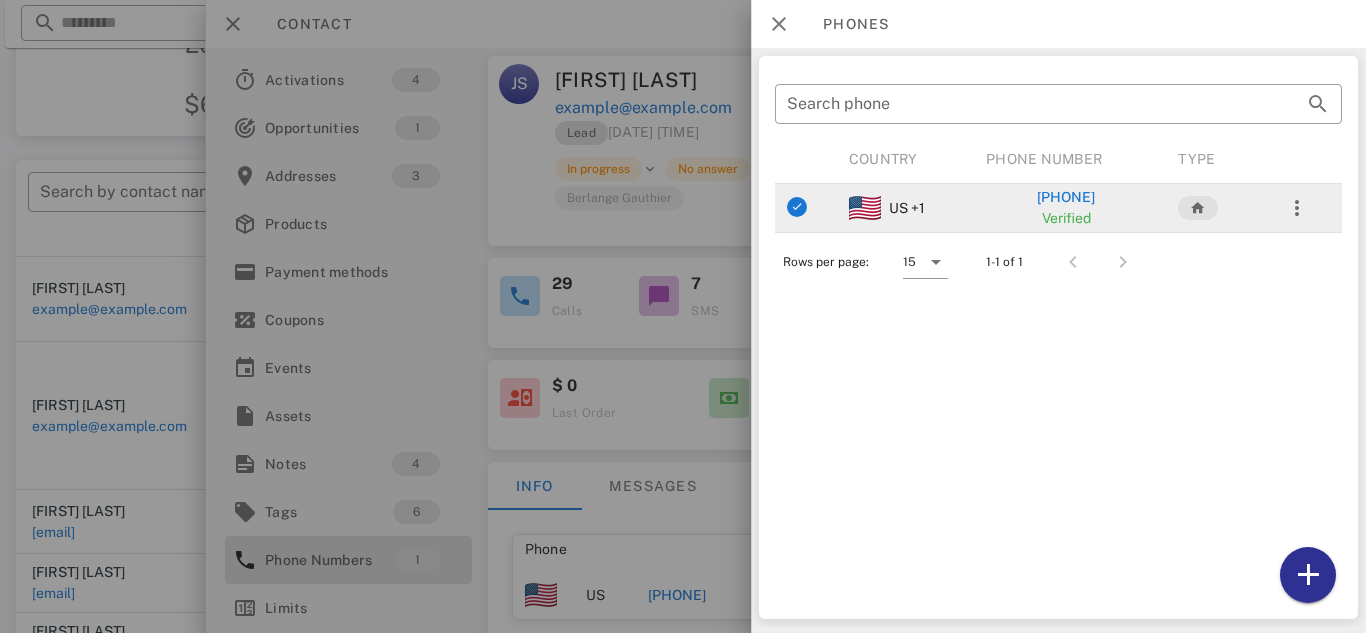 click at bounding box center [804, 208] 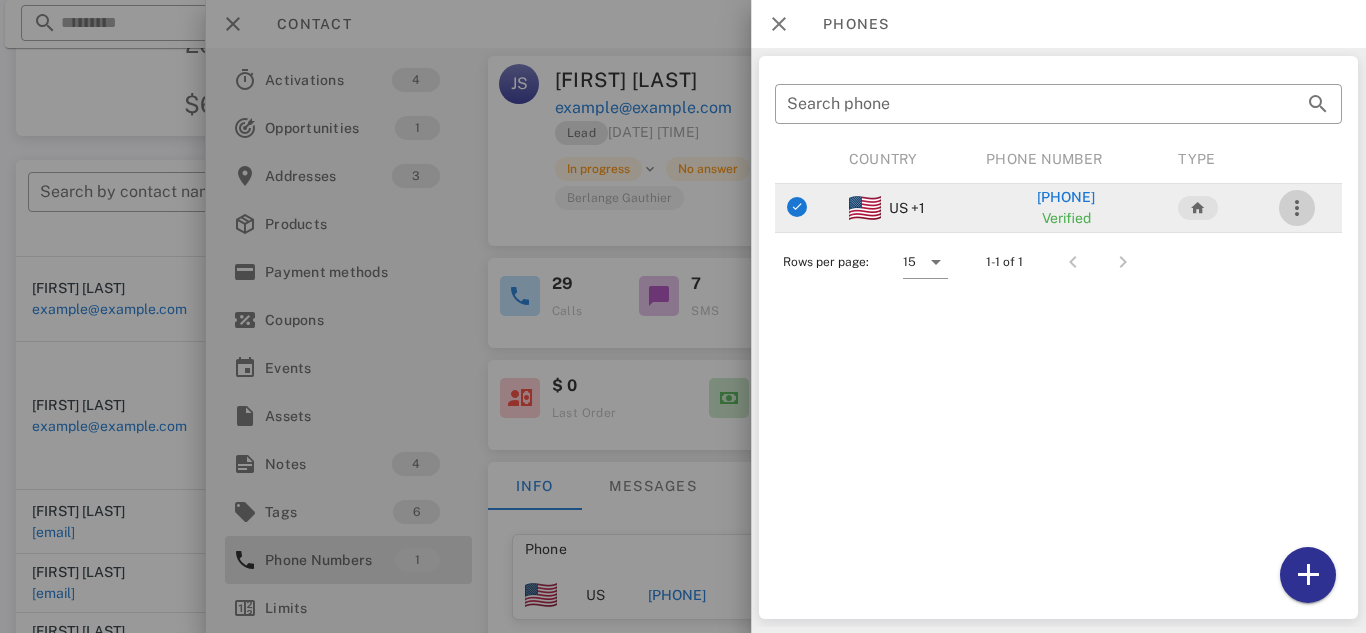click at bounding box center [1297, 208] 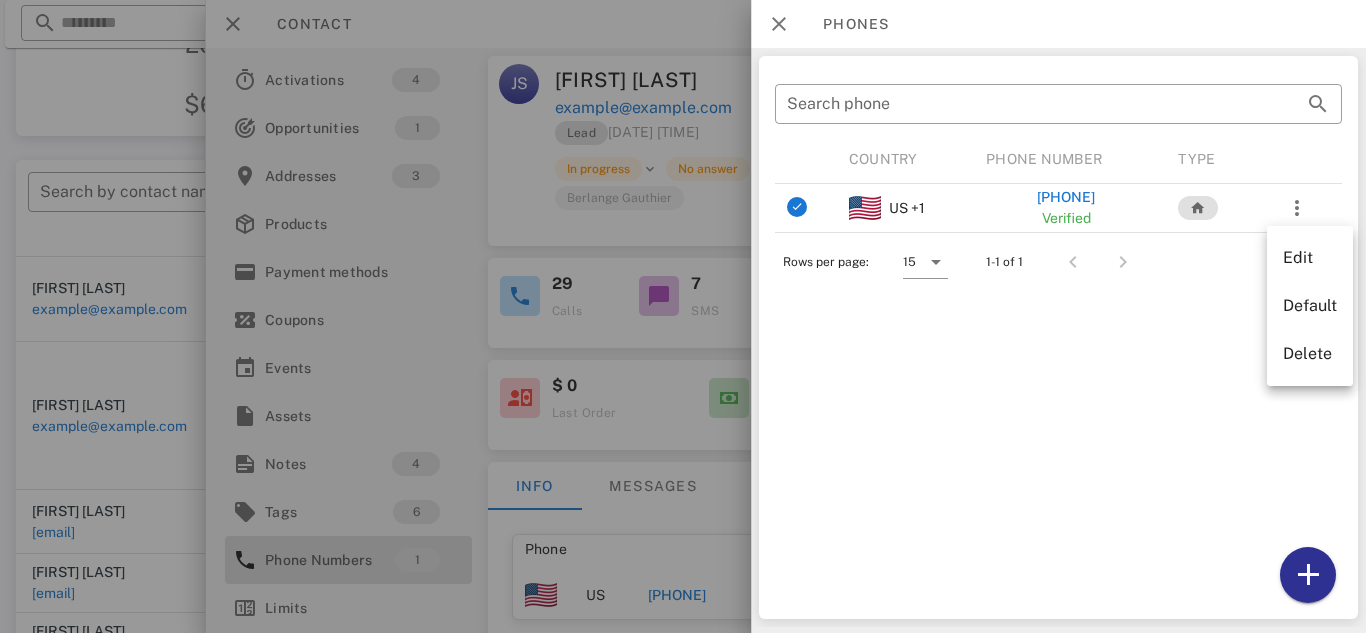 click on "​ Search phone Country Phone Number Type  US +1   [PHONE]   Verified  Rows per page: 15  1-1 of 1" at bounding box center [1058, 337] 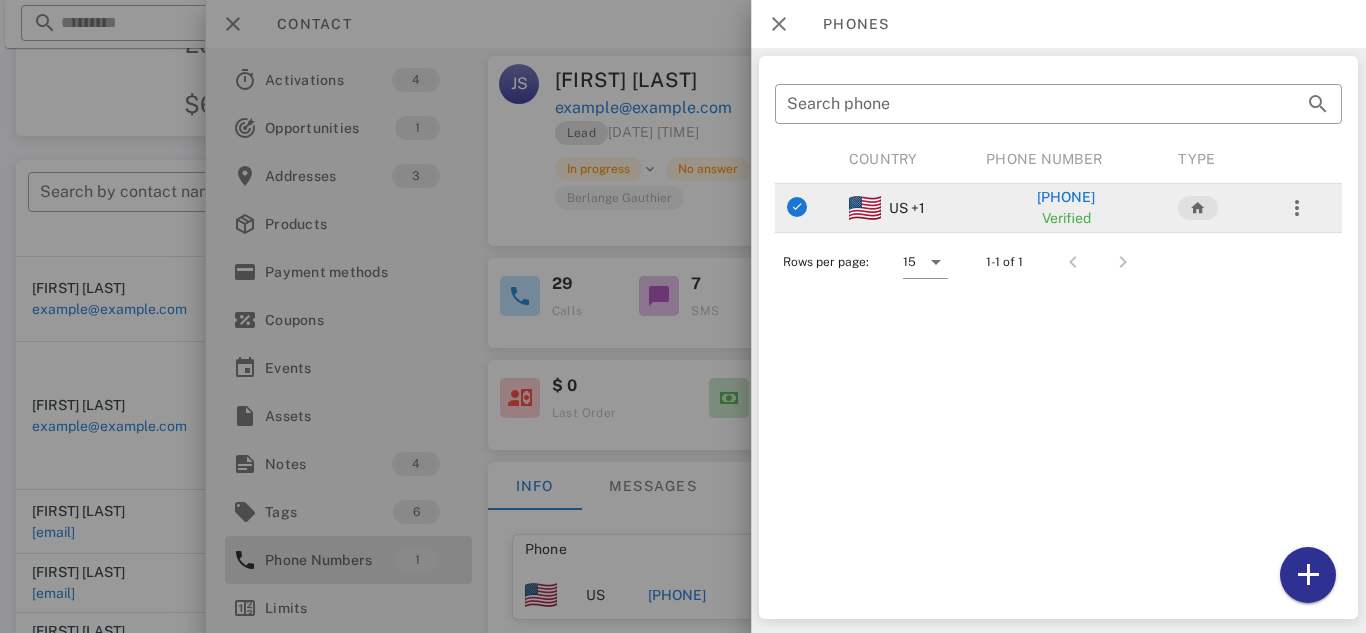 click at bounding box center (804, 208) 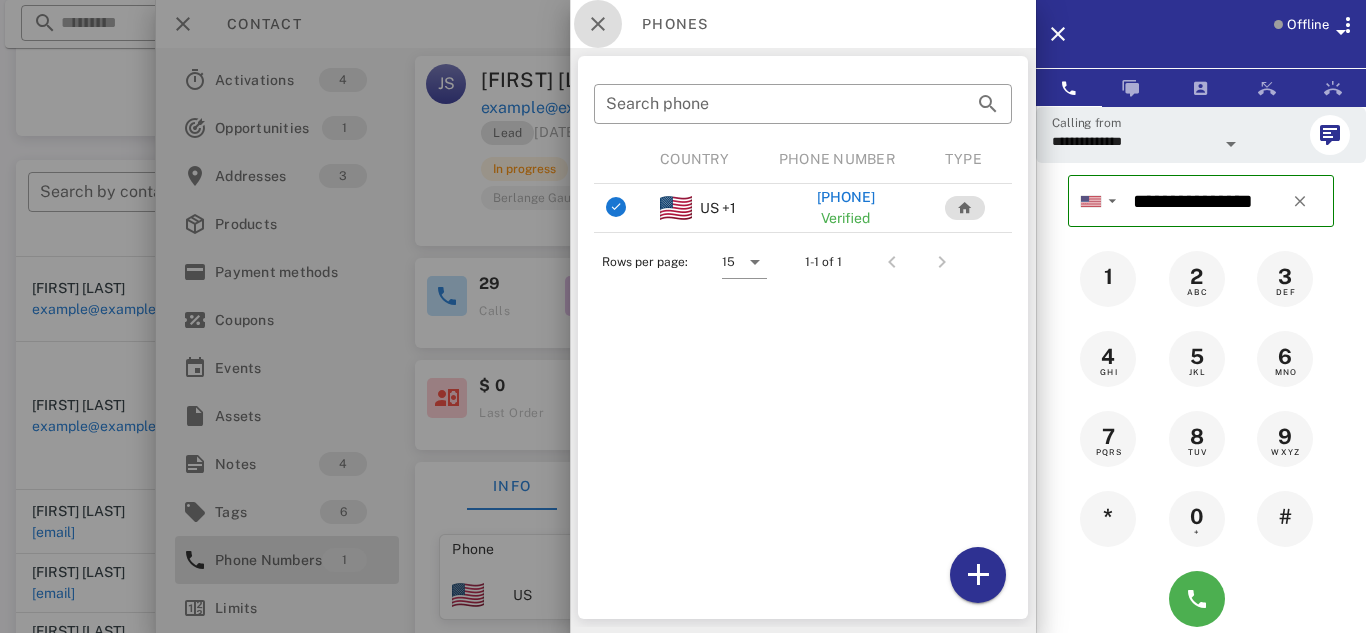 click at bounding box center (598, 24) 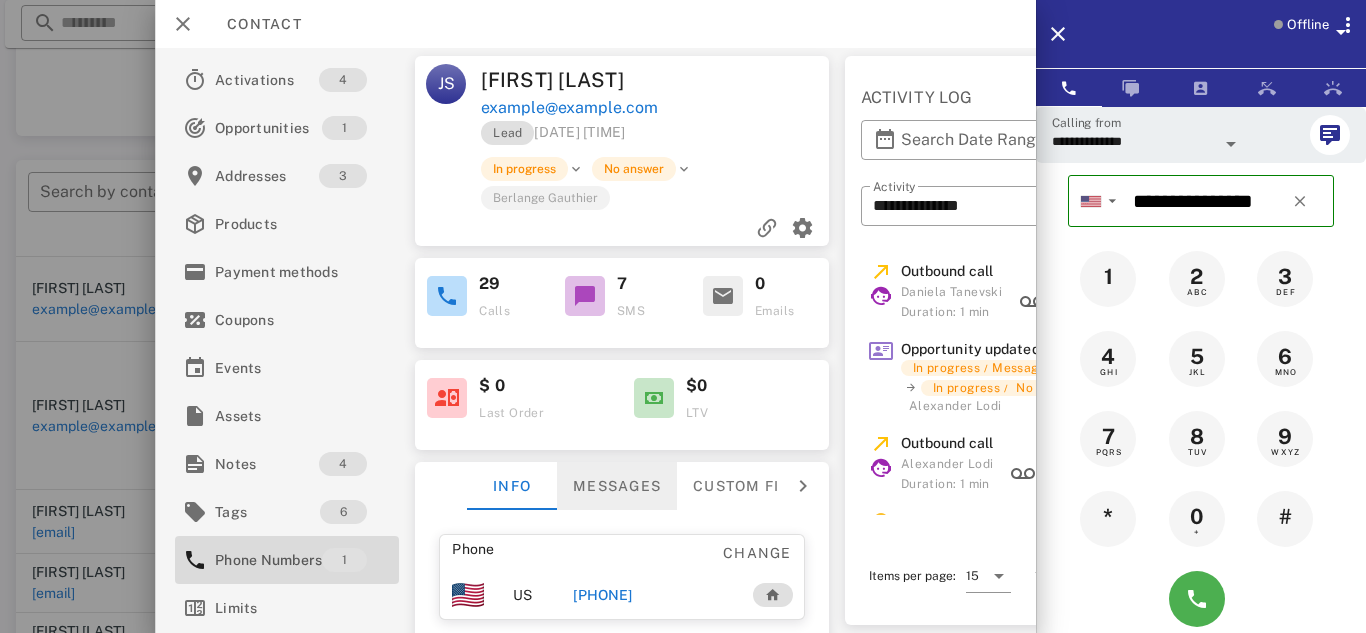 click on "Messages" at bounding box center (618, 486) 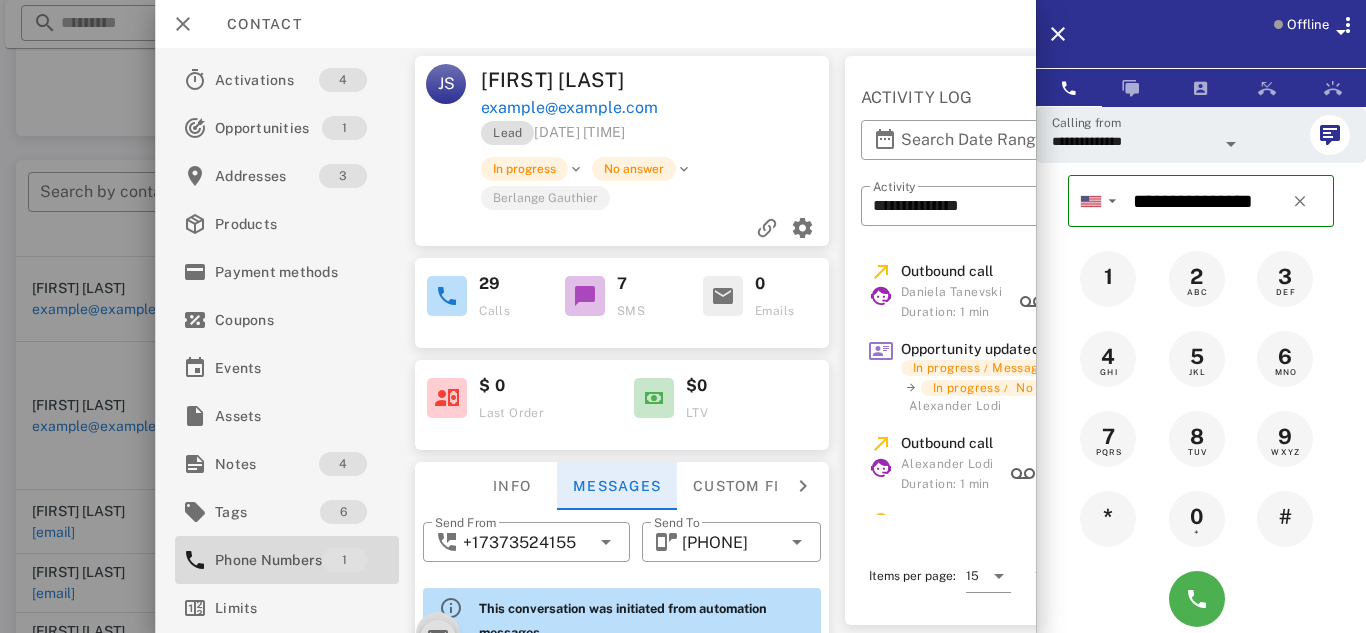 scroll, scrollTop: 1769, scrollLeft: 0, axis: vertical 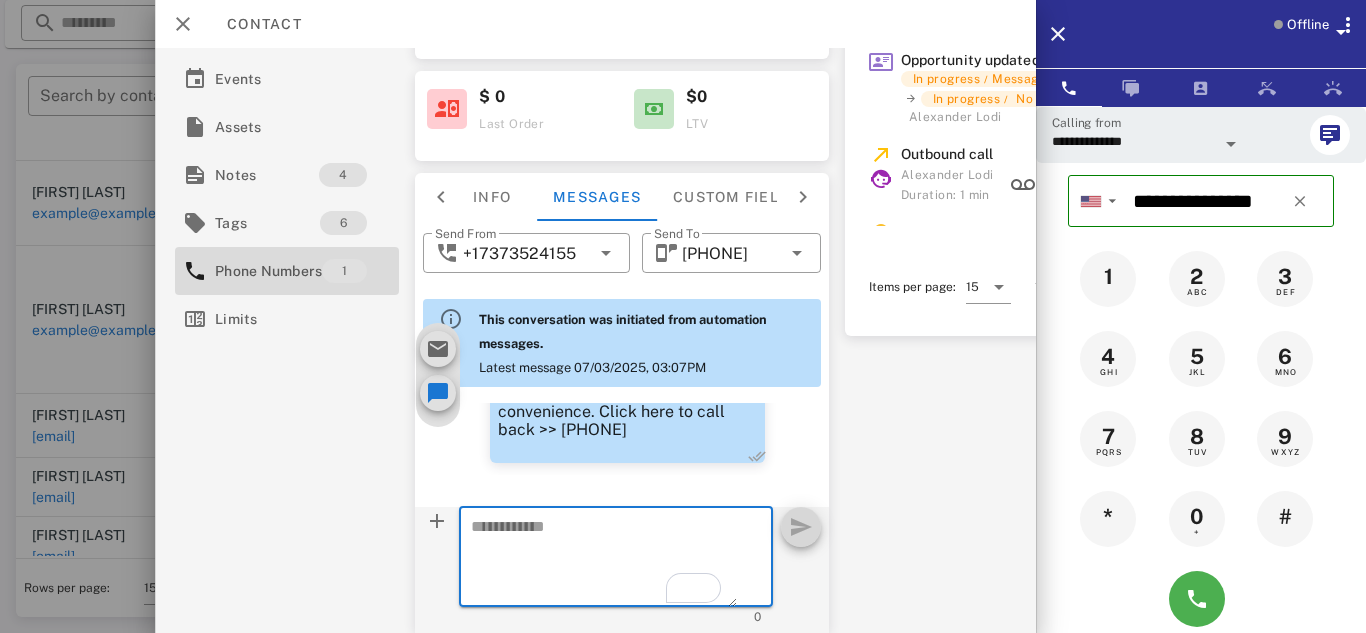 click on "Offline" at bounding box center [1308, 25] 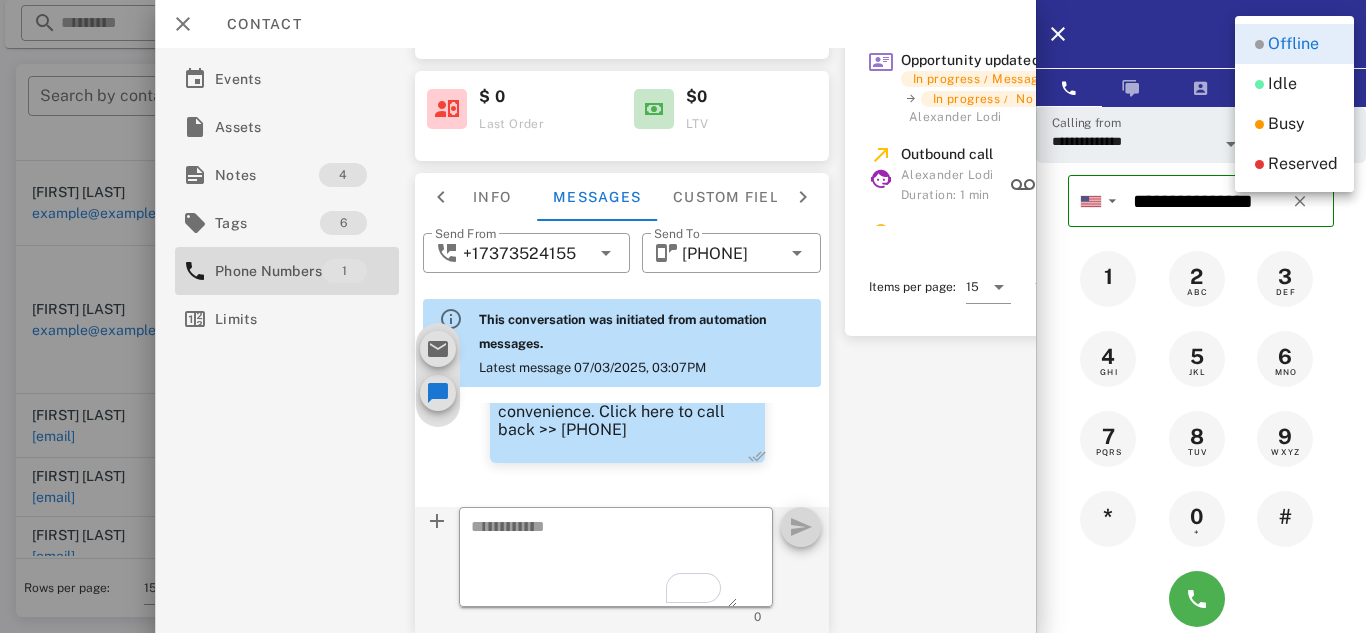 click on "Offline" at bounding box center (1227, 34) 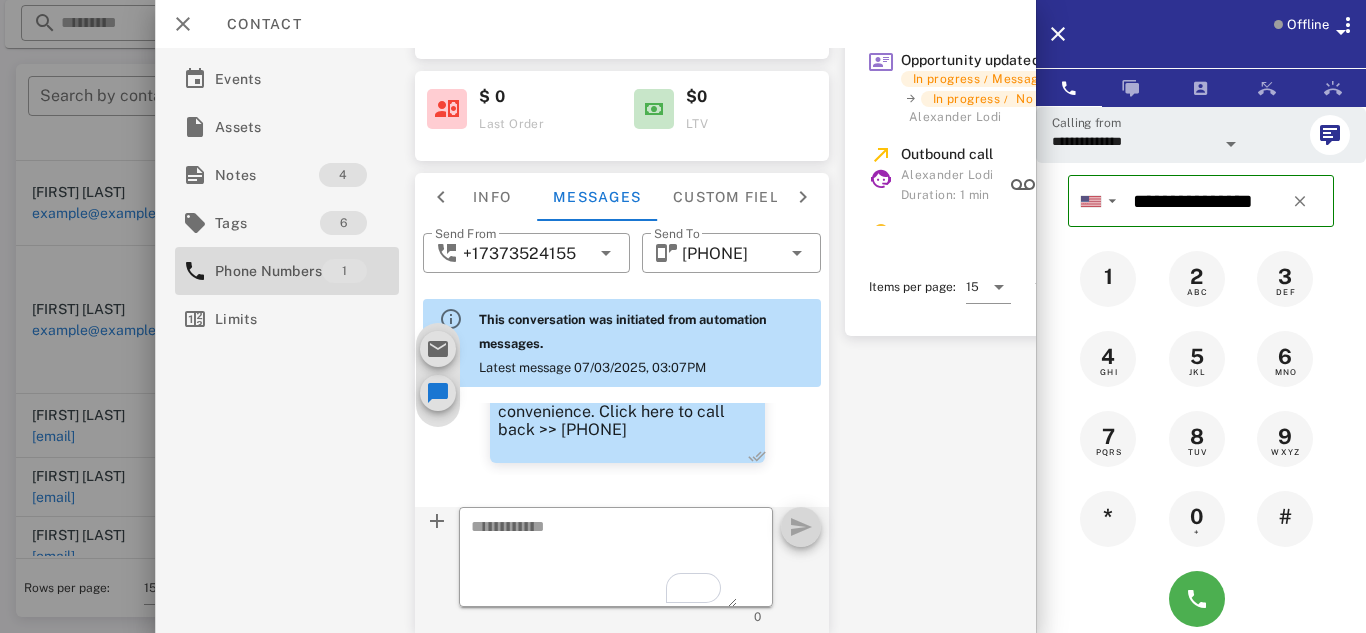 click on "Offline" at bounding box center (1308, 25) 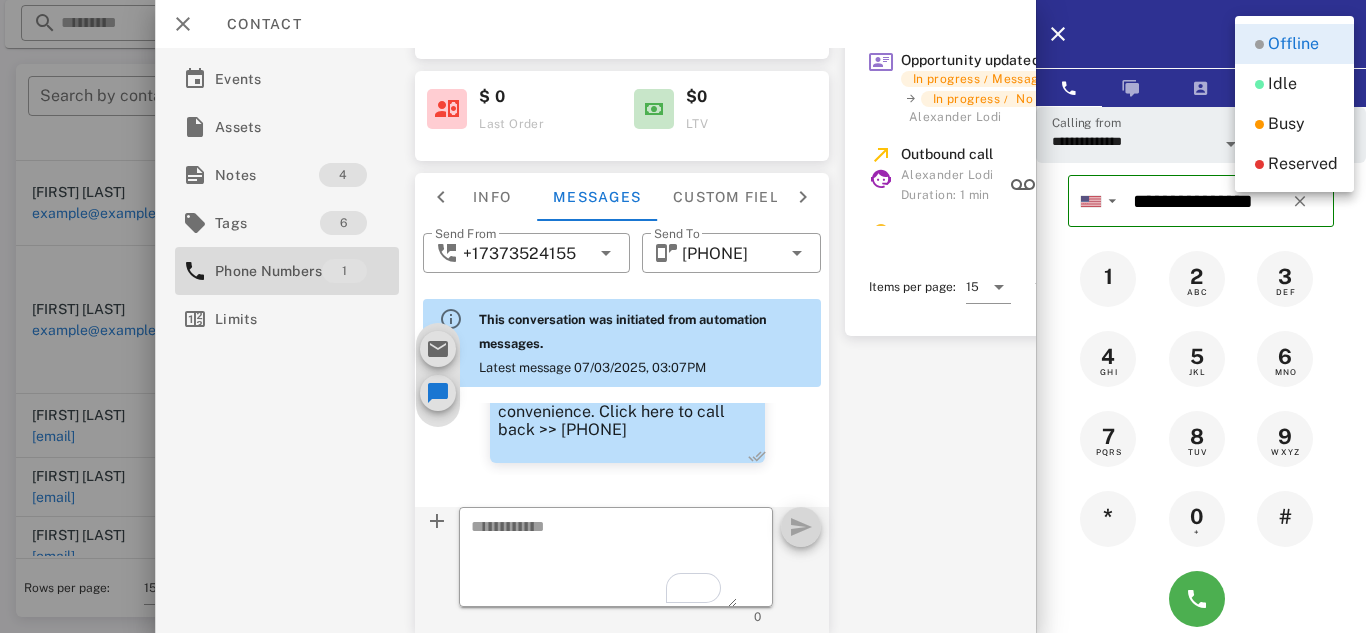 click on "Offline" at bounding box center (1227, 34) 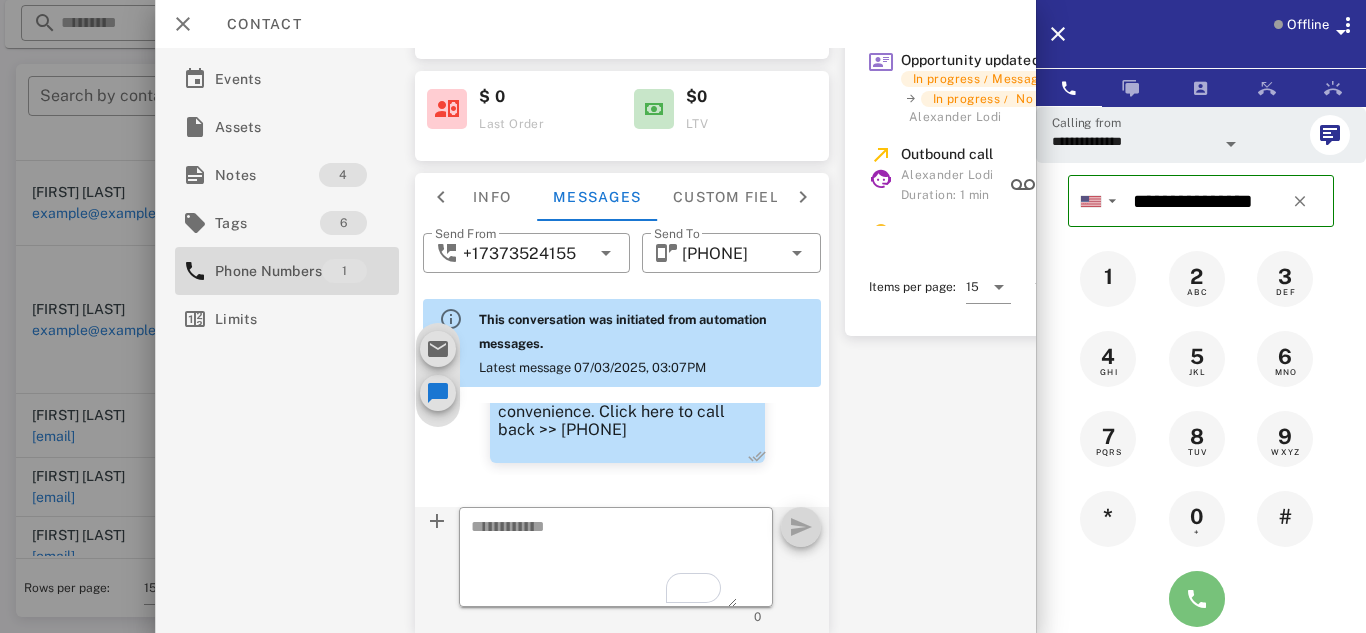 click at bounding box center (1197, 599) 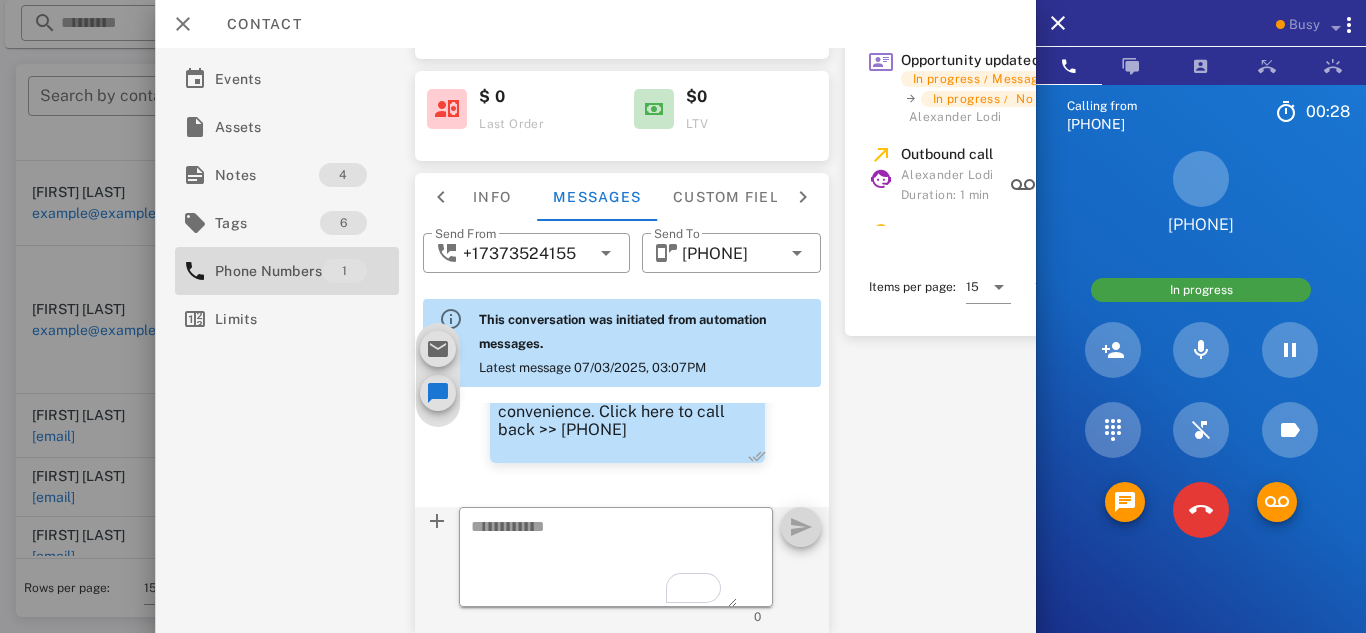 click on "[PHONE]" at bounding box center (1201, 193) 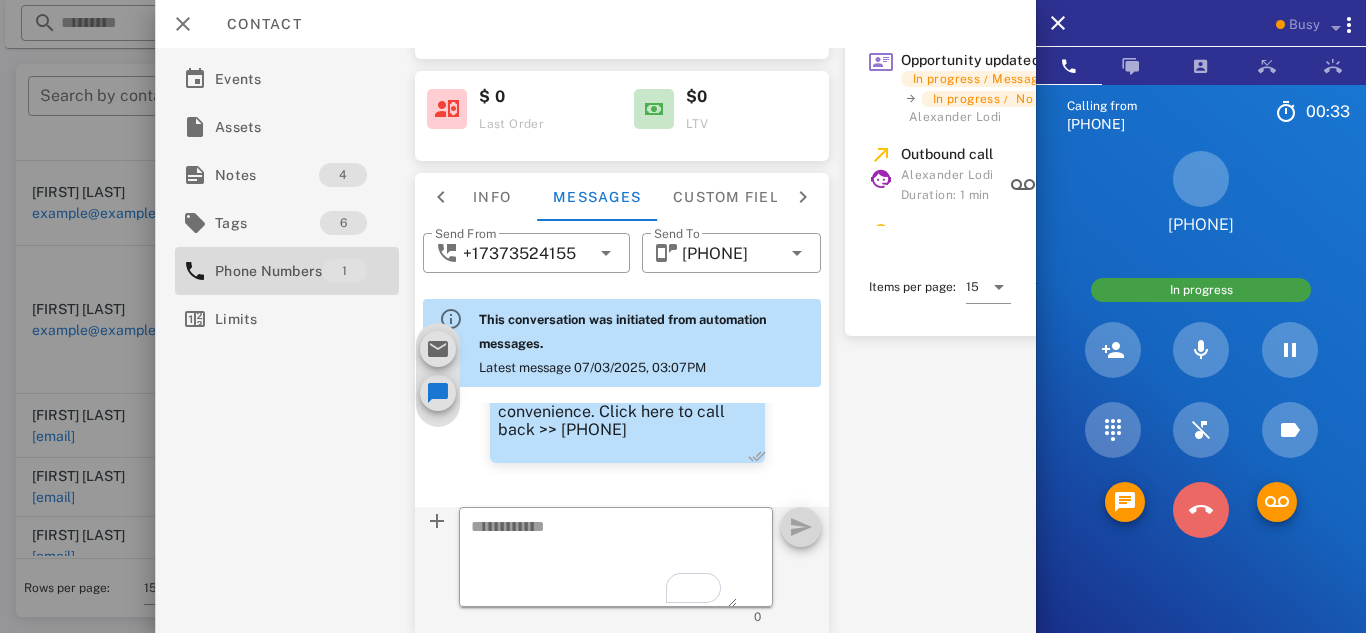 click at bounding box center (1201, 510) 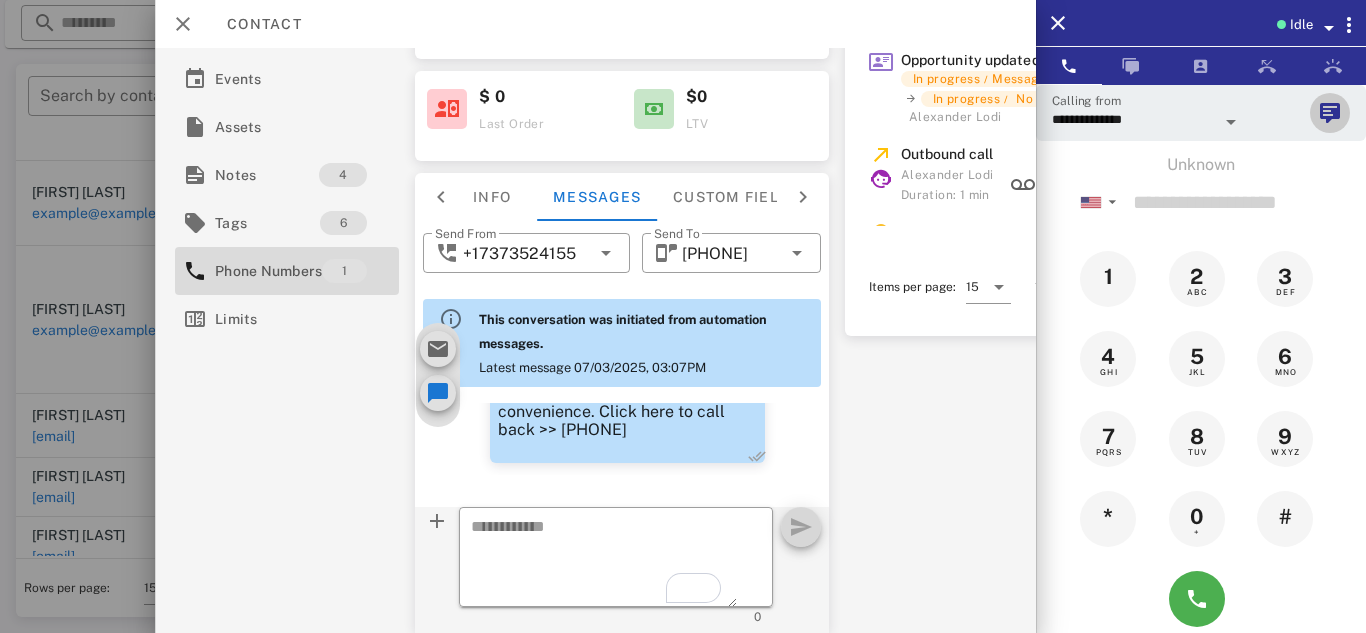 click at bounding box center (1330, 113) 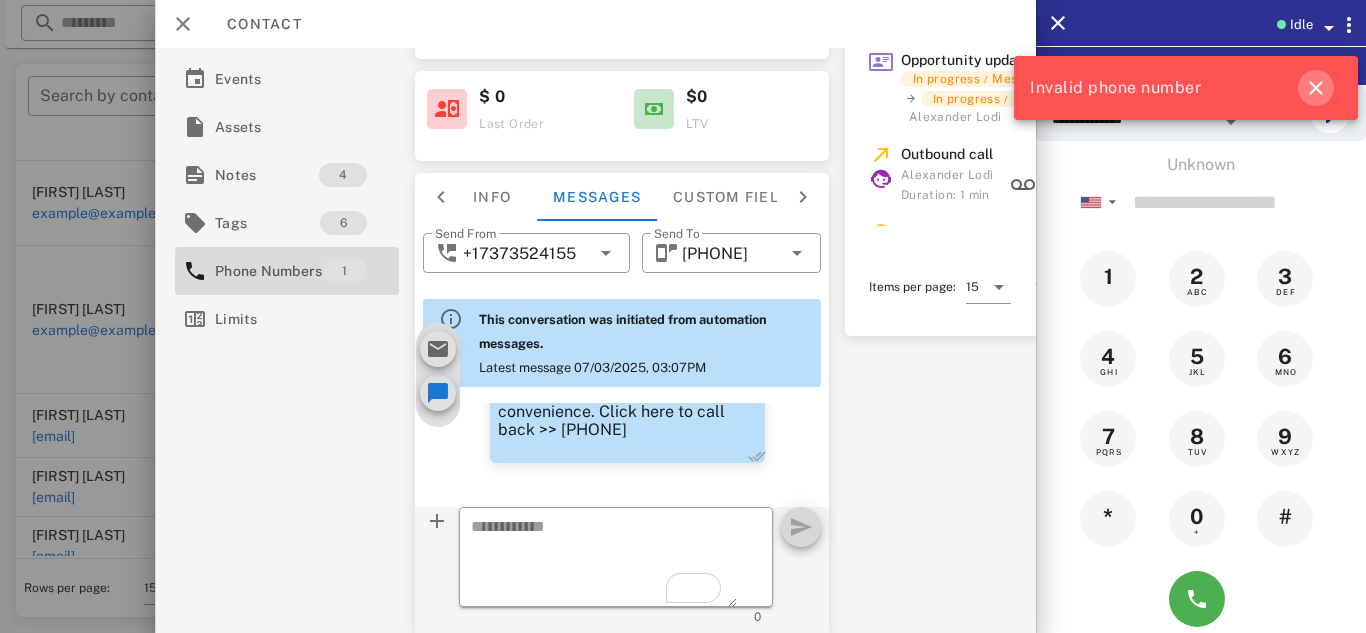 click at bounding box center (1316, 88) 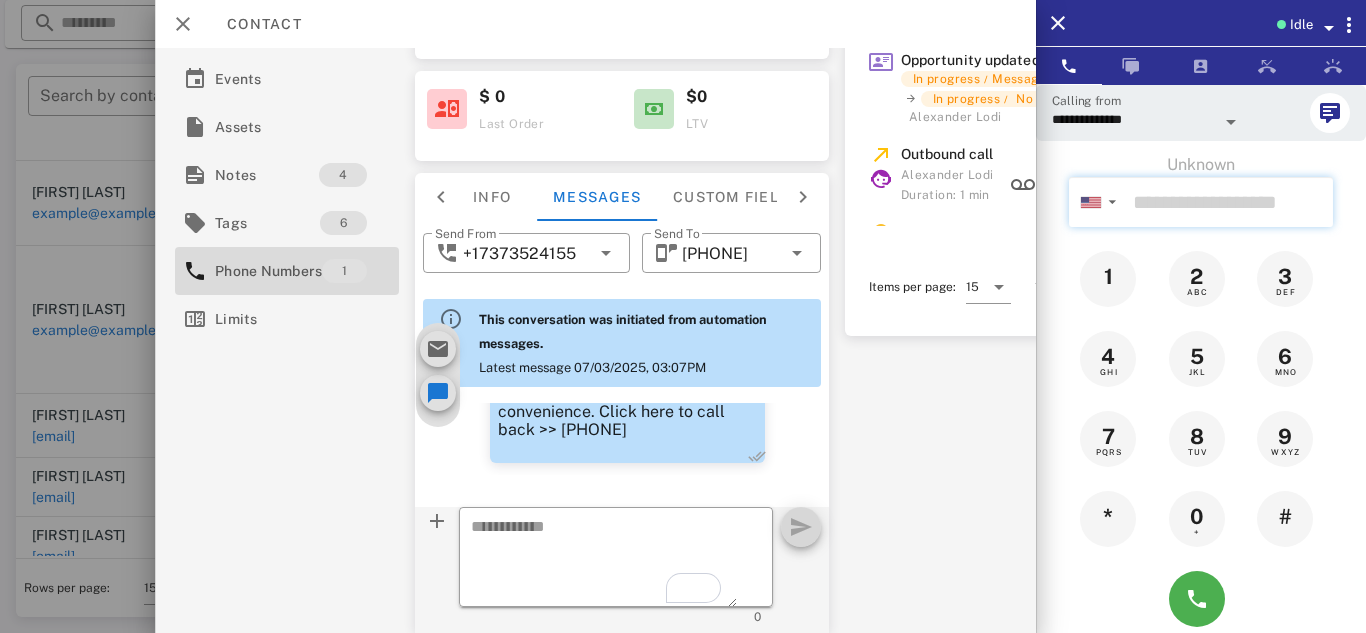 click at bounding box center [1229, 202] 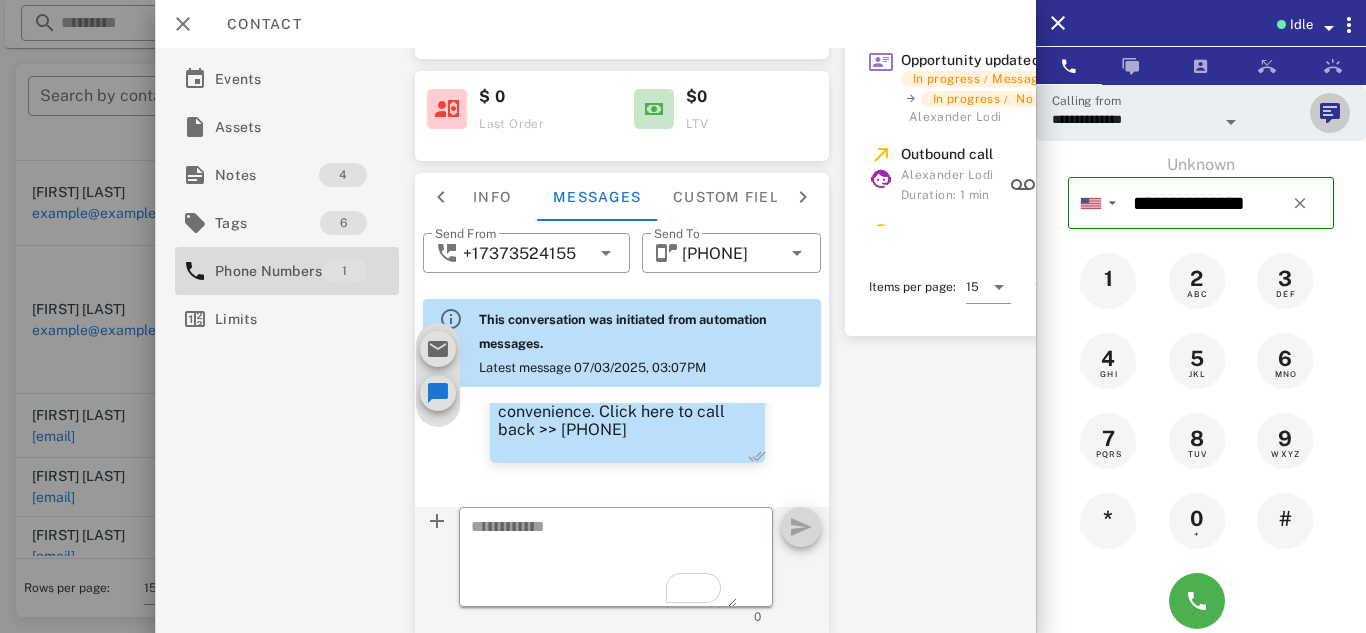 click at bounding box center [1330, 113] 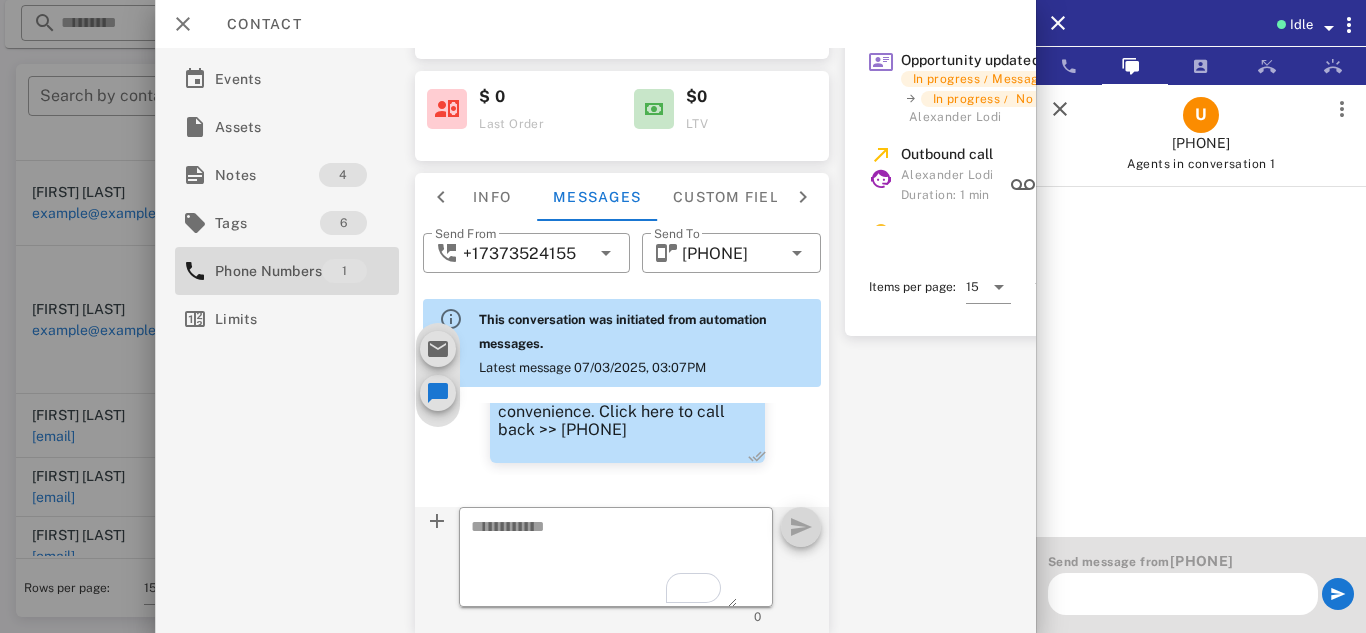 scroll, scrollTop: 0, scrollLeft: 0, axis: both 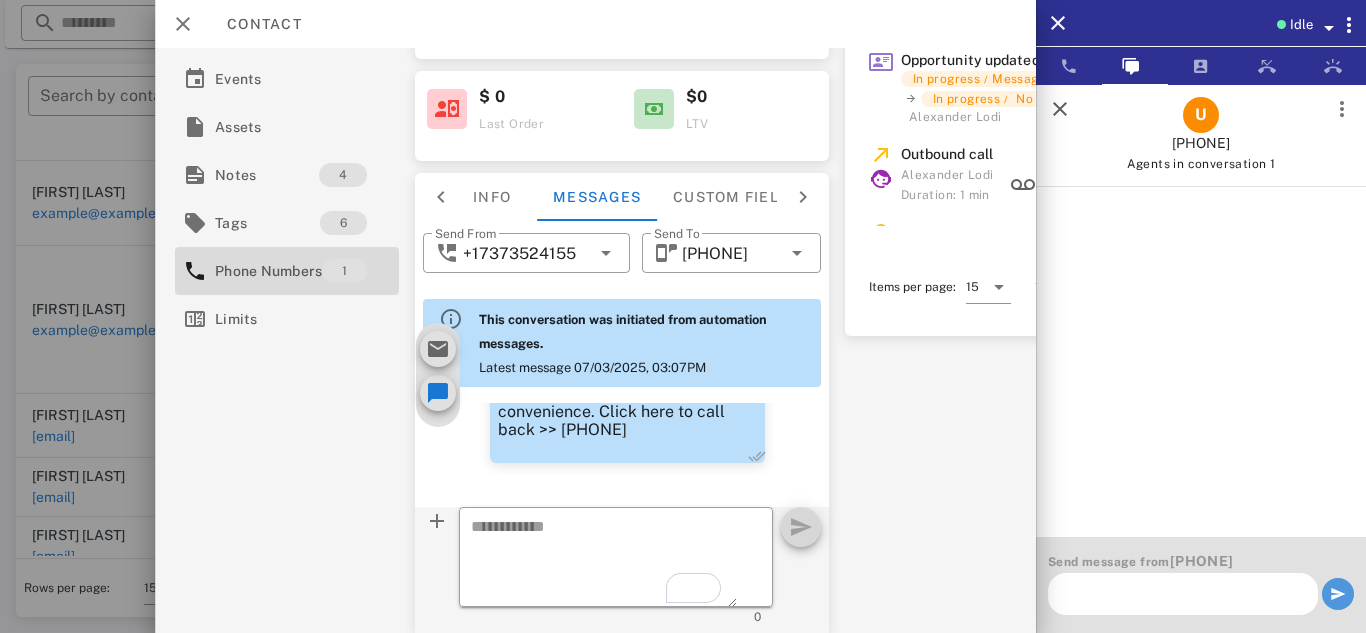 click at bounding box center (1338, 594) 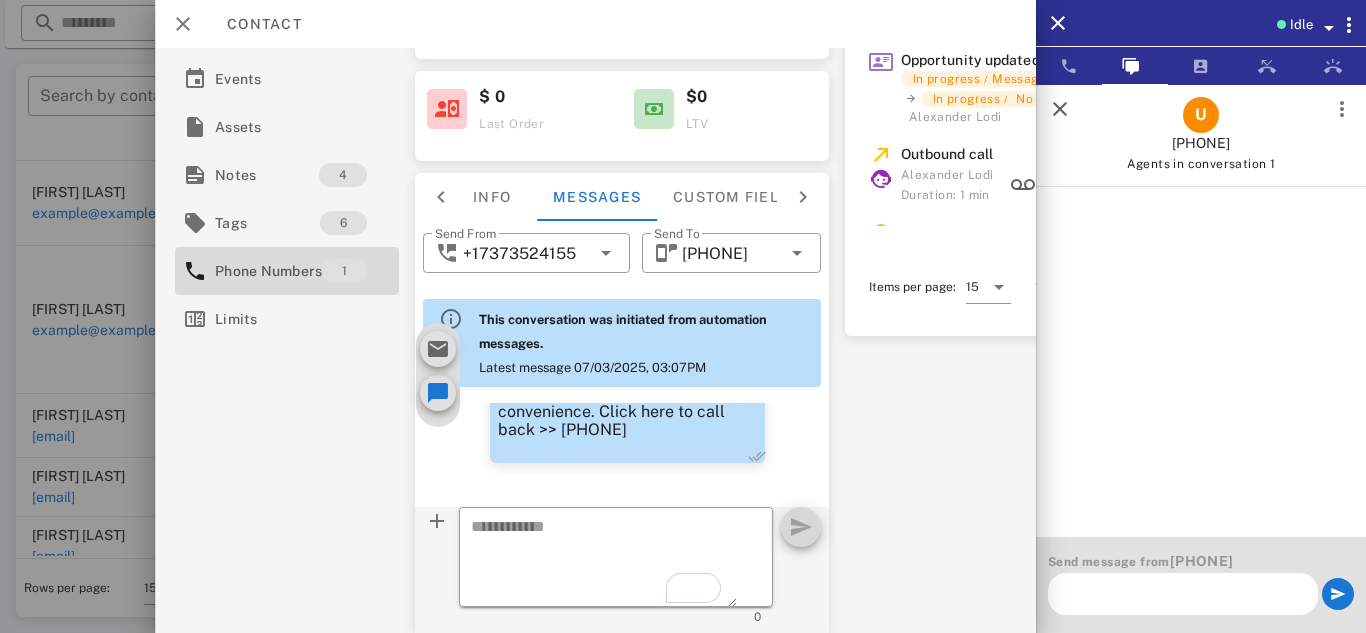 click on "This is the LipoSlim that you purchased online for your weight loss with Dr. Lewis Office. We need to confirm some important details about your order. Please give us a call back at your earliest convenience. Click here to call back >> [PHONE]" at bounding box center (627, 368) 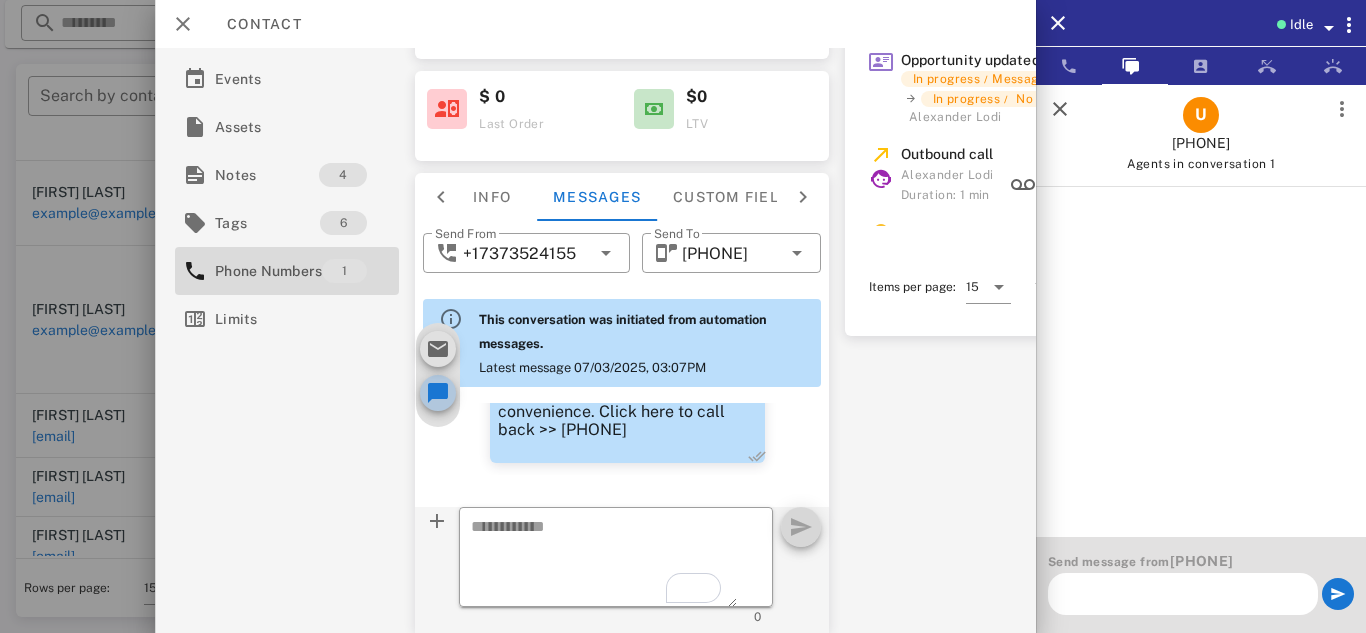 click at bounding box center (439, 393) 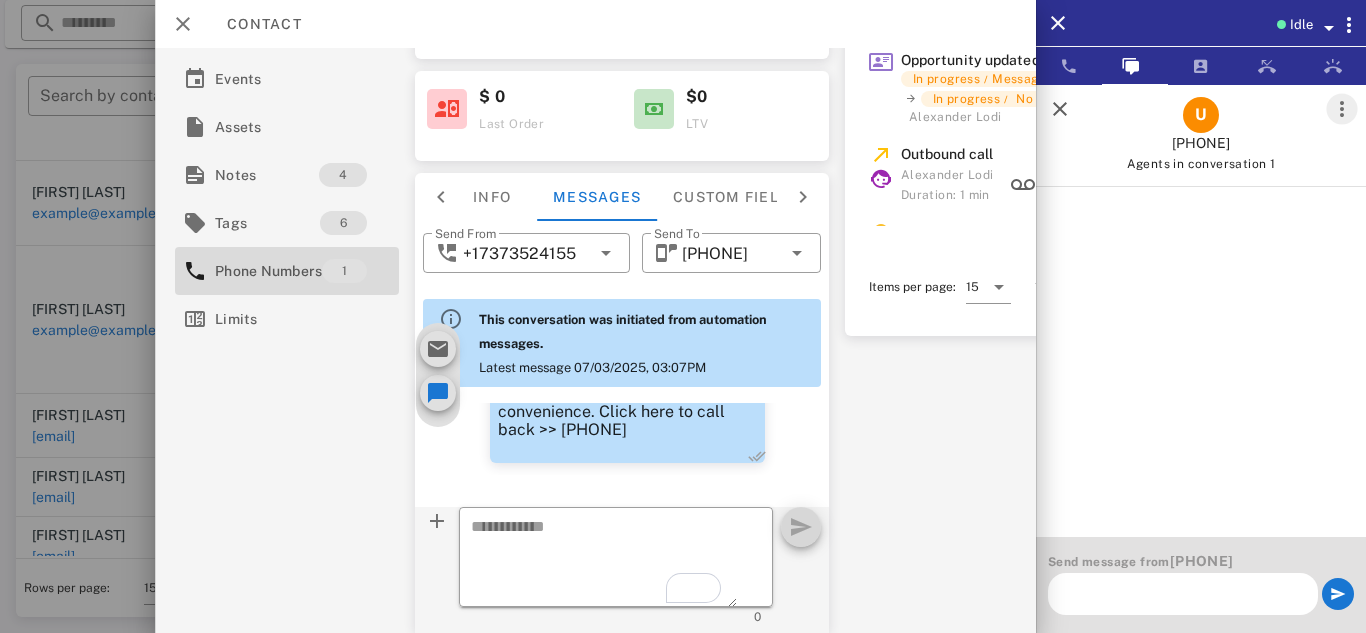 click at bounding box center [1342, 109] 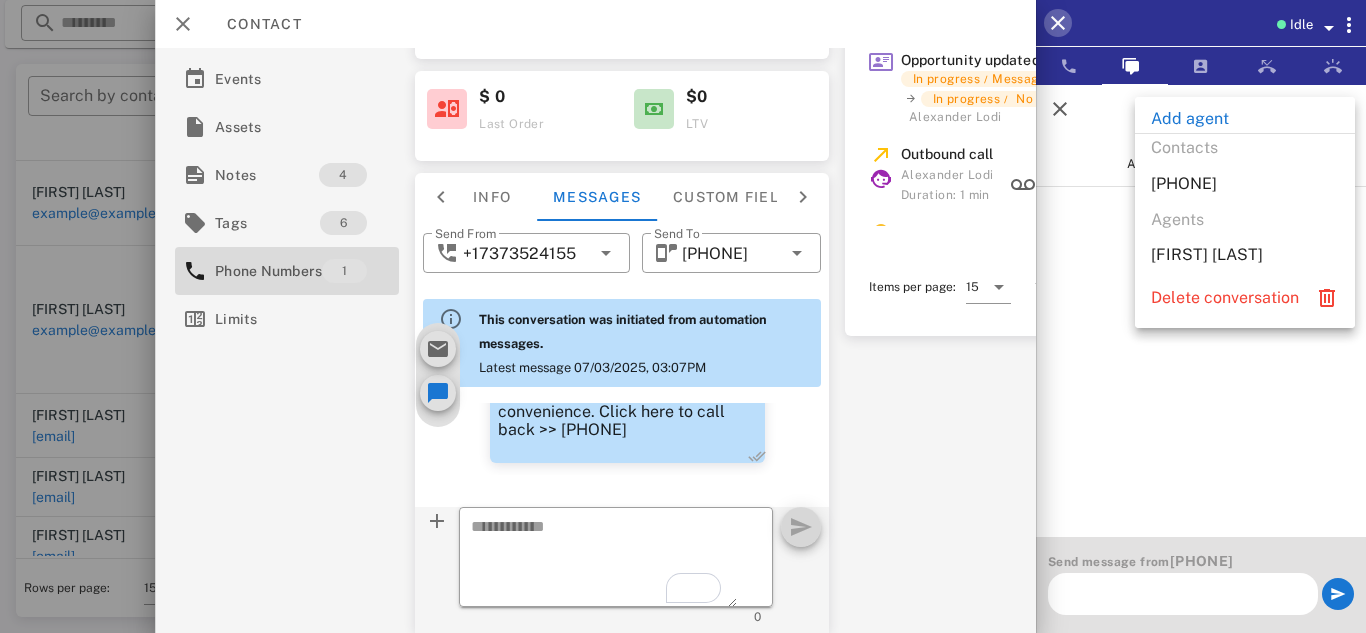 click at bounding box center [1058, 23] 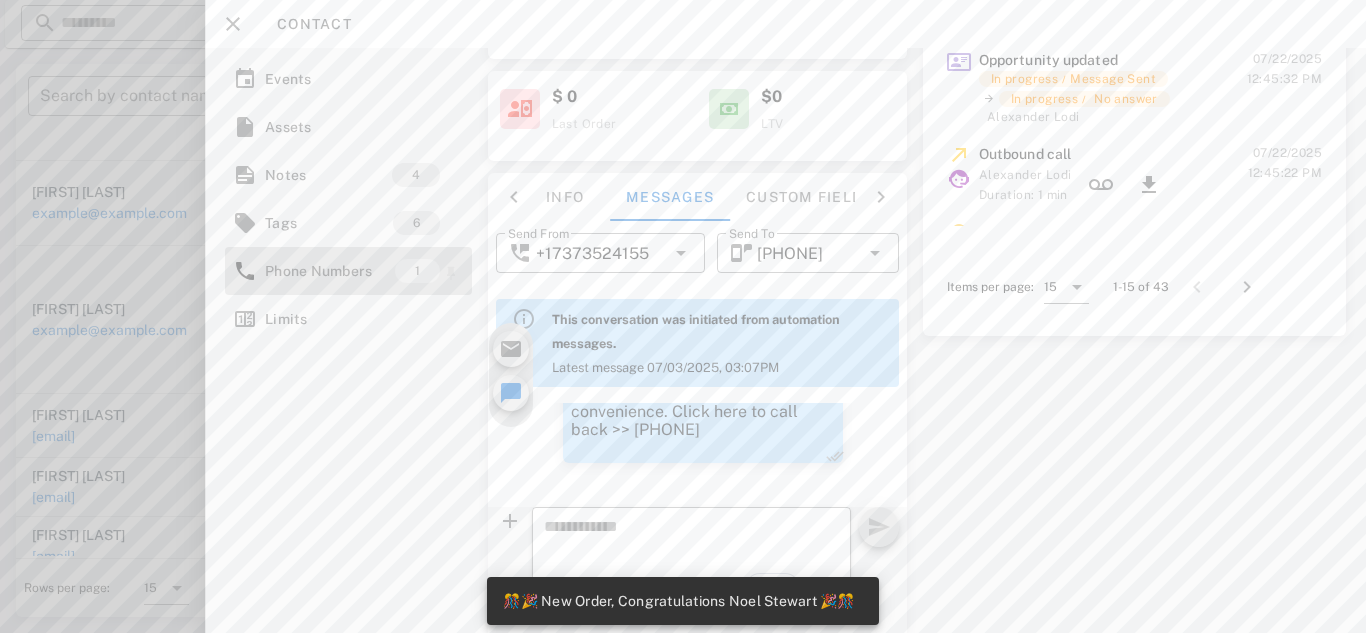 click on "Phone Numbers" at bounding box center [330, 271] 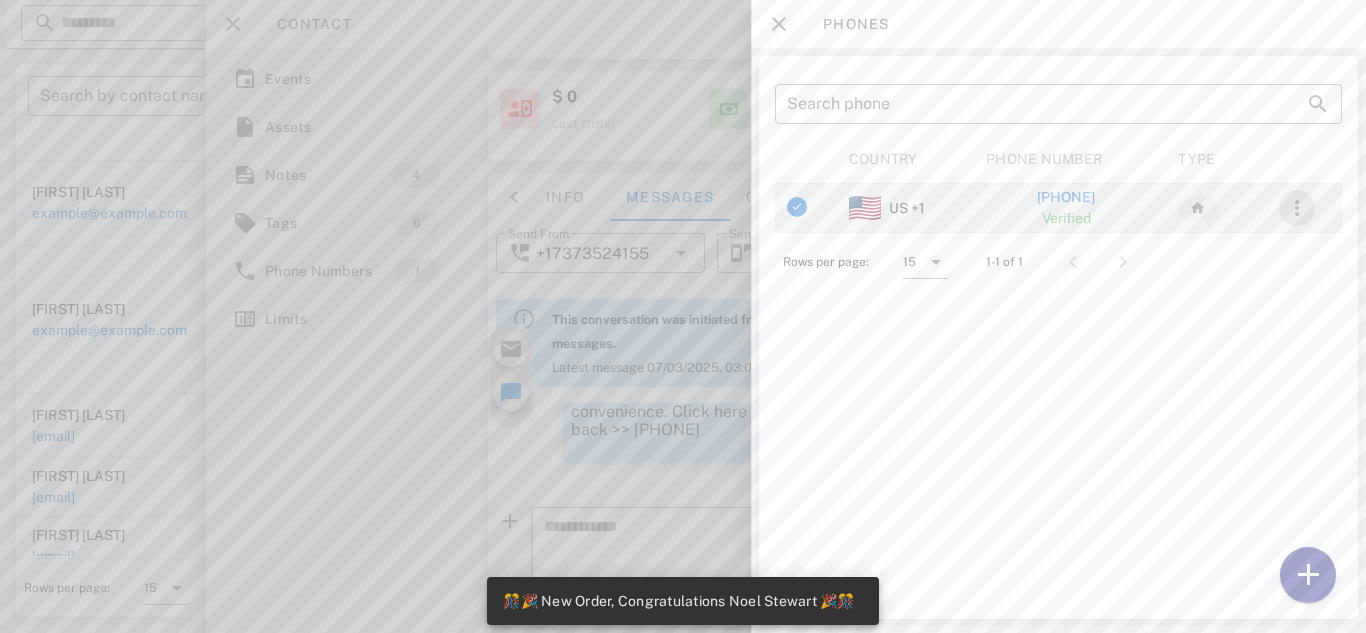 click at bounding box center (1297, 208) 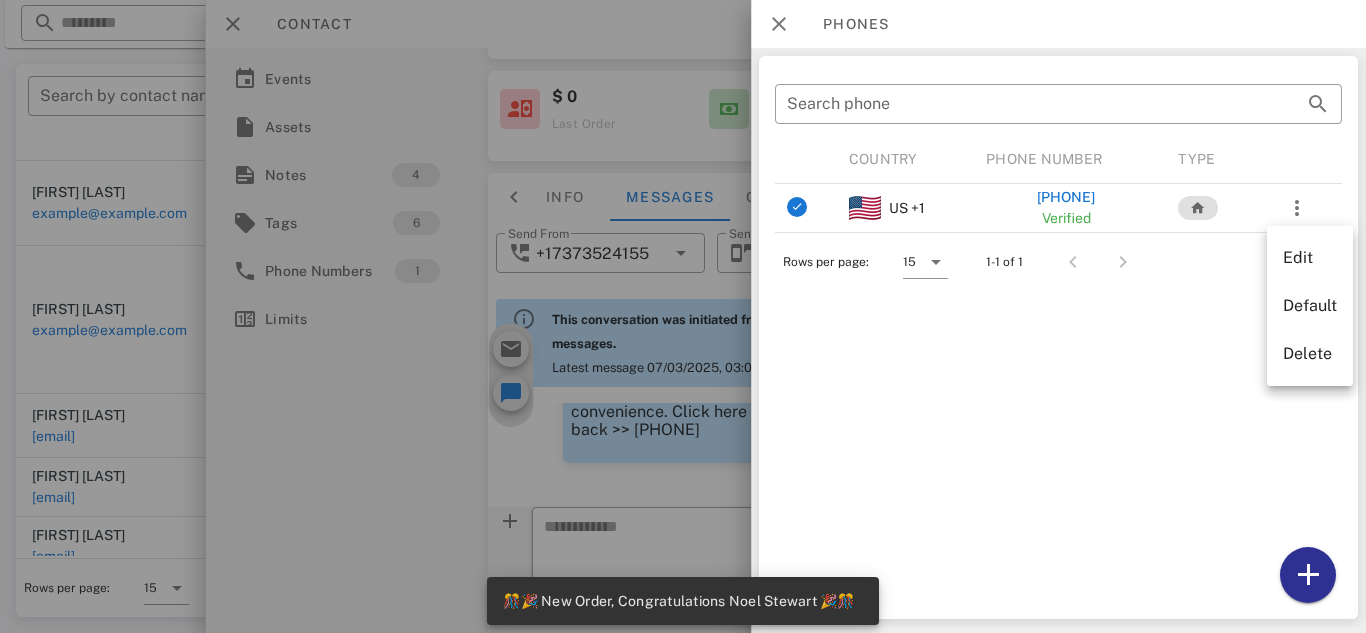 click on "​ Search phone Country Phone Number Type  US +1   [PHONE]   Verified  Rows per page: 15  1-1 of 1" at bounding box center [1058, 337] 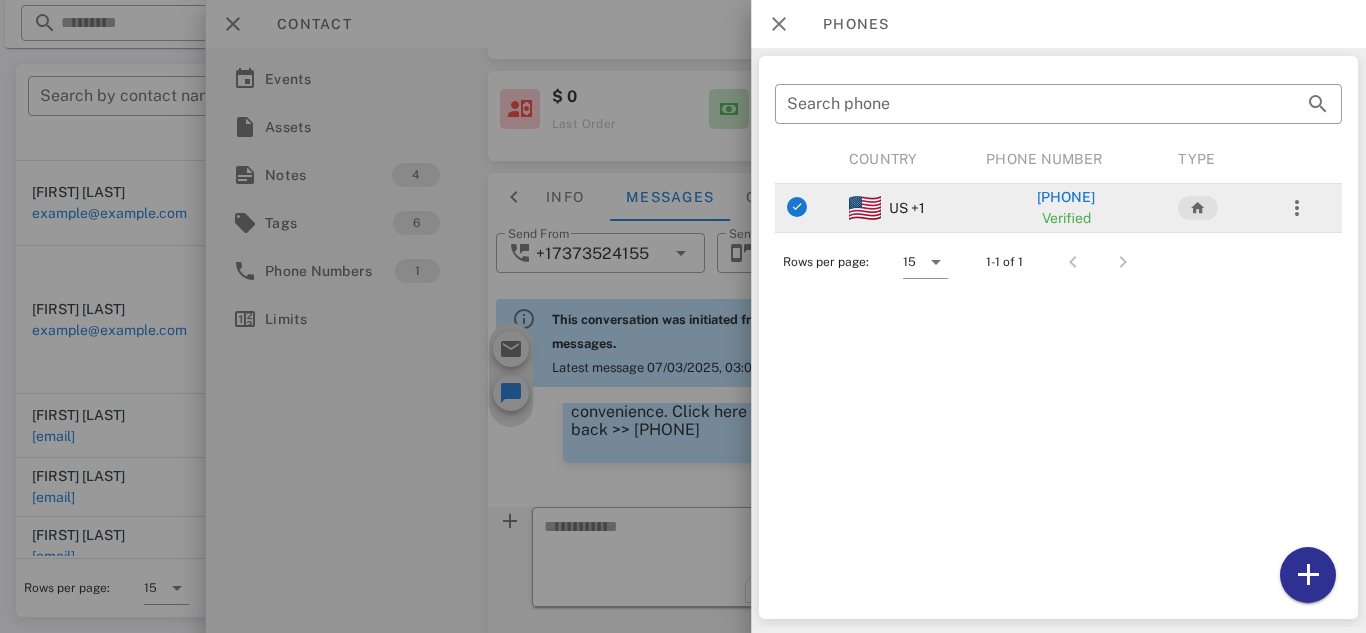 click on "[PHONE]" at bounding box center [1067, 197] 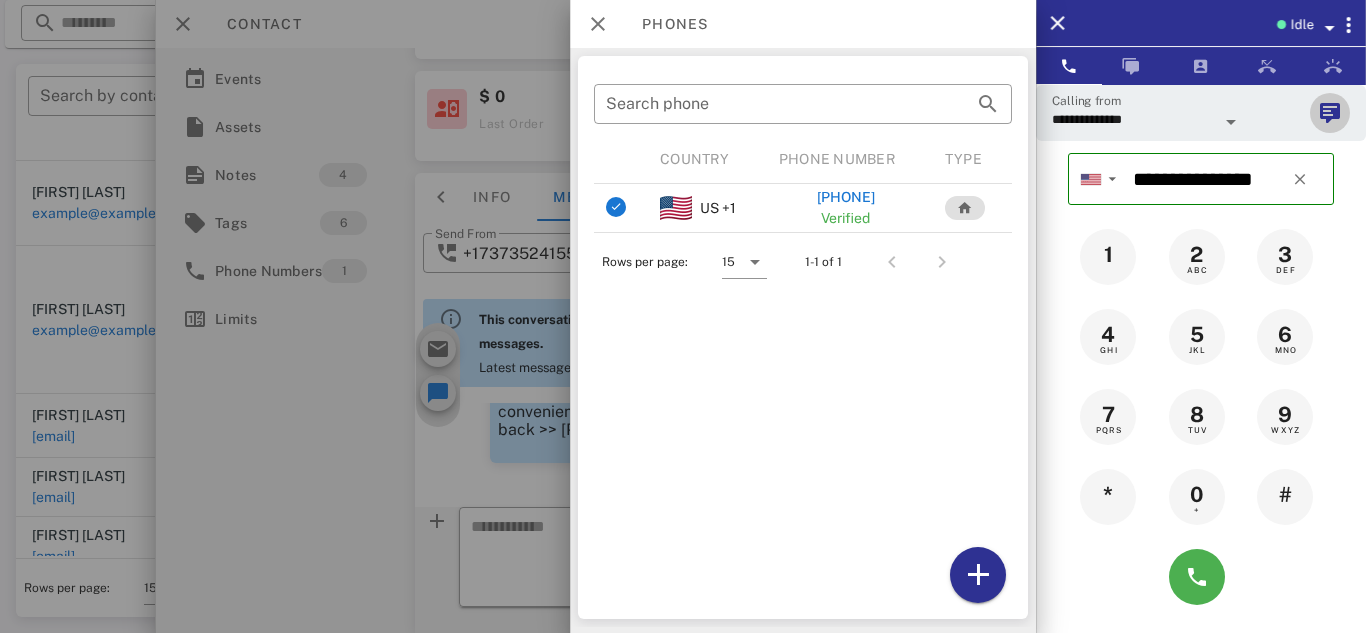 click at bounding box center (1330, 113) 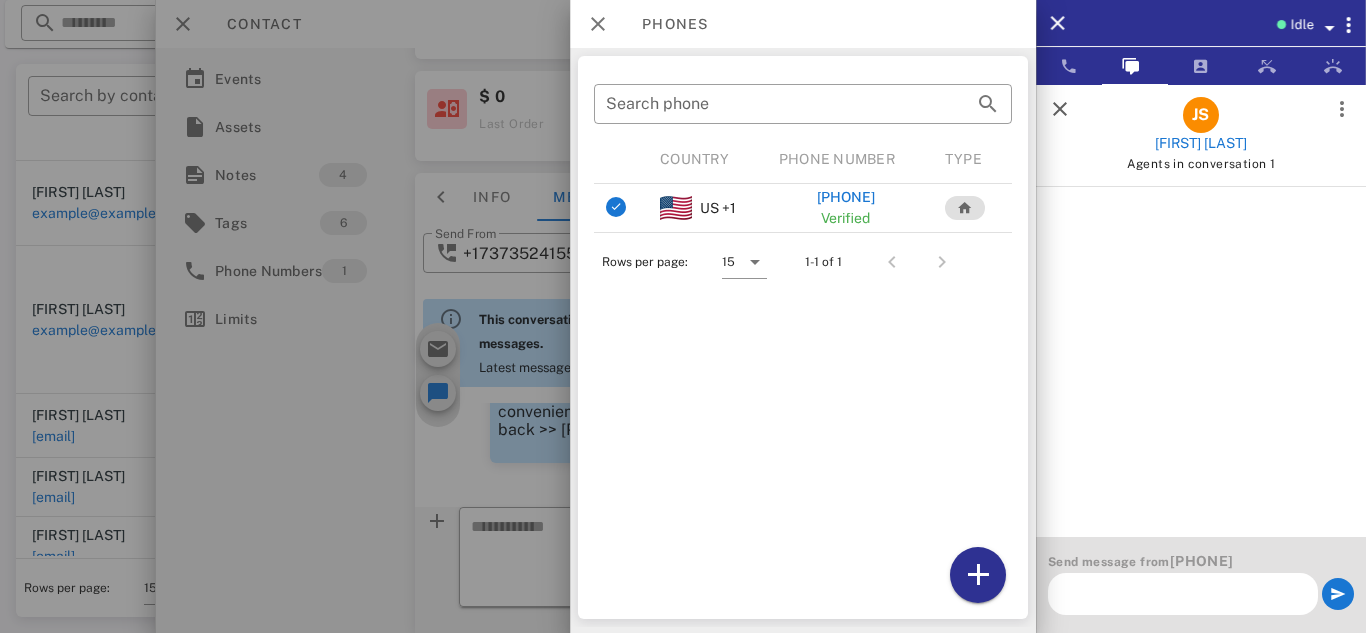 scroll, scrollTop: 0, scrollLeft: 0, axis: both 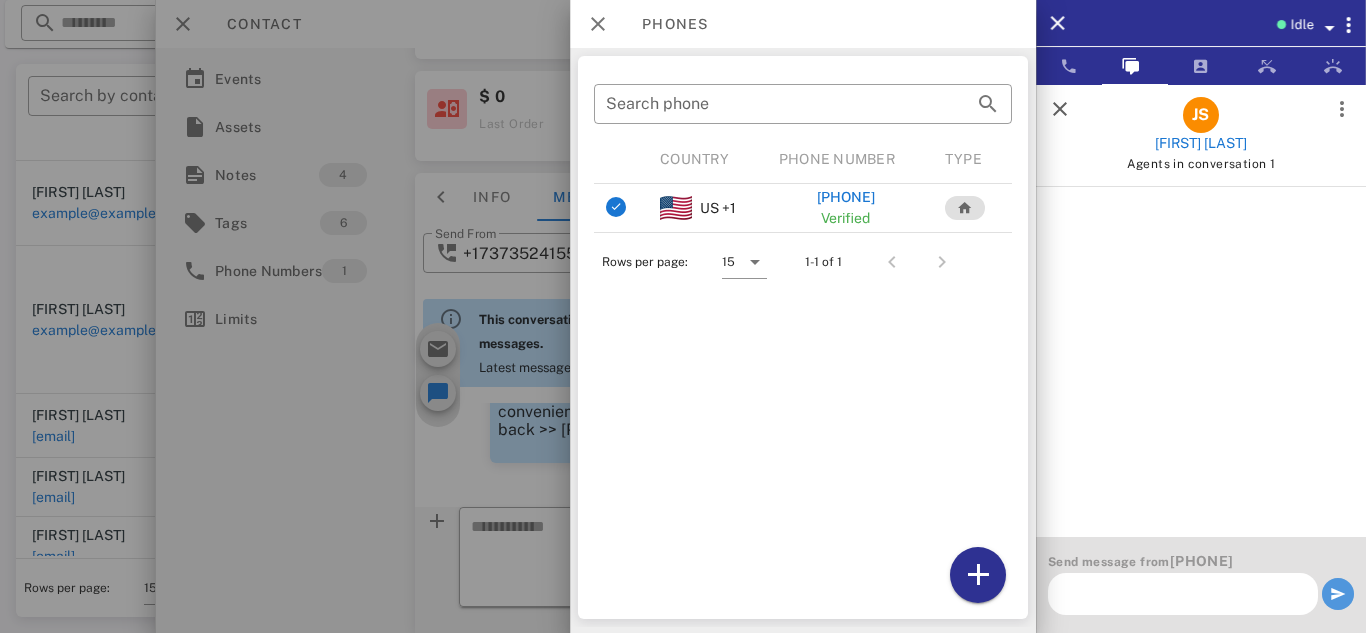click at bounding box center [1338, 594] 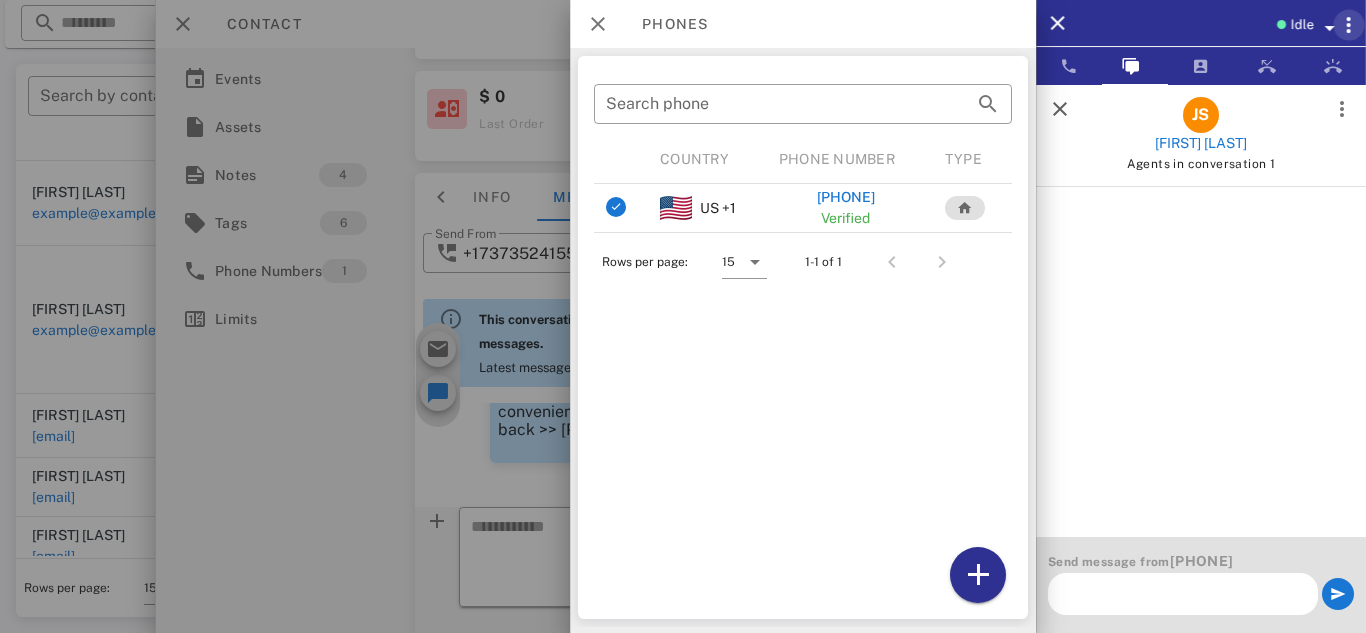 click at bounding box center (1349, 25) 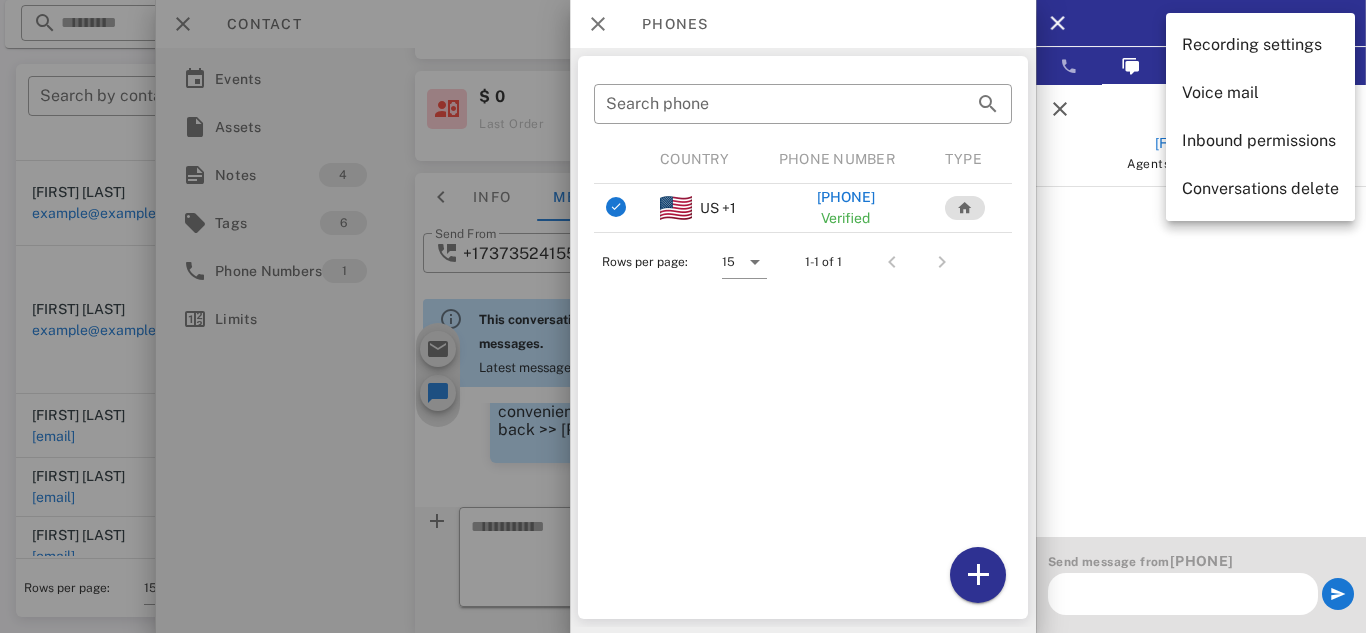 click at bounding box center [1201, 408] 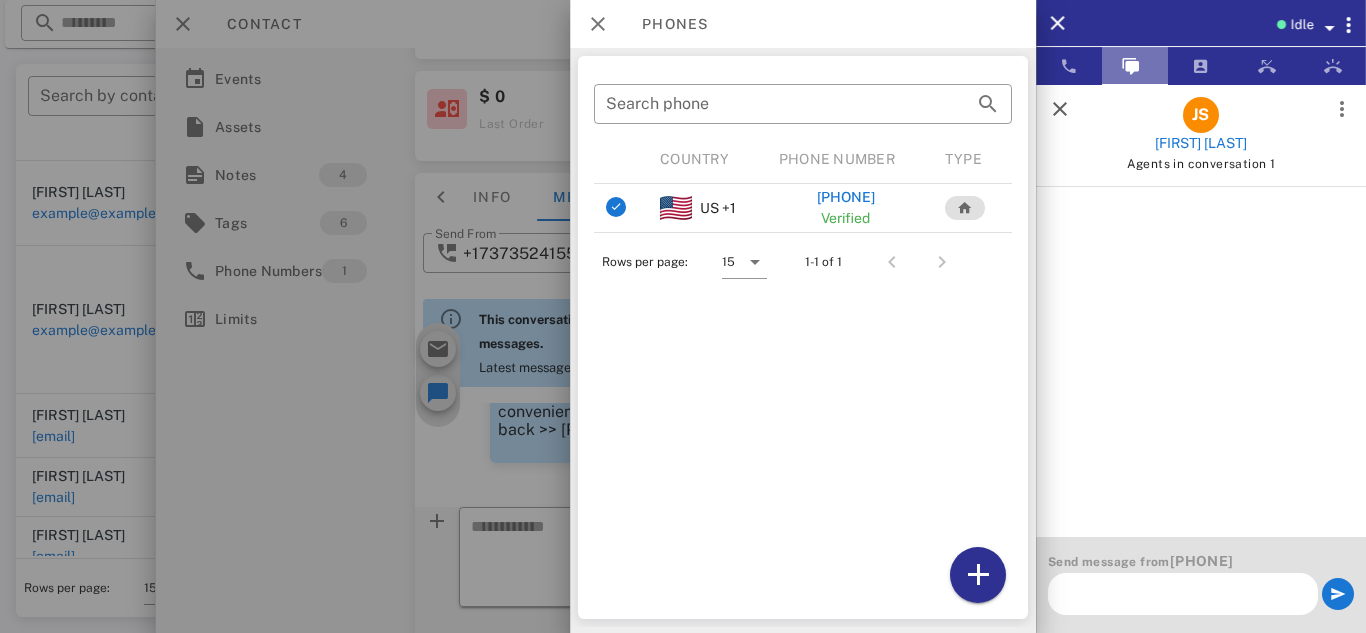 click at bounding box center (1131, 66) 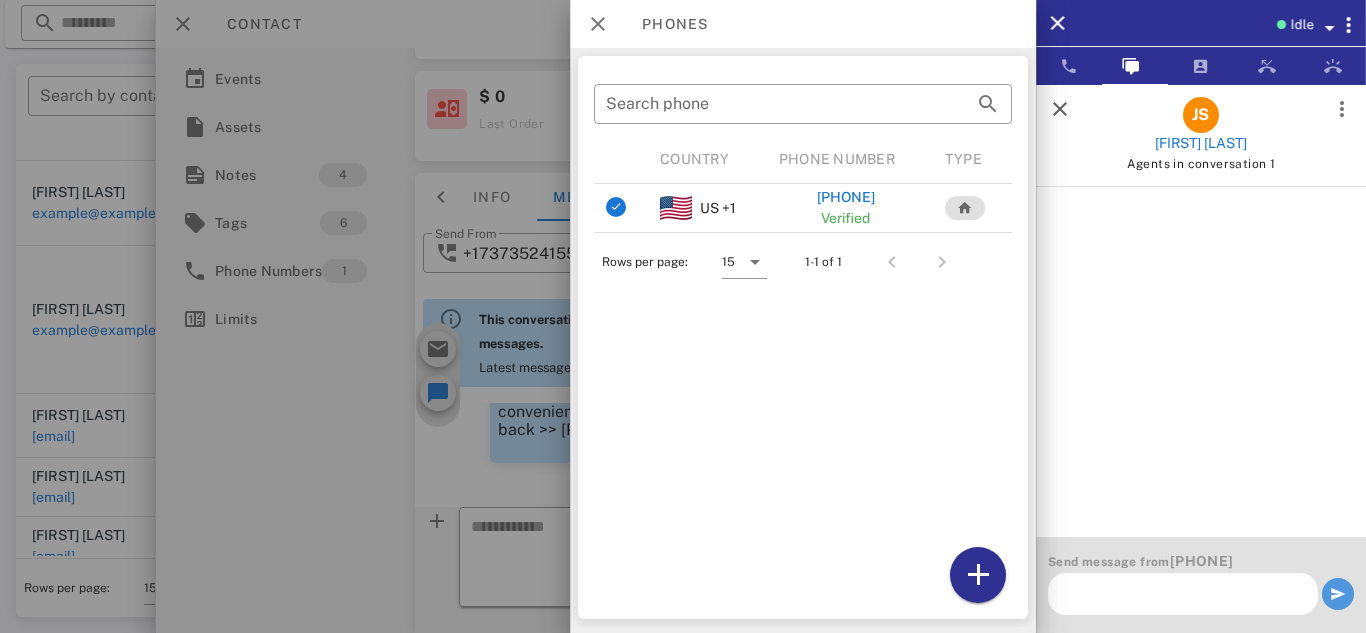 click at bounding box center [1338, 594] 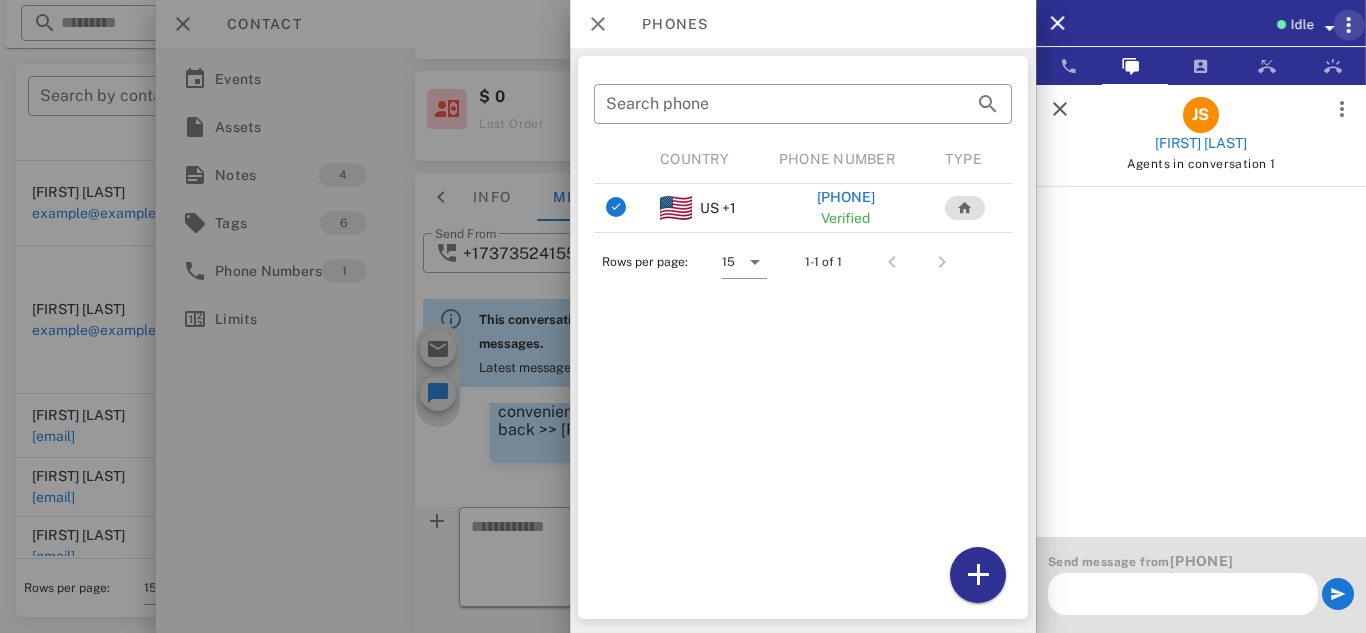 click at bounding box center (1349, 25) 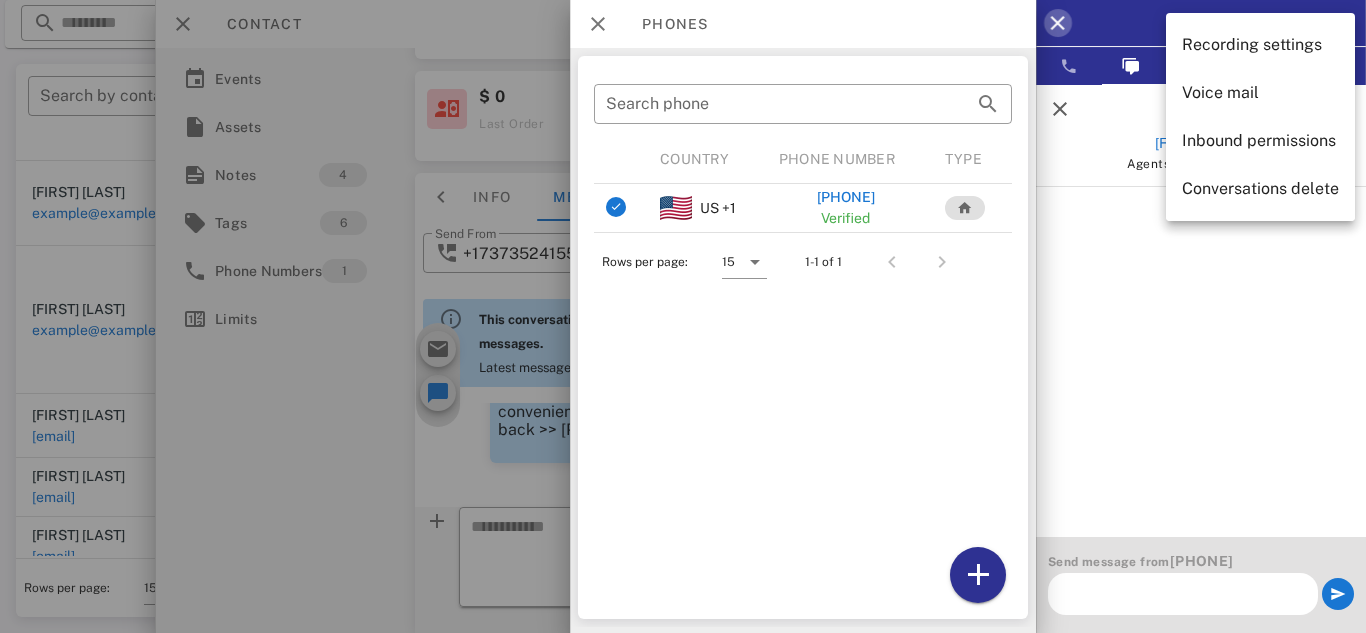 click at bounding box center (1058, 23) 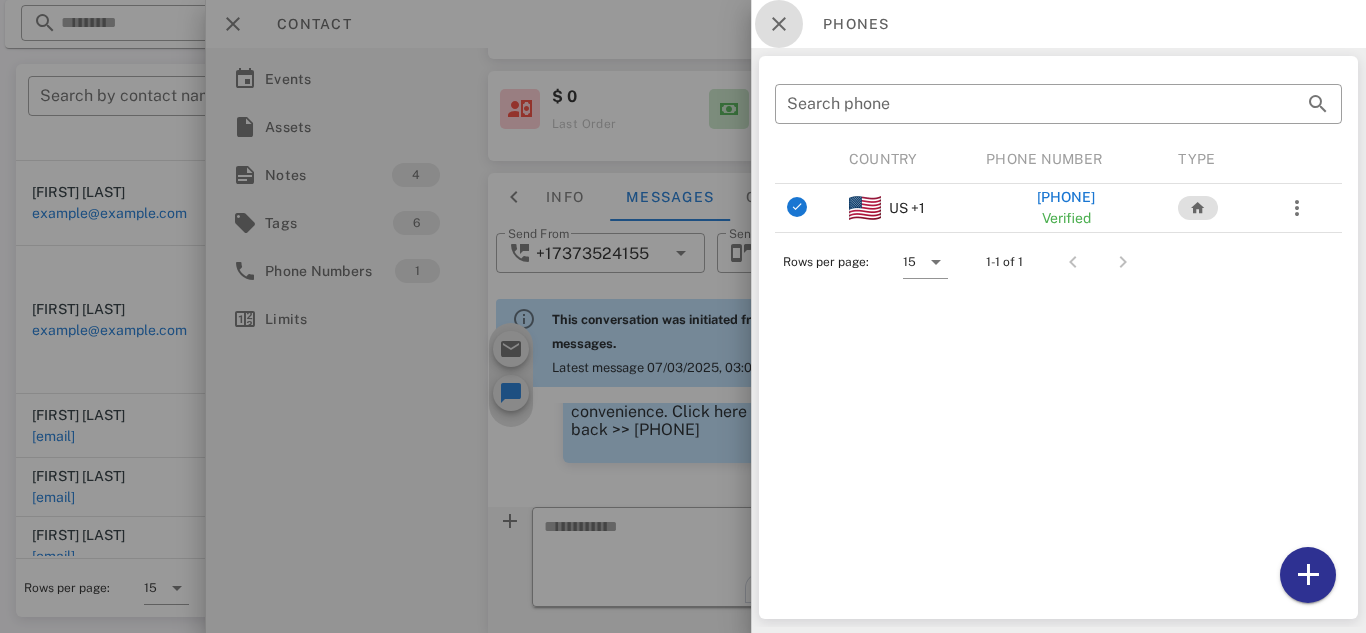 click at bounding box center [779, 24] 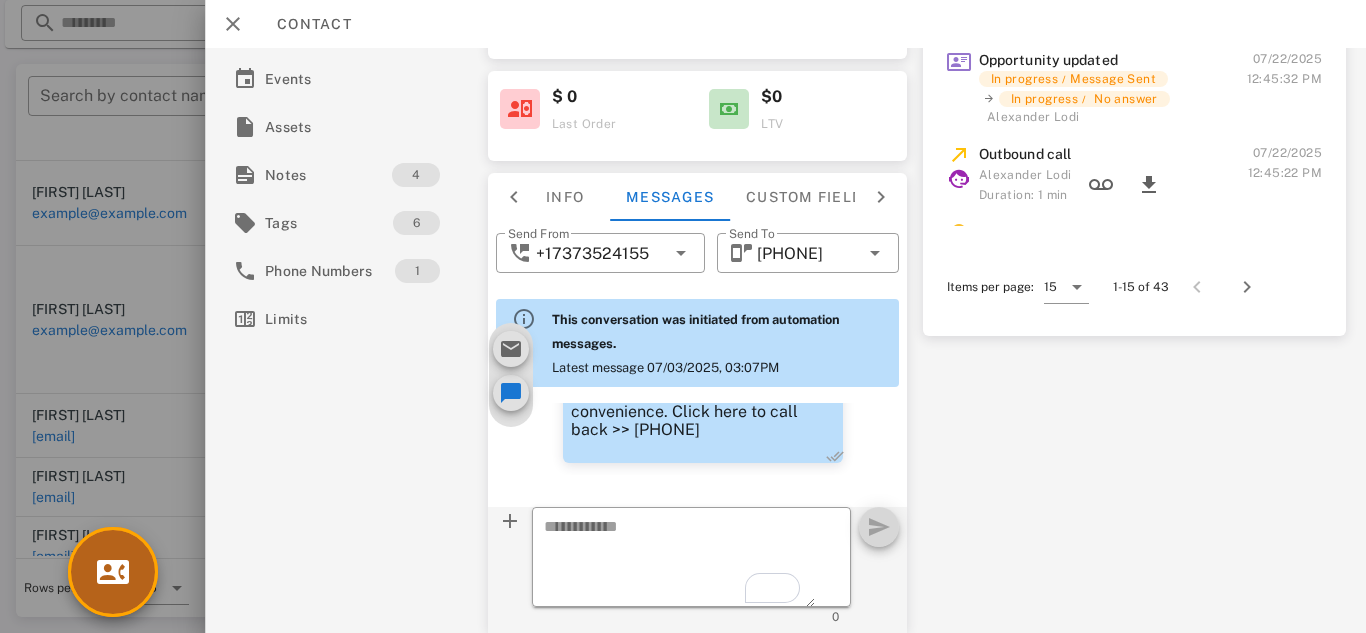 click at bounding box center [113, 572] 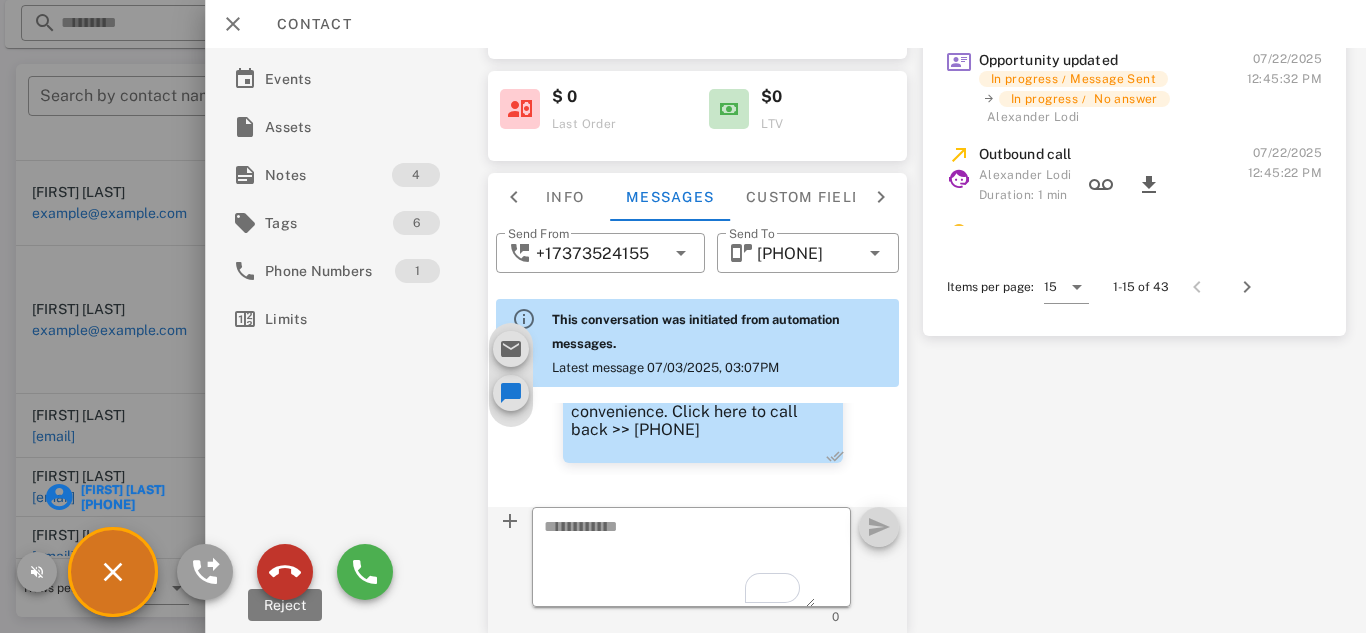 click at bounding box center (285, 572) 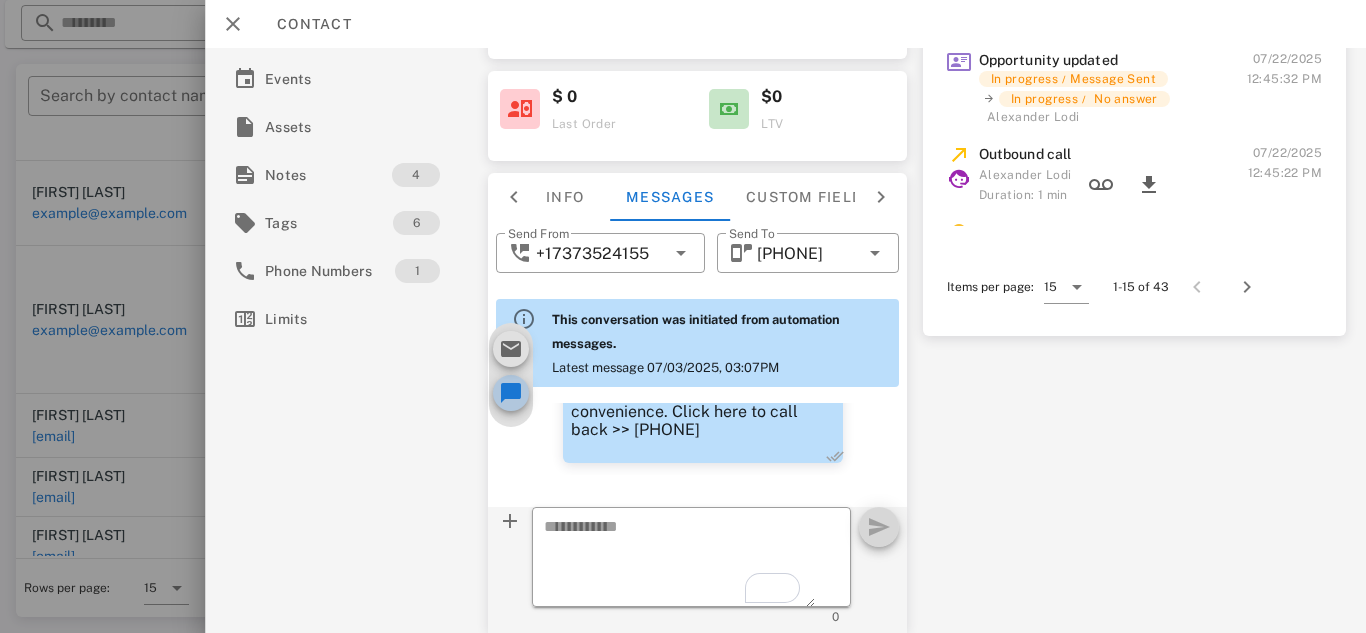 click at bounding box center [511, 393] 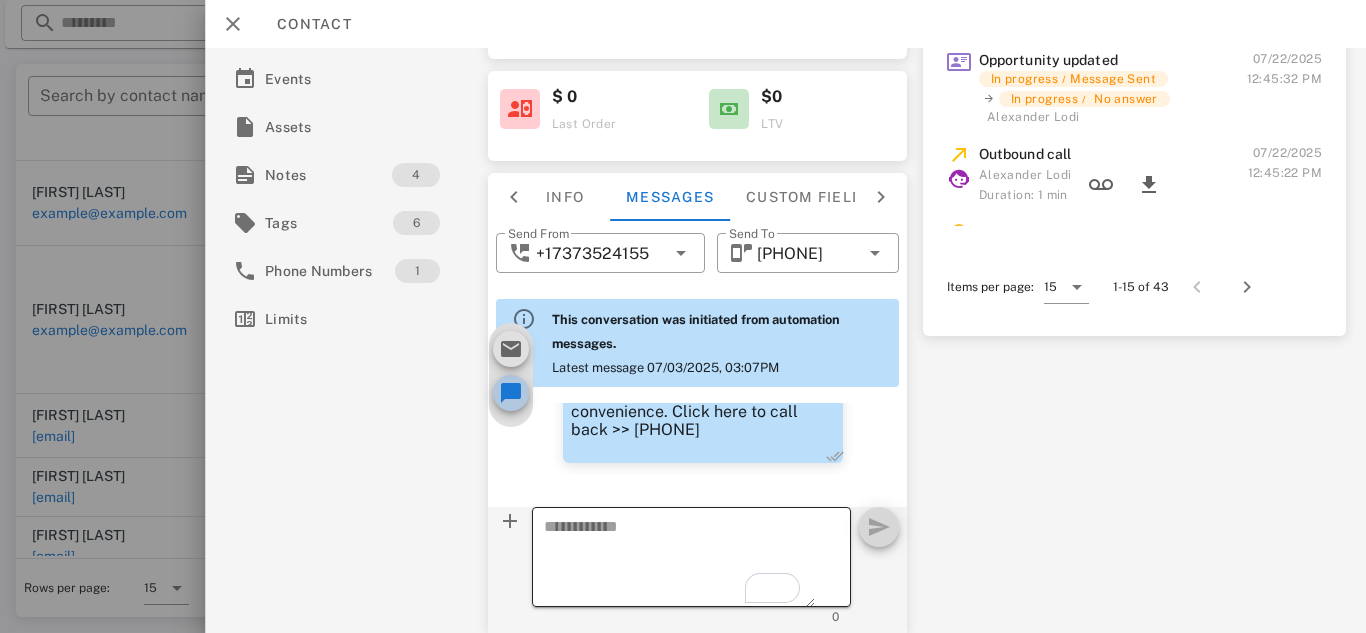 drag, startPoint x: 521, startPoint y: 397, endPoint x: 676, endPoint y: 525, distance: 201.0199 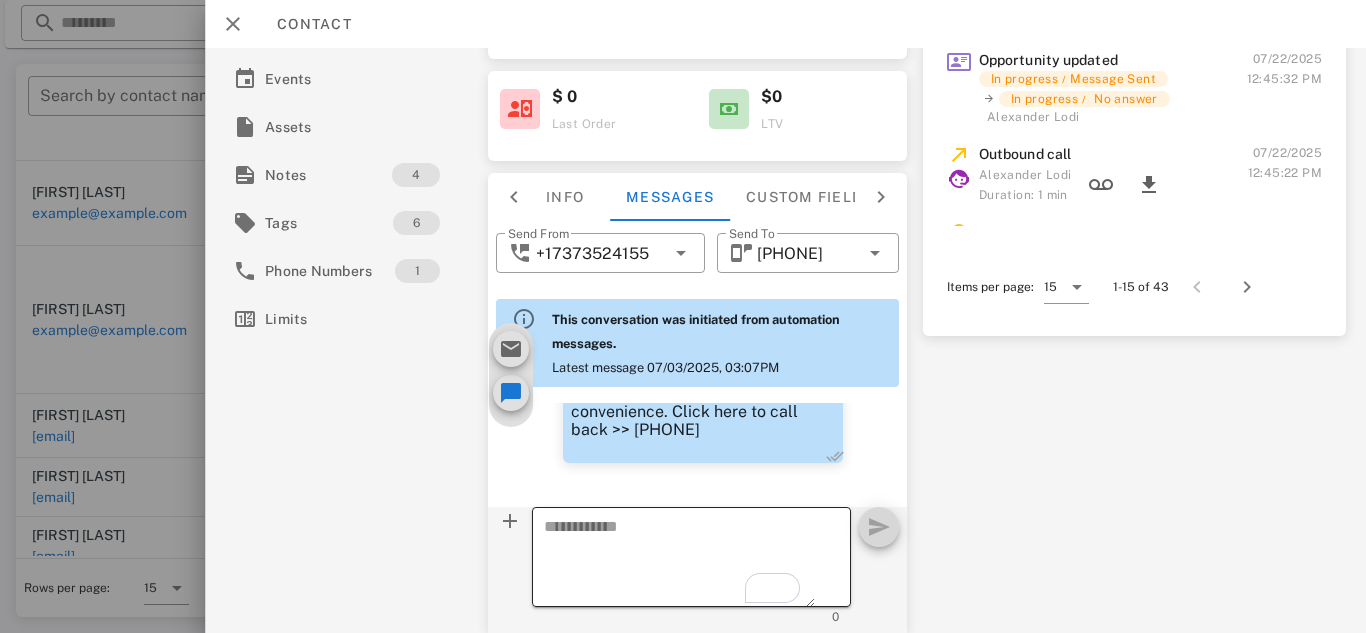 click at bounding box center (679, 560) 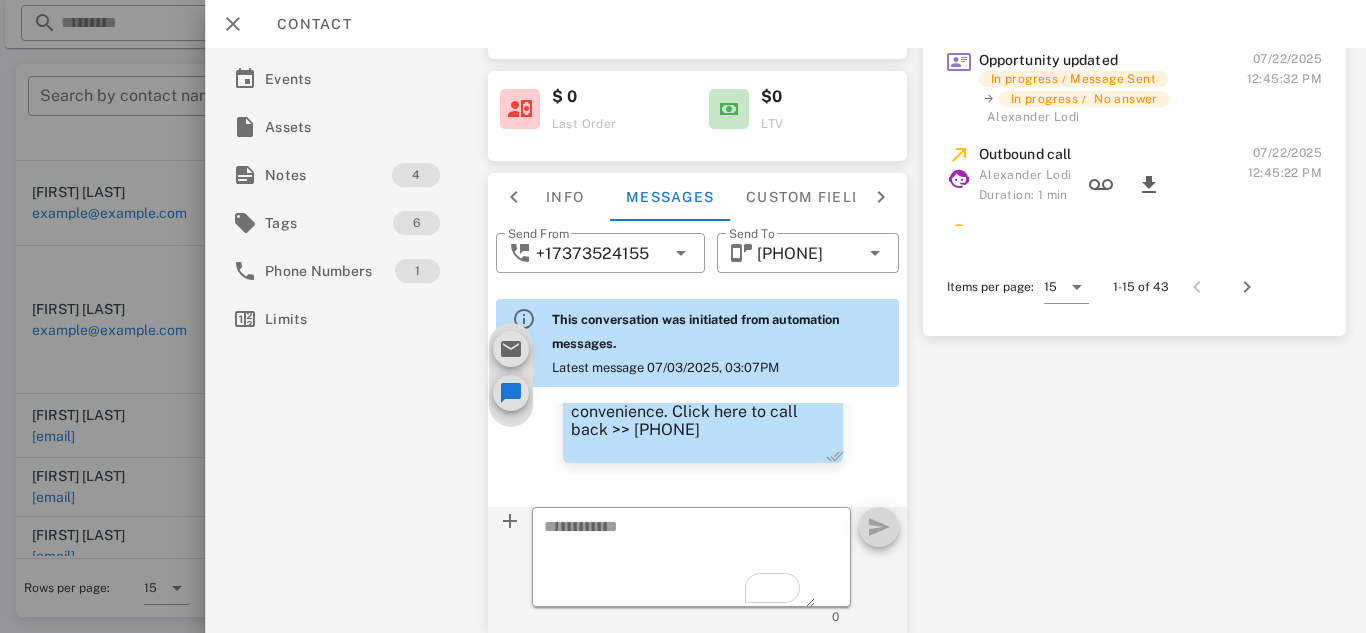 click on "This is the LipoSlim that you purchased online for your weight loss with Dr. Lewis Office. We need to confirm some important details about your order. Please give us a call back at your earliest convenience. Click here to call back >> [PHONE]" at bounding box center [703, 368] 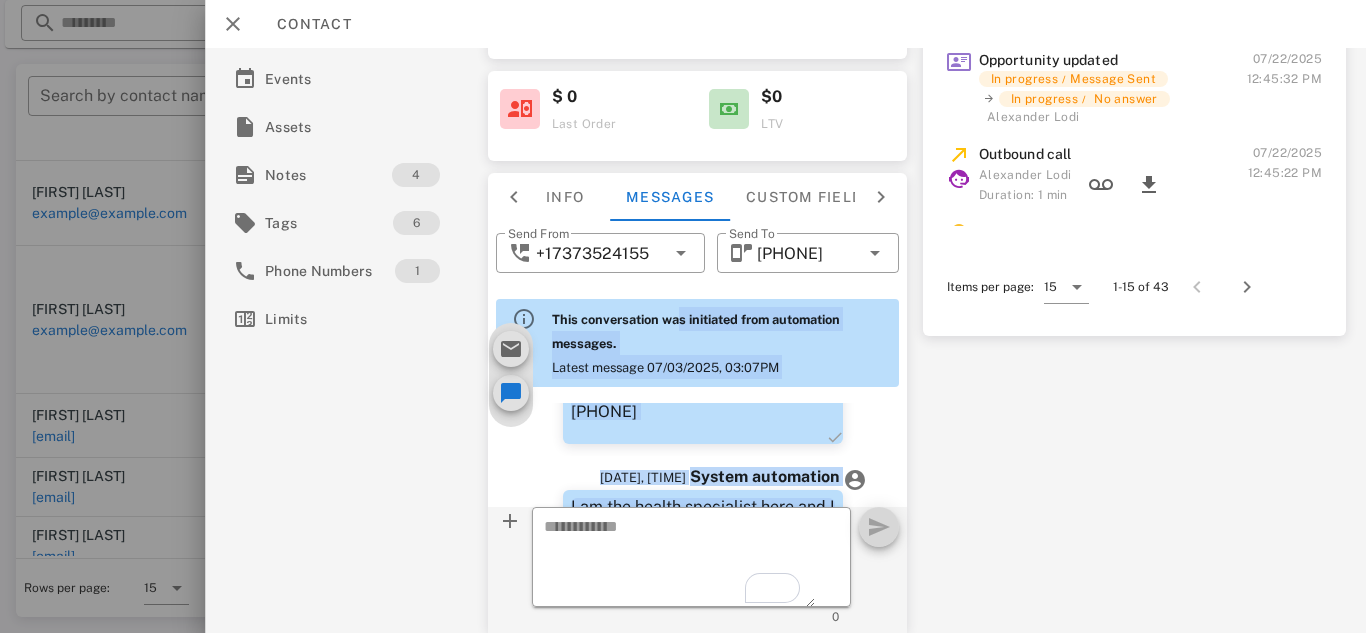 drag, startPoint x: 641, startPoint y: 418, endPoint x: 673, endPoint y: 306, distance: 116.48176 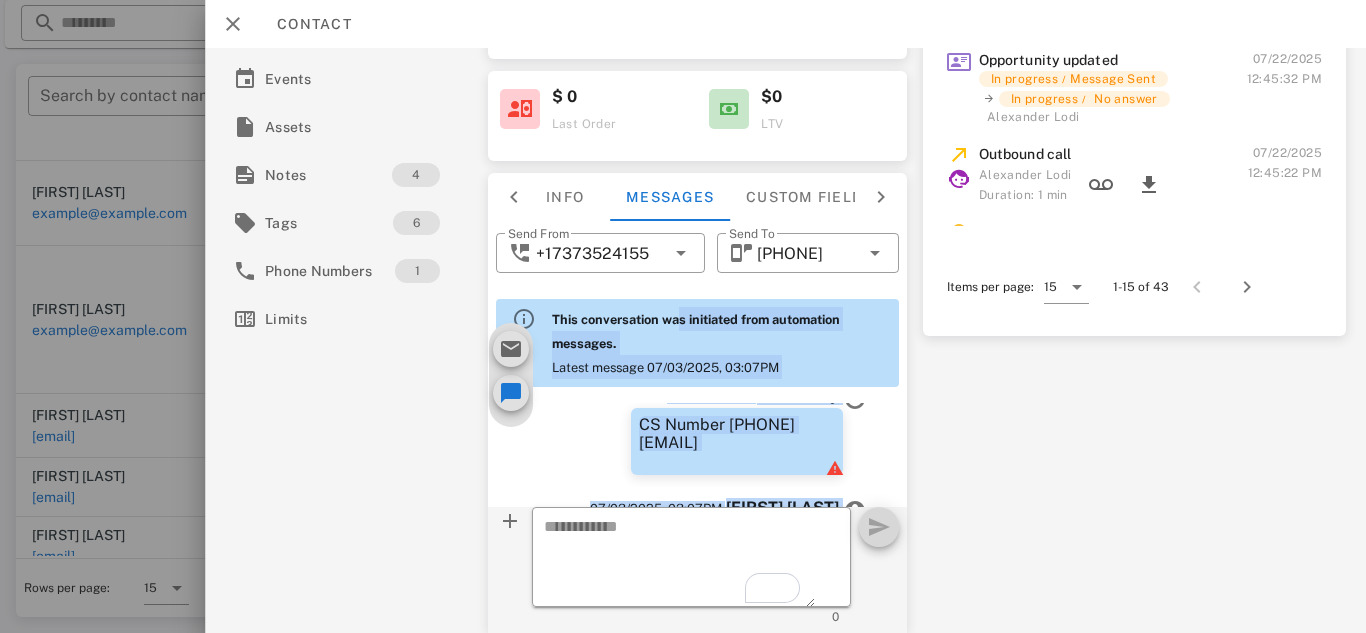 scroll, scrollTop: 1768, scrollLeft: 0, axis: vertical 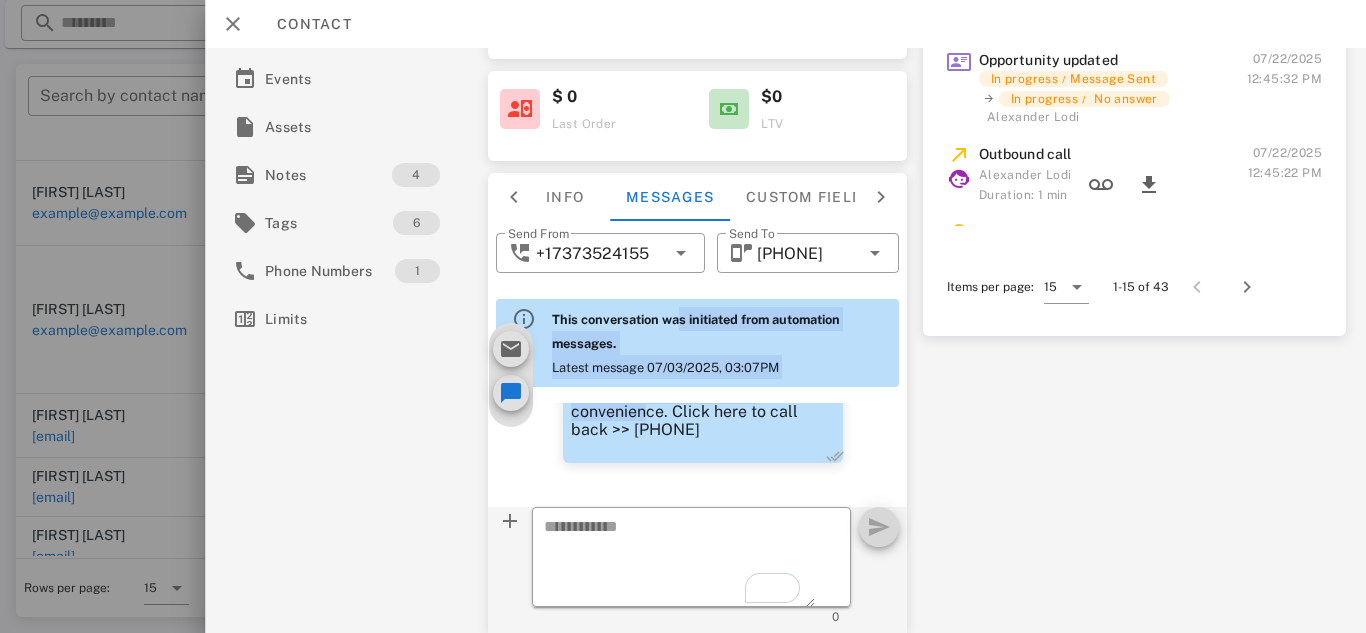 click on "​ 0" at bounding box center [697, 570] 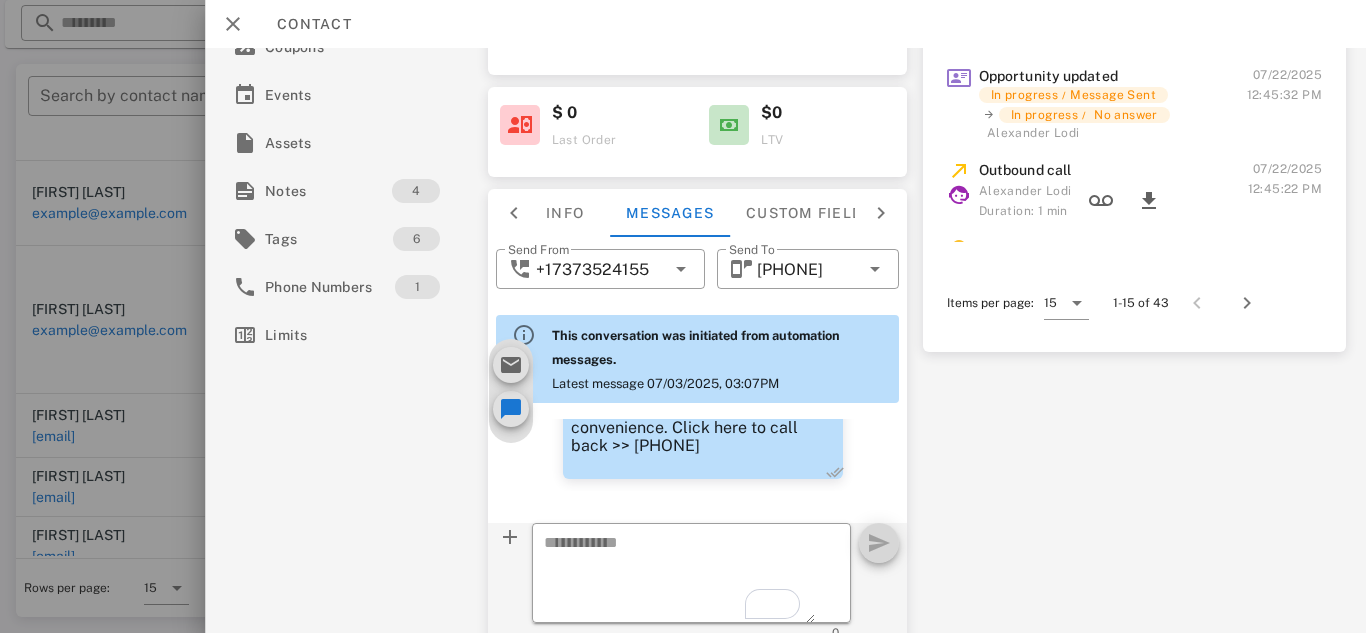 scroll, scrollTop: 274, scrollLeft: 0, axis: vertical 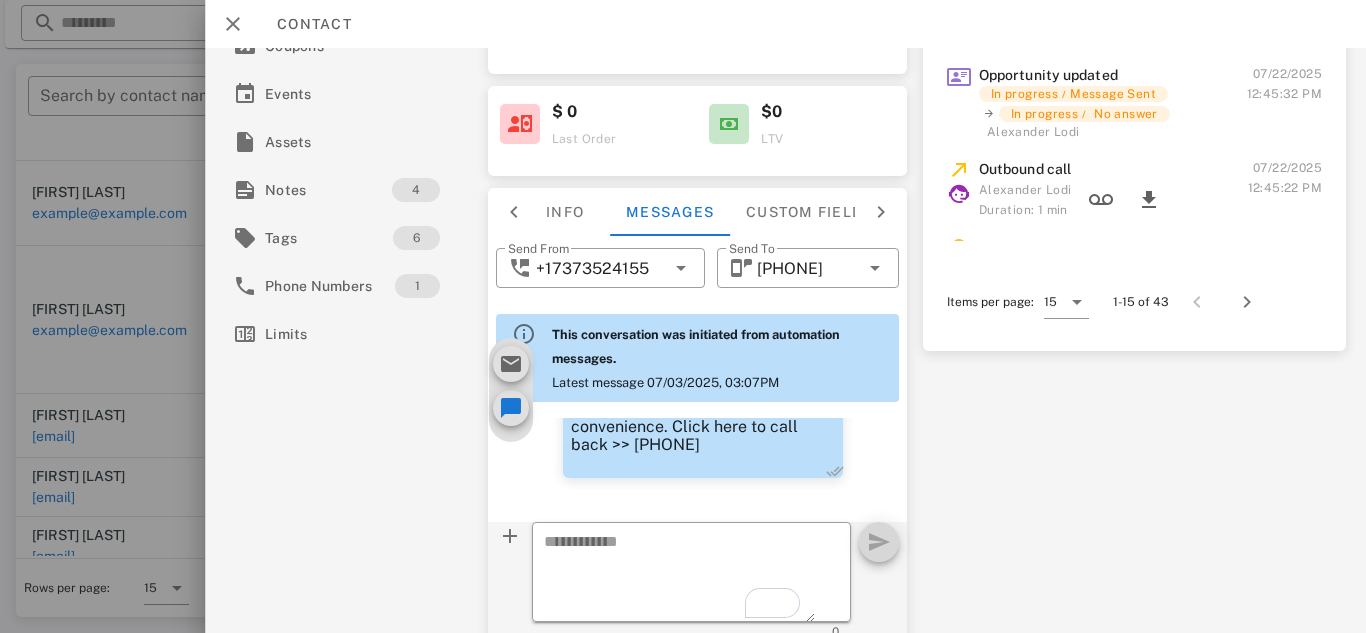 click on "This conversation was initiated from automation messages. Latest message [DATE], [TIME]" at bounding box center [717, 358] 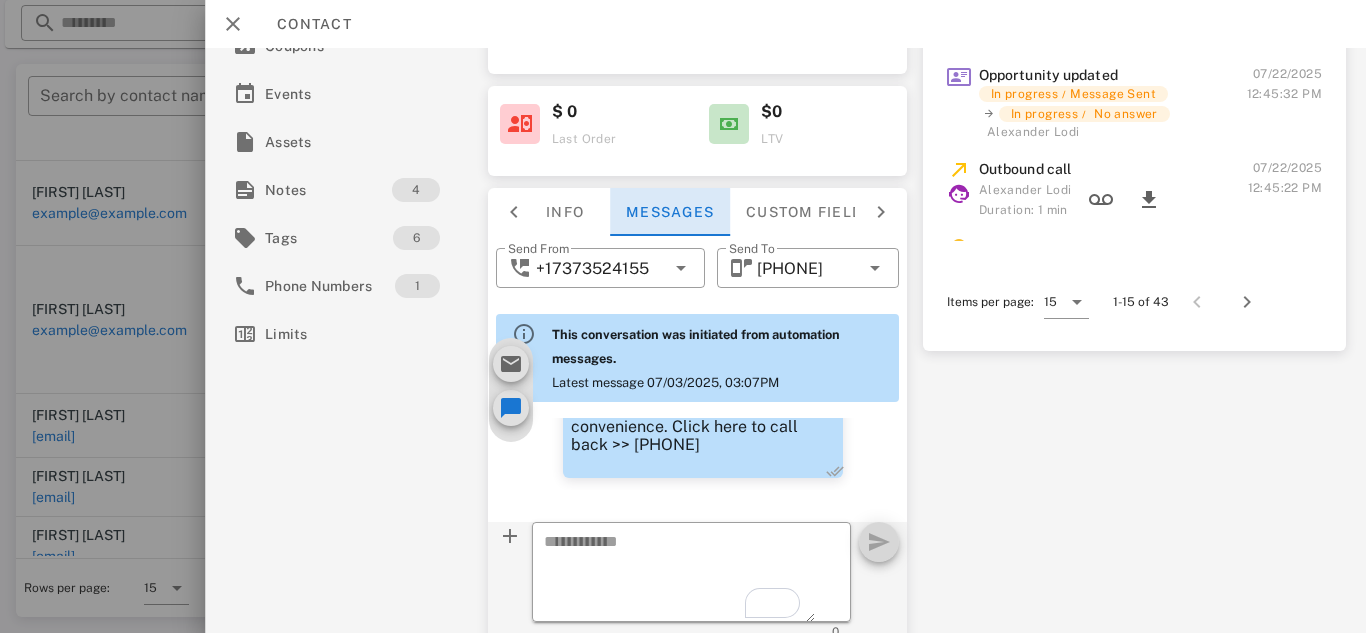 click on "Messages" at bounding box center (670, 212) 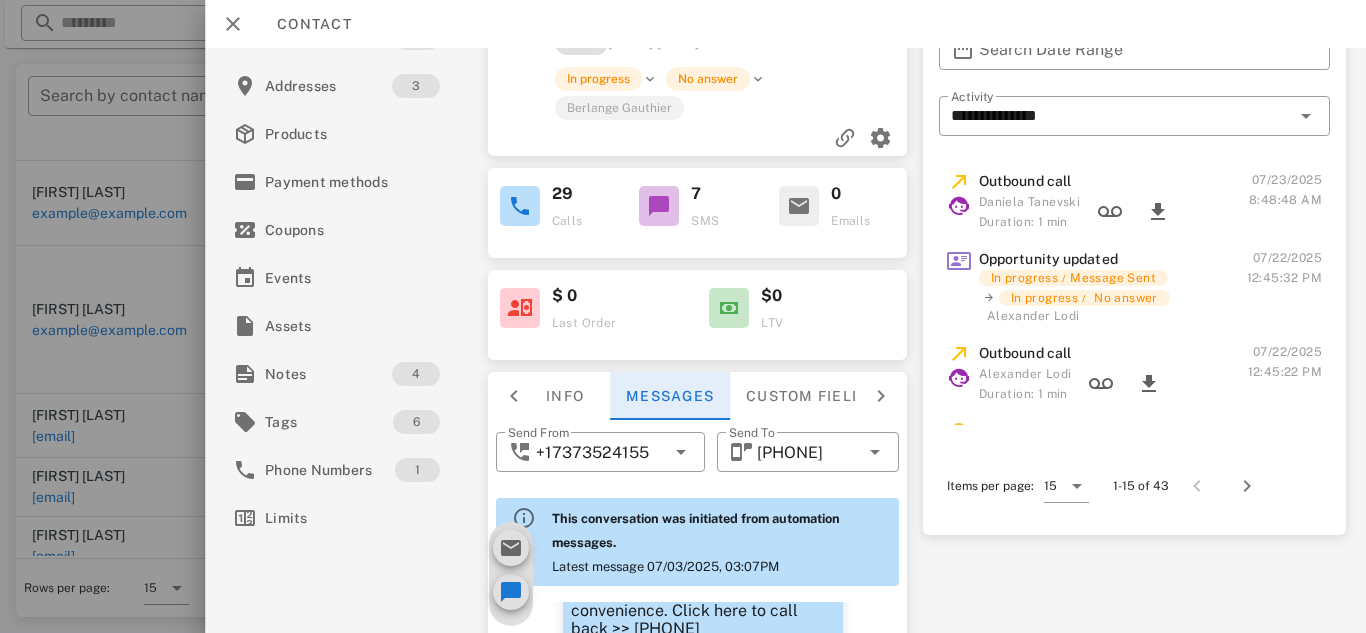 scroll, scrollTop: 289, scrollLeft: 0, axis: vertical 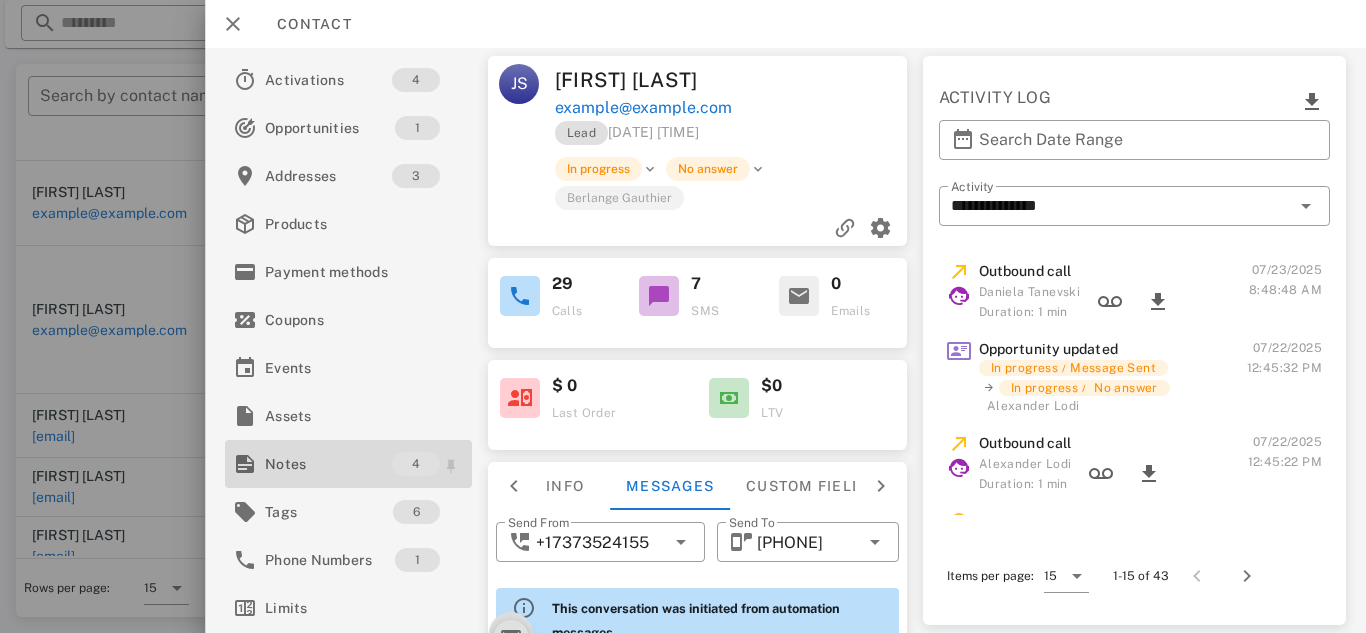 click on "Notes" at bounding box center (328, 464) 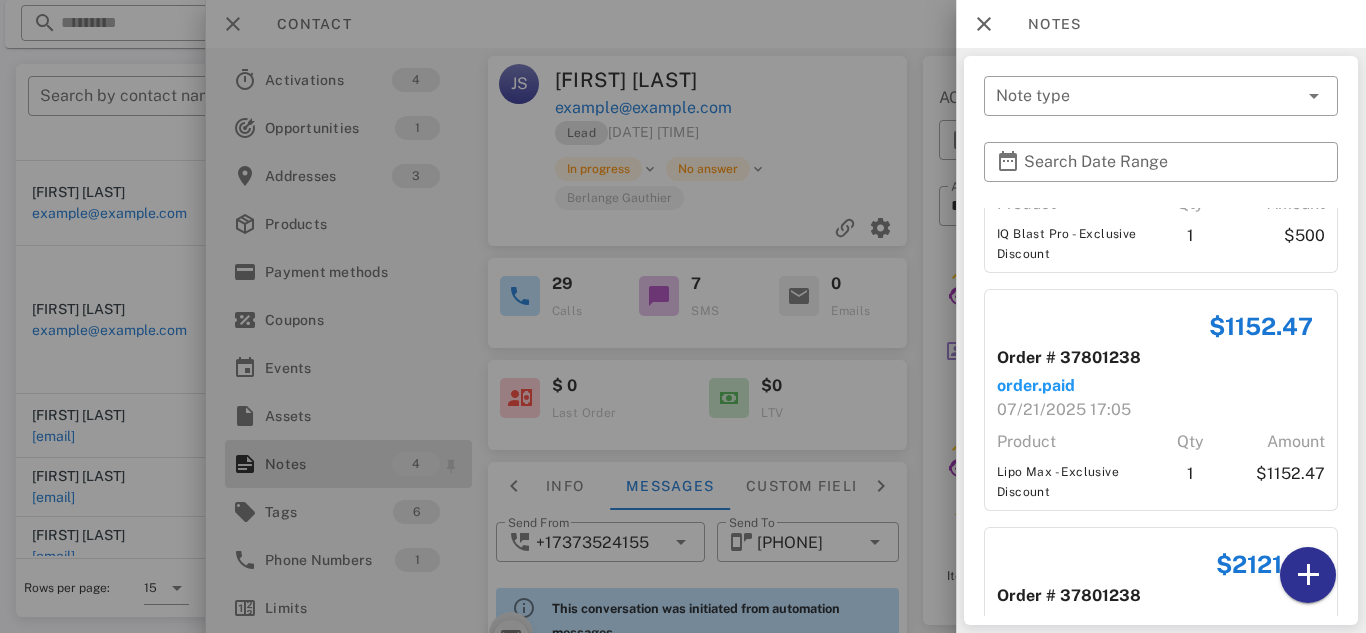 scroll, scrollTop: 0, scrollLeft: 0, axis: both 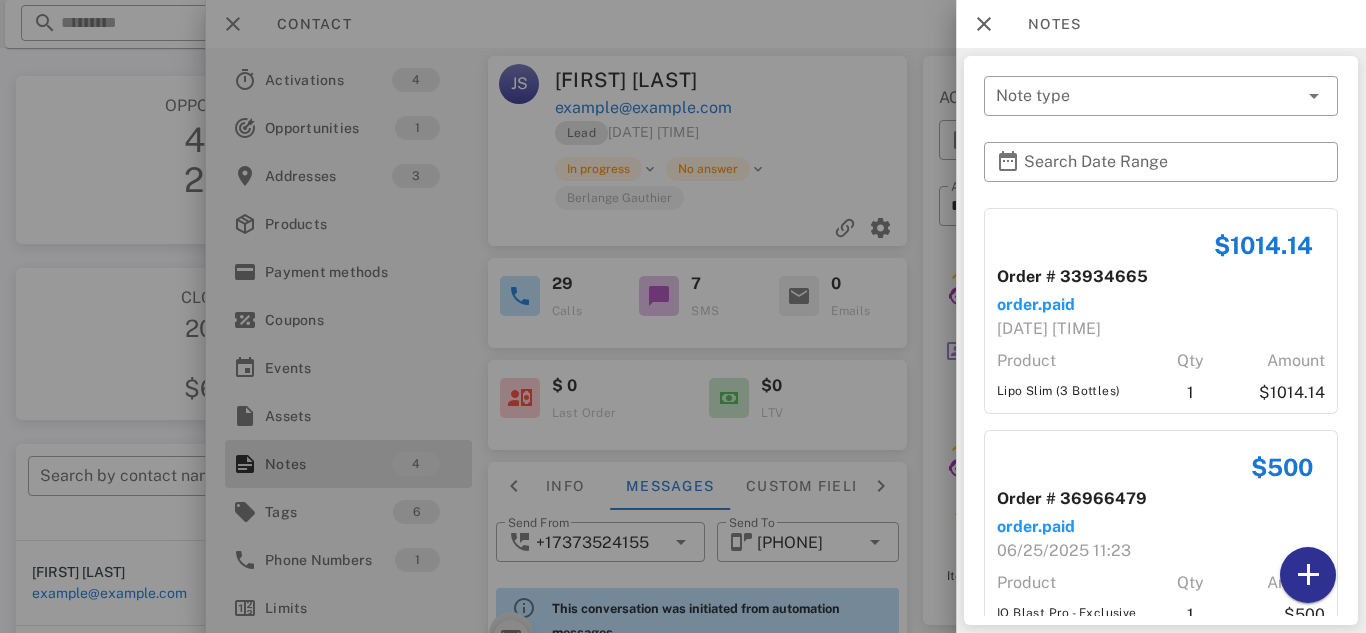 click at bounding box center [683, 316] 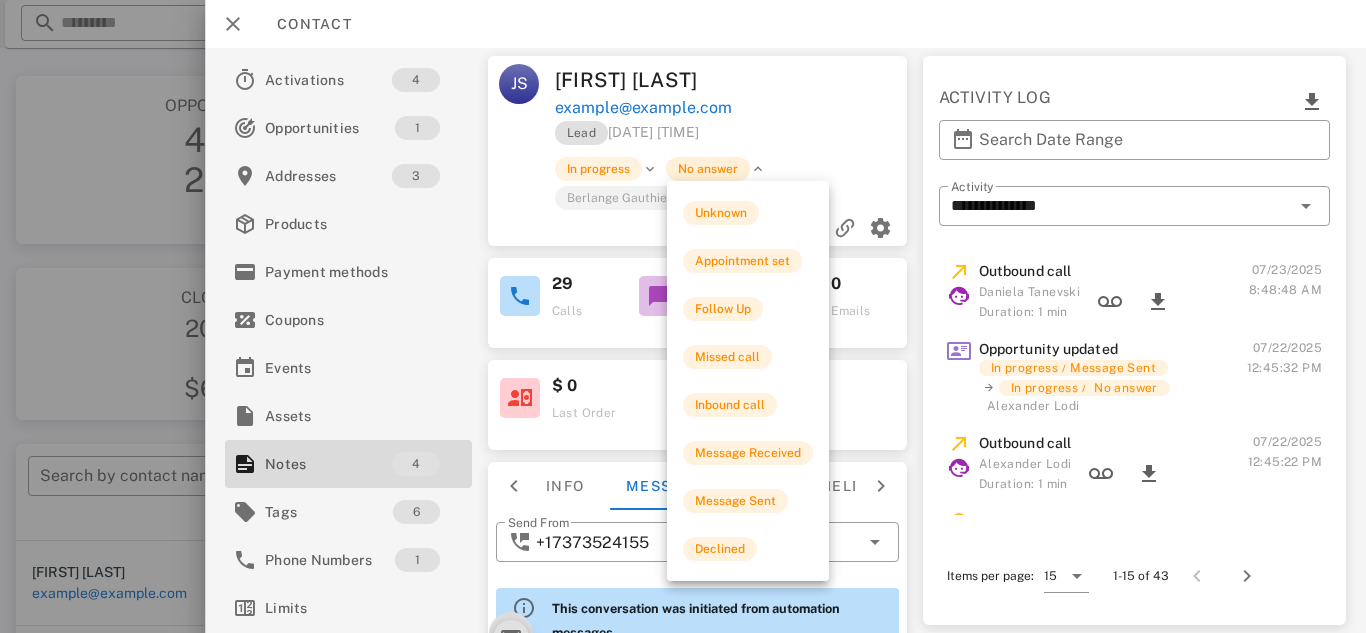 click on "No answer" at bounding box center (708, 169) 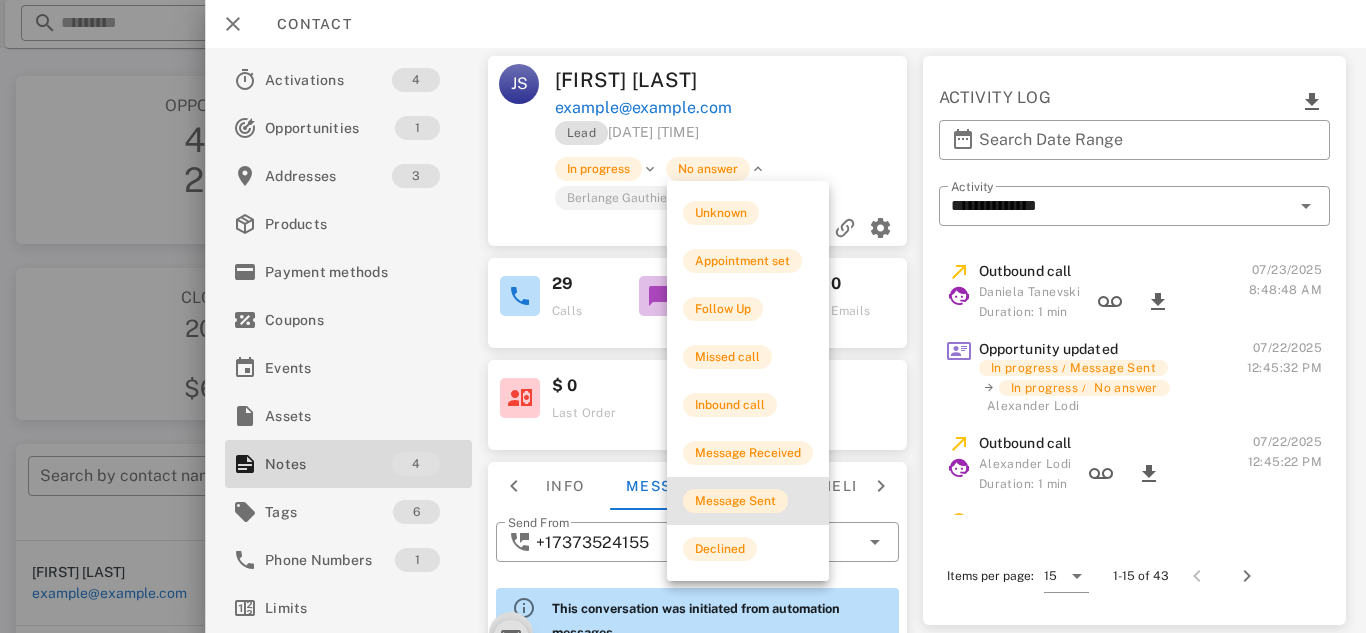 click on "Message Sent" at bounding box center [735, 501] 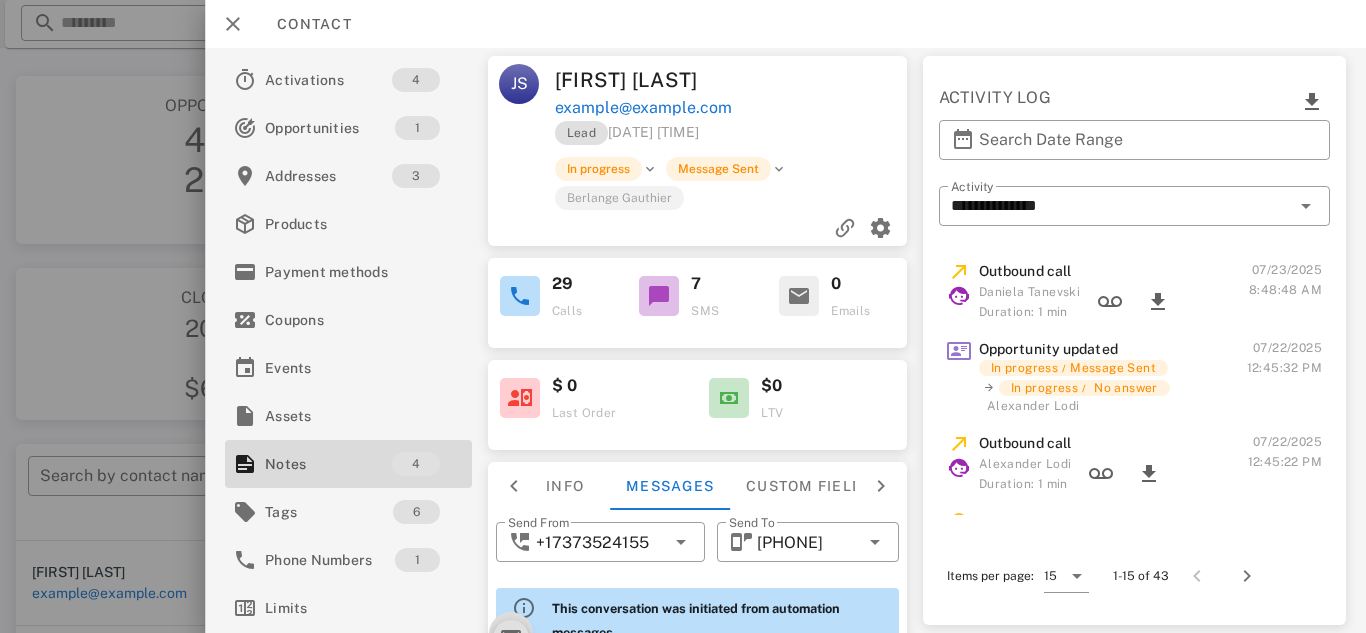 click at bounding box center (650, 169) 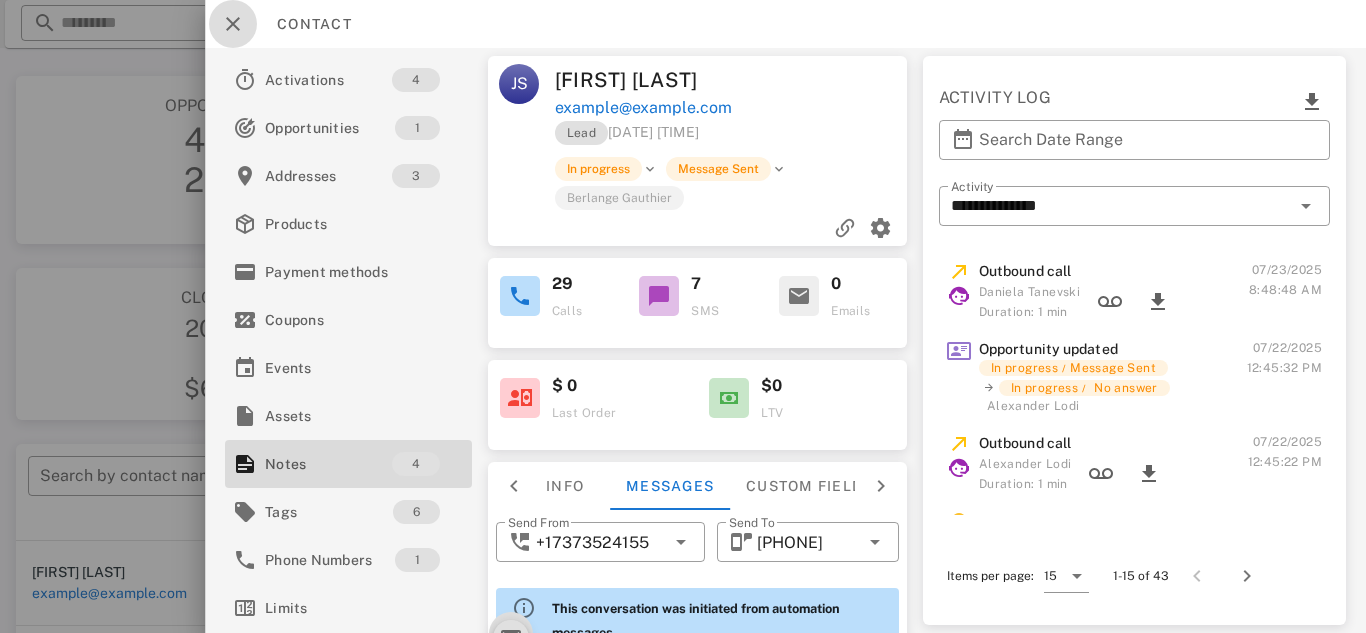 click at bounding box center (233, 24) 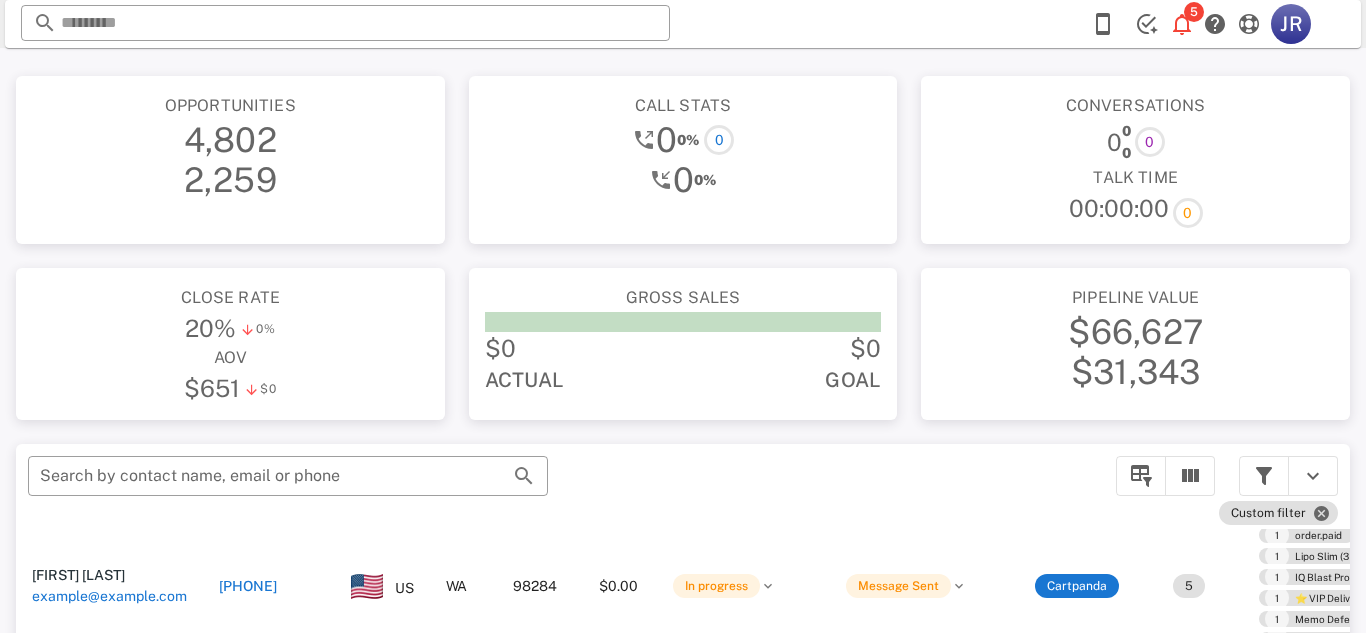 scroll, scrollTop: 230, scrollLeft: 0, axis: vertical 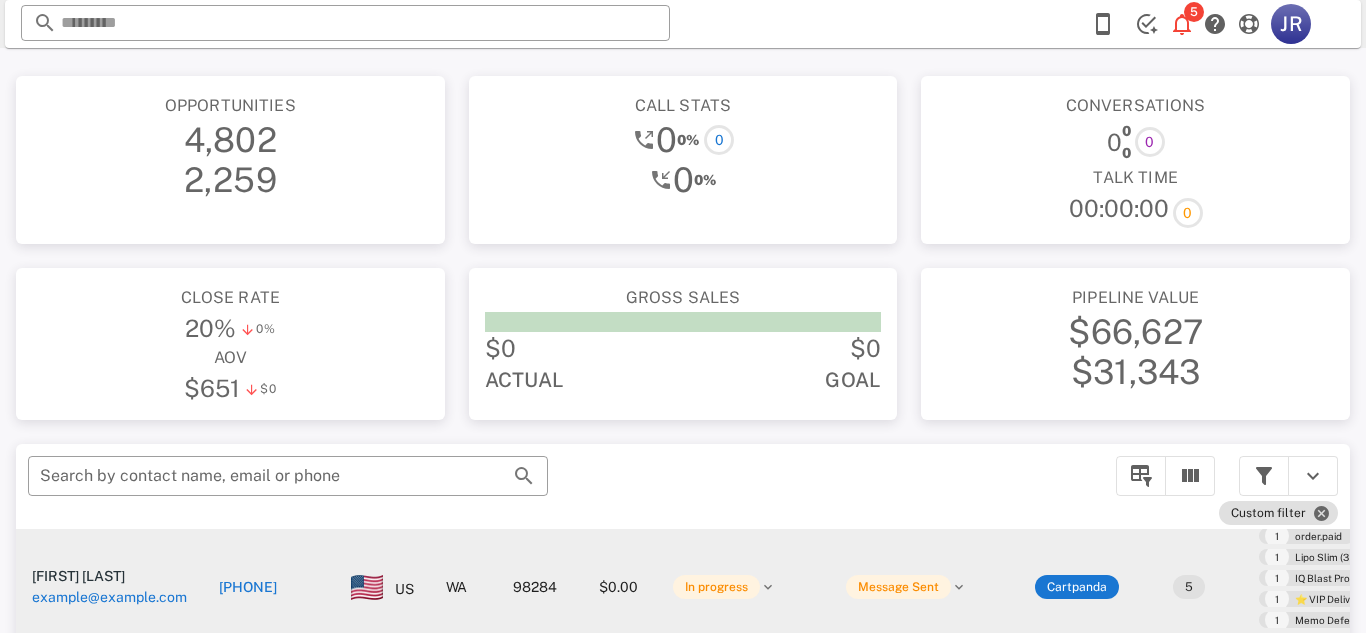 click on "[PHONE]" at bounding box center (248, 587) 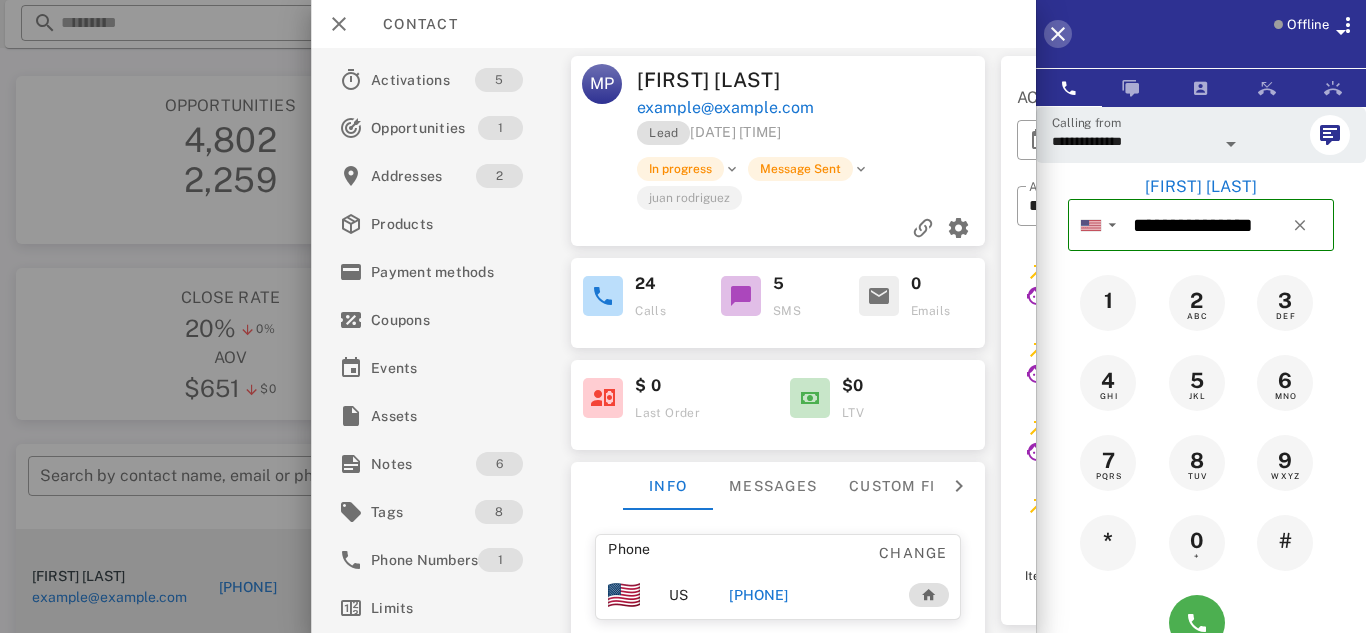 click at bounding box center (1058, 34) 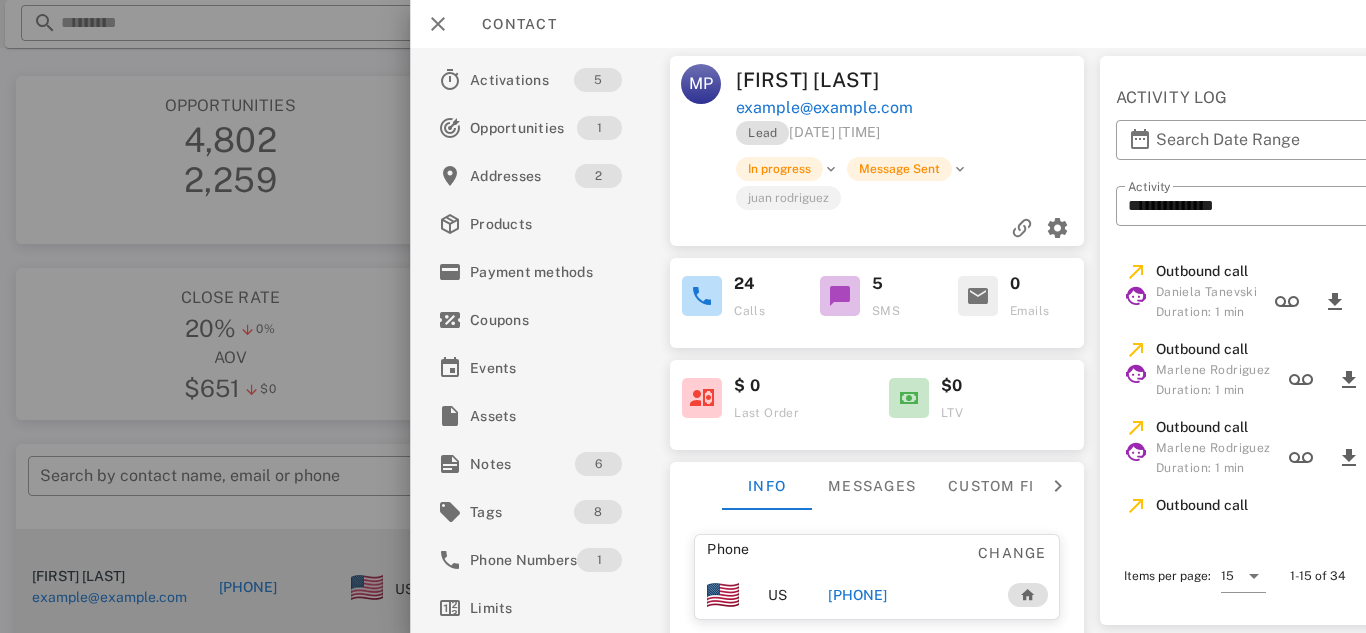 type 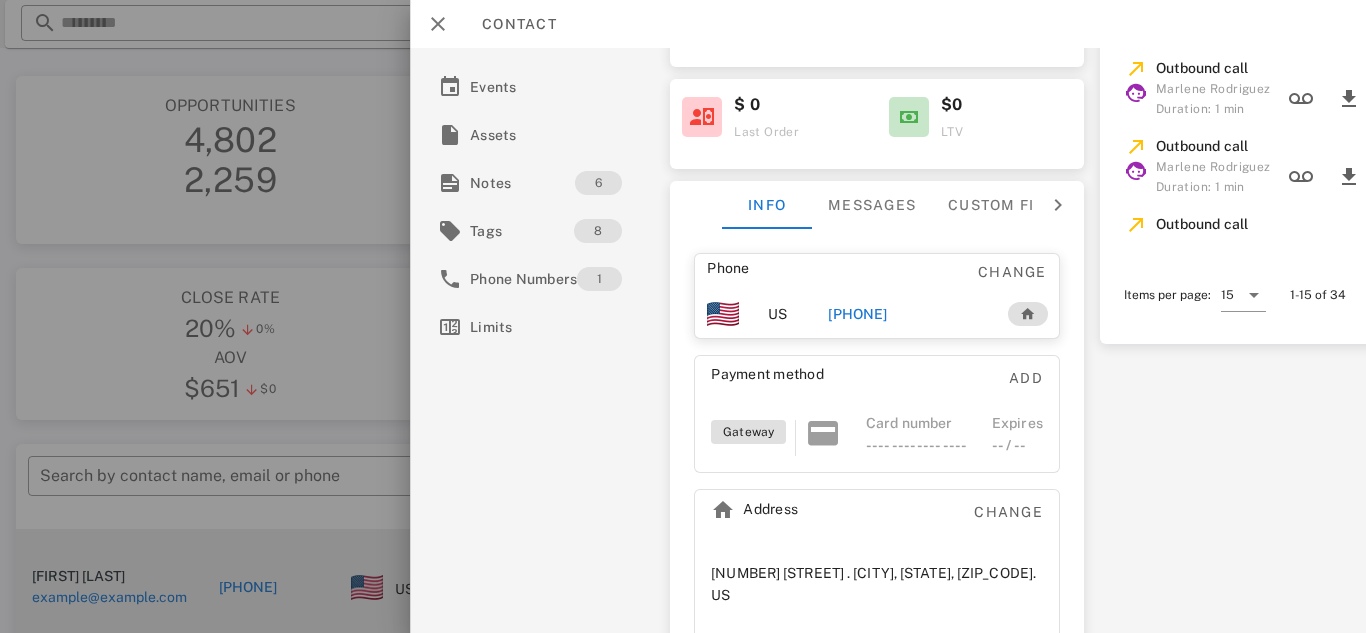 scroll, scrollTop: 311, scrollLeft: 0, axis: vertical 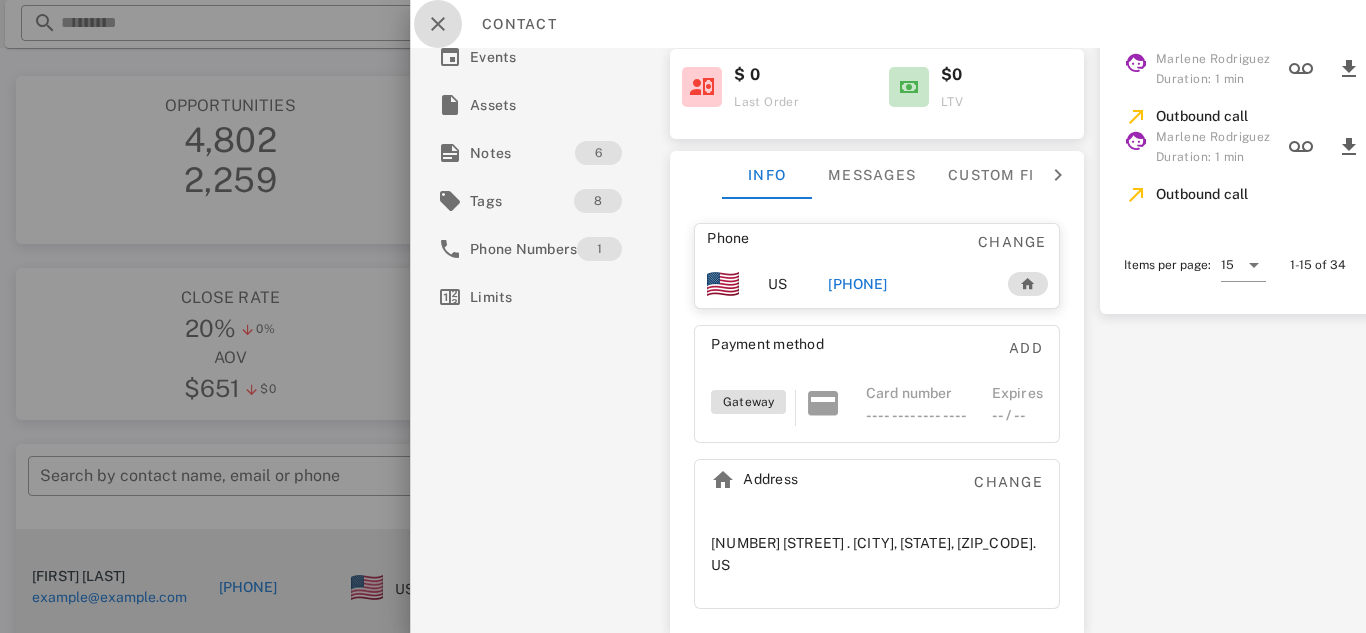 click at bounding box center [438, 24] 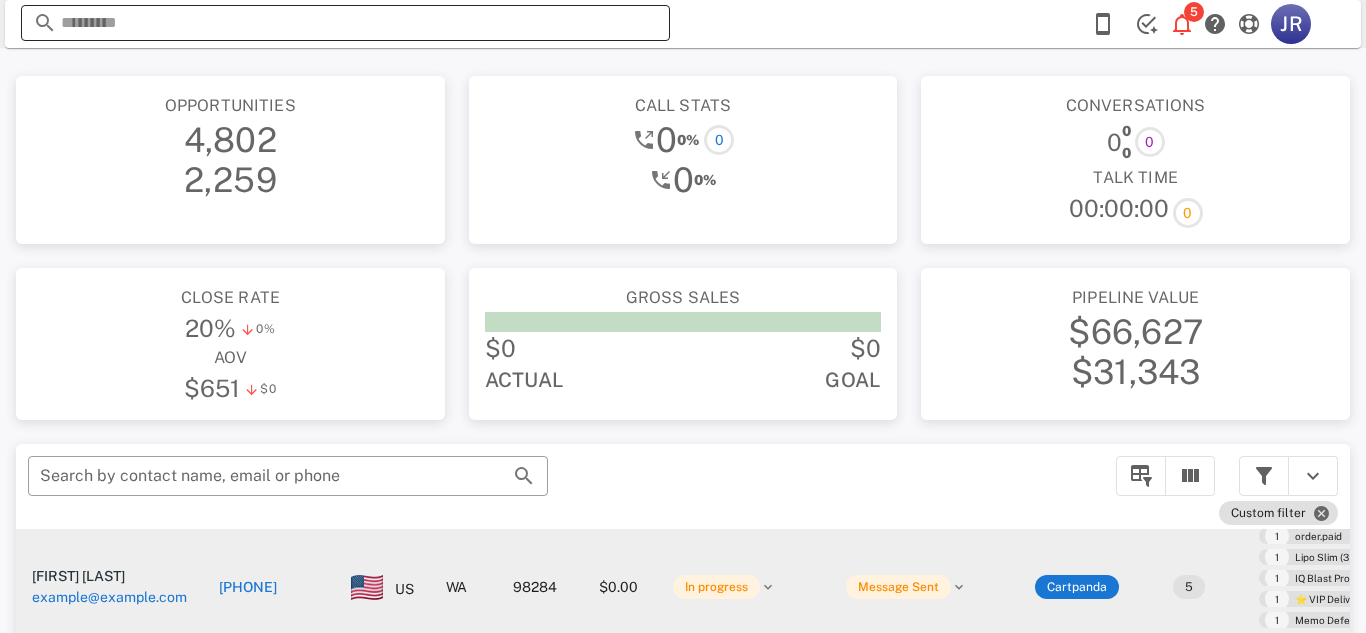 click at bounding box center [345, 23] 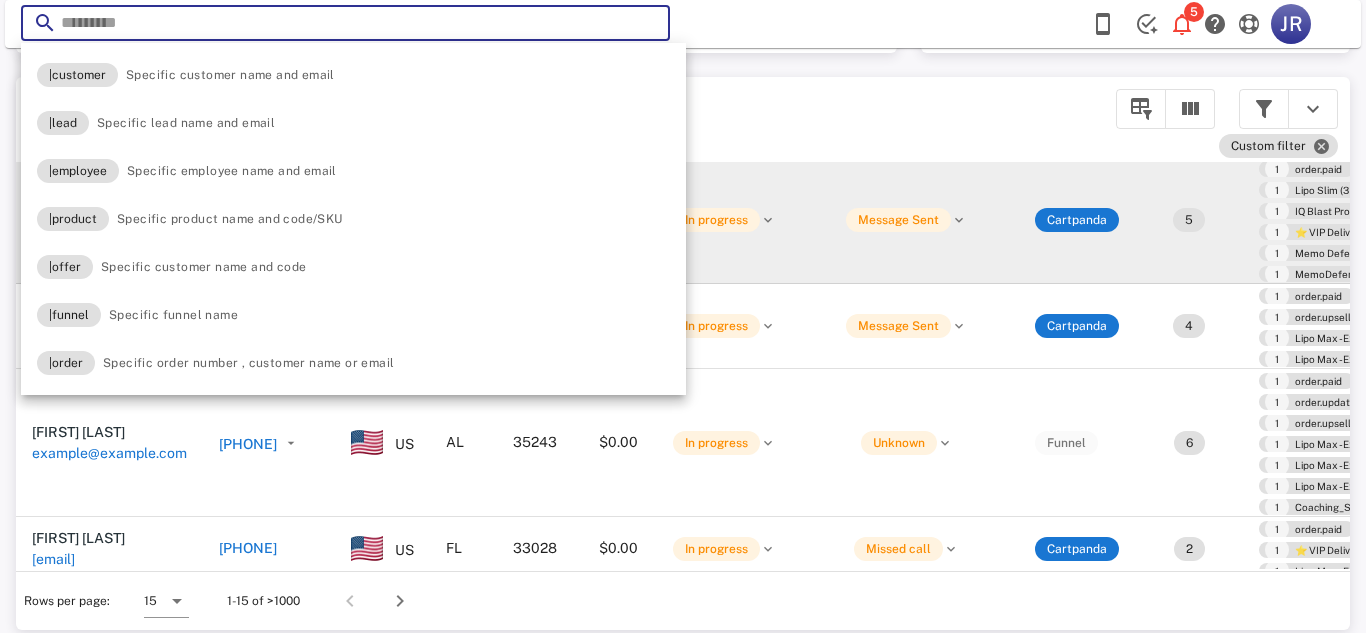 scroll, scrollTop: 369, scrollLeft: 0, axis: vertical 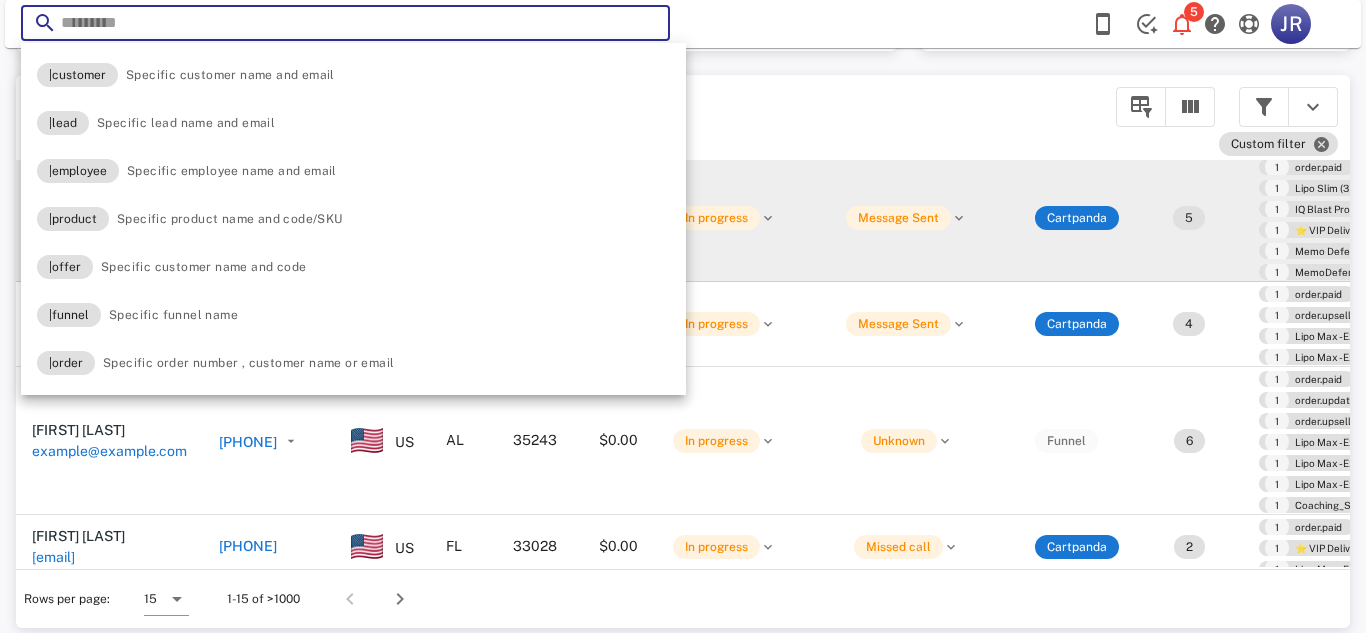 click on "​ 5 JR Reload browser Accept" at bounding box center [683, 24] 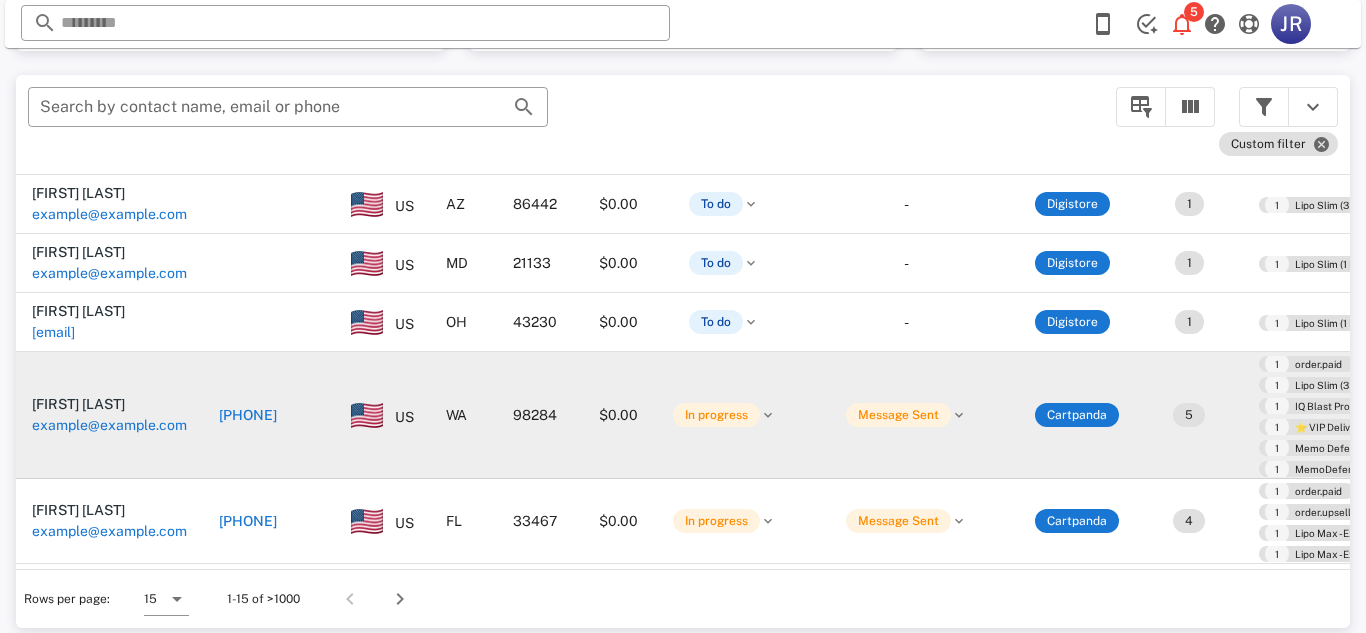 scroll, scrollTop: 98, scrollLeft: 0, axis: vertical 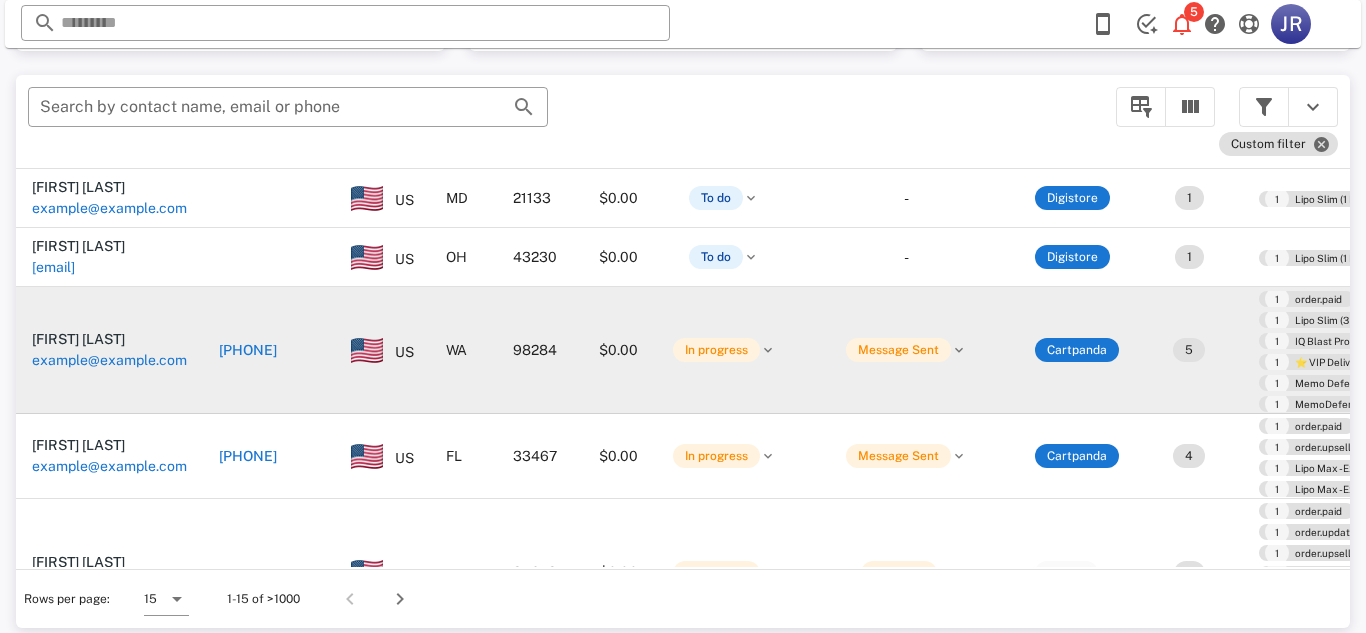 click on "Message Sent" at bounding box center [906, 350] 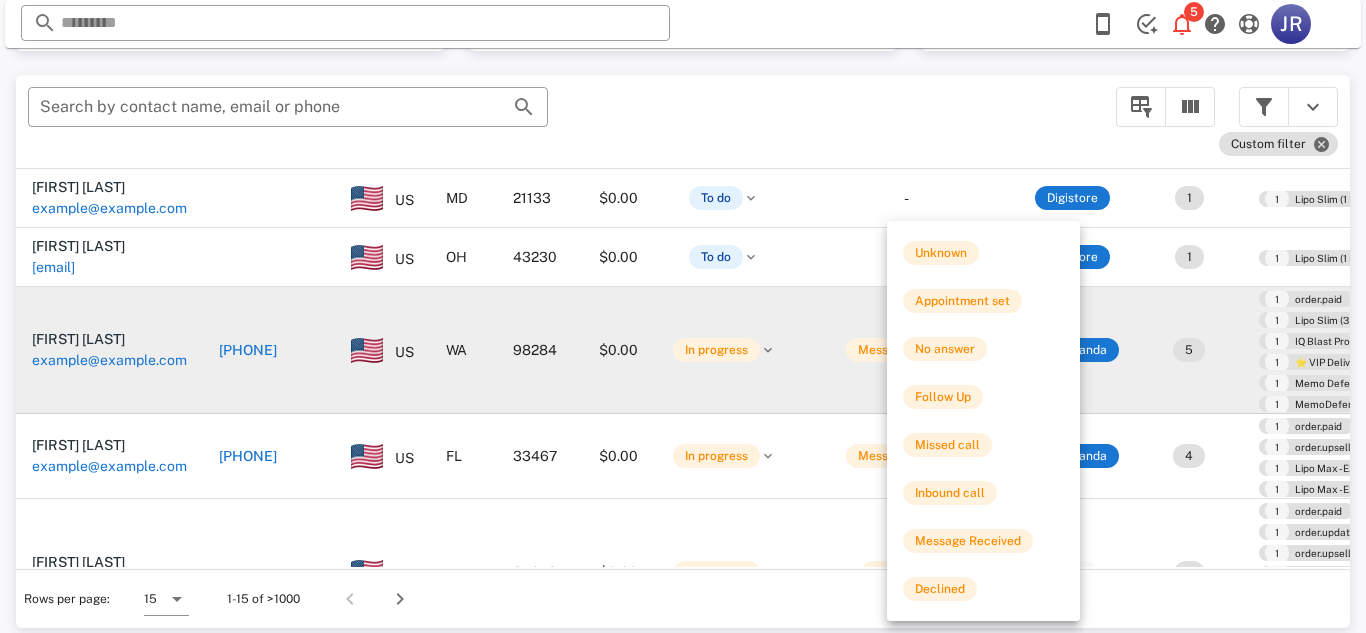 click on "5" at bounding box center (1189, 350) 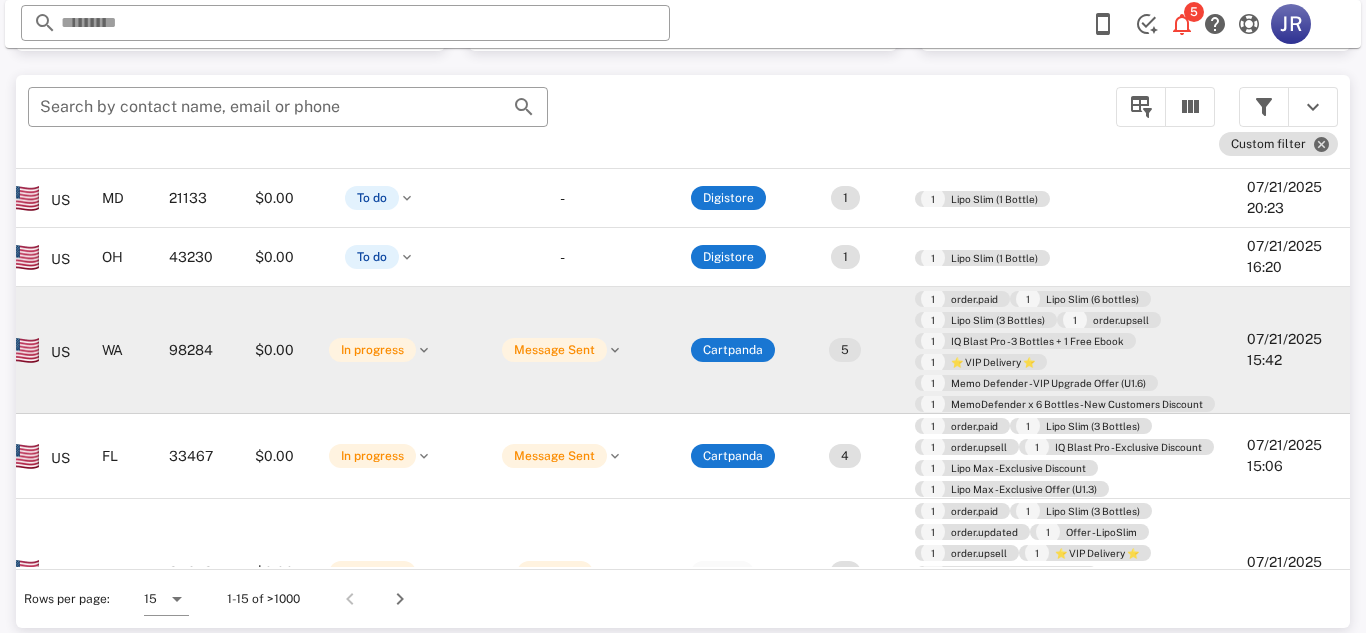 scroll, scrollTop: 98, scrollLeft: 0, axis: vertical 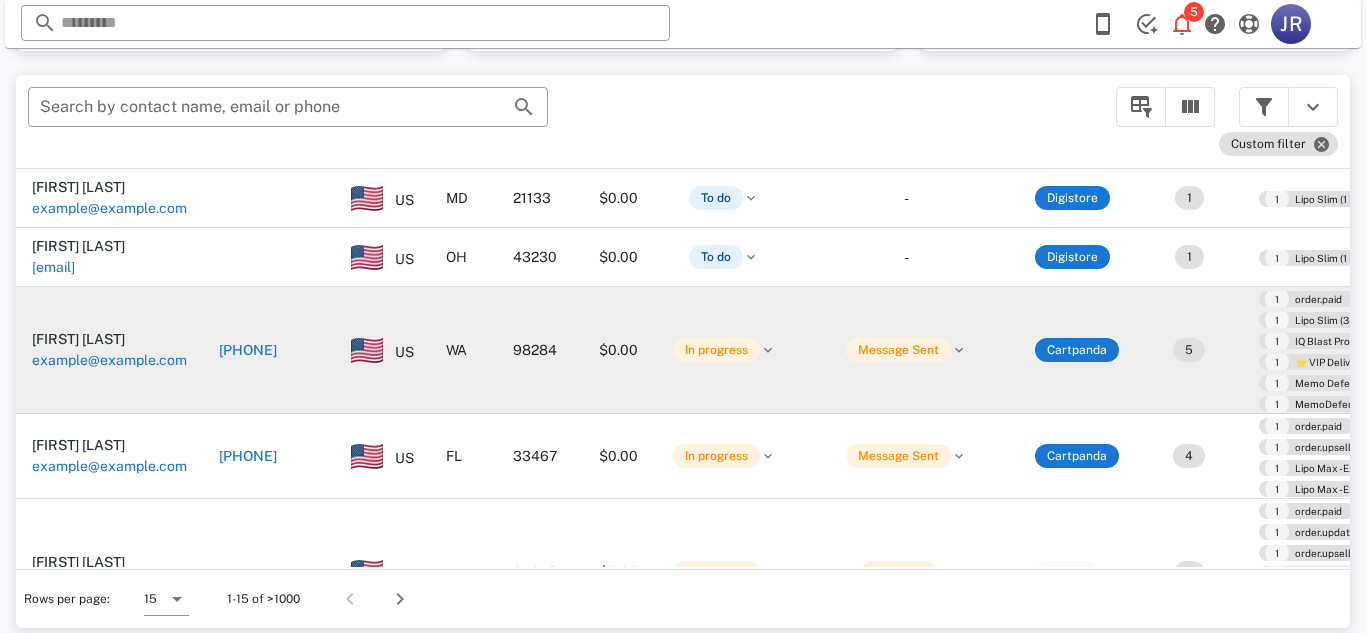 click on "example@example.com" at bounding box center [109, 360] 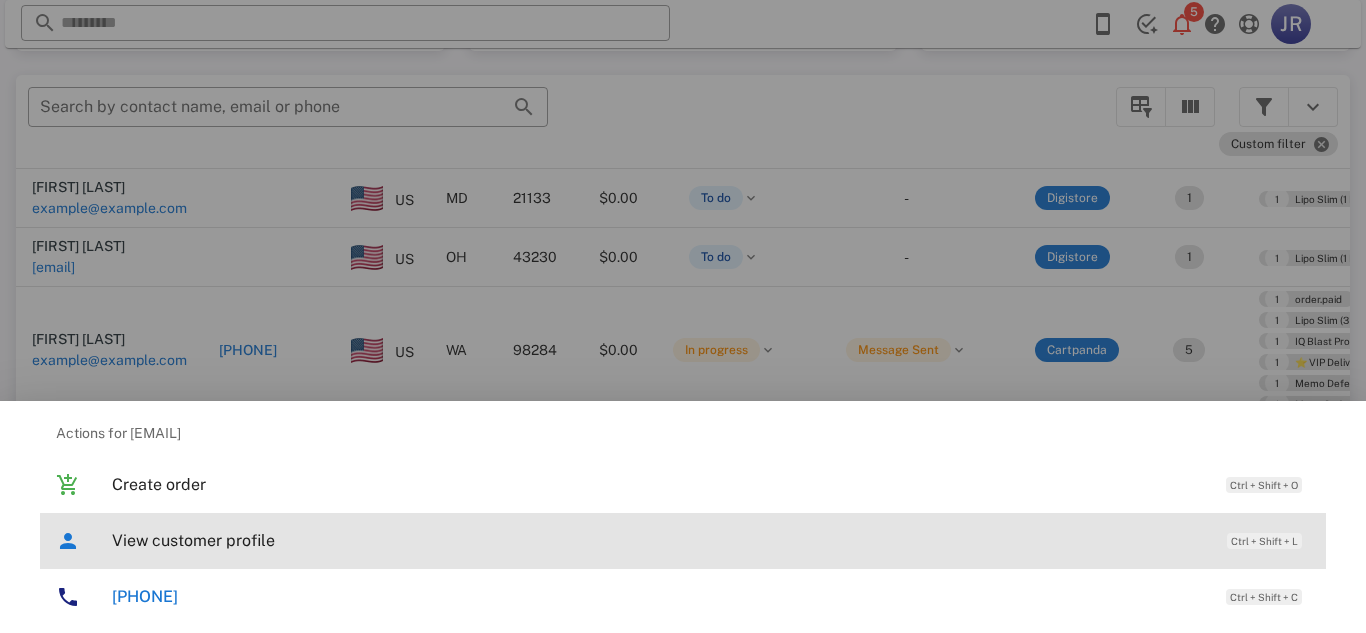 click on "View customer profile Ctrl + Shift + L" at bounding box center [711, 540] 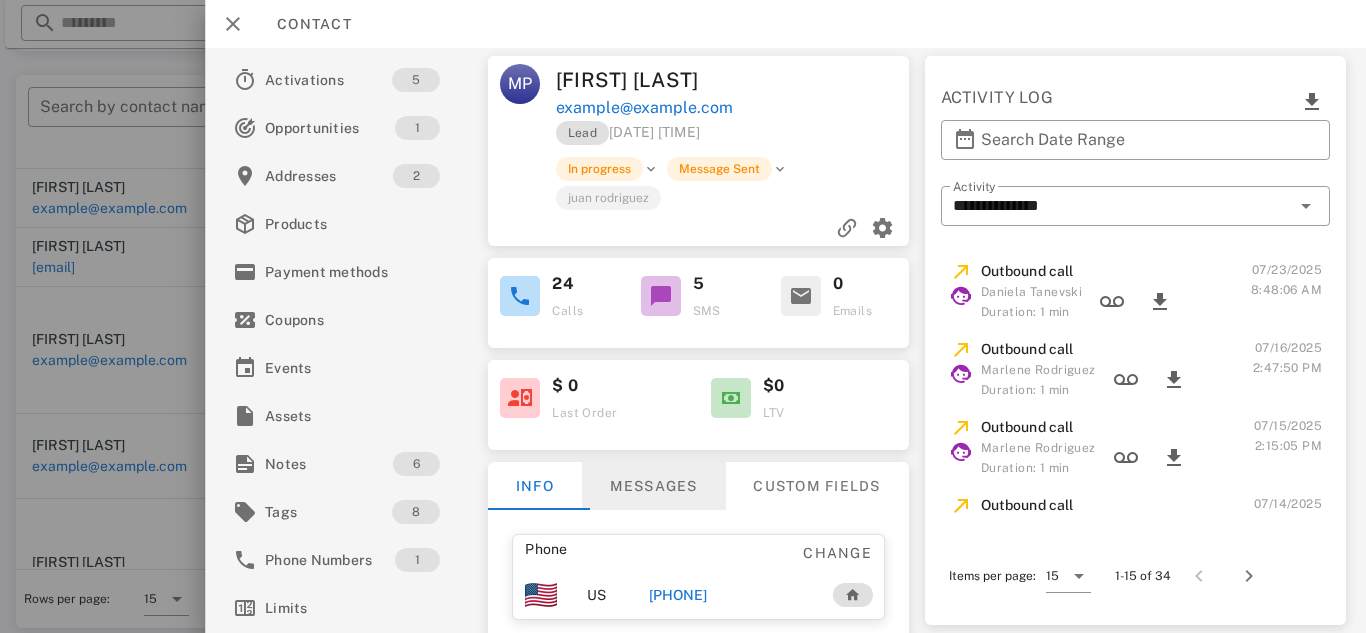 click on "Messages" at bounding box center (654, 486) 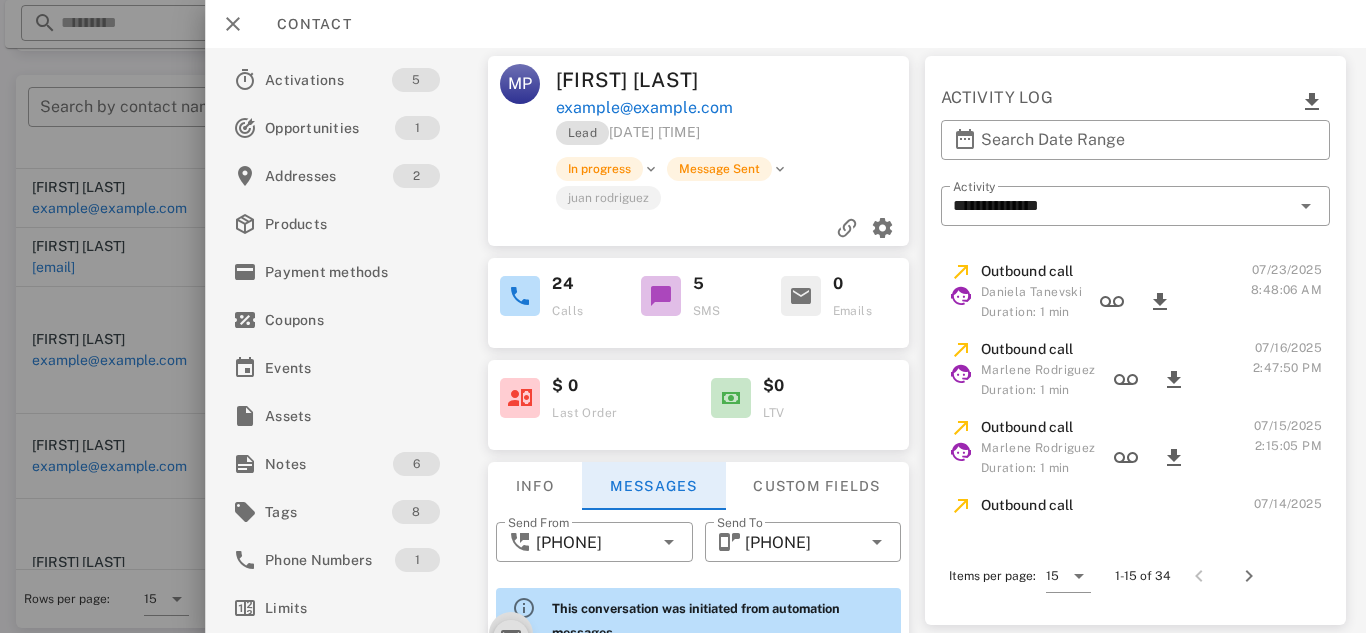 scroll, scrollTop: 1184, scrollLeft: 0, axis: vertical 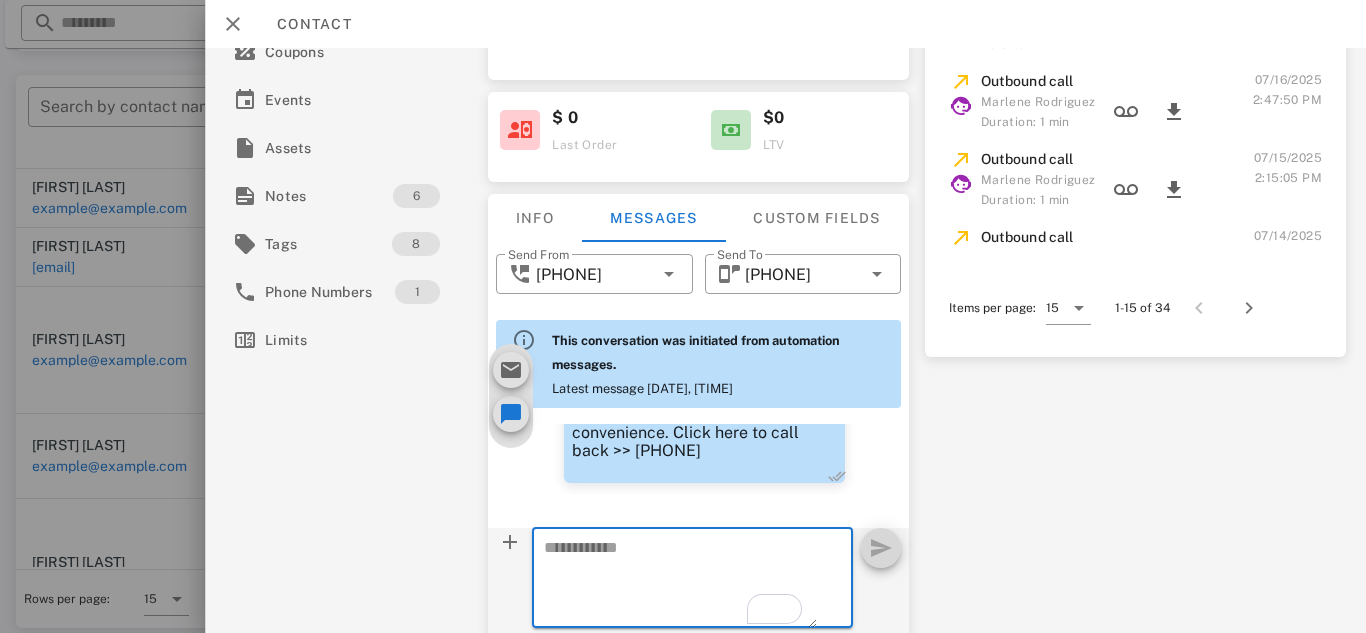 click on "Hi [NAME], this is the LipoSlim that you purchased online for your weight loss with Dr. Lewi’s Office. We need to confirm some important details about your order. Please give us a call back at your earliest convenience. Click here to call back >> [PHONE]" at bounding box center [704, 388] 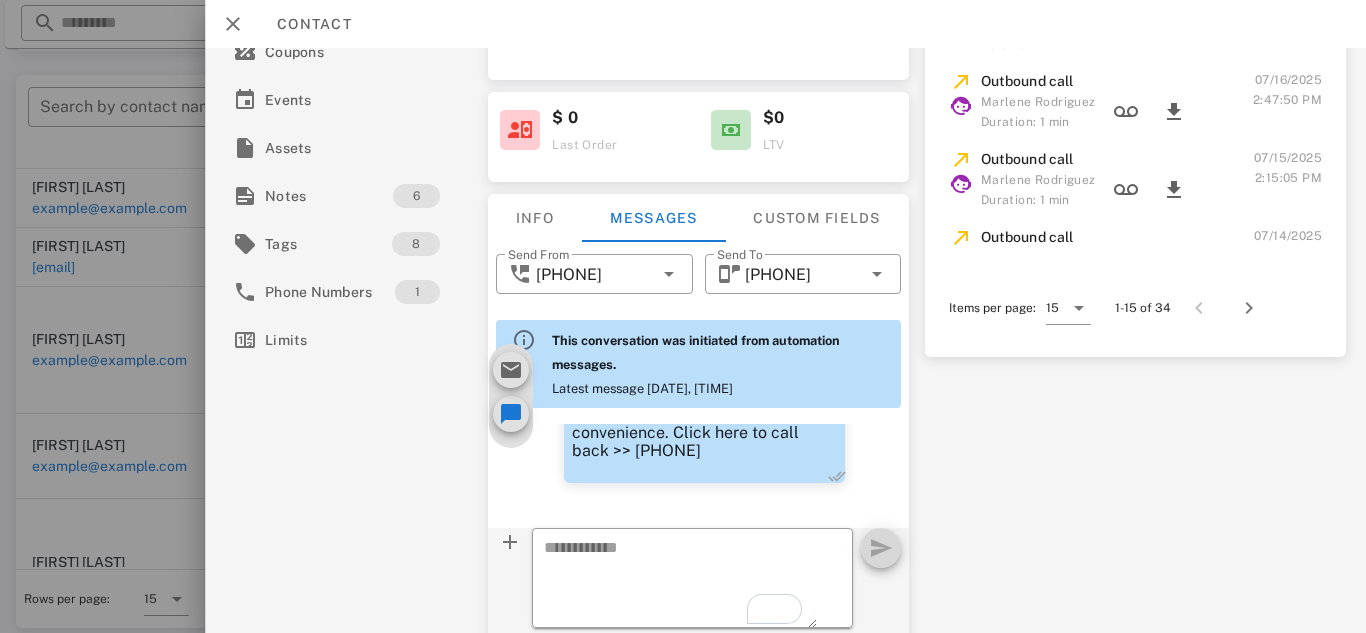 click at bounding box center (837, 476) 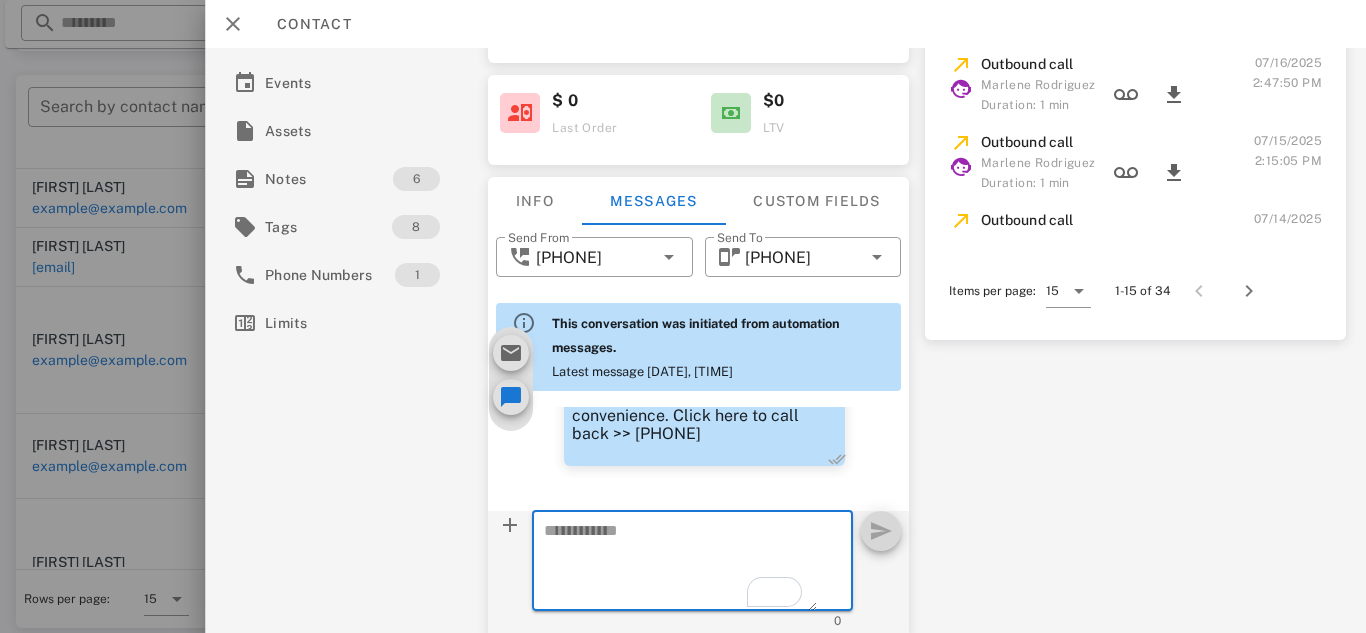 scroll, scrollTop: 279, scrollLeft: 0, axis: vertical 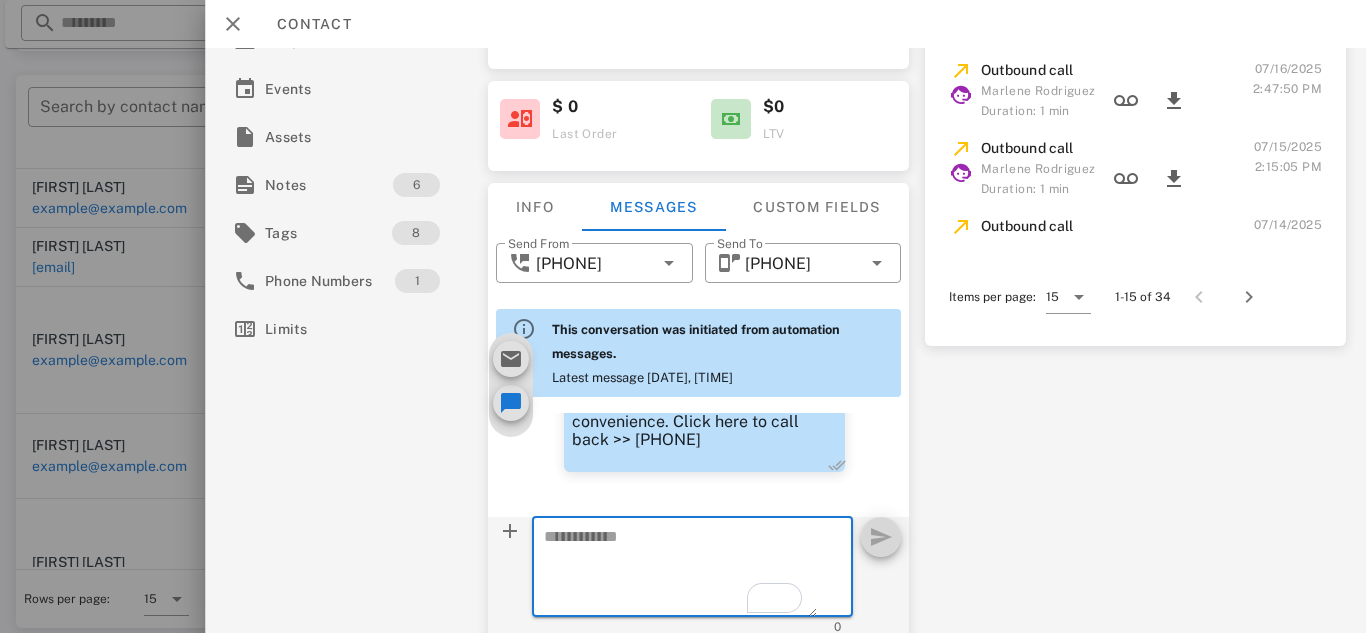 click on "Hi [NAME], this is the LipoSlim that you purchased online for your weight loss with Dr. Lewi’s Office. We need to confirm some important details about your order. Please give us a call back at your earliest convenience. Click here to call back >> [PHONE]" at bounding box center (704, 385) 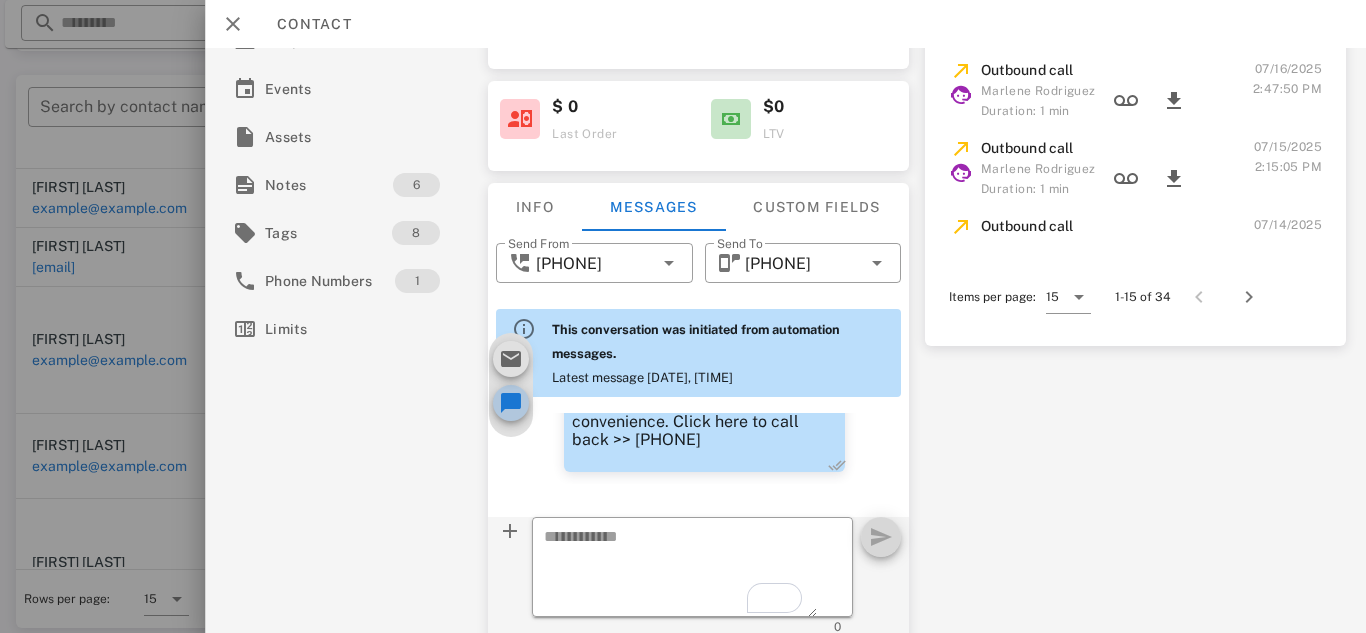 click at bounding box center (511, 403) 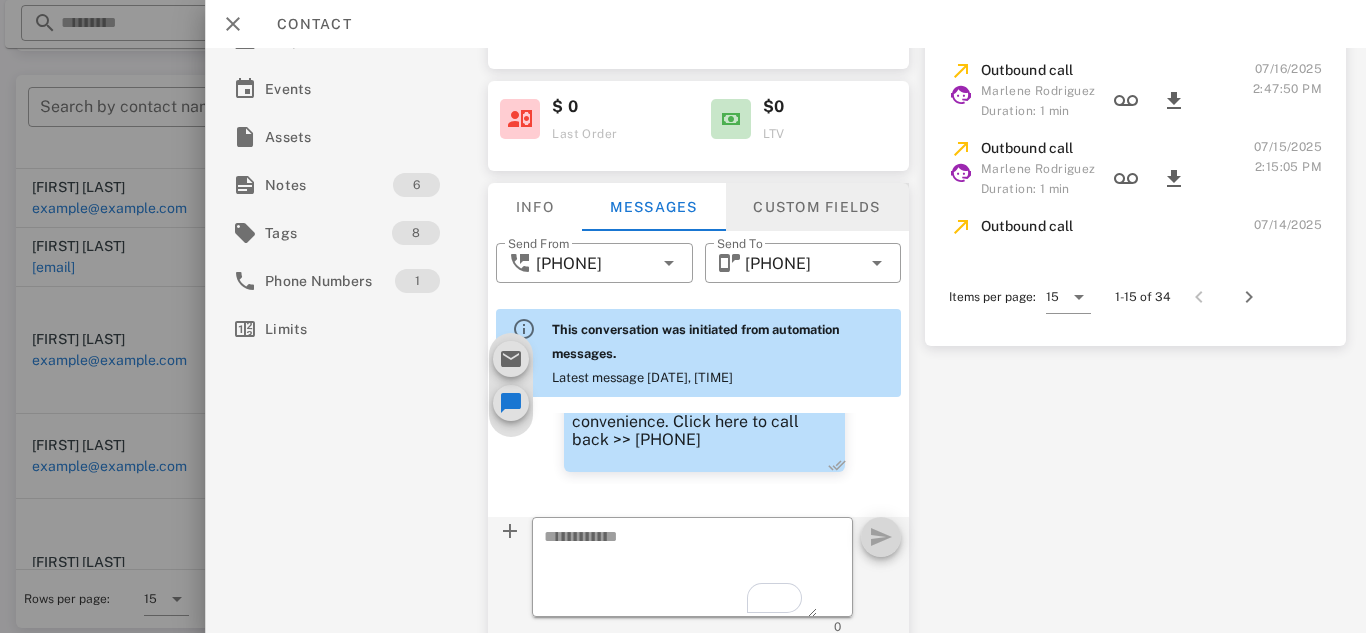 click on "Custom fields" at bounding box center [817, 207] 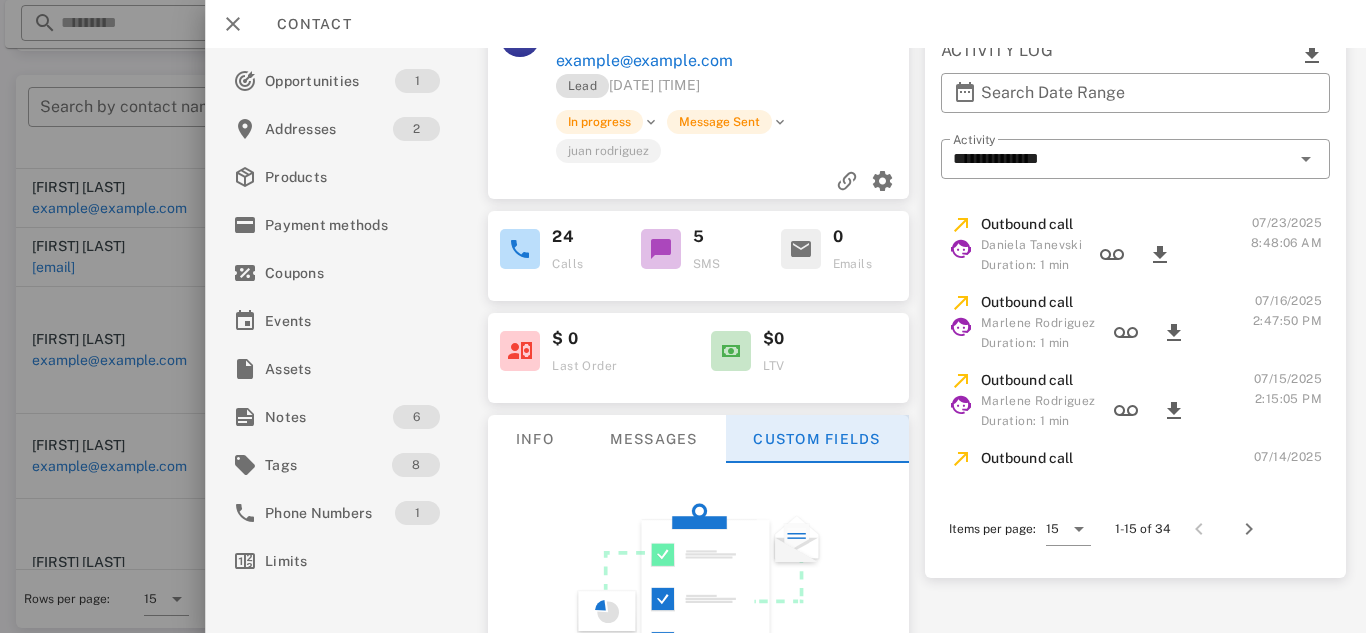 scroll, scrollTop: 48, scrollLeft: 0, axis: vertical 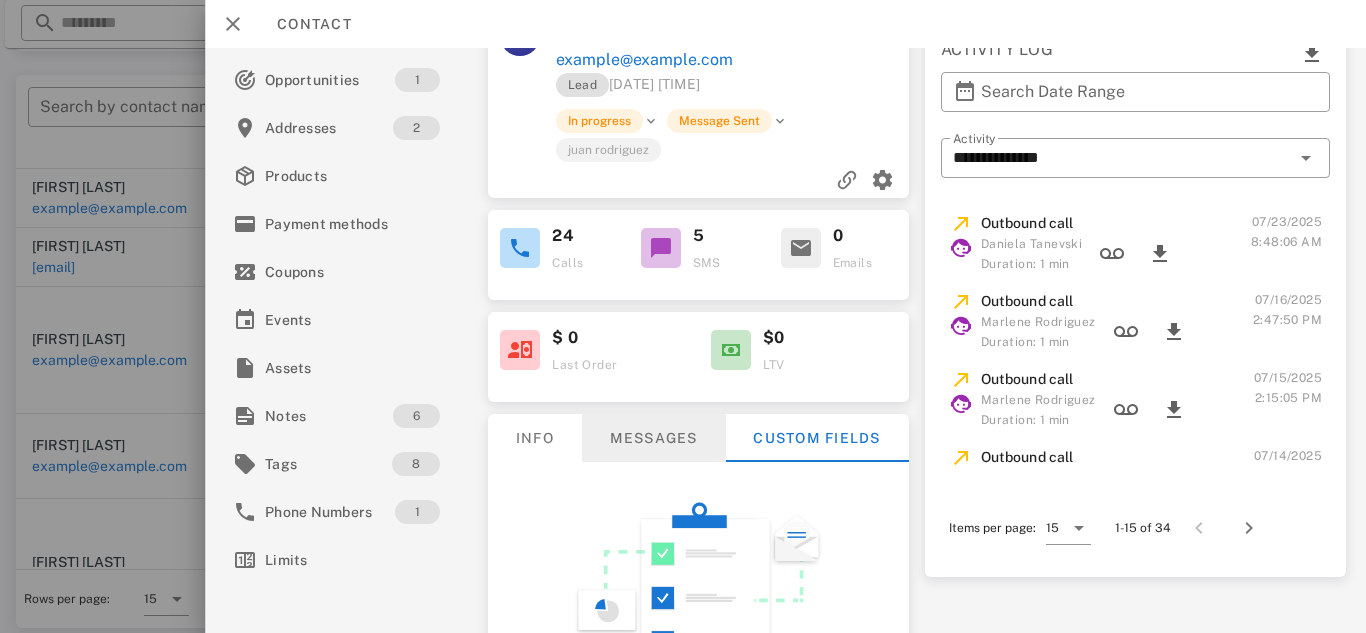 click on "Messages" at bounding box center [654, 438] 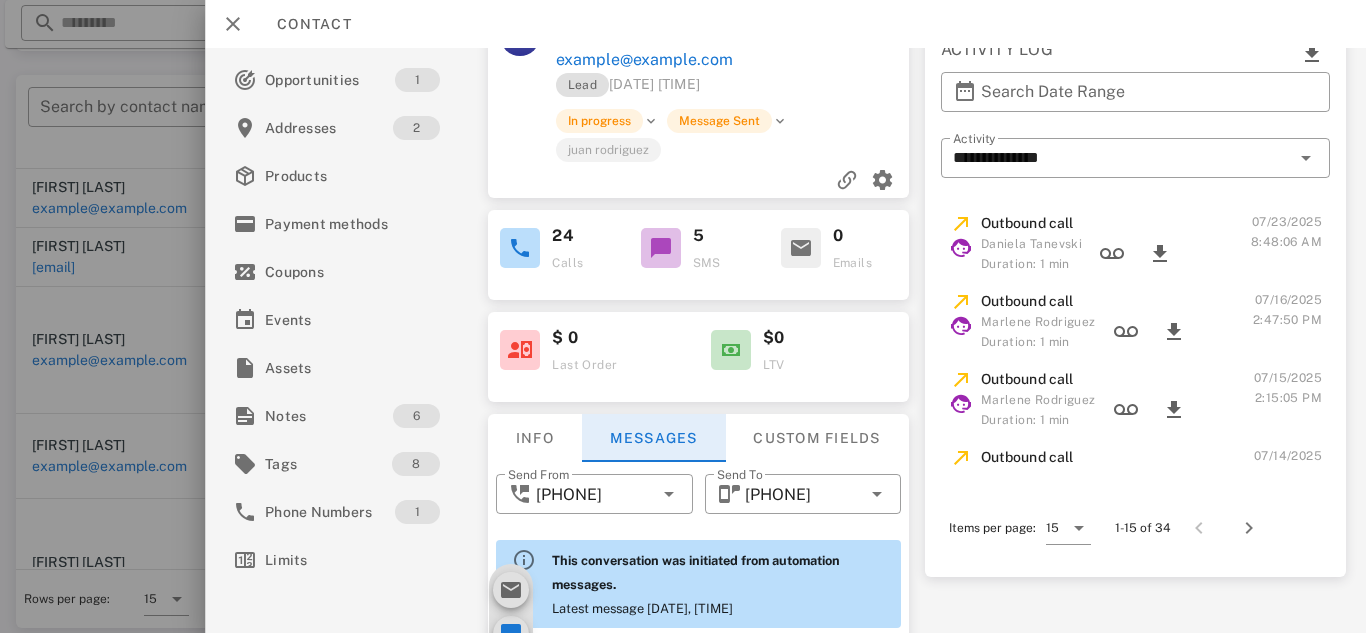 scroll, scrollTop: 289, scrollLeft: 0, axis: vertical 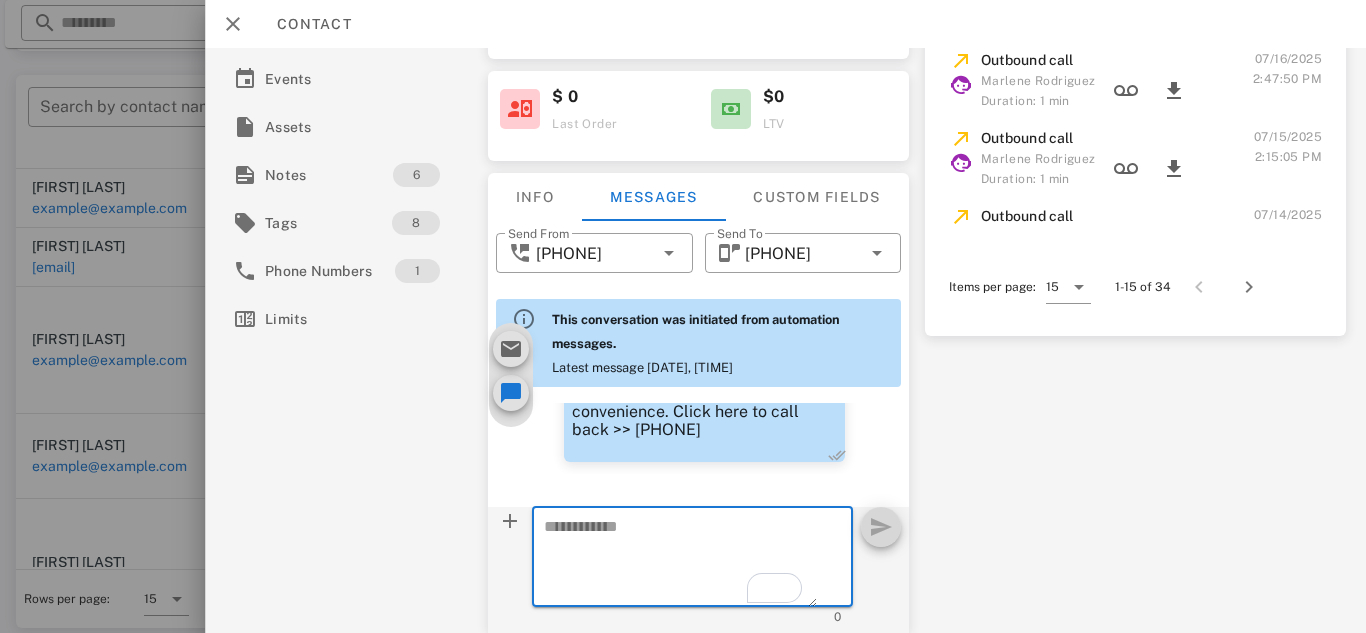 click on "Contact" at bounding box center (785, 24) 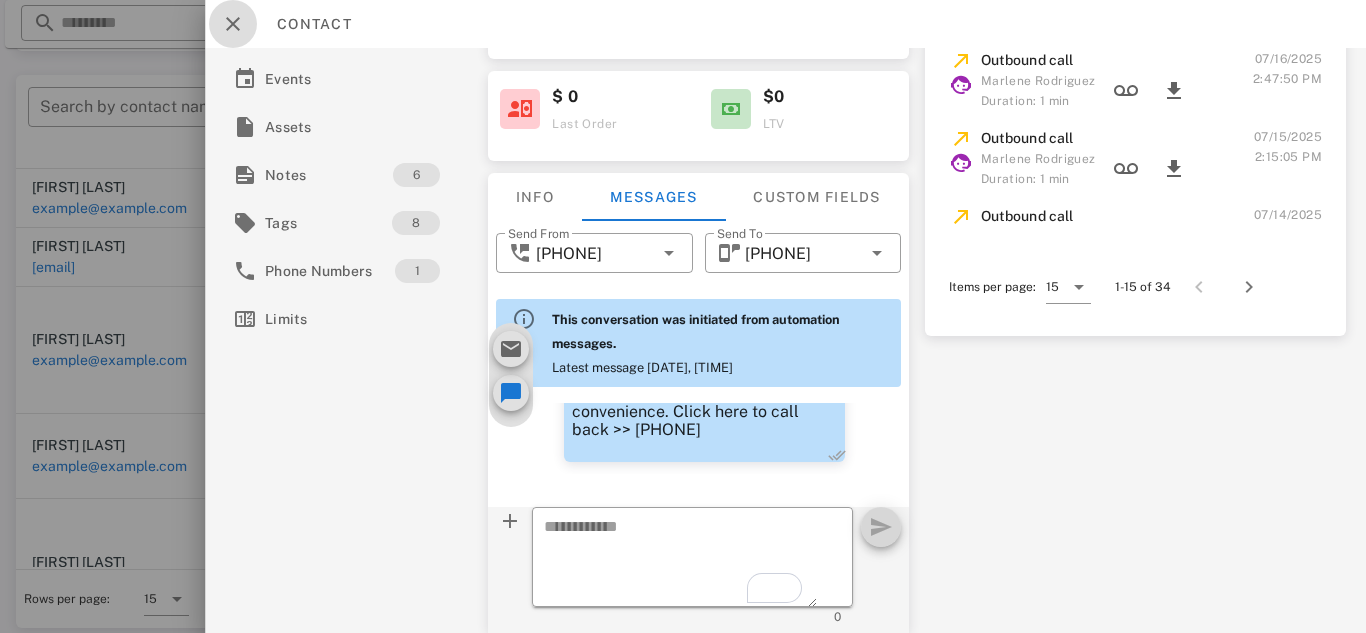 click at bounding box center (233, 24) 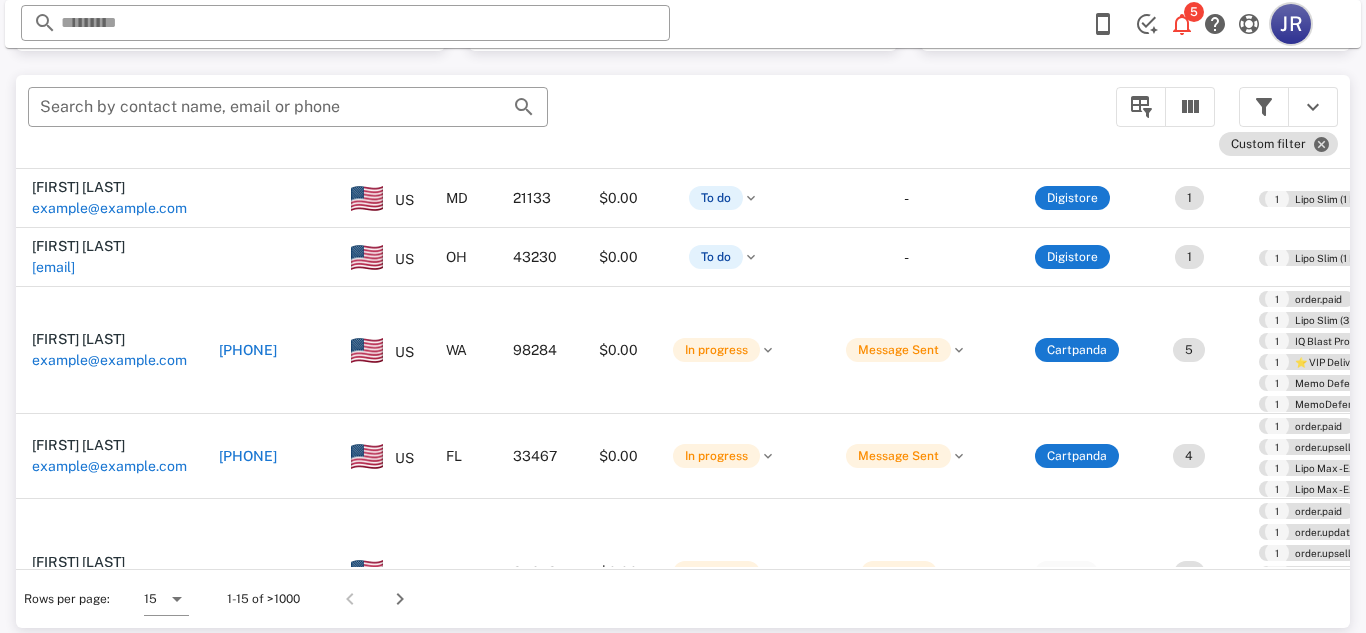 click on "JR" at bounding box center [1291, 24] 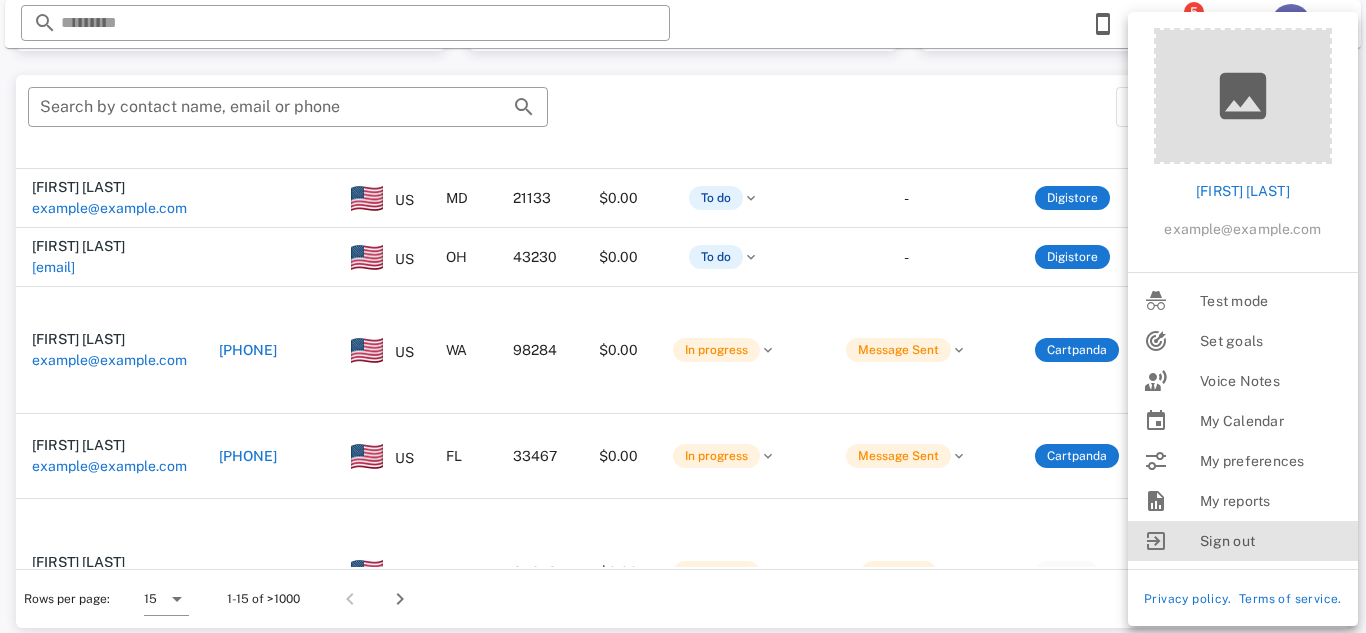 click on "Sign out" at bounding box center [1271, 541] 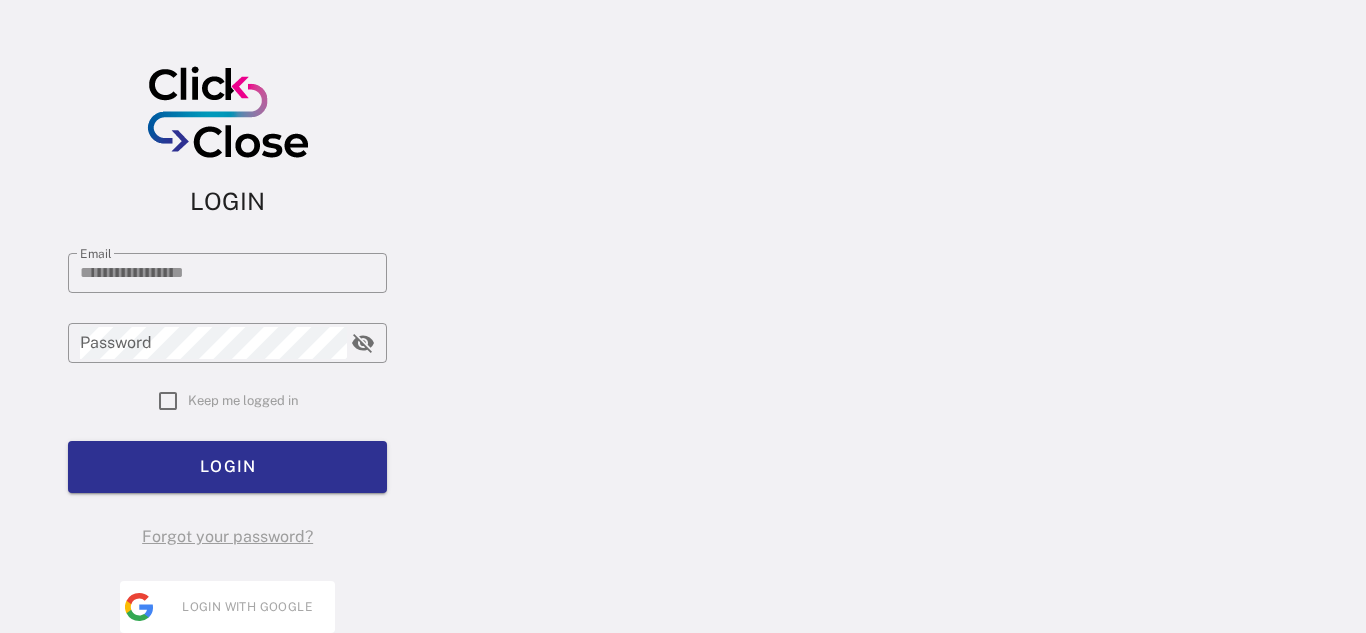 scroll, scrollTop: 29, scrollLeft: 0, axis: vertical 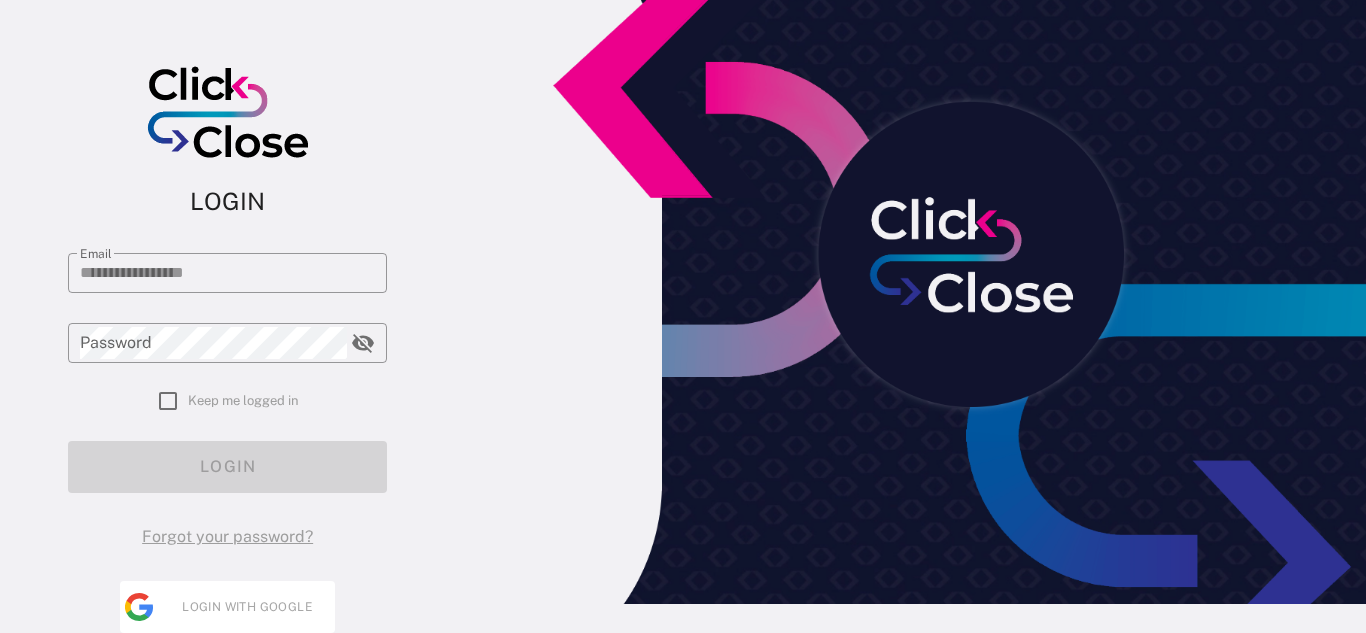 type on "**********" 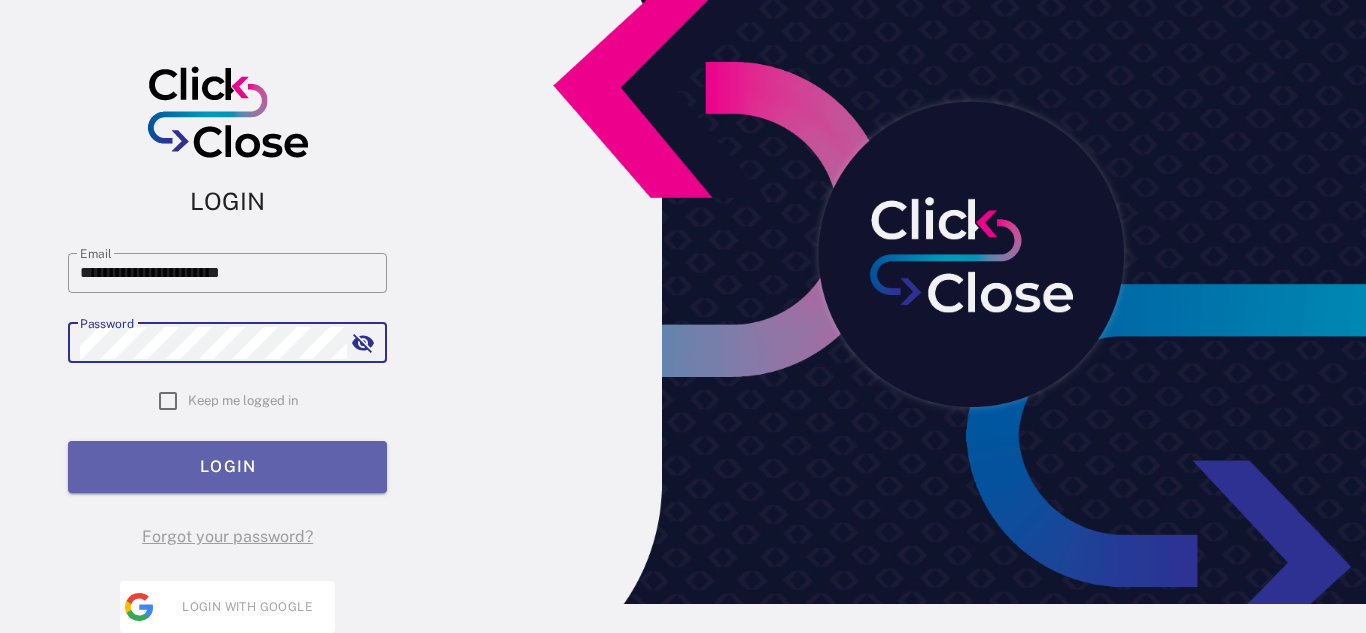 click on "LOGIN" at bounding box center [227, 466] 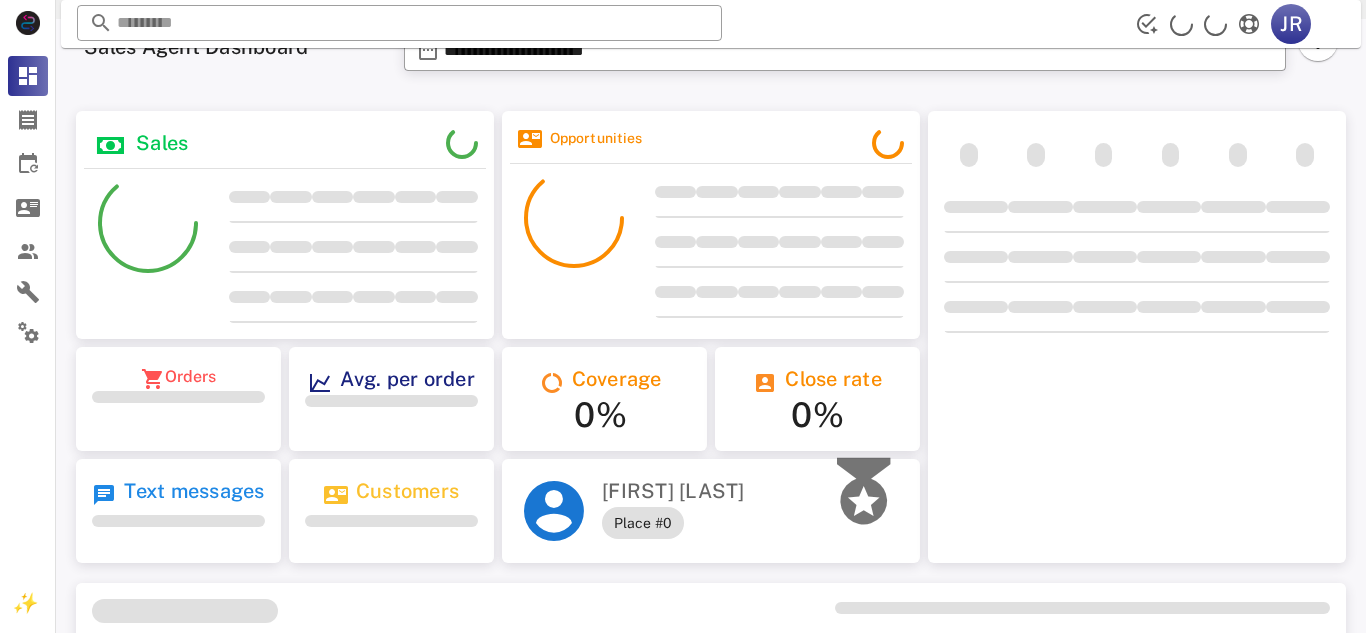scroll, scrollTop: 0, scrollLeft: 0, axis: both 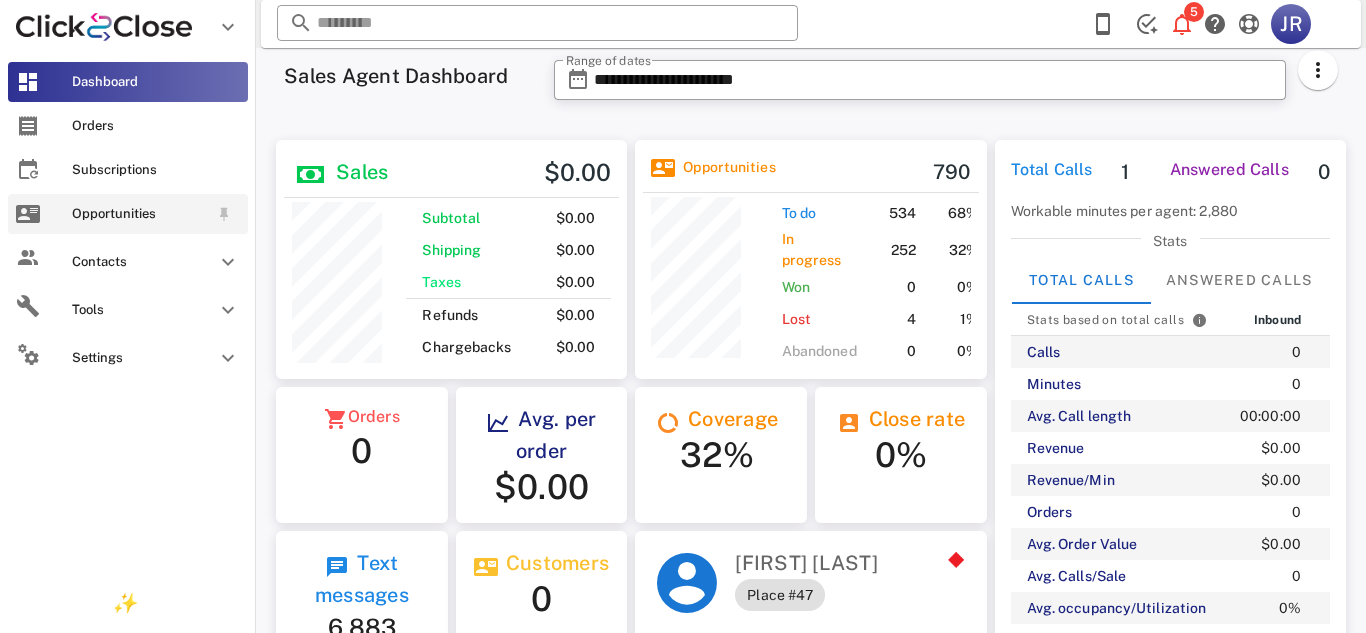 click on "Opportunities" at bounding box center [140, 214] 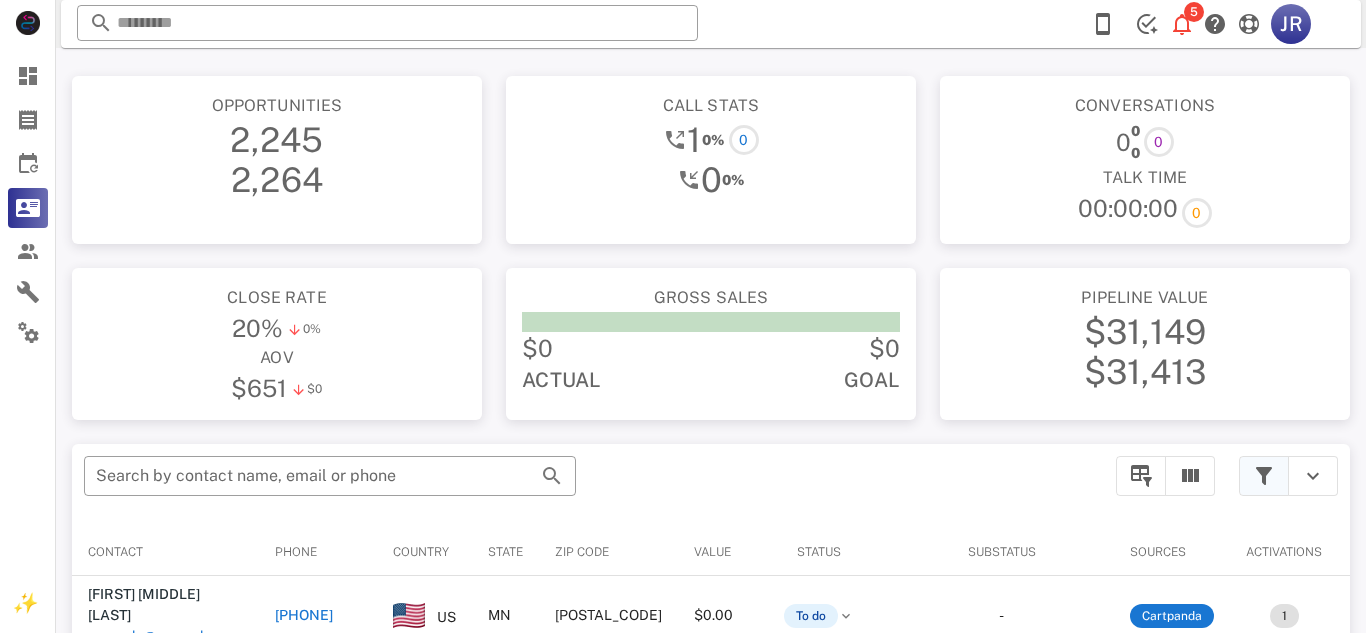 click at bounding box center (1264, 476) 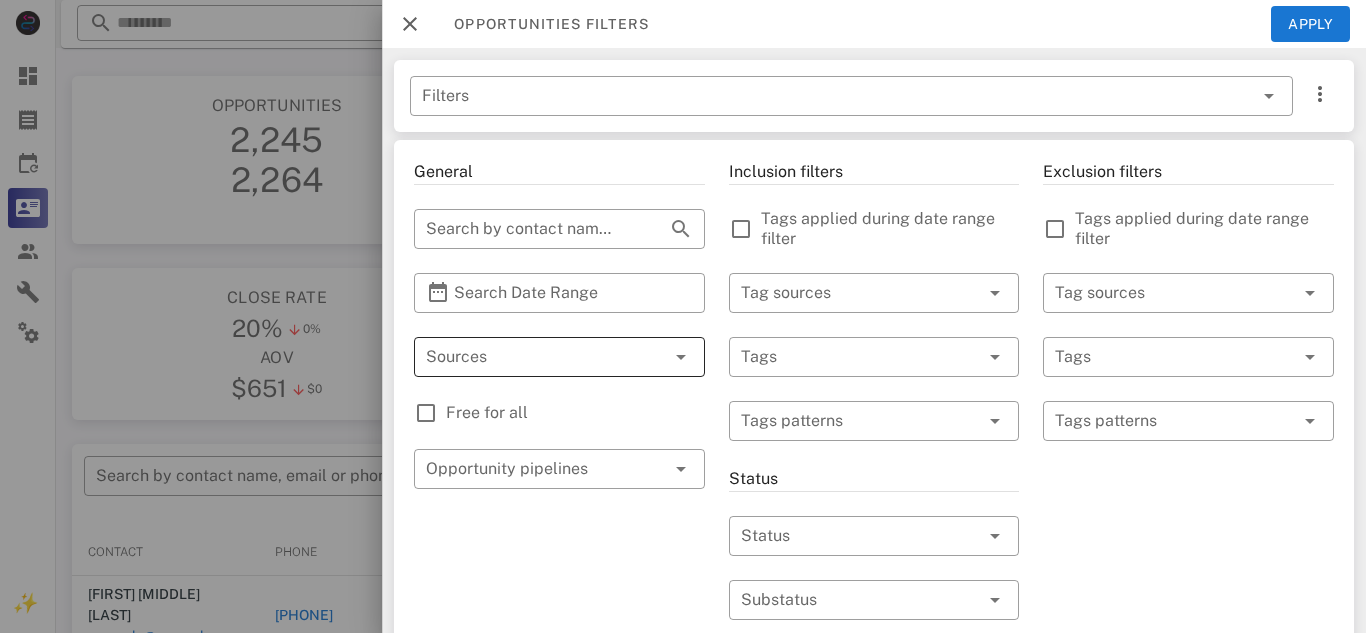 click at bounding box center [531, 357] 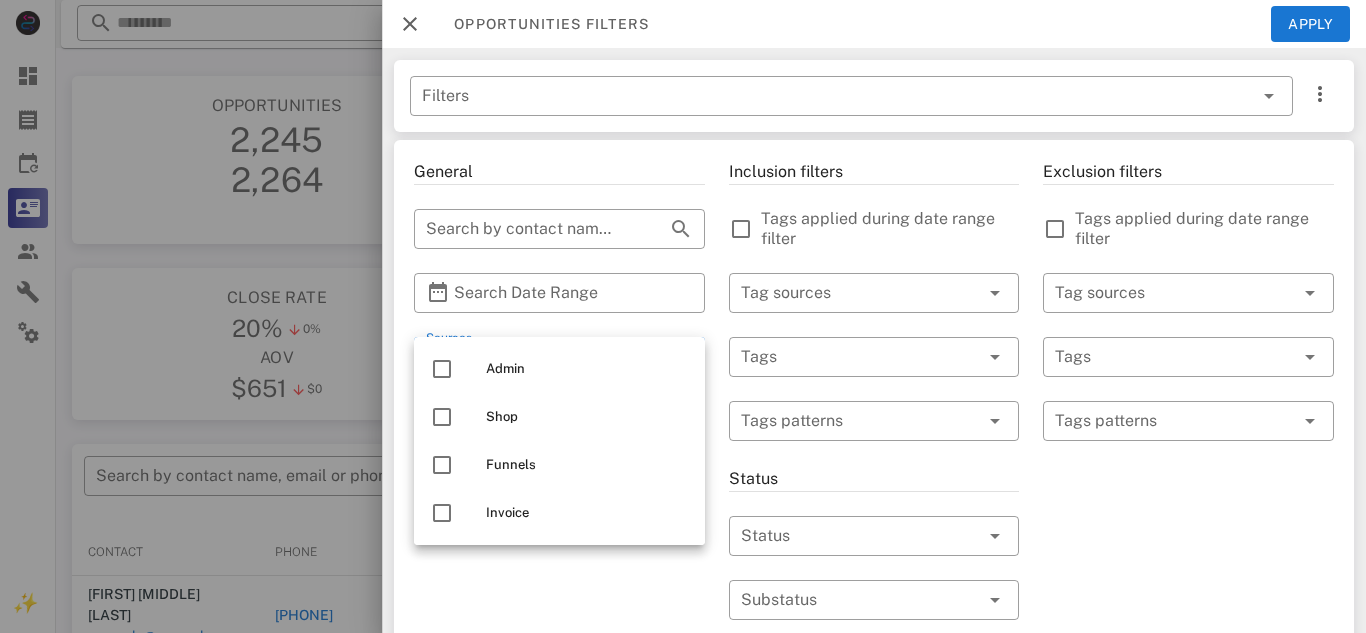 click on "General ​ Search by contact name, email or phone ​ Search Date Range ​ Sources Free for all ​ Opportunity pipelines" at bounding box center (559, 717) 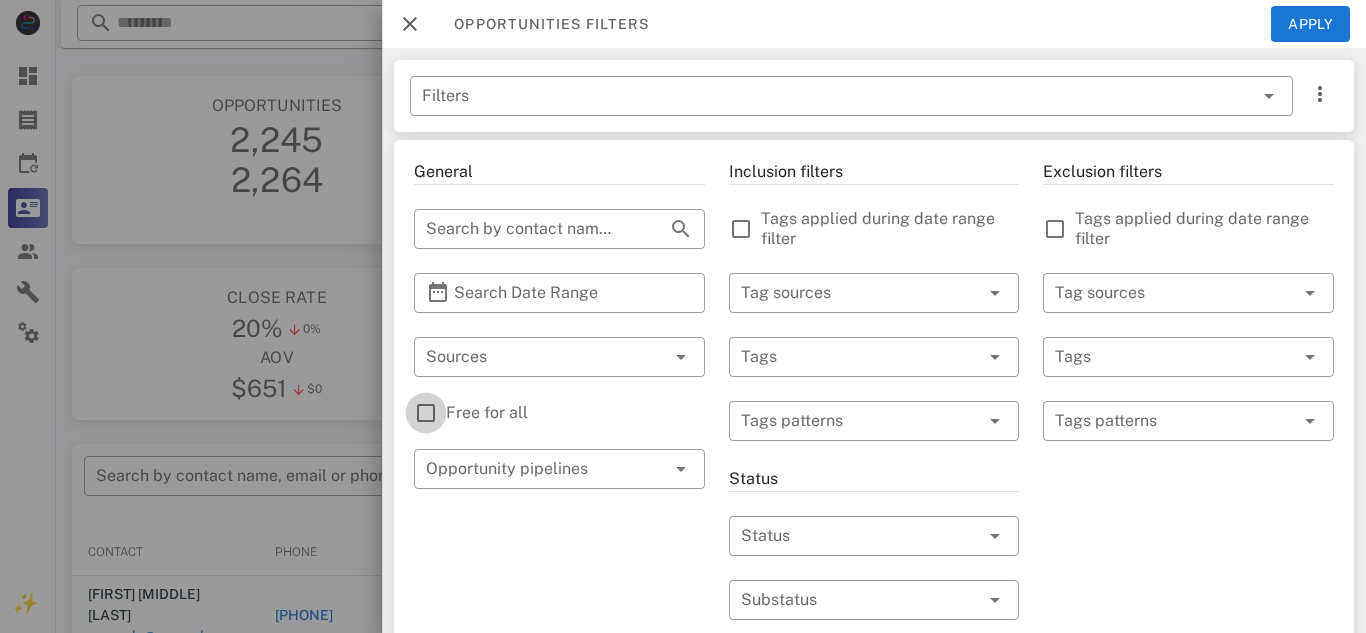 click at bounding box center [426, 413] 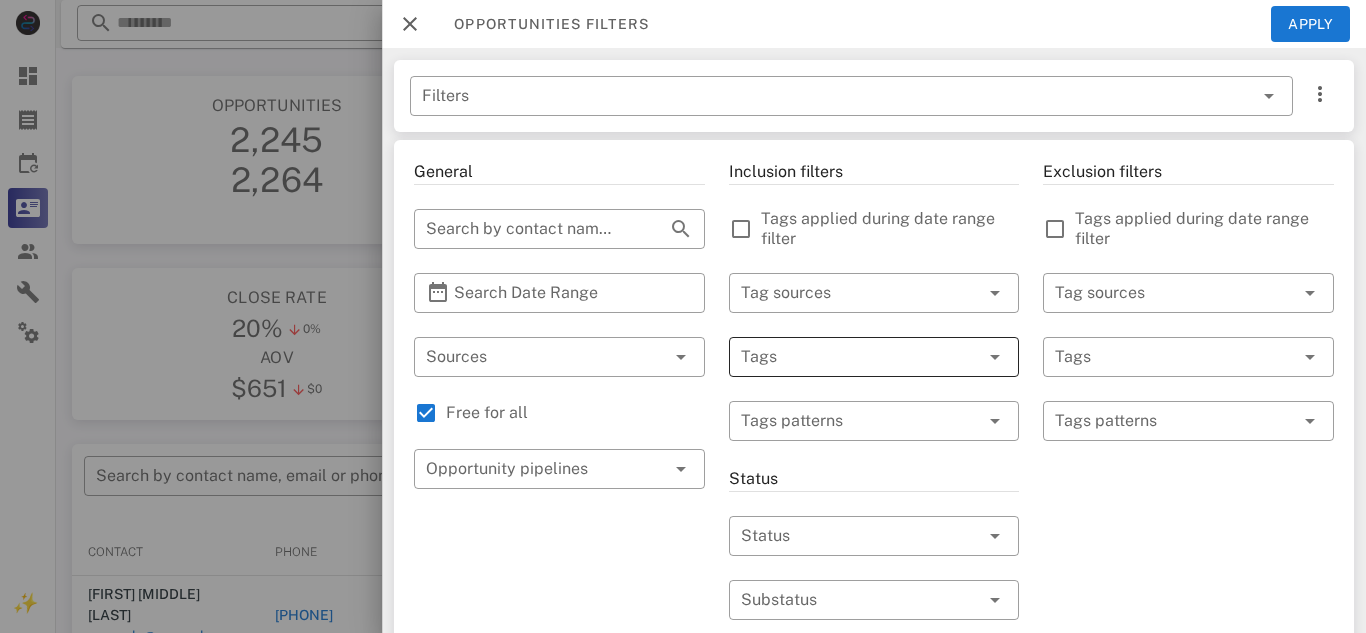 click at bounding box center (846, 357) 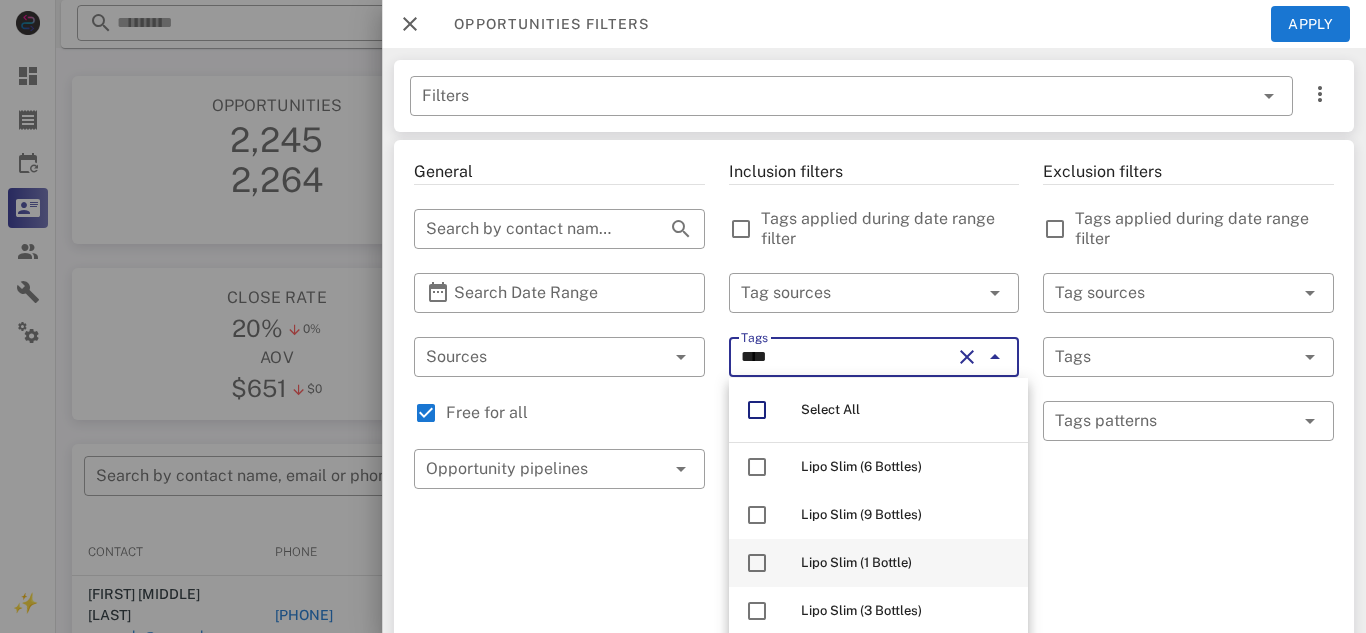 click on "Lipo Slim (1 Bottle)" at bounding box center (856, 562) 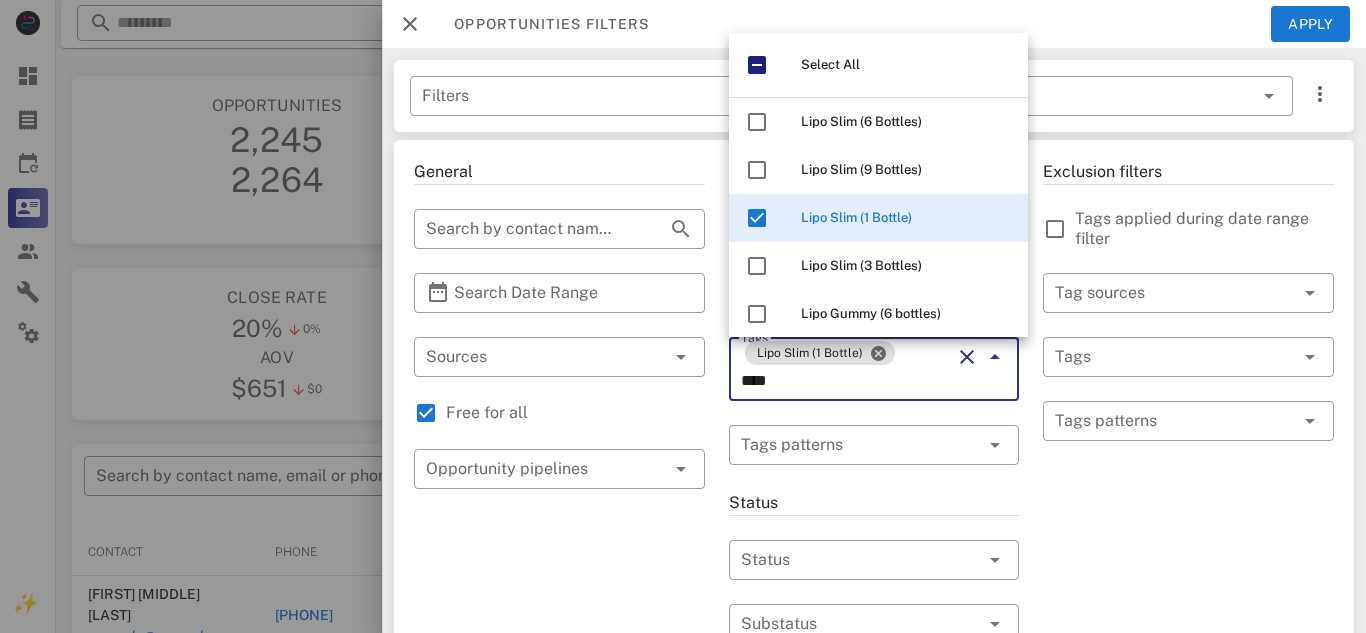 type on "****" 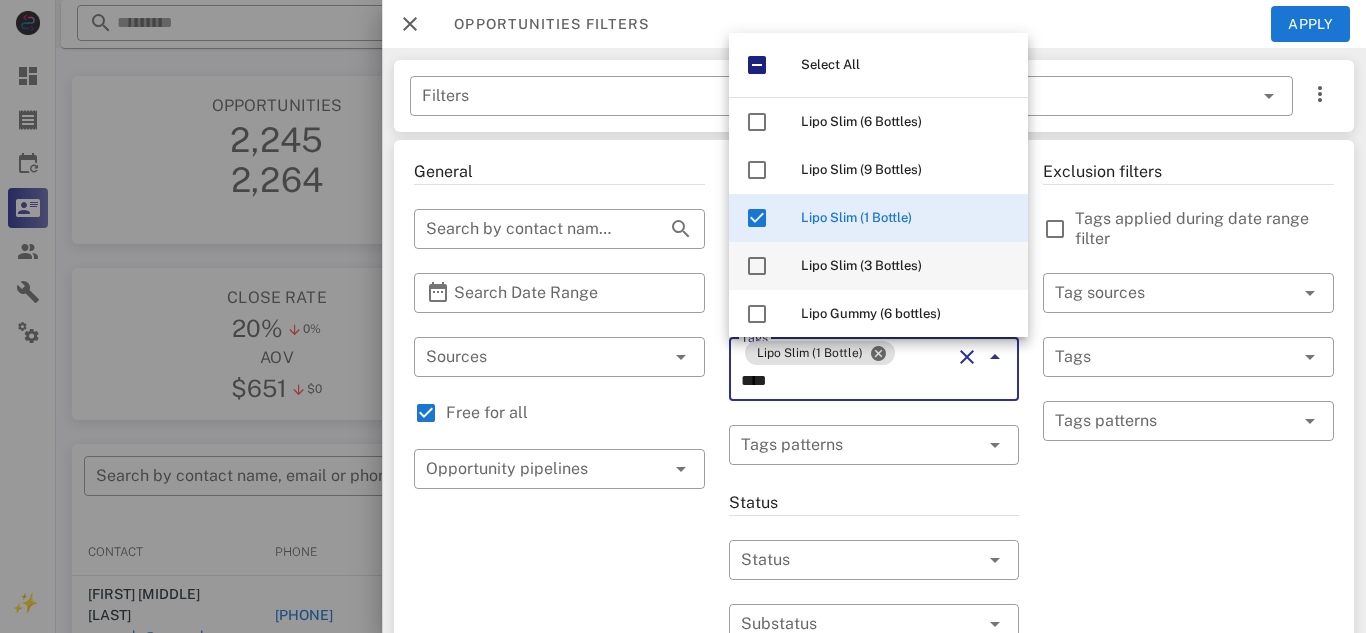 click on "Lipo Slim (3 Bottles)" at bounding box center (906, 266) 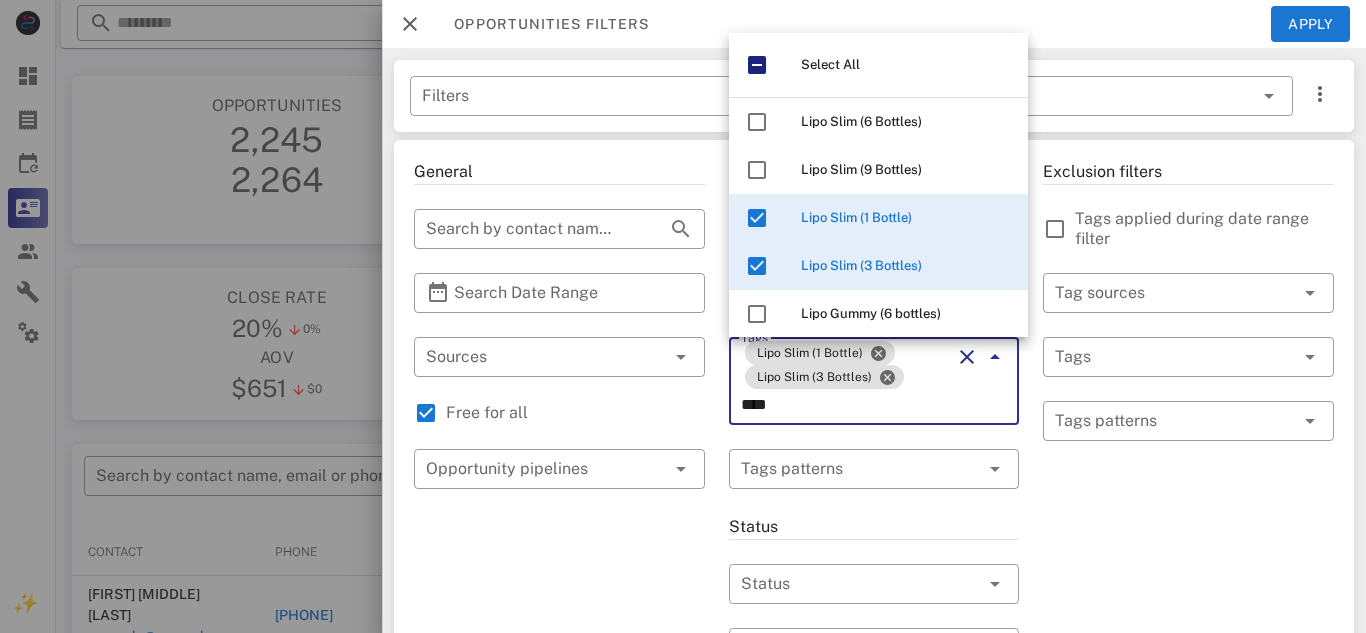 click on "Inclusion filters Tags applied during date range filter Tag sources Tags Lipo Slim (1 Bottle) Lipo Slim (3 Bottles) **** Tags patterns Status Status Substatus Location Country States Zip code Activation Min Activations Max Activations Order value Min Value Max Value Include leads Include customers Include cooldown" at bounding box center (874, 741) 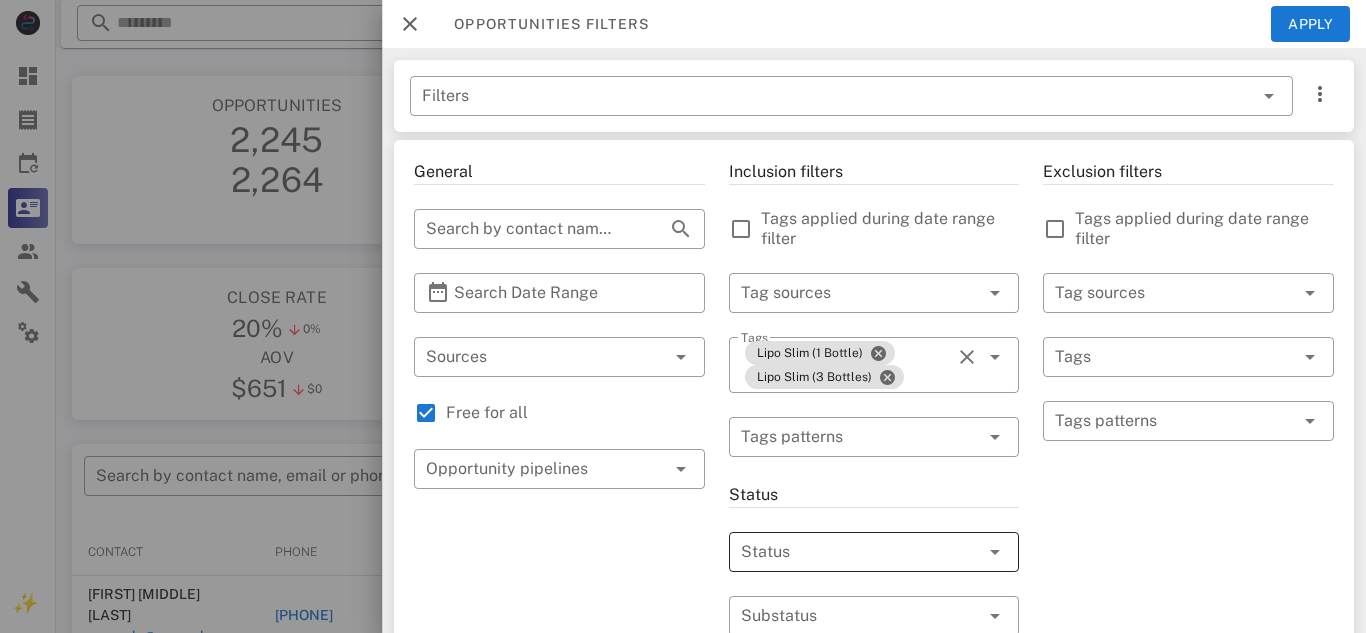 click at bounding box center [965, 552] 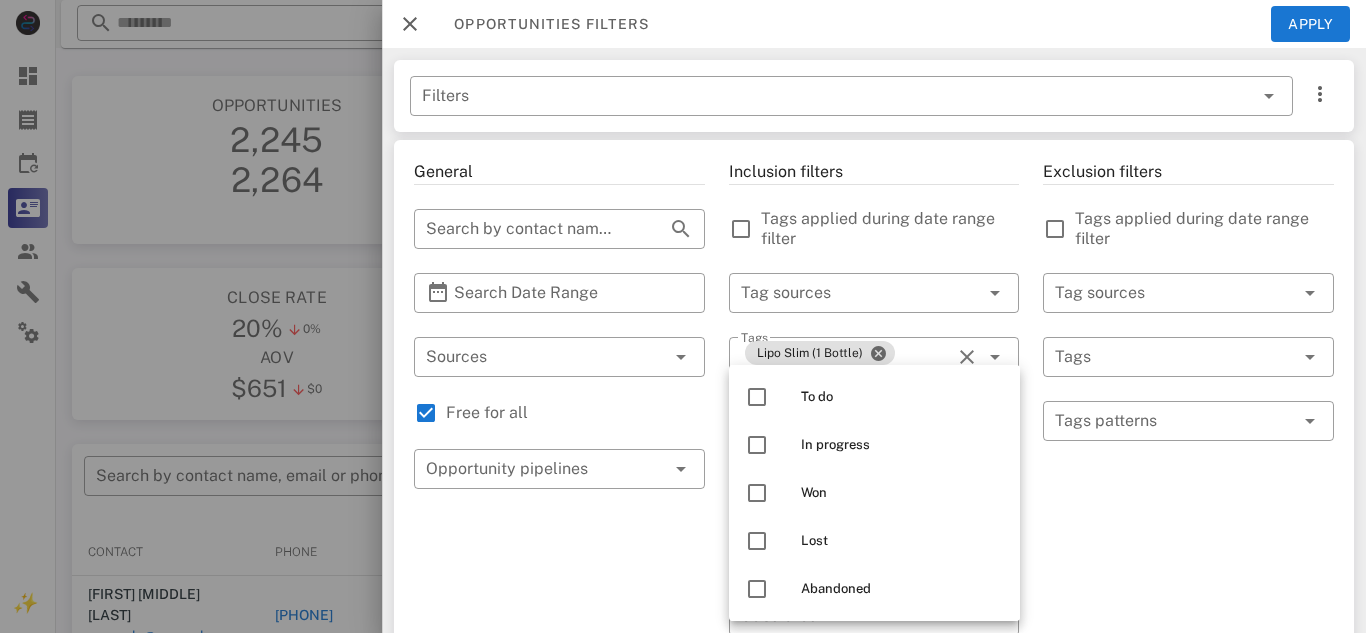 click on "Exclusion filters Tags applied during date range filter ​ Tag sources ​ Tags ​ Tags patterns" at bounding box center [1188, 725] 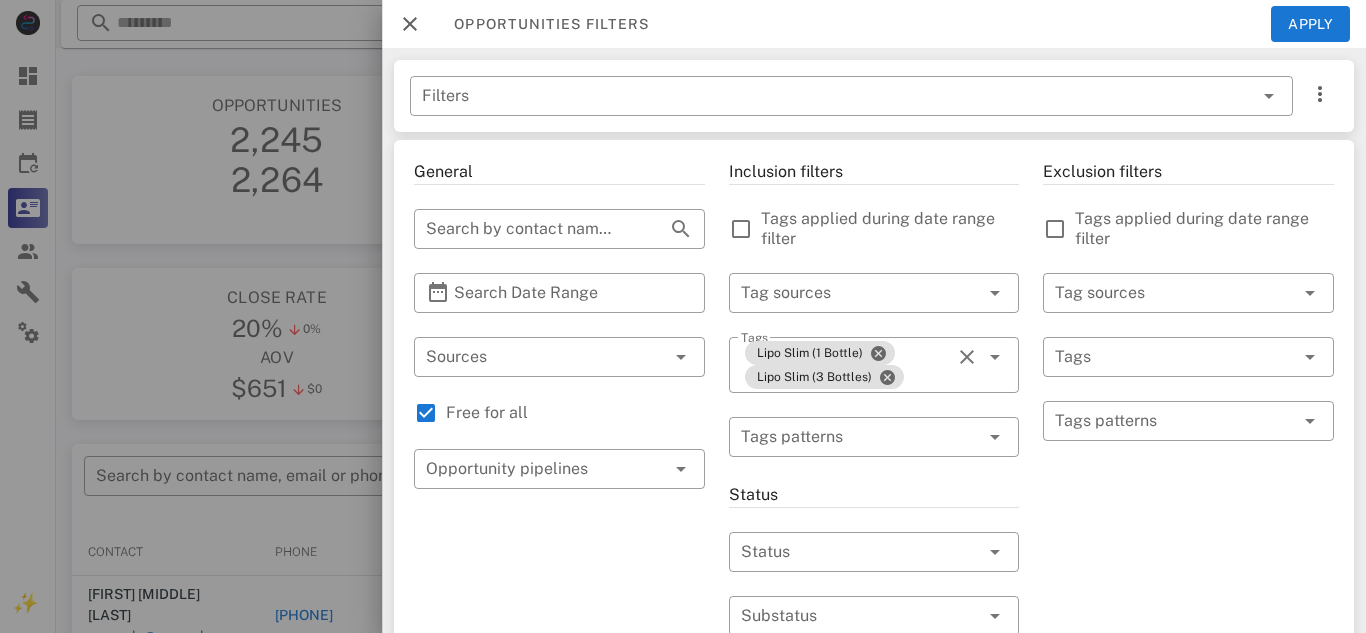 click on "Exclusion filters Tags applied during date range filter ​ Tag sources ​ Tags ​ Tags patterns" at bounding box center [1188, 725] 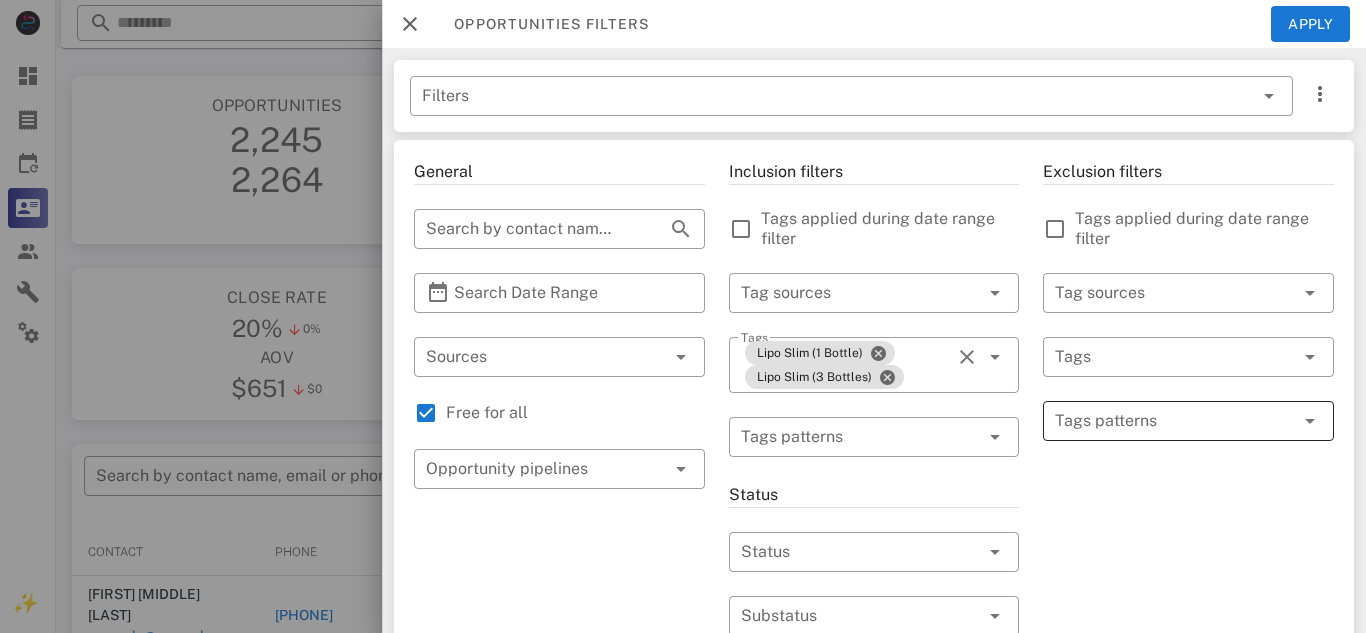 click at bounding box center (1174, 421) 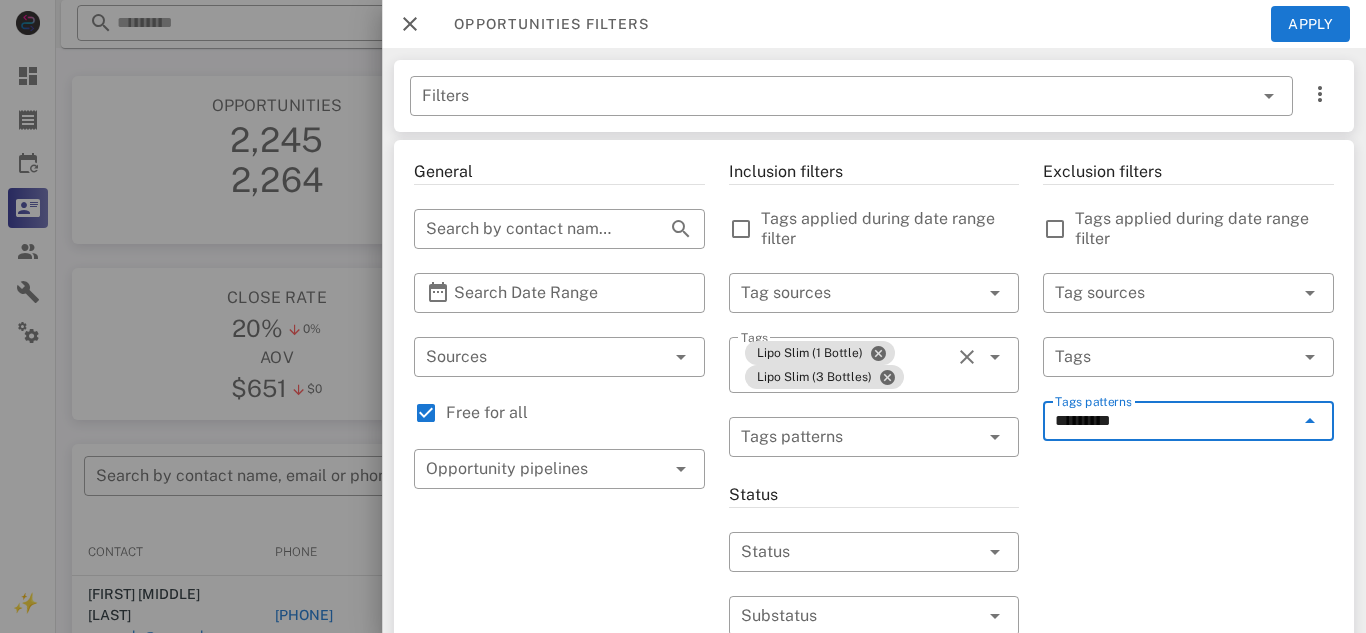 type on "*********" 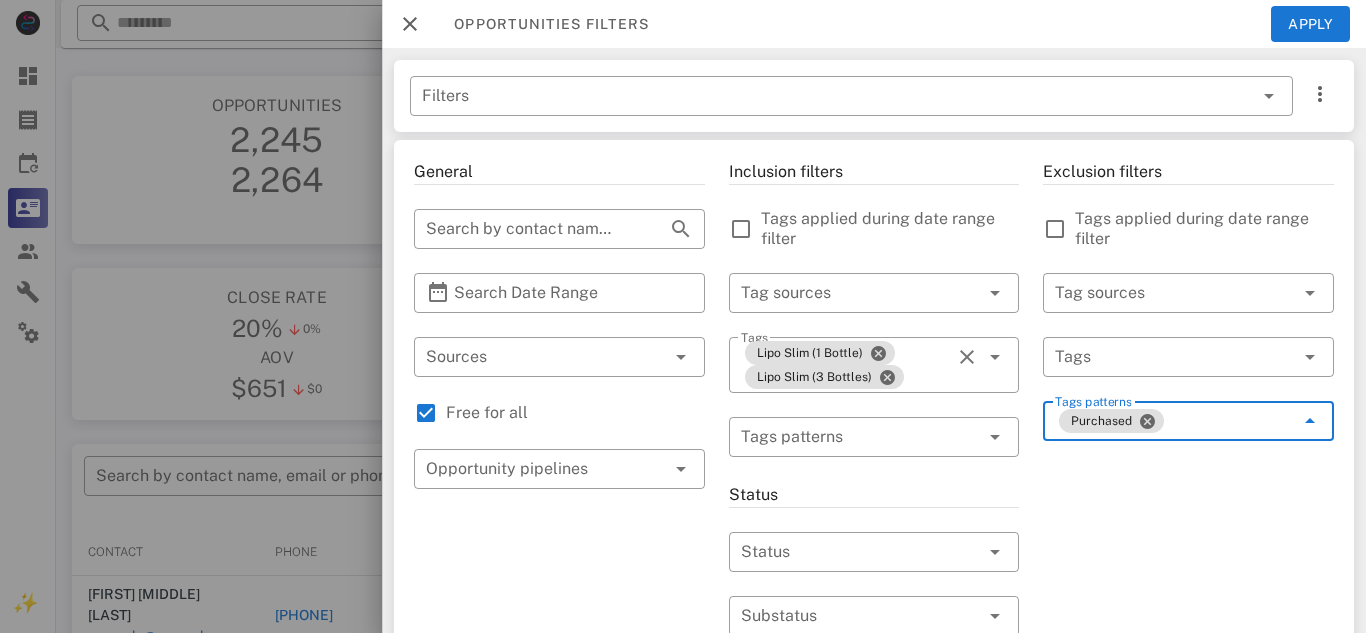 type on "*" 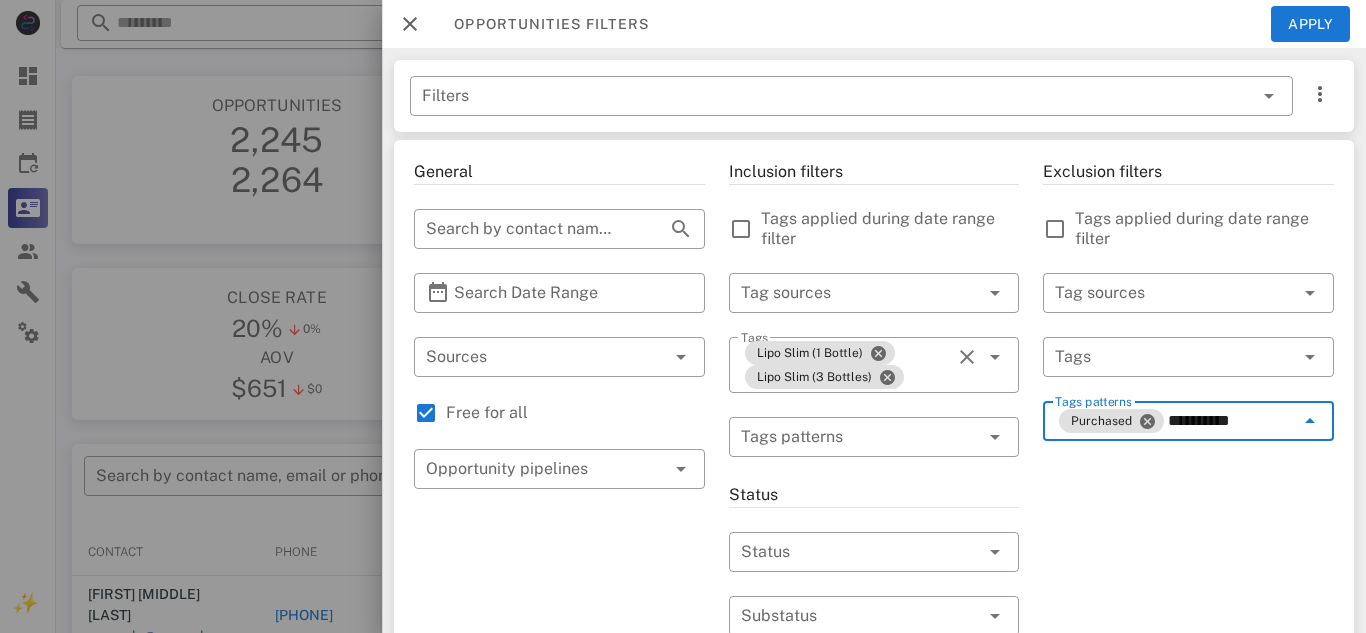 type on "**********" 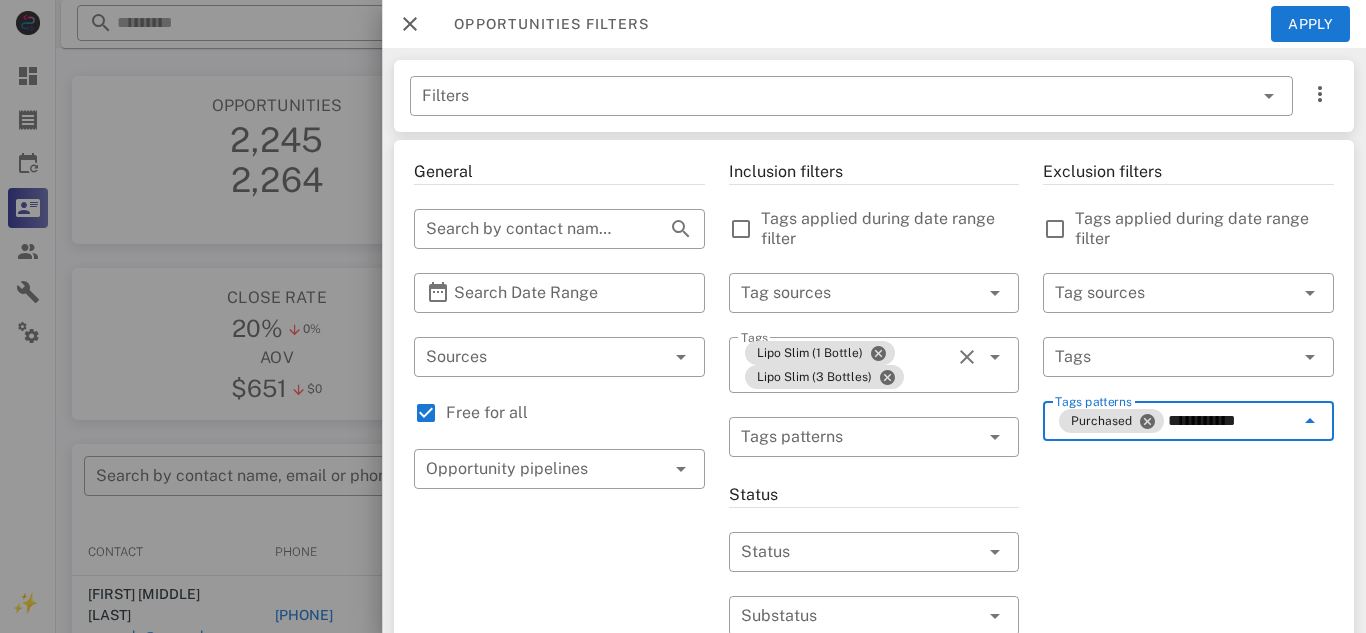 type 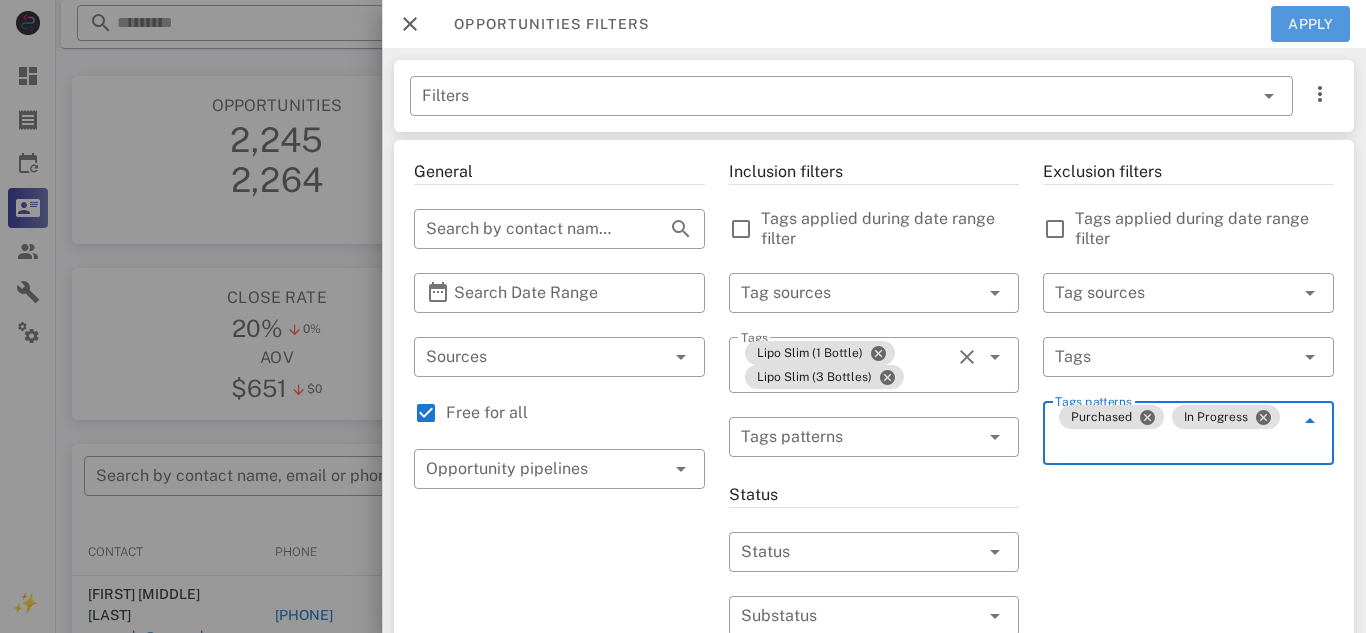 click on "Apply" at bounding box center [1311, 24] 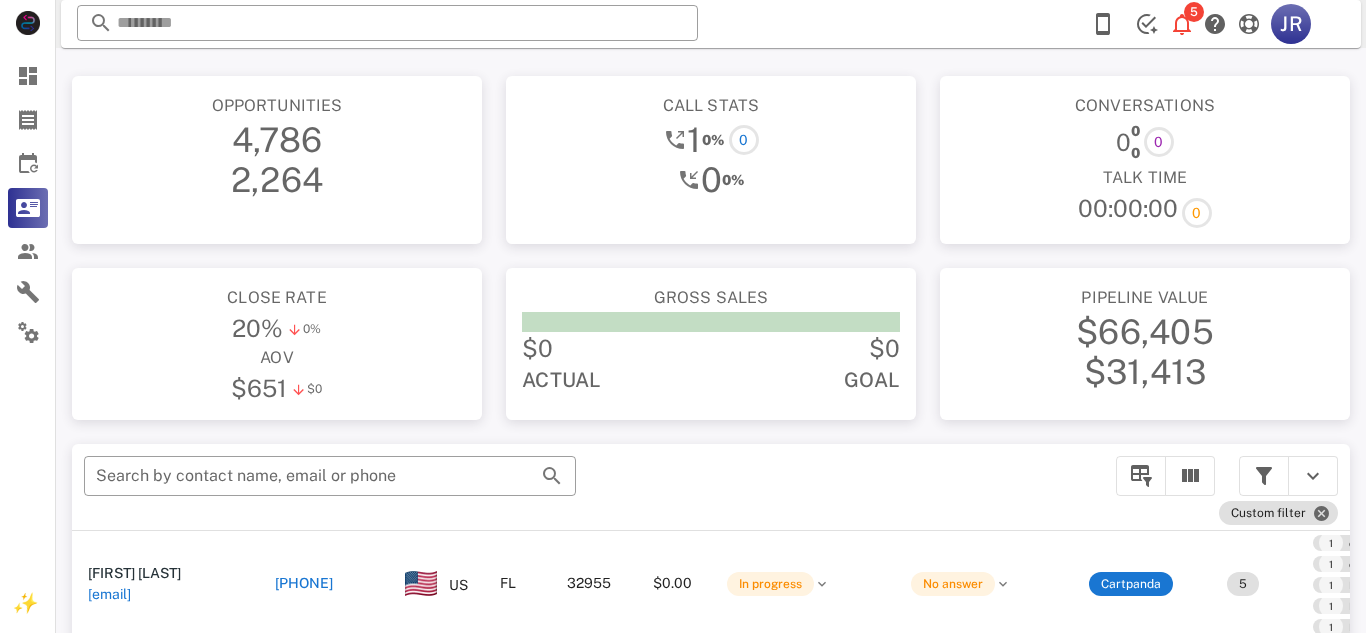 scroll, scrollTop: 170, scrollLeft: 0, axis: vertical 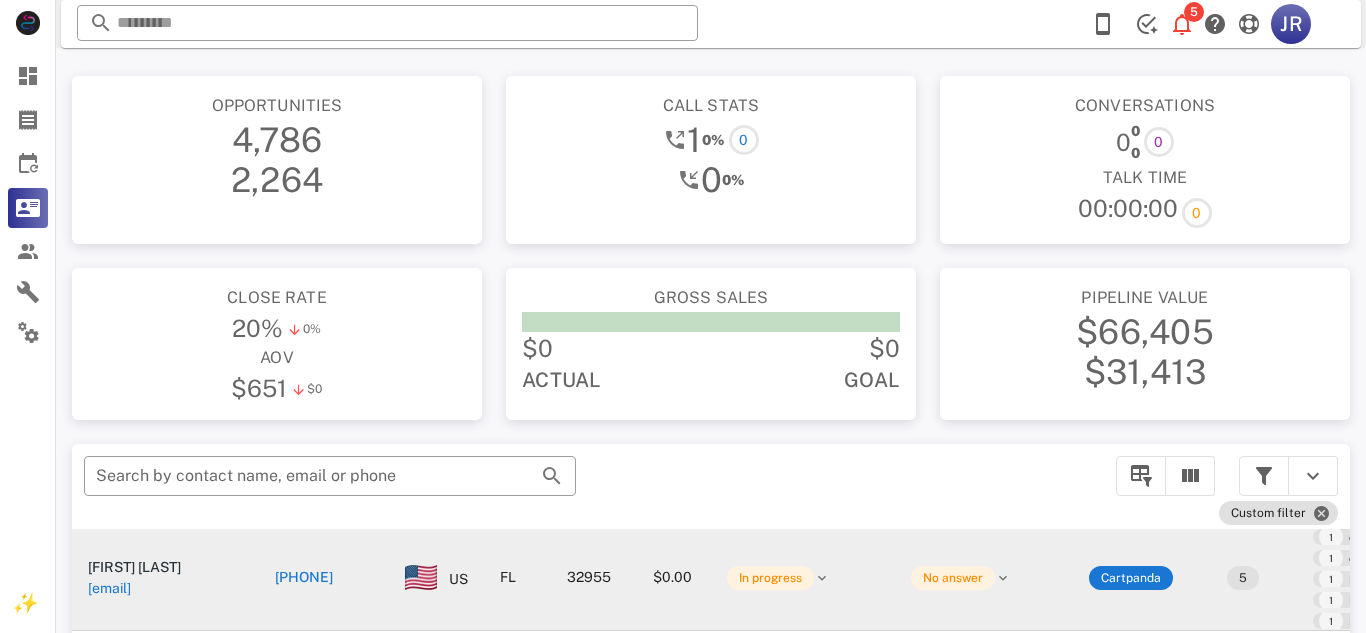 click on "[PHONE]" at bounding box center (304, 577) 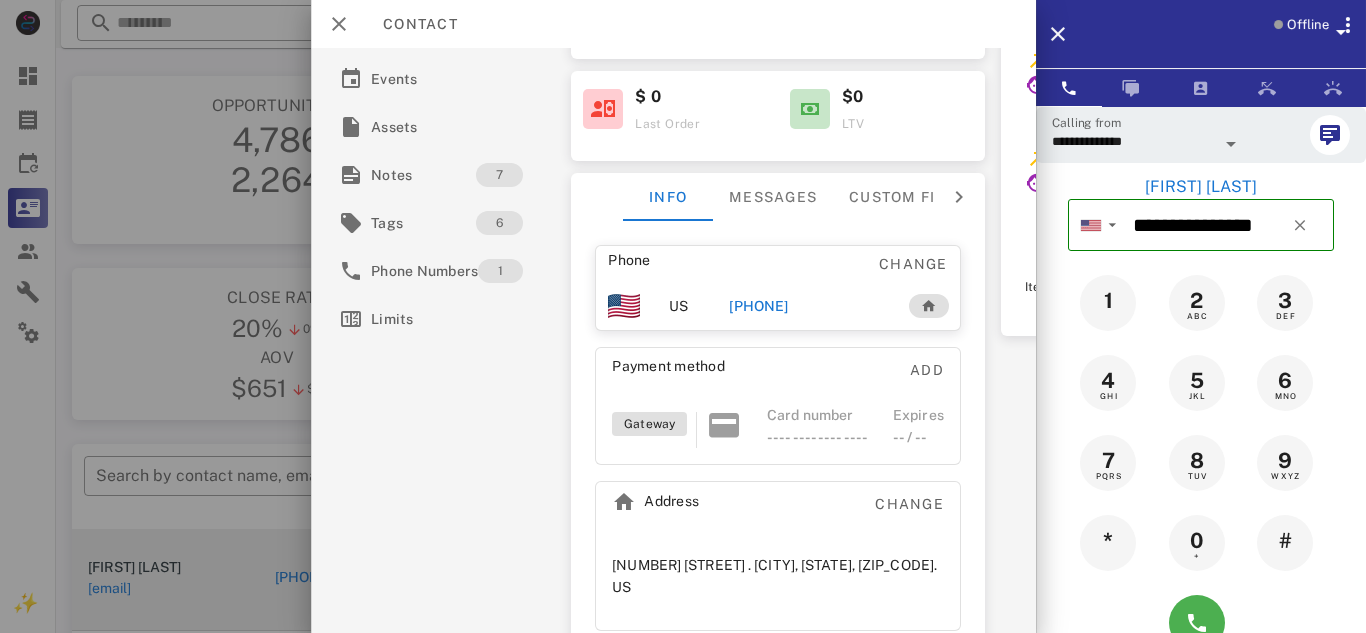 scroll, scrollTop: 291, scrollLeft: 0, axis: vertical 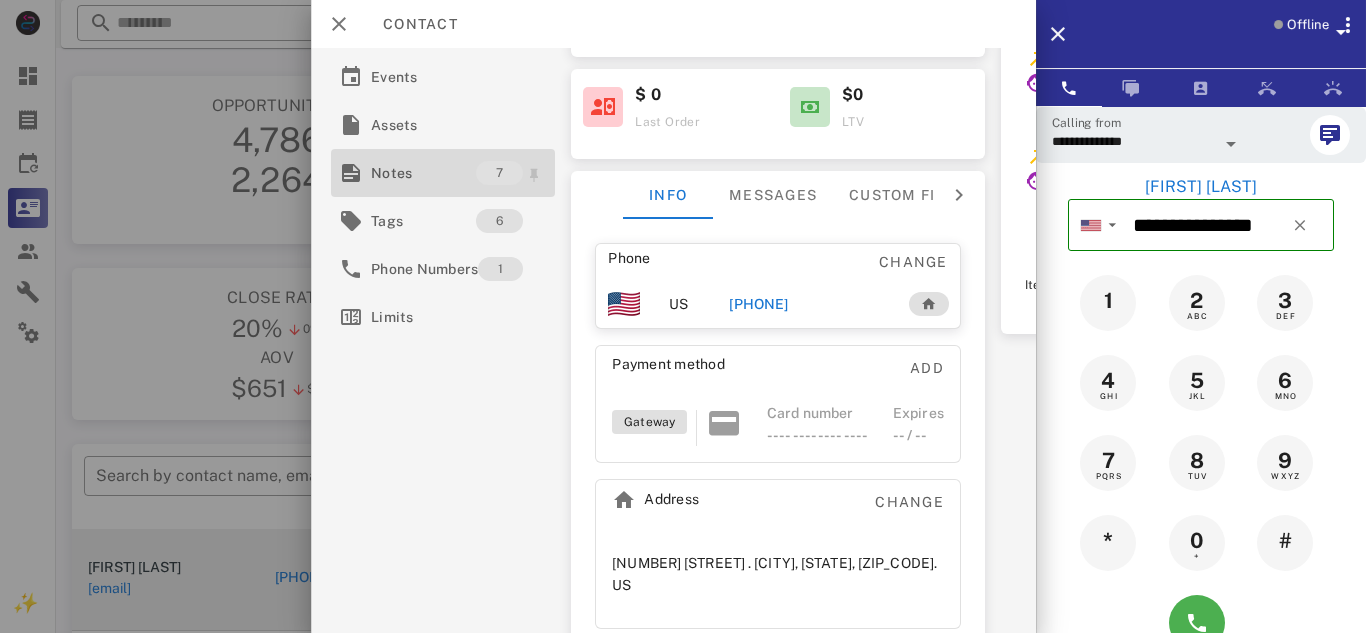 click on "Notes" at bounding box center (423, 173) 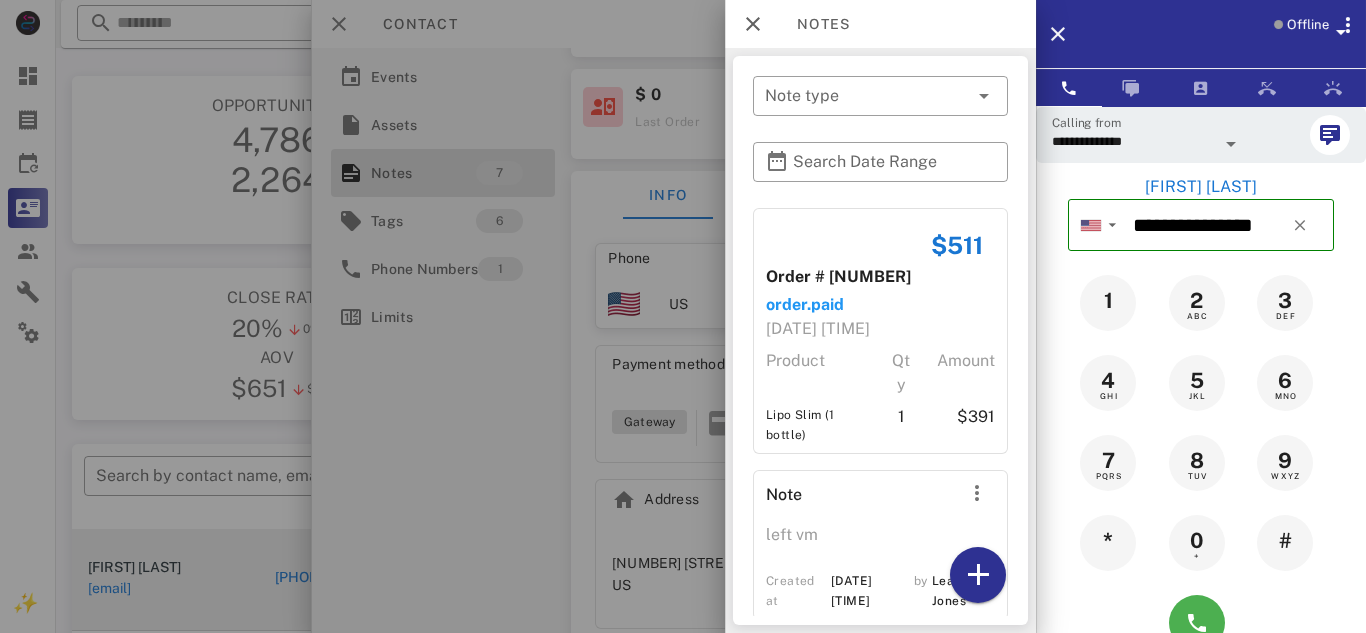 click at bounding box center (683, 316) 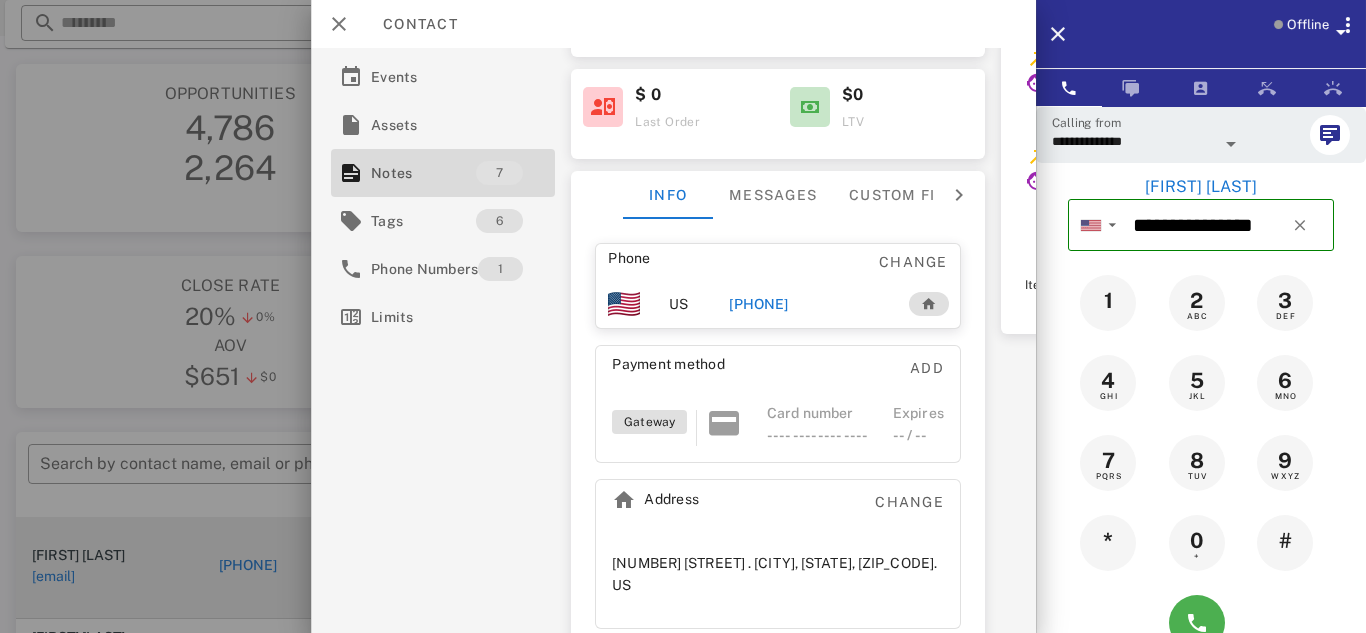 scroll, scrollTop: 9, scrollLeft: 0, axis: vertical 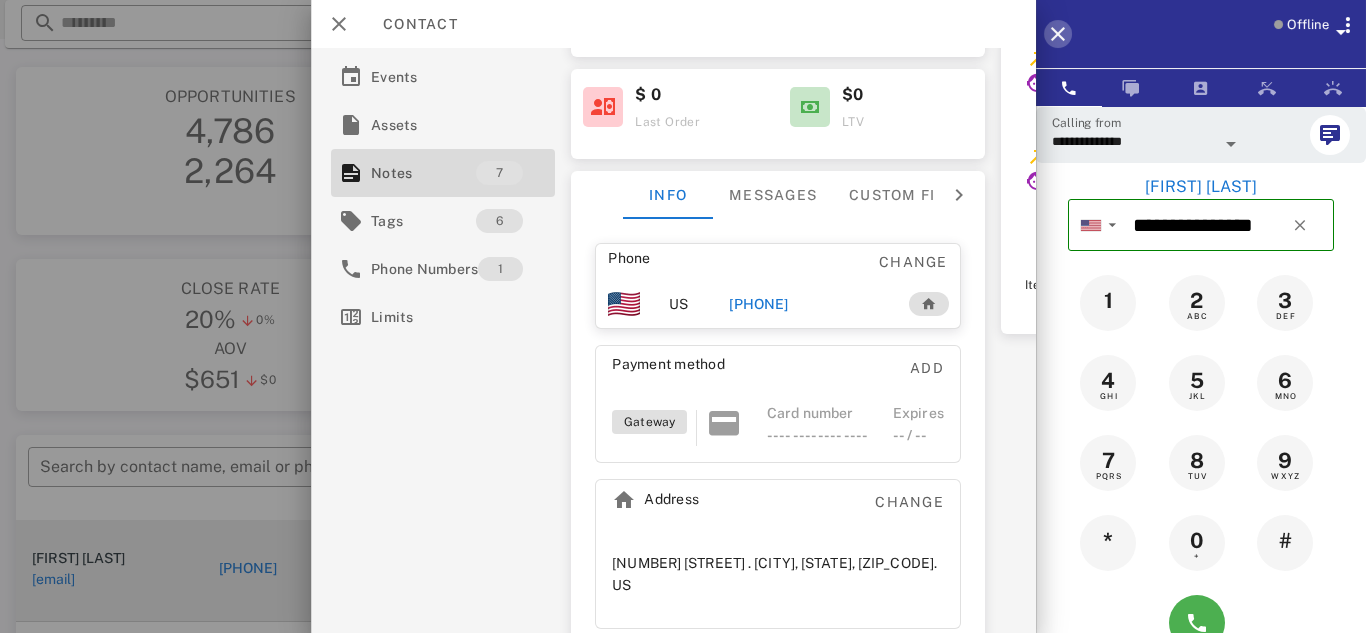 click at bounding box center (1058, 34) 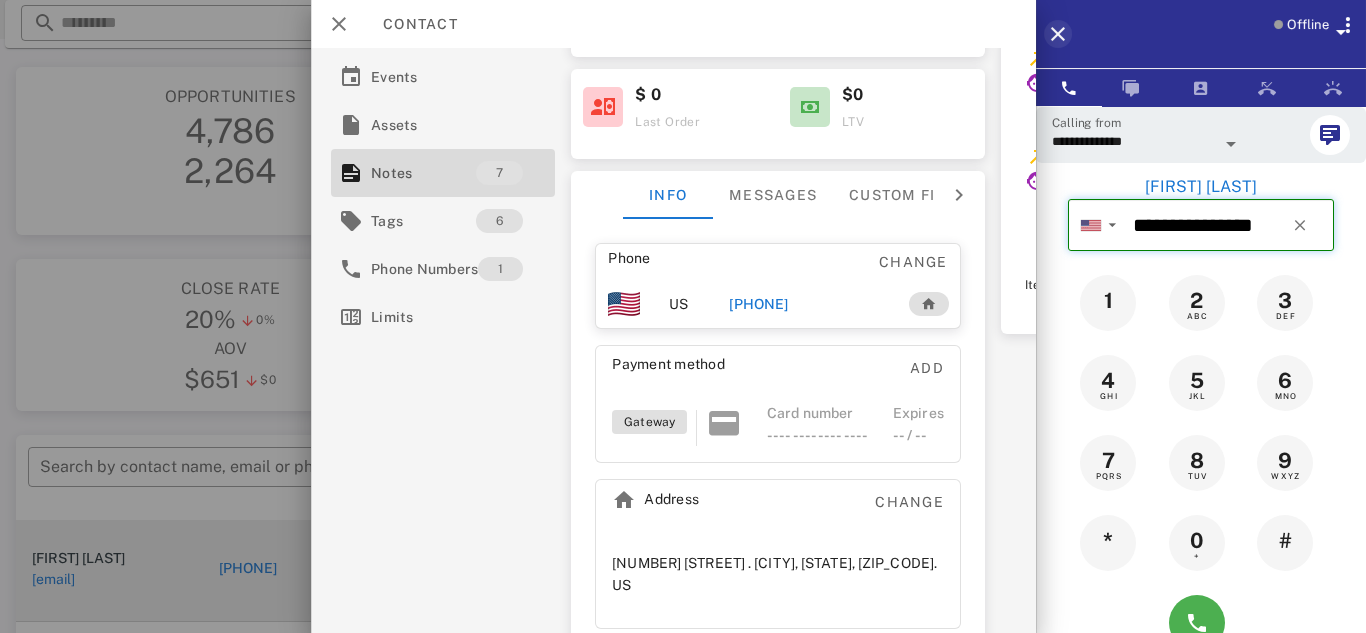 type 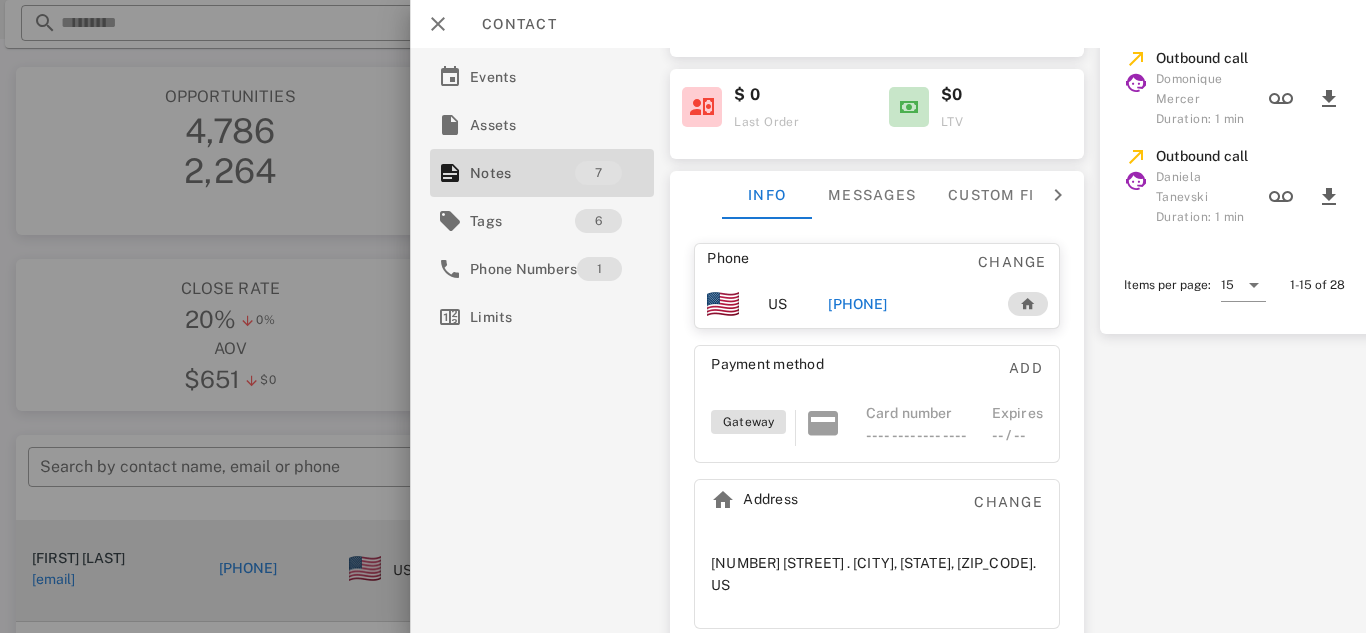scroll, scrollTop: 0, scrollLeft: 0, axis: both 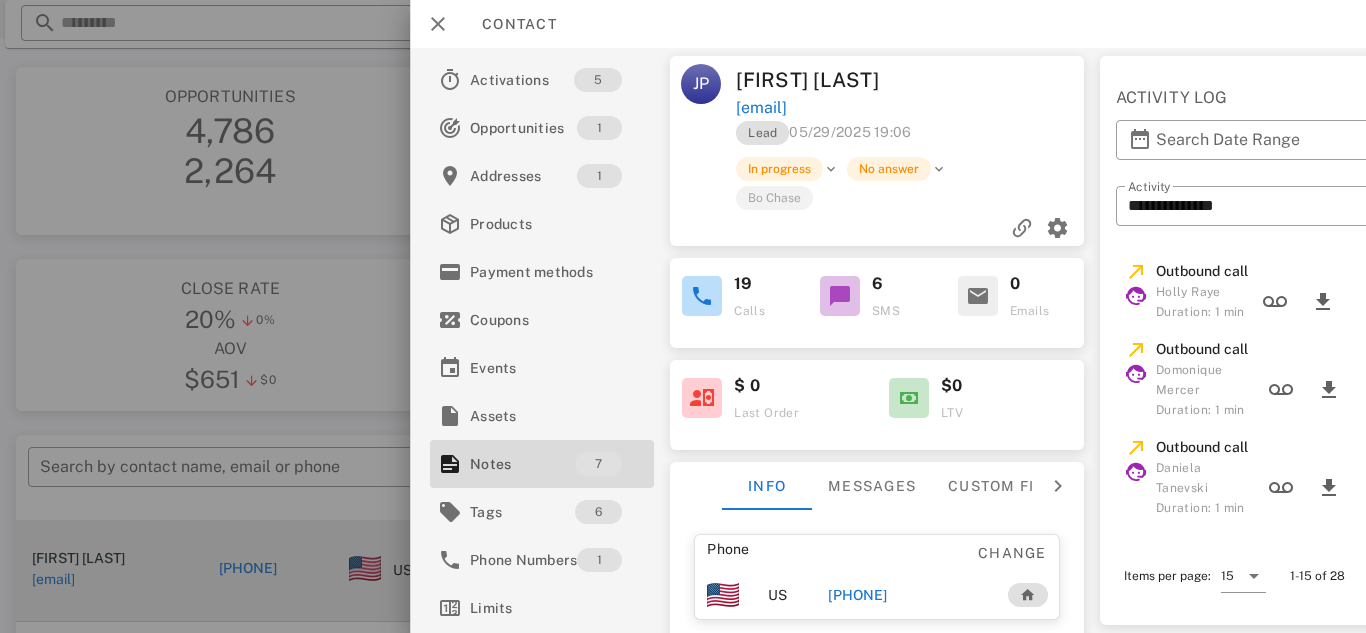 click at bounding box center [702, 296] 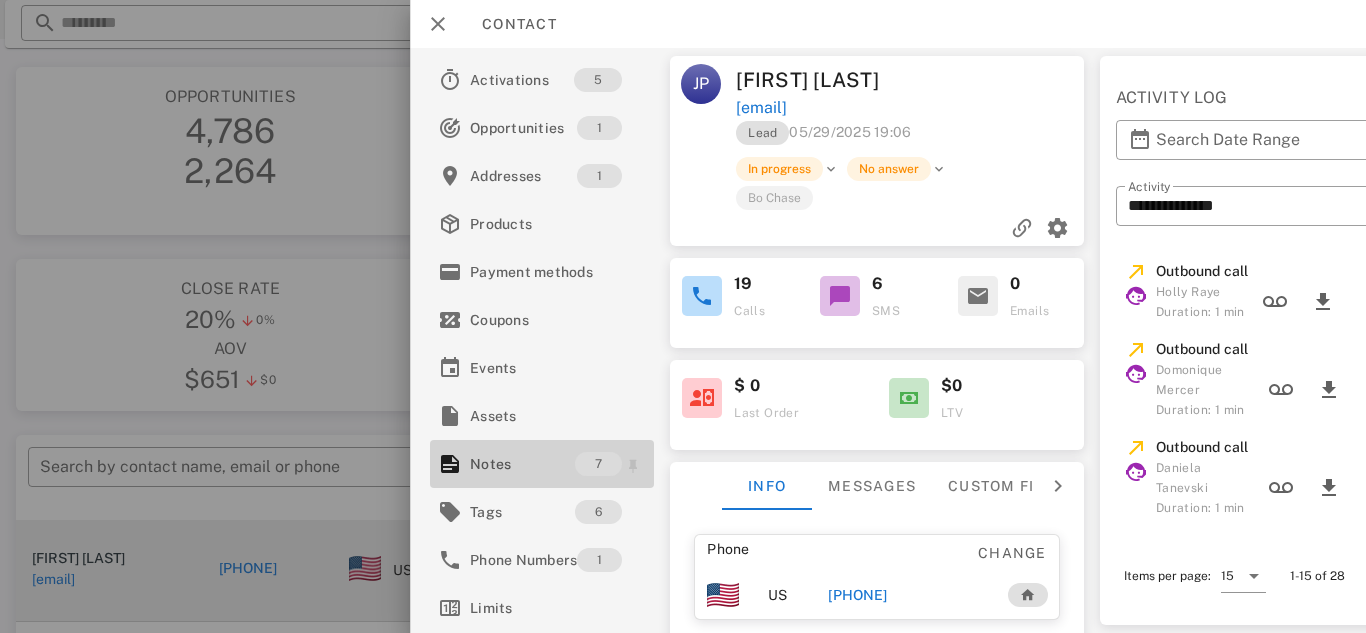 click on "7" at bounding box center (598, 464) 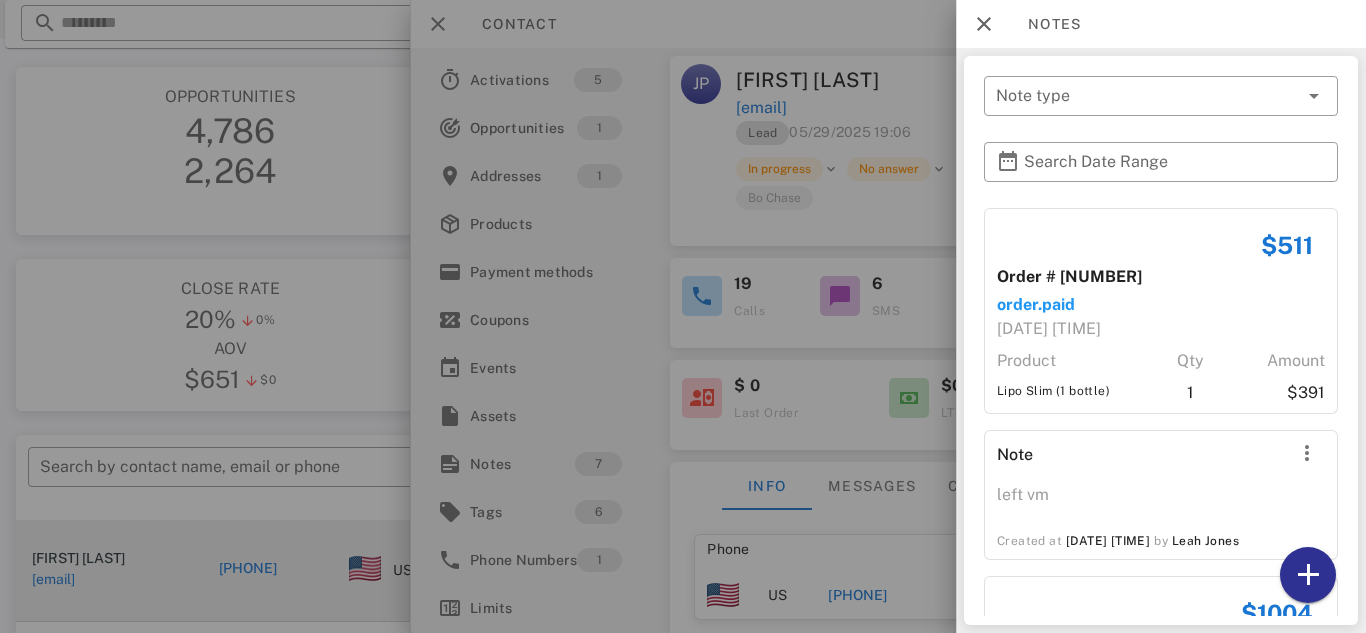 click at bounding box center (683, 316) 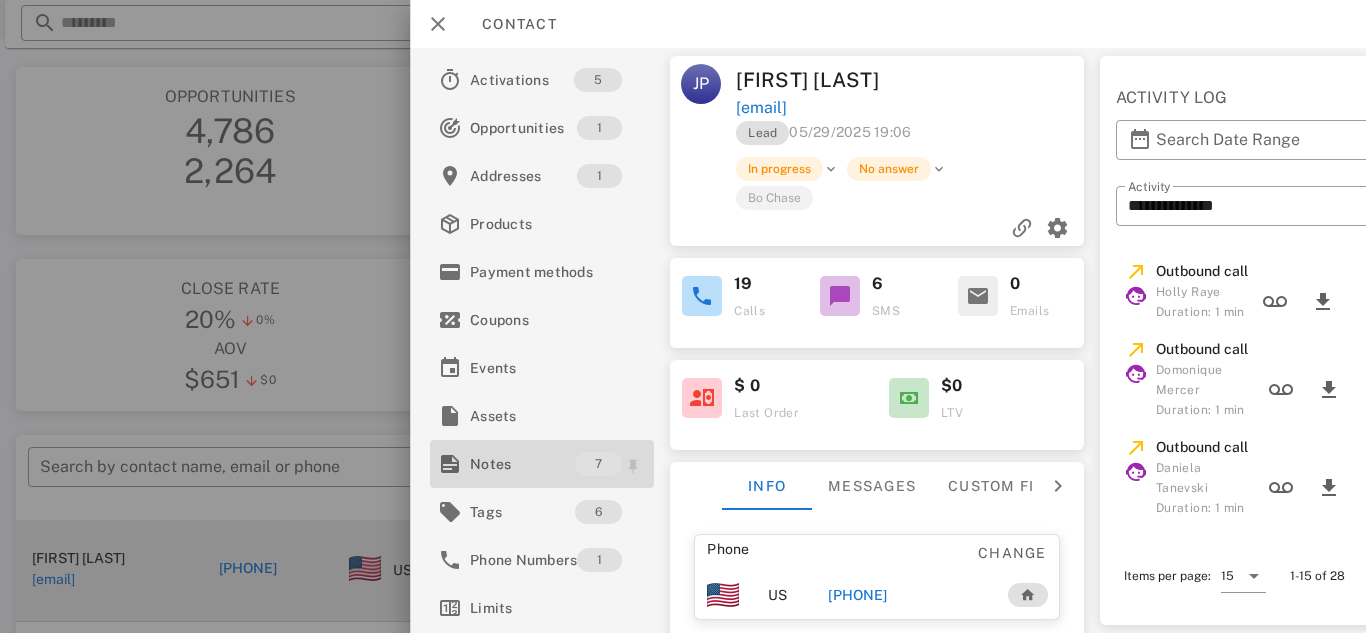 click on "Notes" at bounding box center (522, 464) 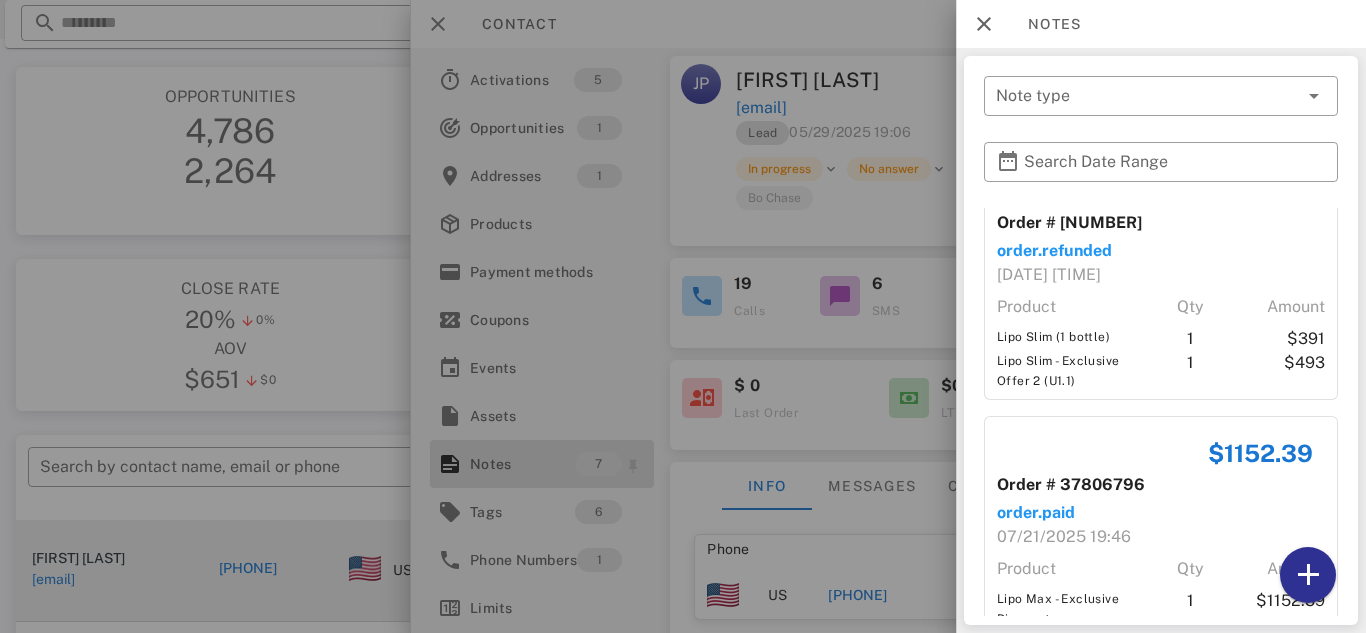 scroll, scrollTop: 837, scrollLeft: 0, axis: vertical 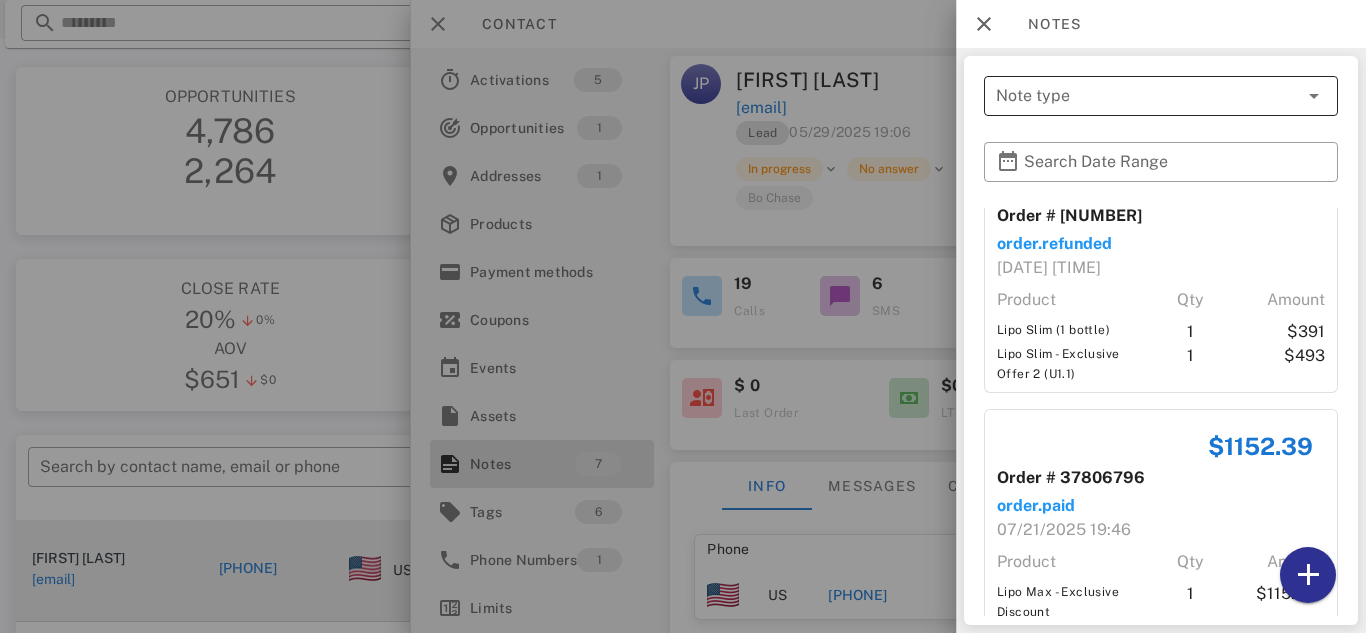 click on "Note type" at bounding box center (1147, 96) 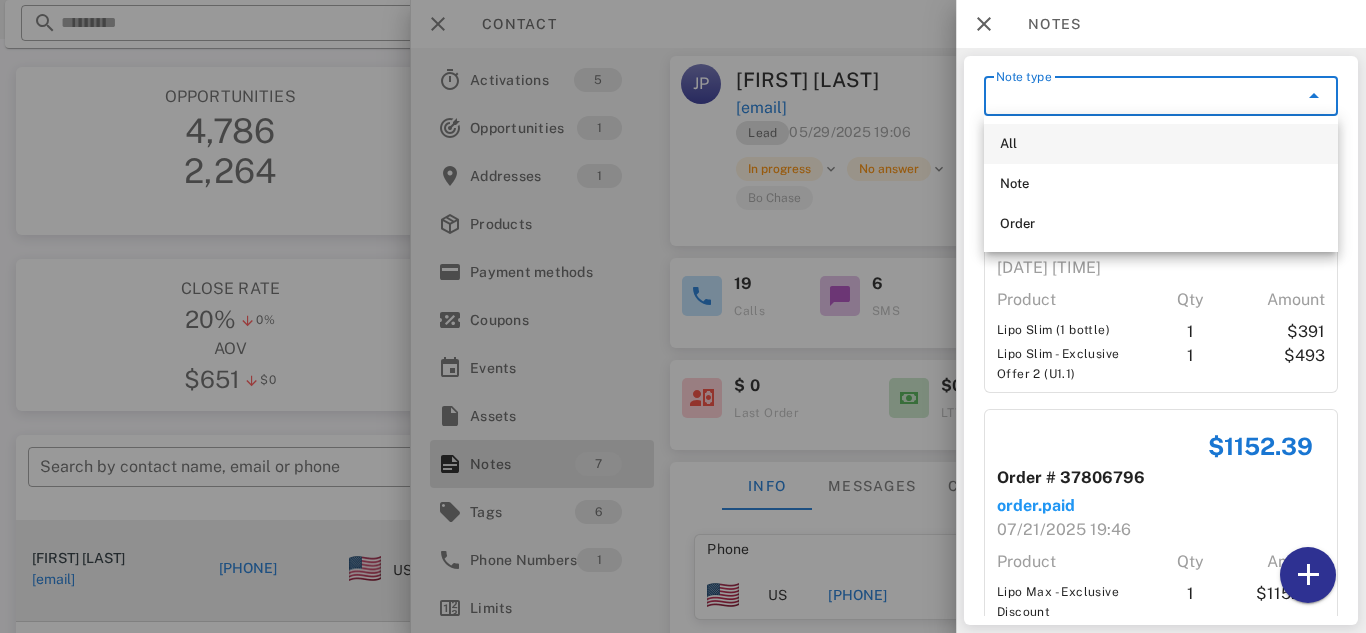 click on "All" at bounding box center [1161, 144] 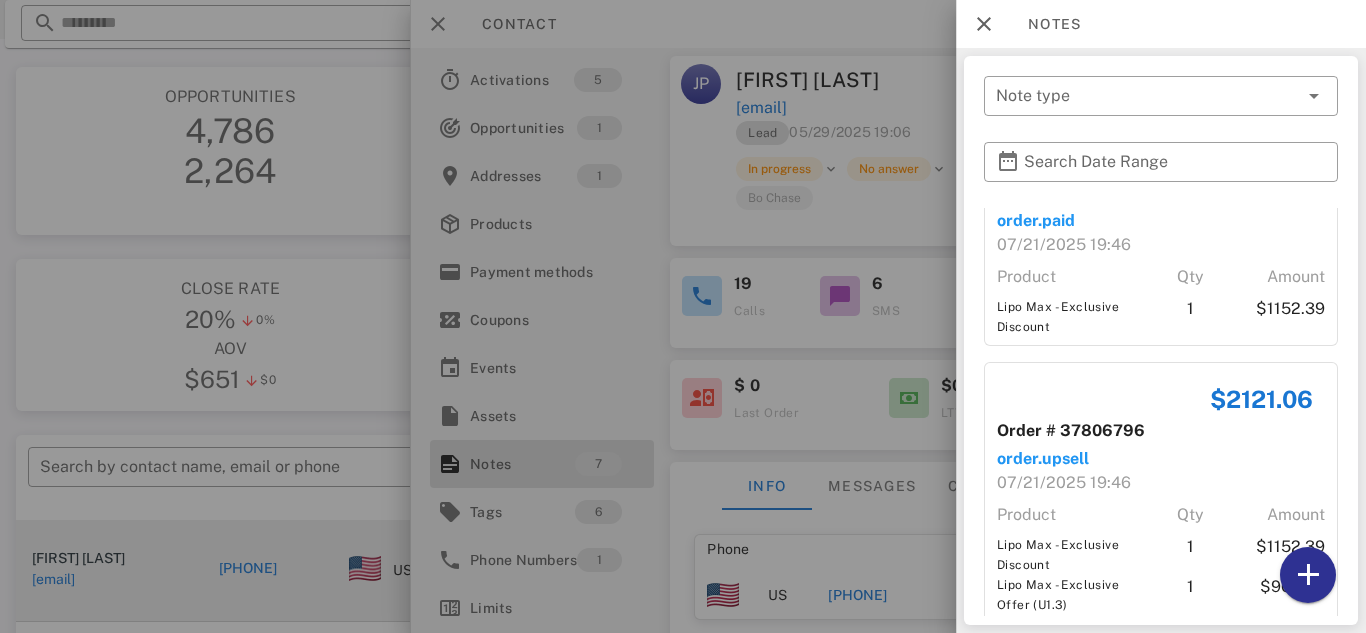 scroll, scrollTop: 1158, scrollLeft: 0, axis: vertical 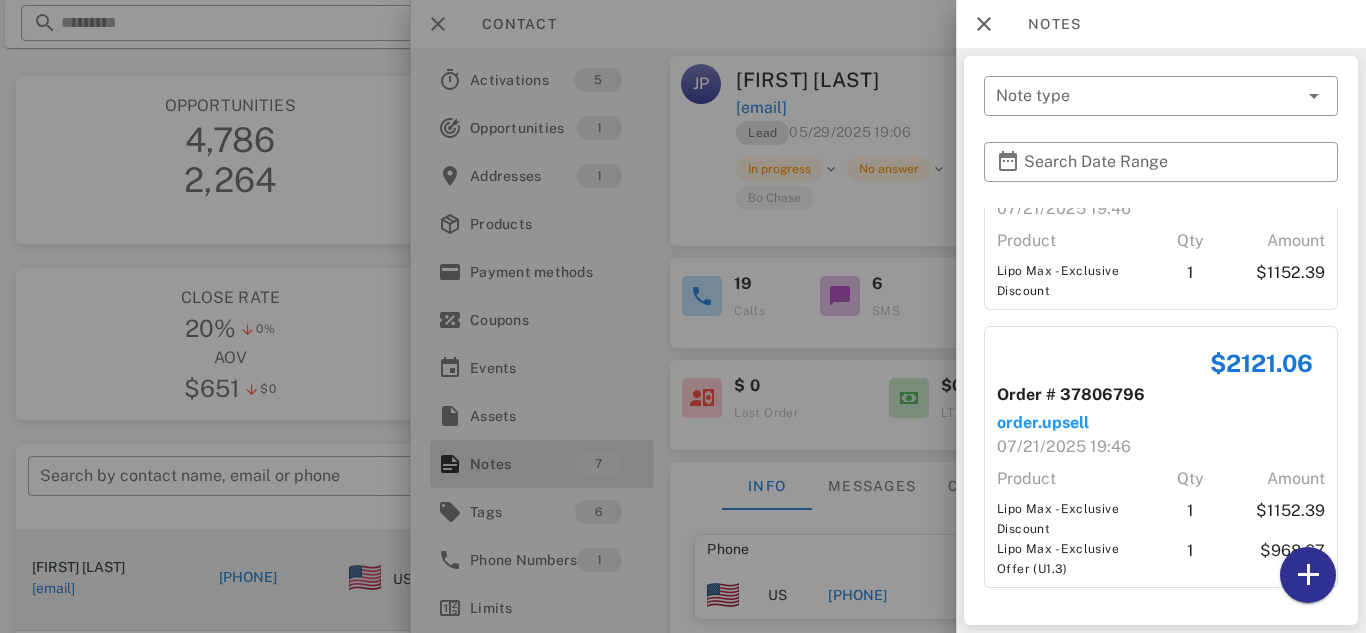 click on "order.upsell" at bounding box center [1161, 423] 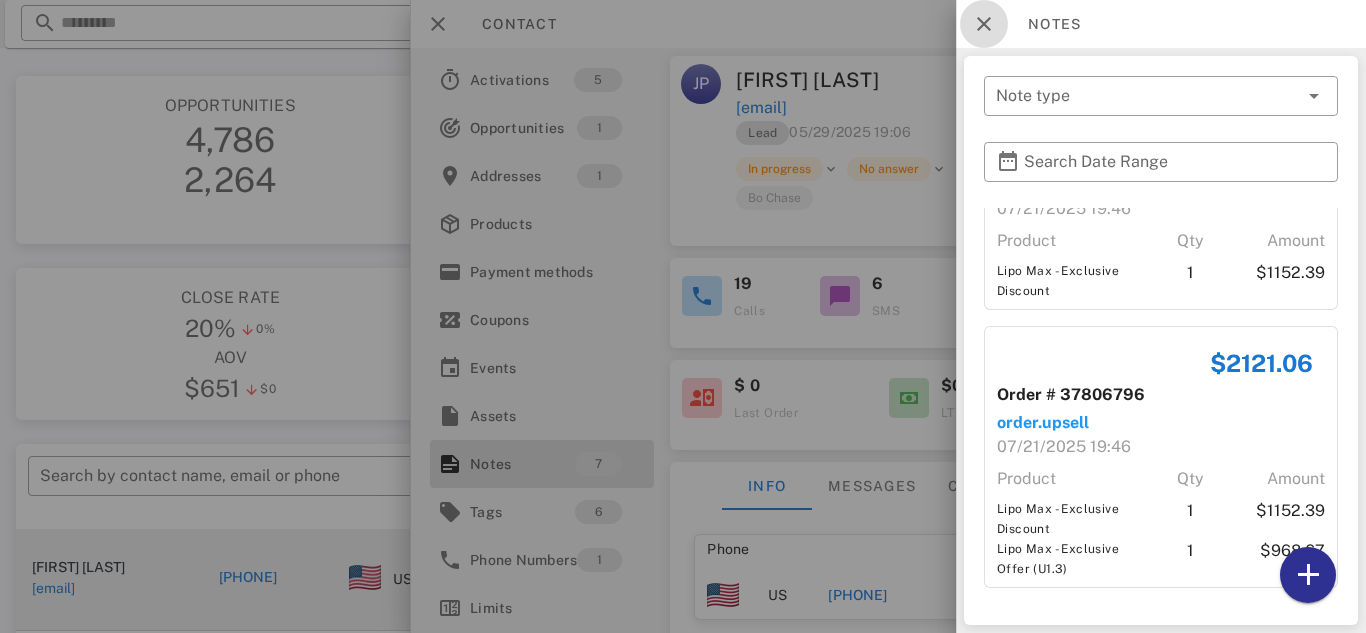 click at bounding box center (984, 24) 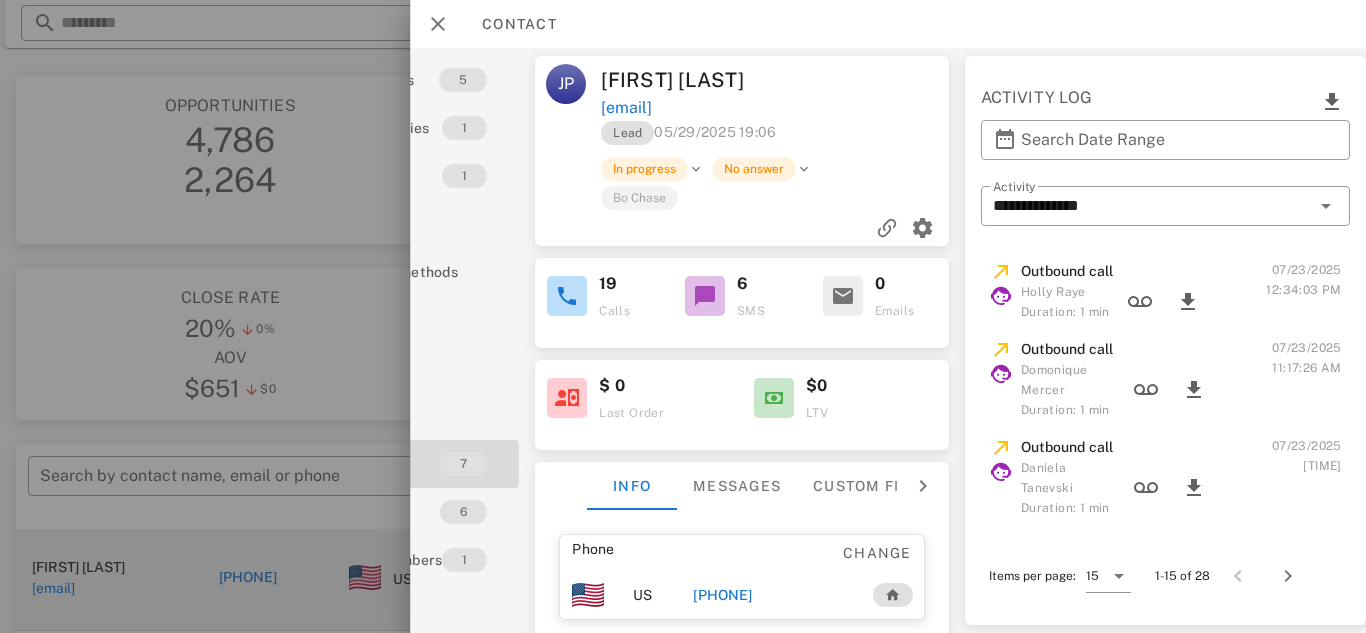 scroll, scrollTop: 0, scrollLeft: 0, axis: both 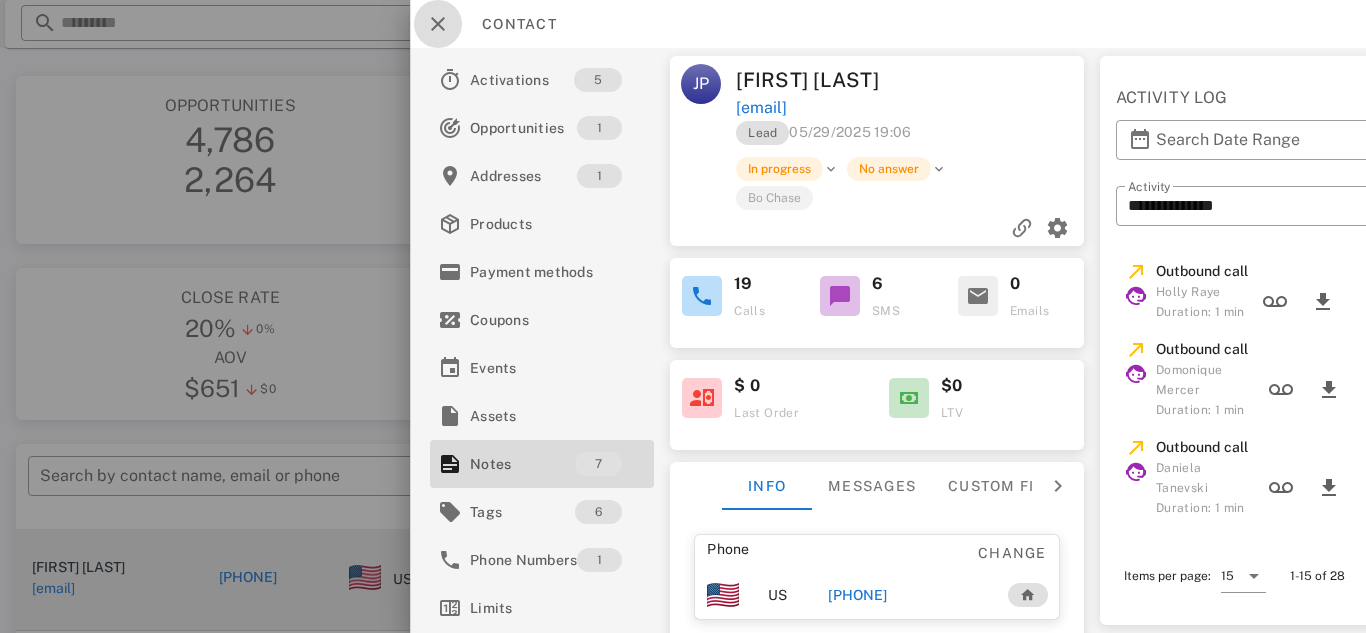 click at bounding box center (438, 24) 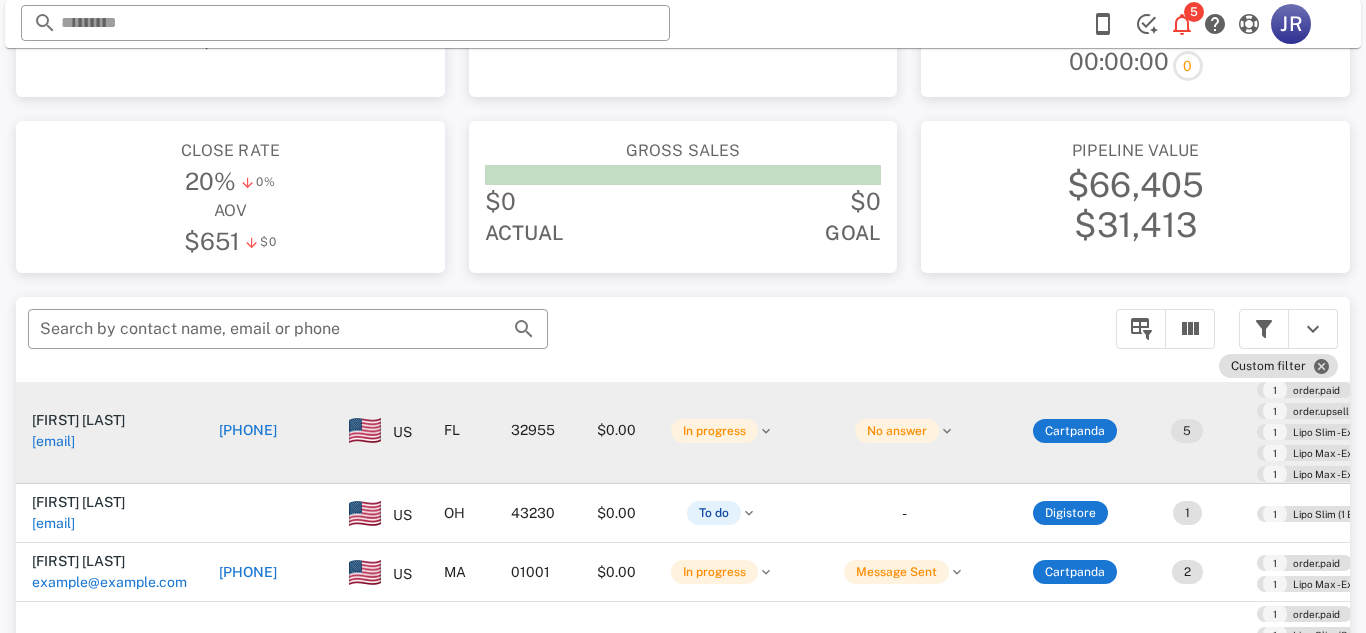 scroll, scrollTop: 160, scrollLeft: 0, axis: vertical 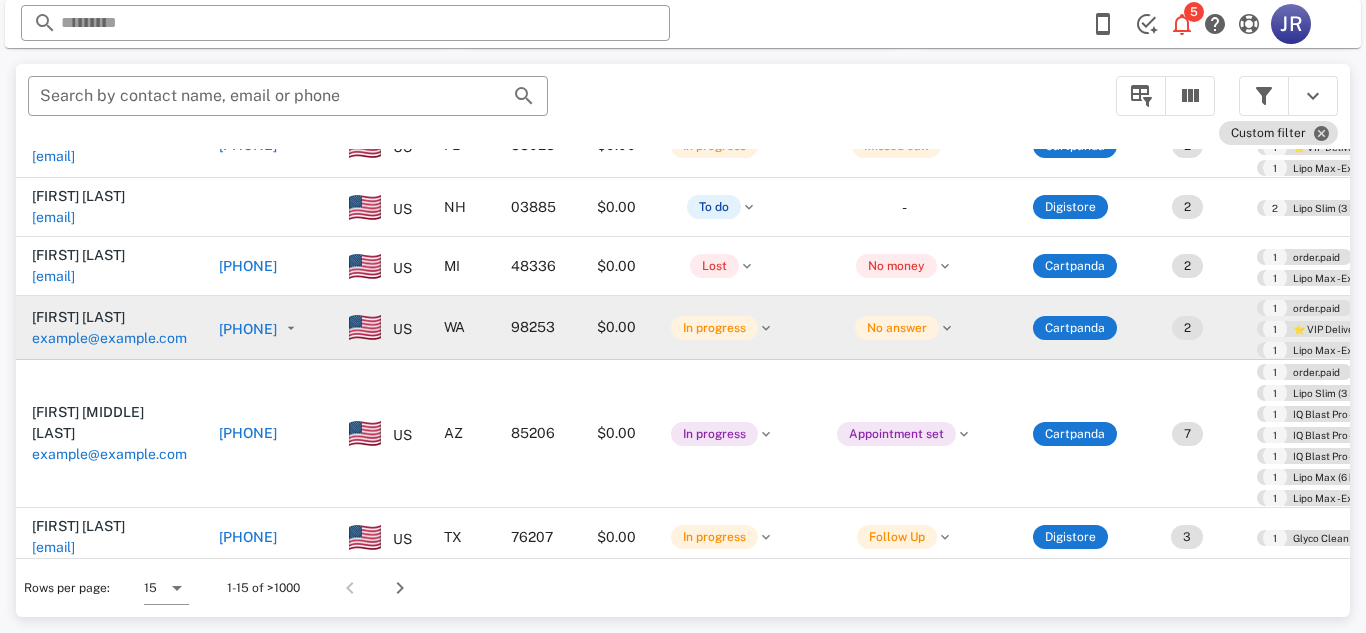 click on "example@example.com" at bounding box center [109, 338] 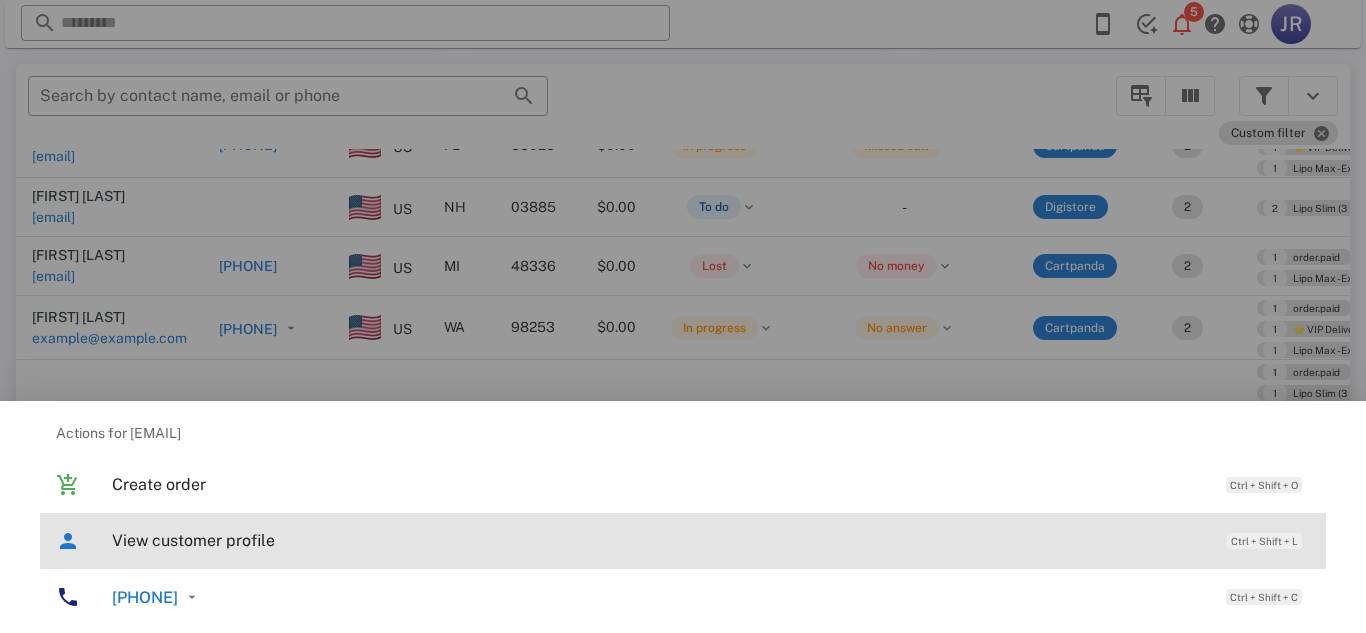 click on "View customer profile" at bounding box center (659, 540) 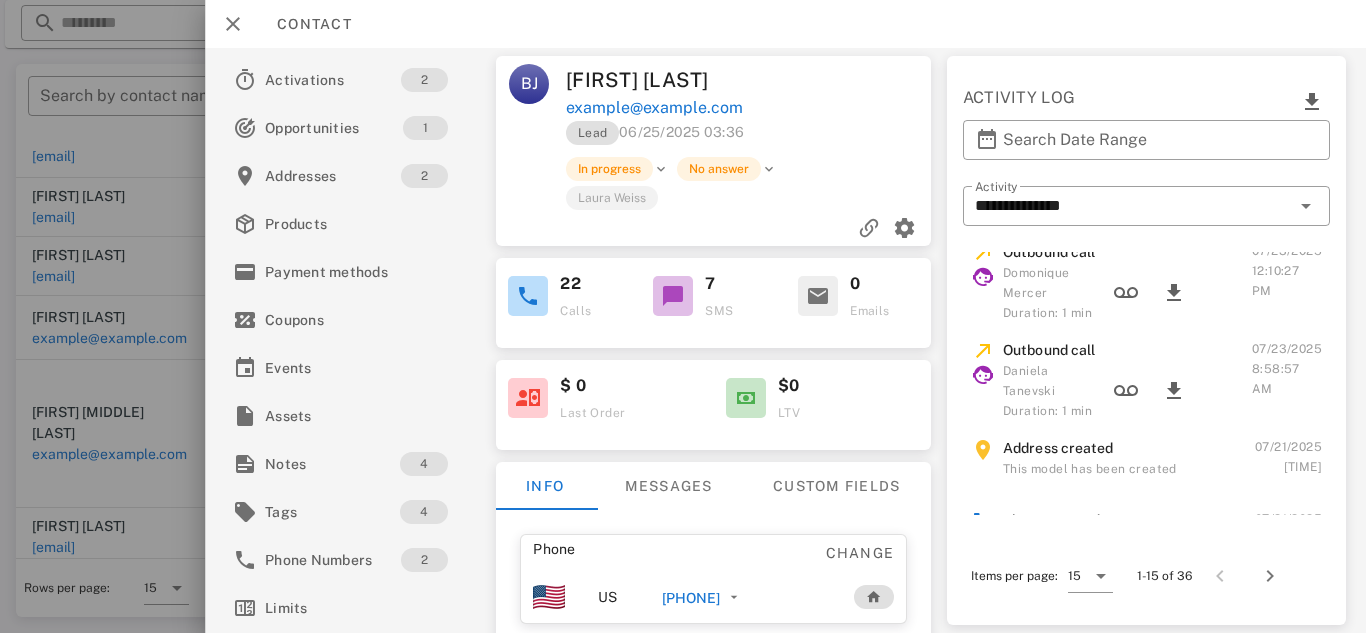 scroll, scrollTop: 0, scrollLeft: 0, axis: both 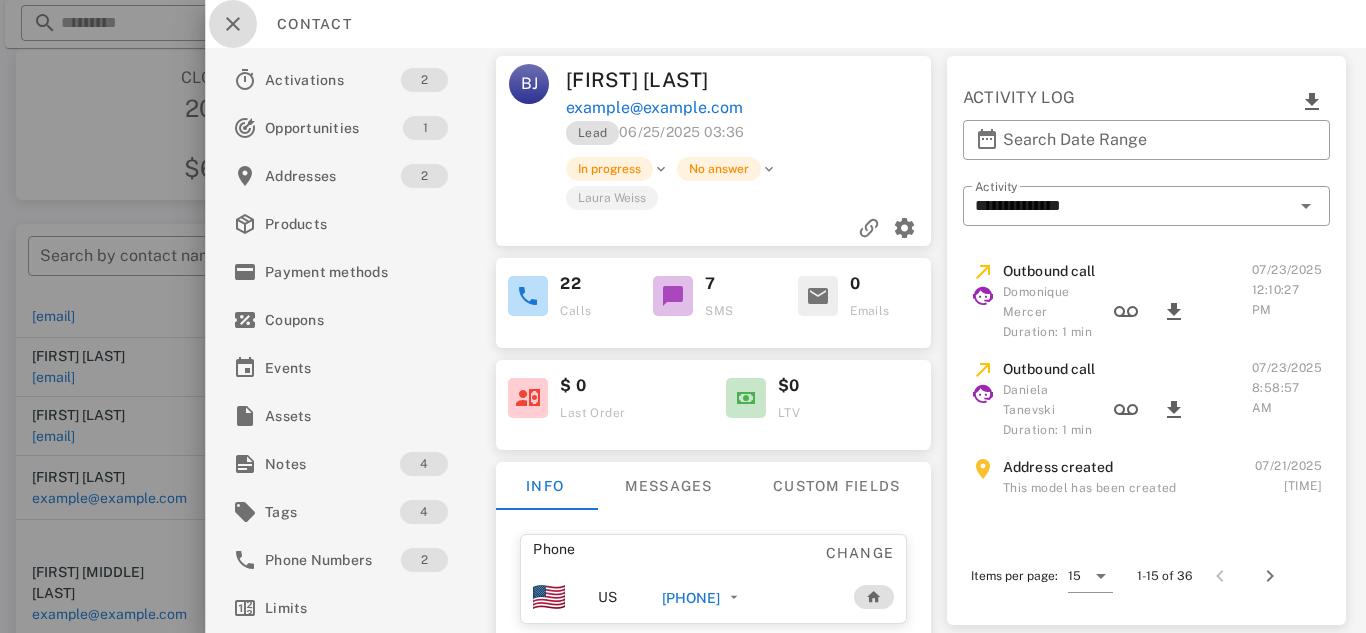 click at bounding box center (233, 24) 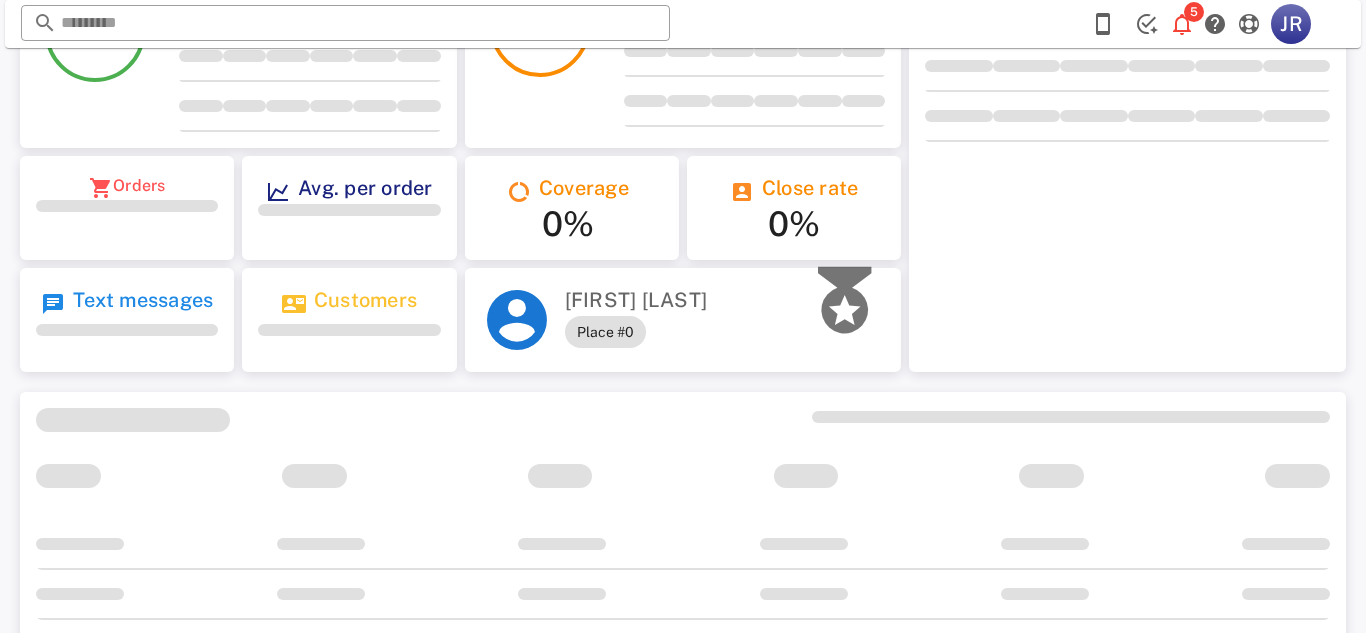 scroll, scrollTop: 0, scrollLeft: 0, axis: both 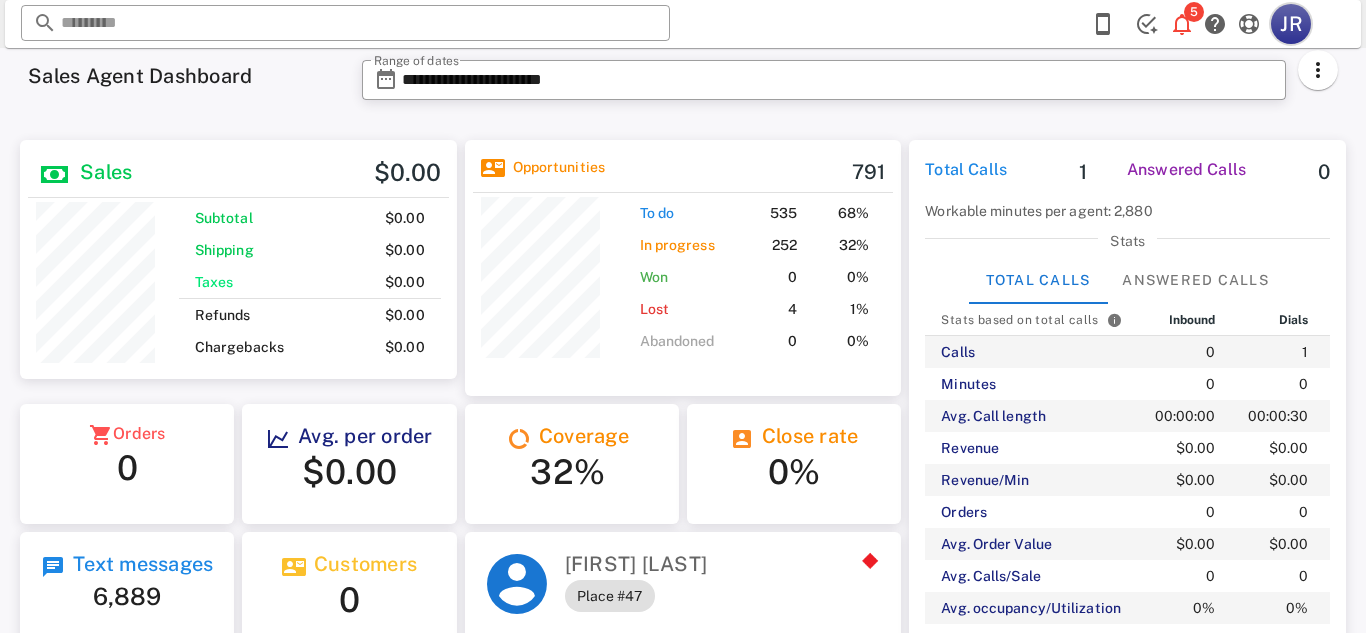 click on "JR" at bounding box center [1291, 24] 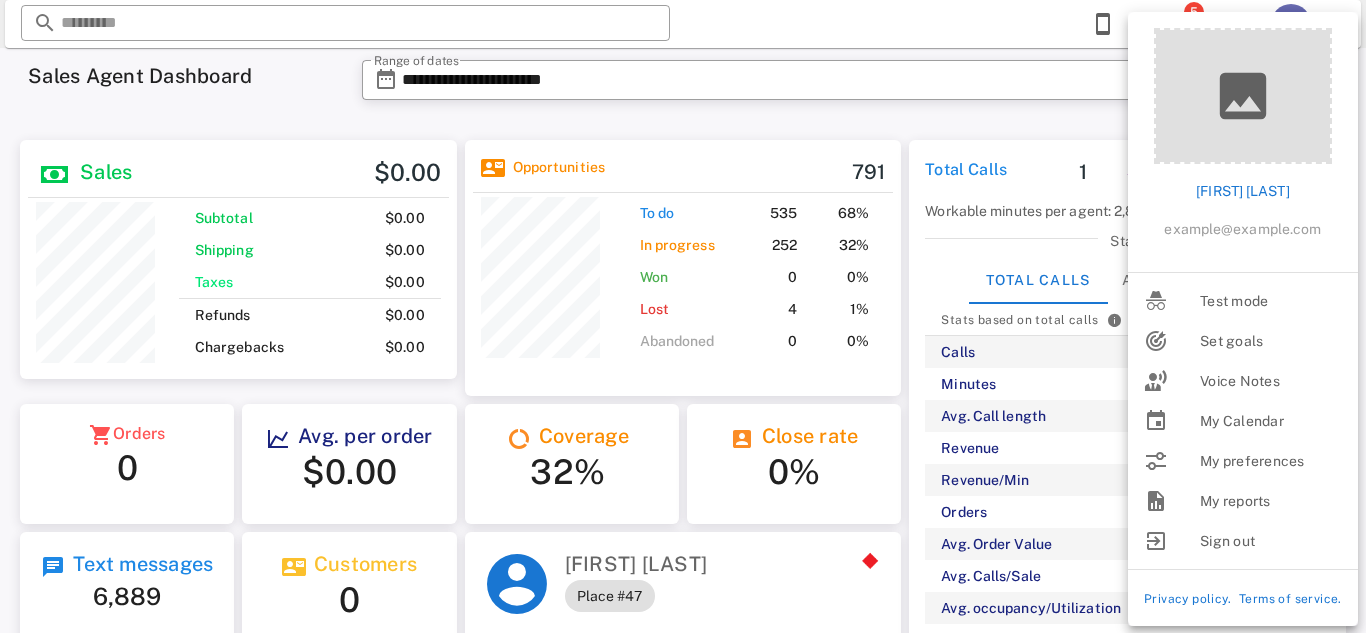 click at bounding box center [683, 192] 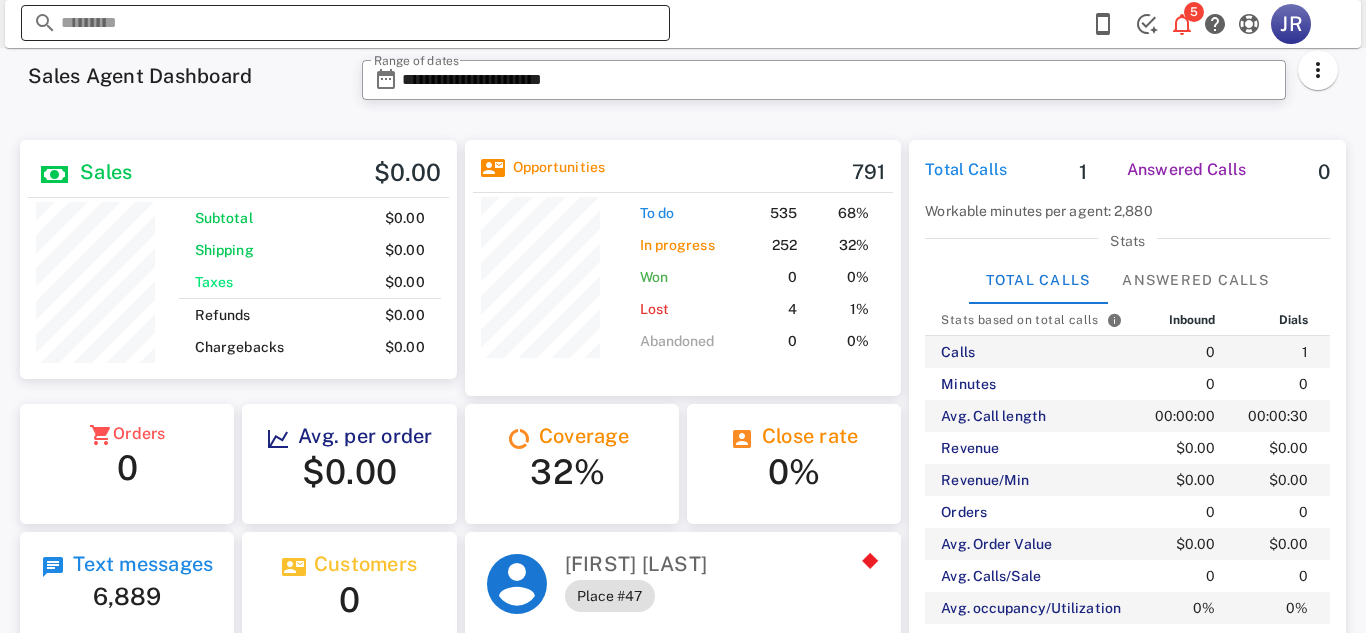 click at bounding box center (345, 23) 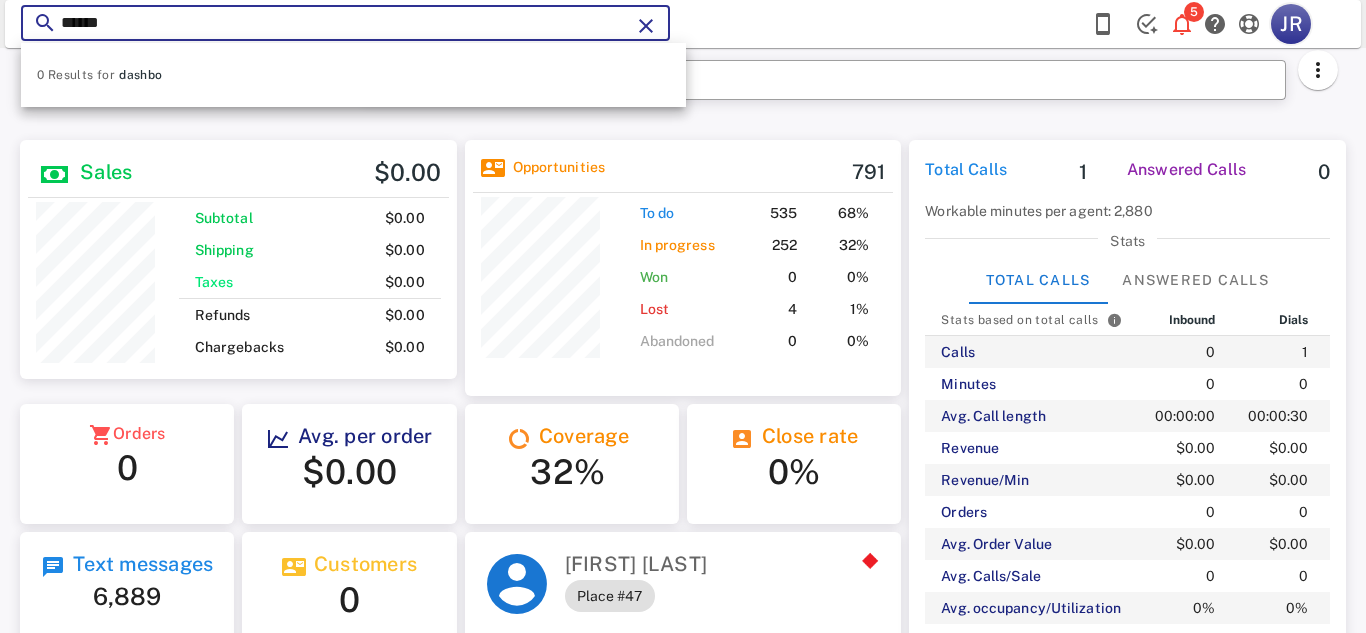 type on "******" 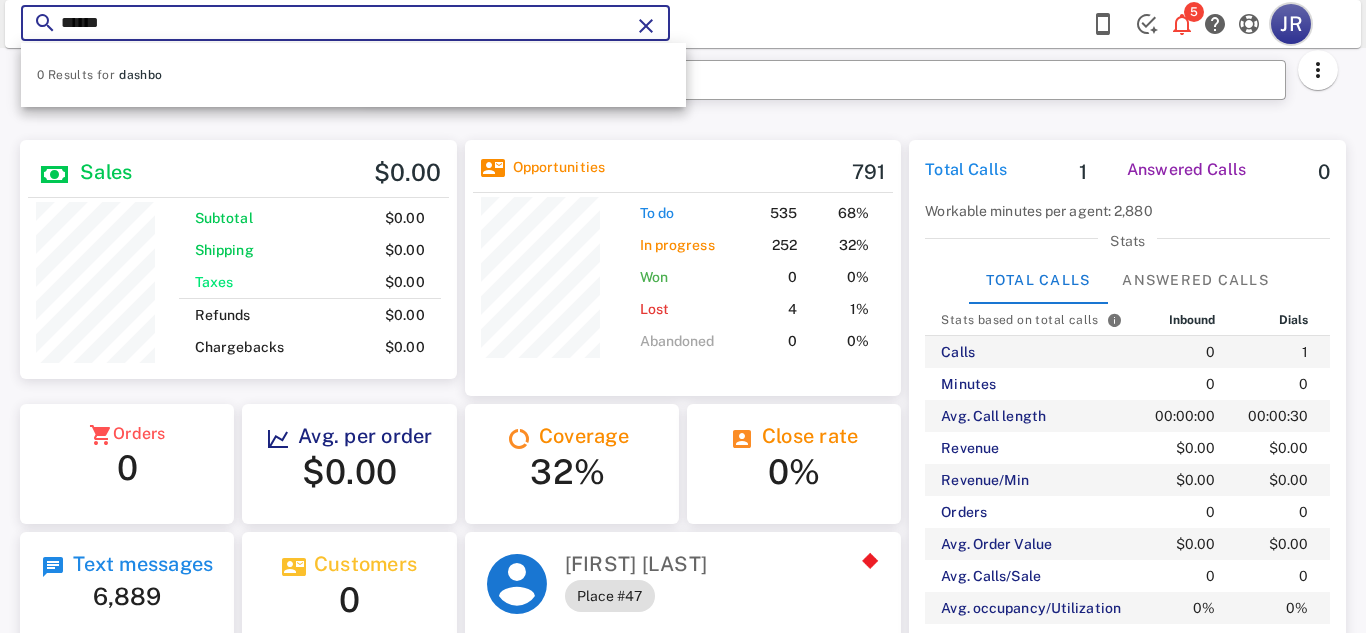 click on "JR" at bounding box center (1291, 24) 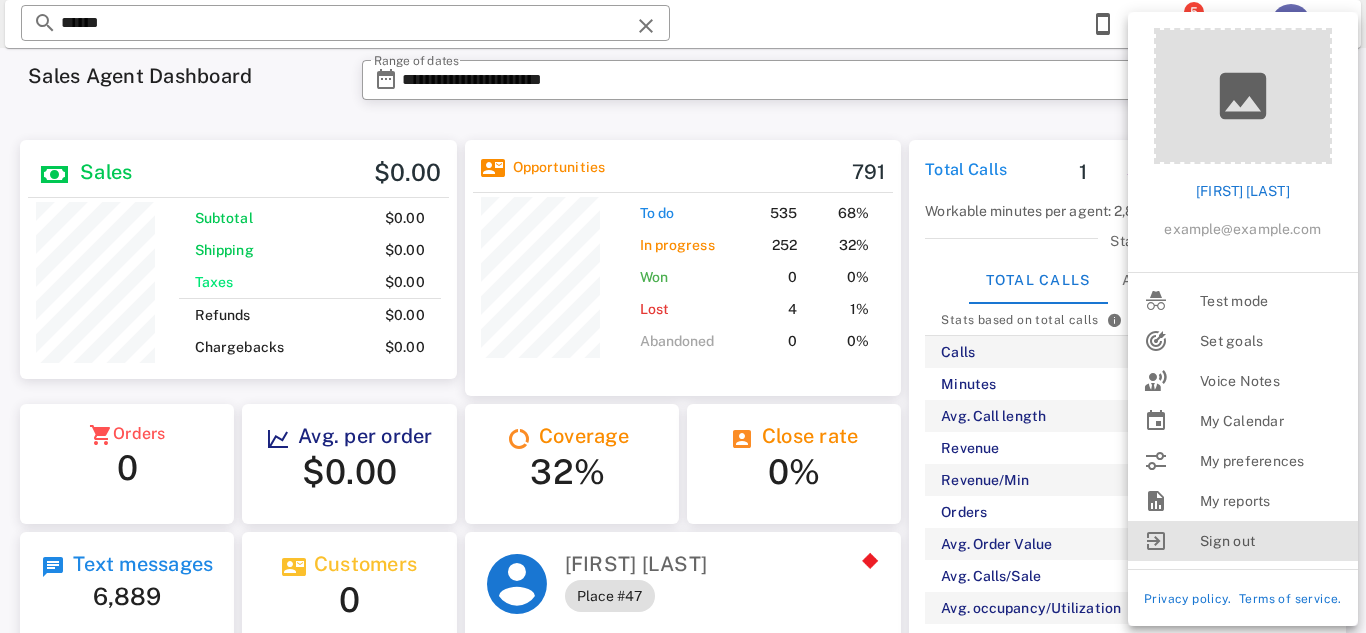 click on "Sign out" at bounding box center (1271, 541) 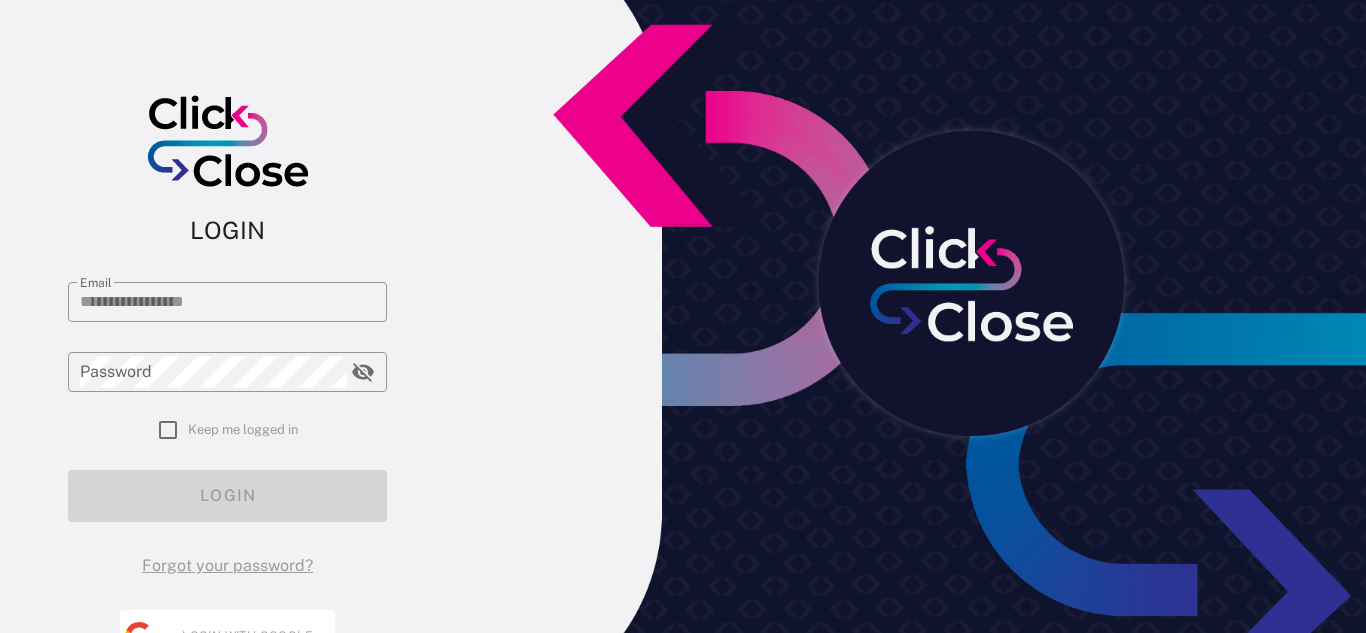 type on "**********" 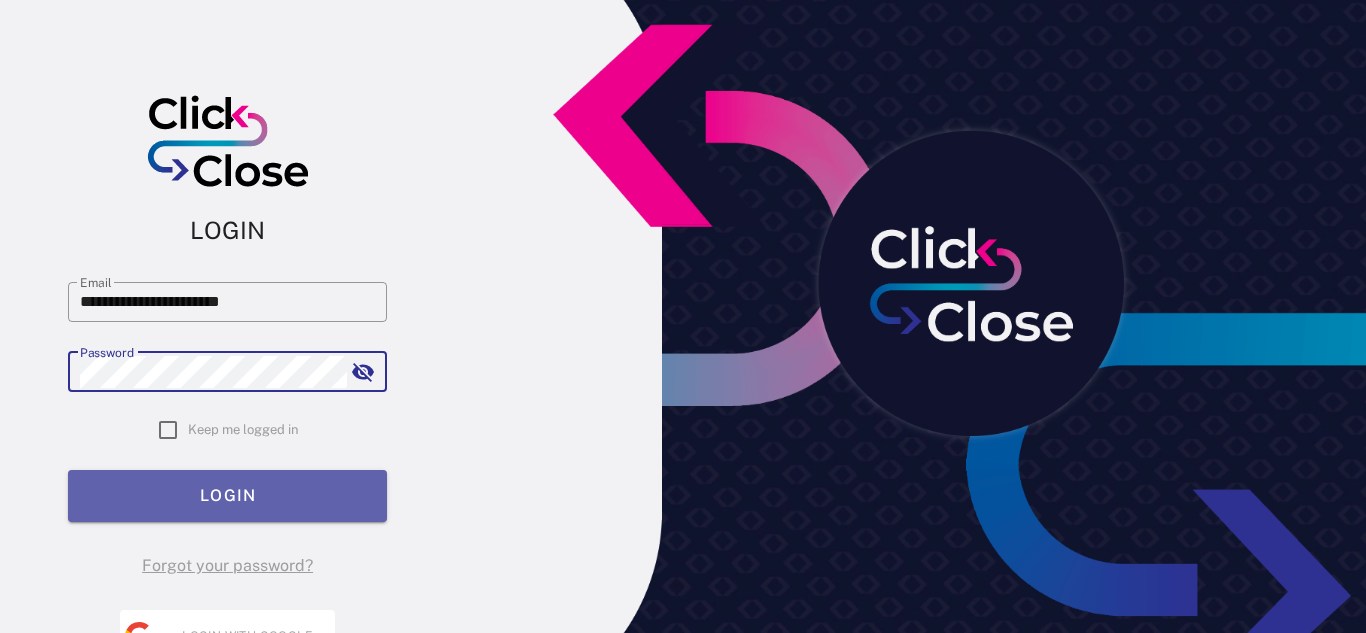 click on "LOGIN" at bounding box center (227, 496) 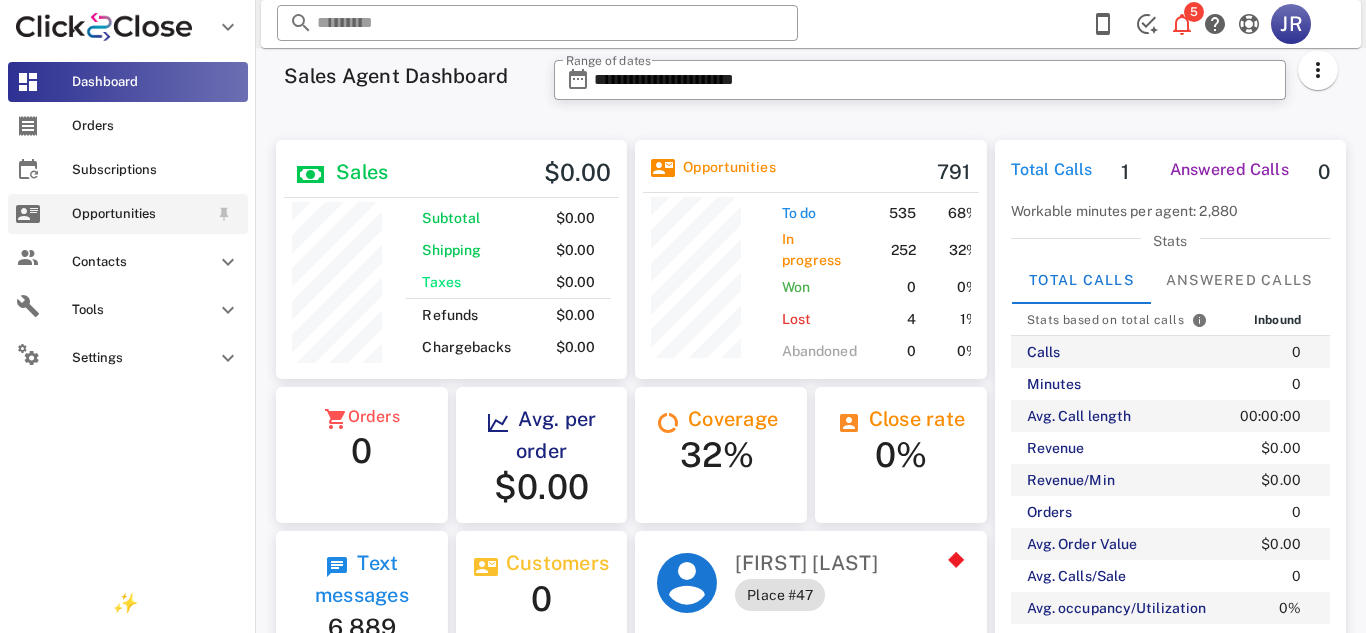 scroll, scrollTop: 999761, scrollLeft: 999649, axis: both 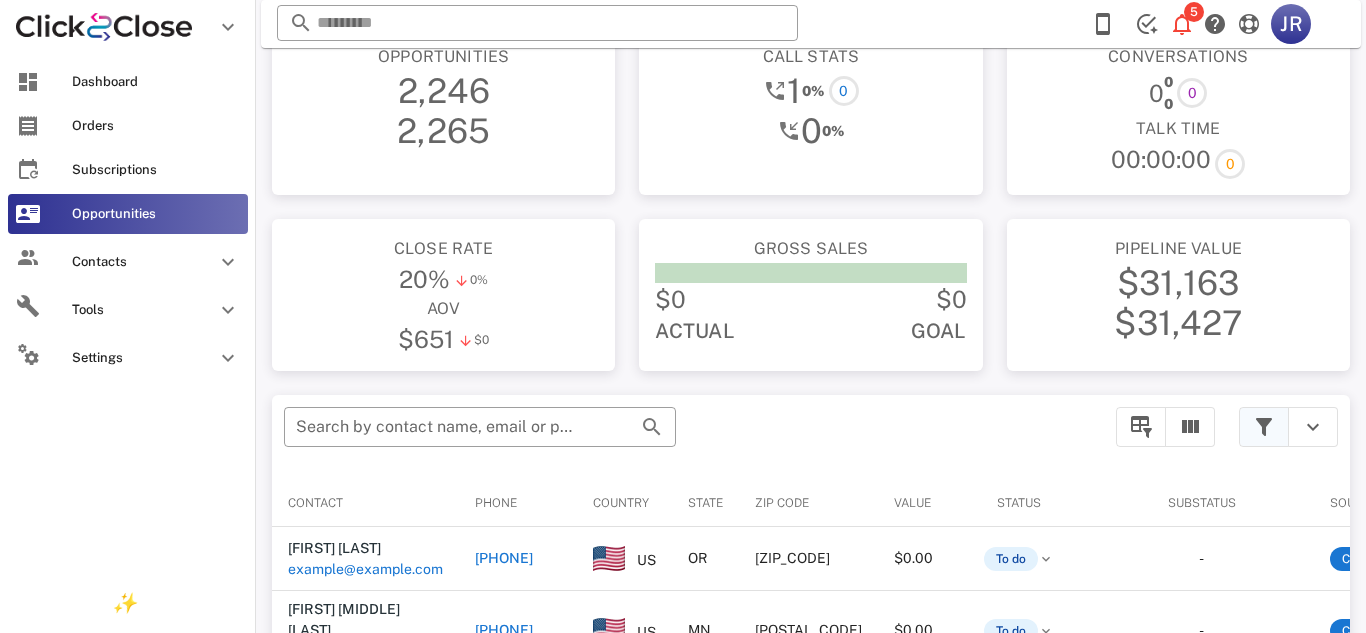click at bounding box center [1264, 427] 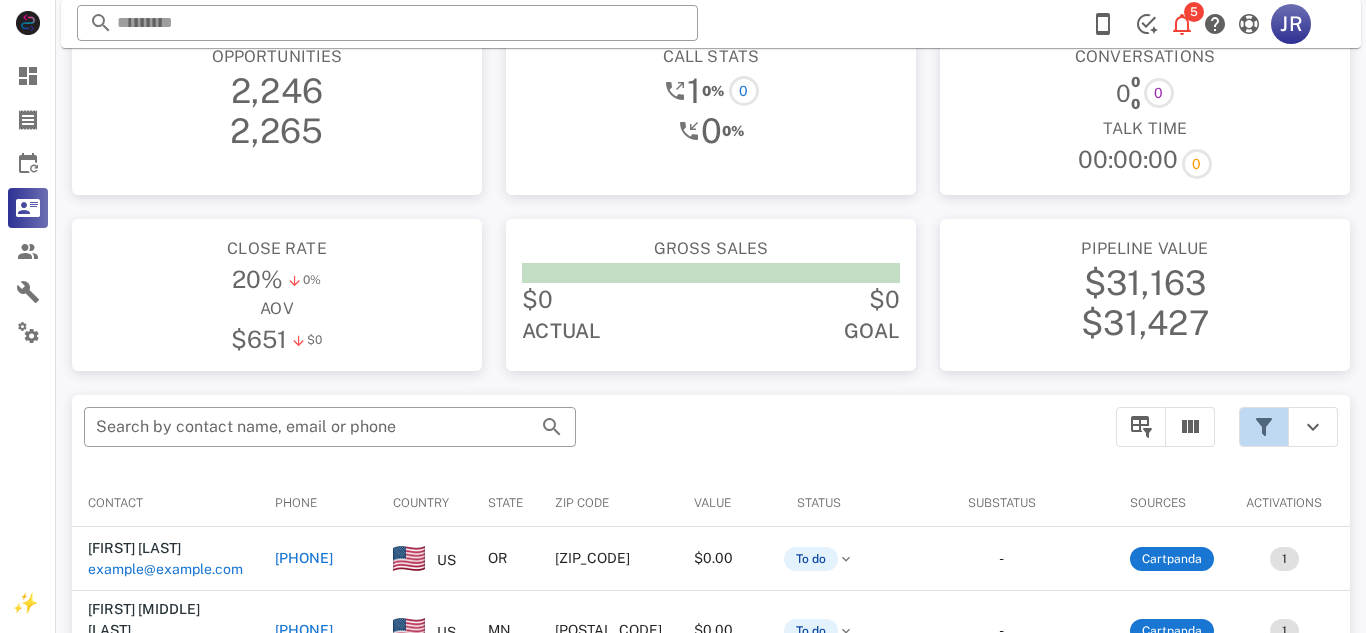 click at bounding box center [1264, 427] 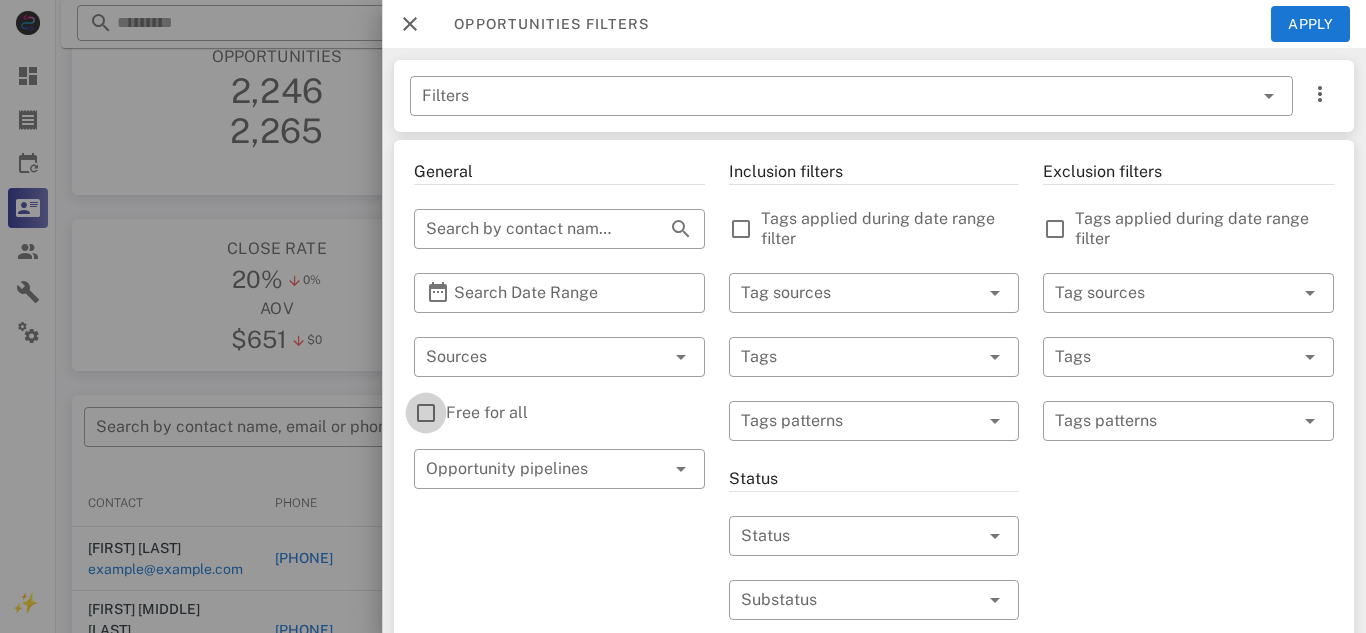 click at bounding box center [426, 413] 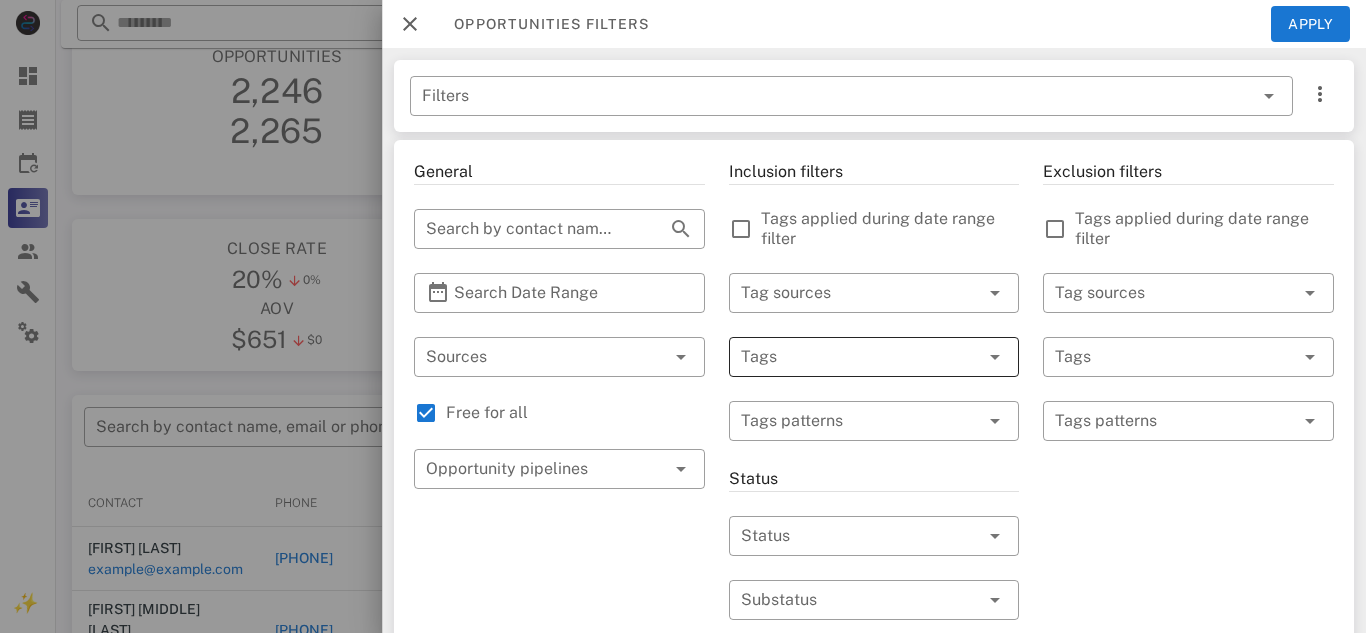 click at bounding box center (846, 357) 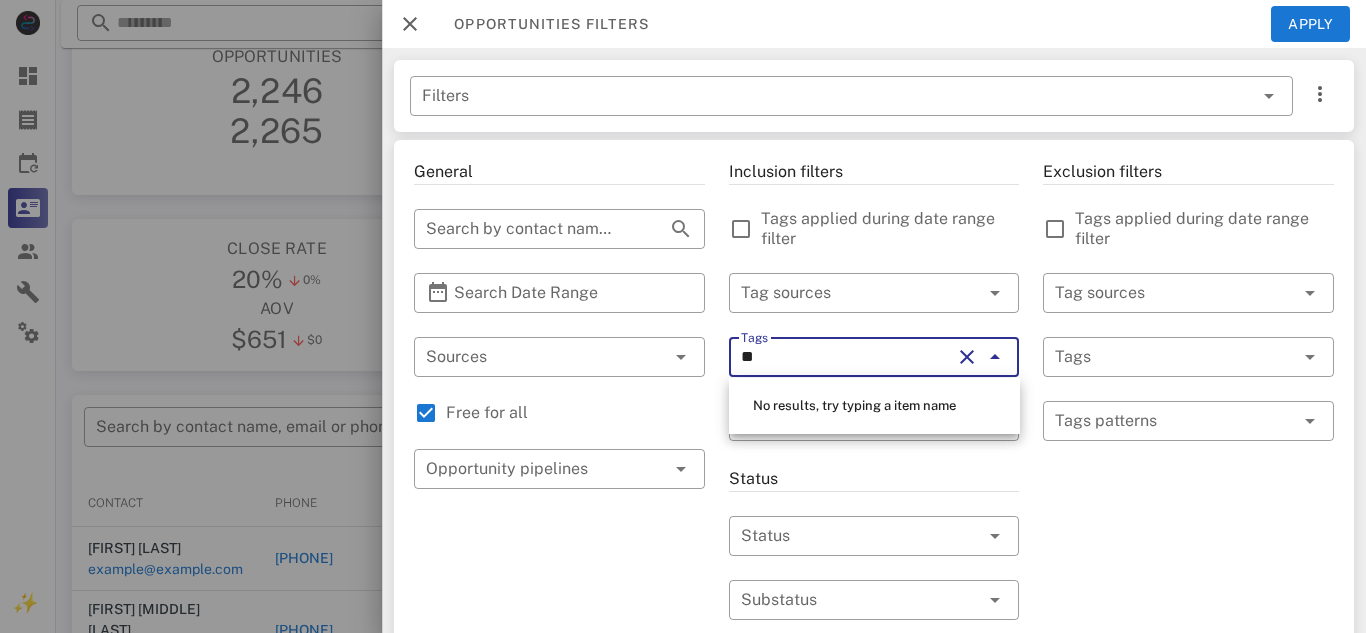 type on "*" 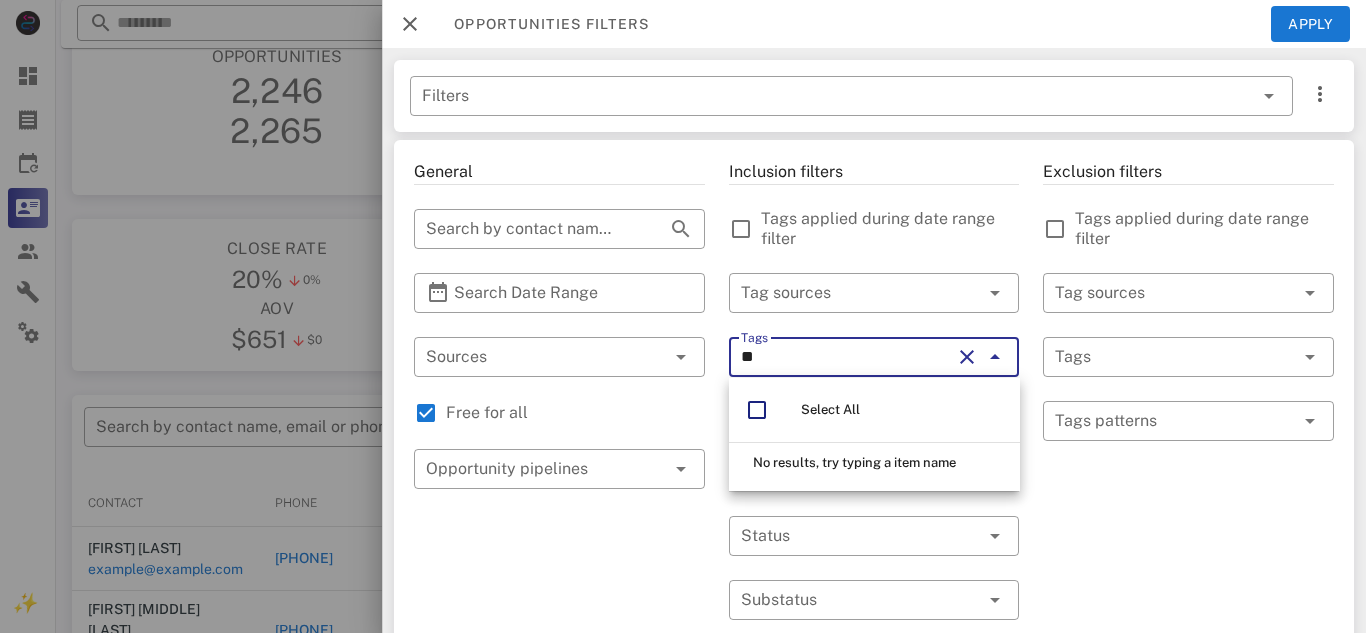type on "*" 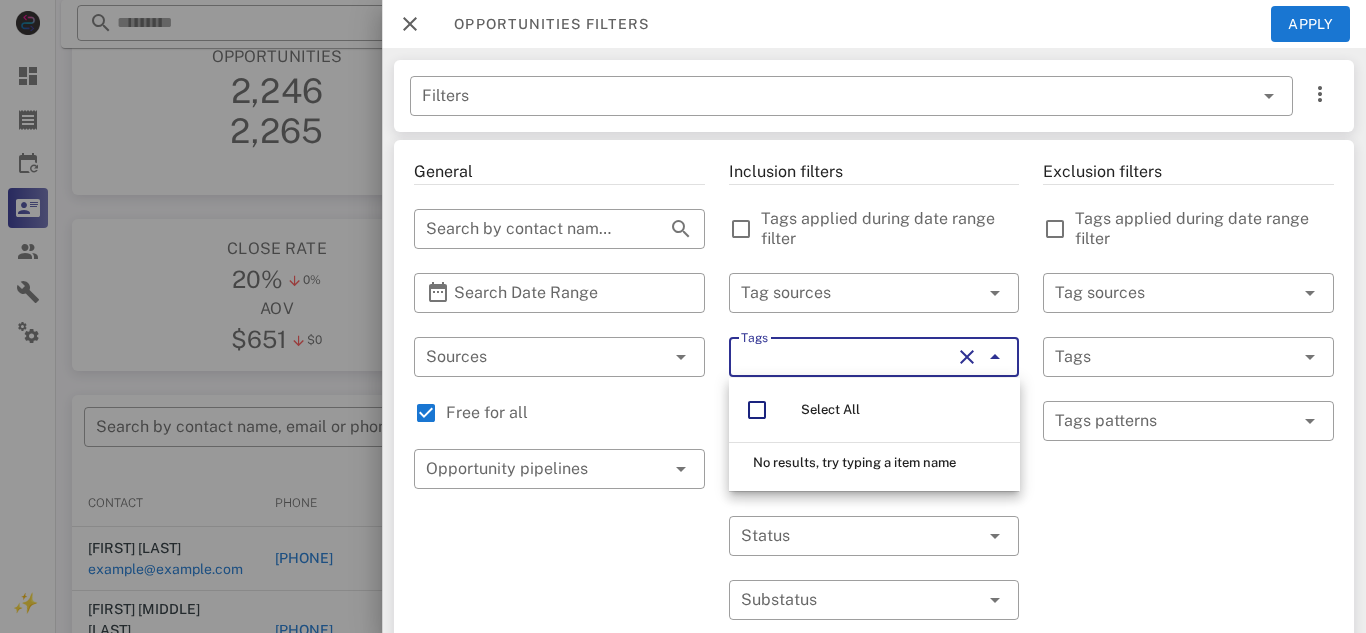 type on "*" 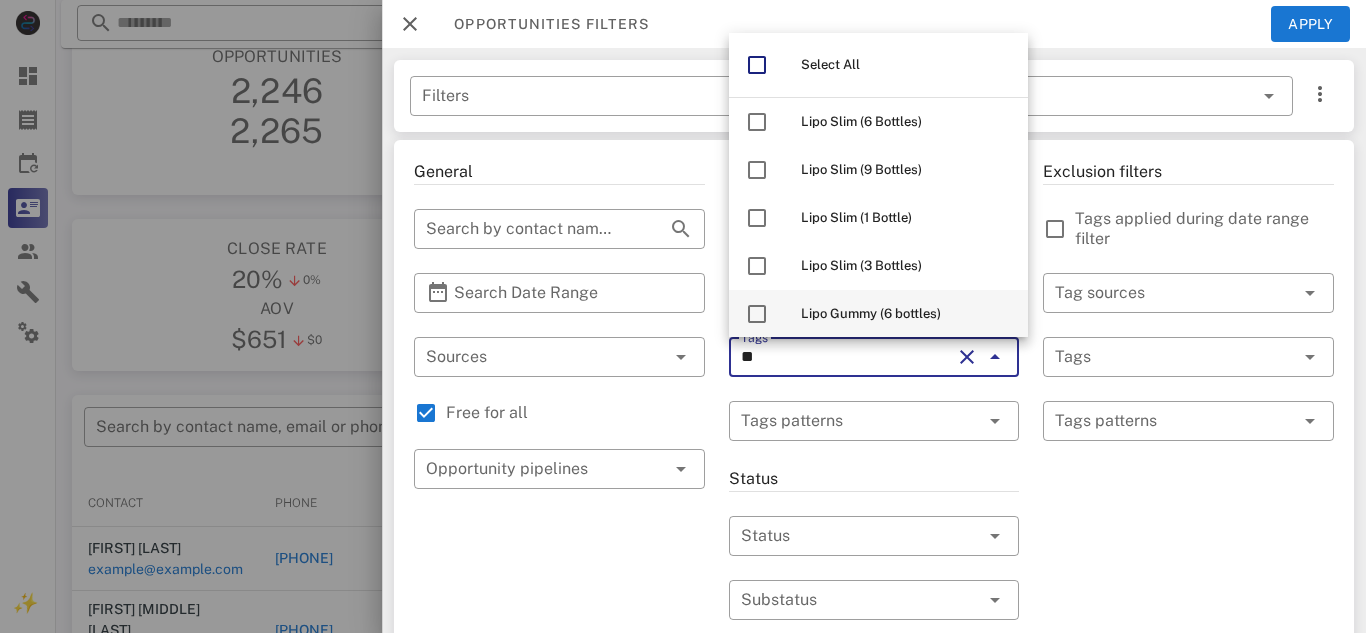 type on "***" 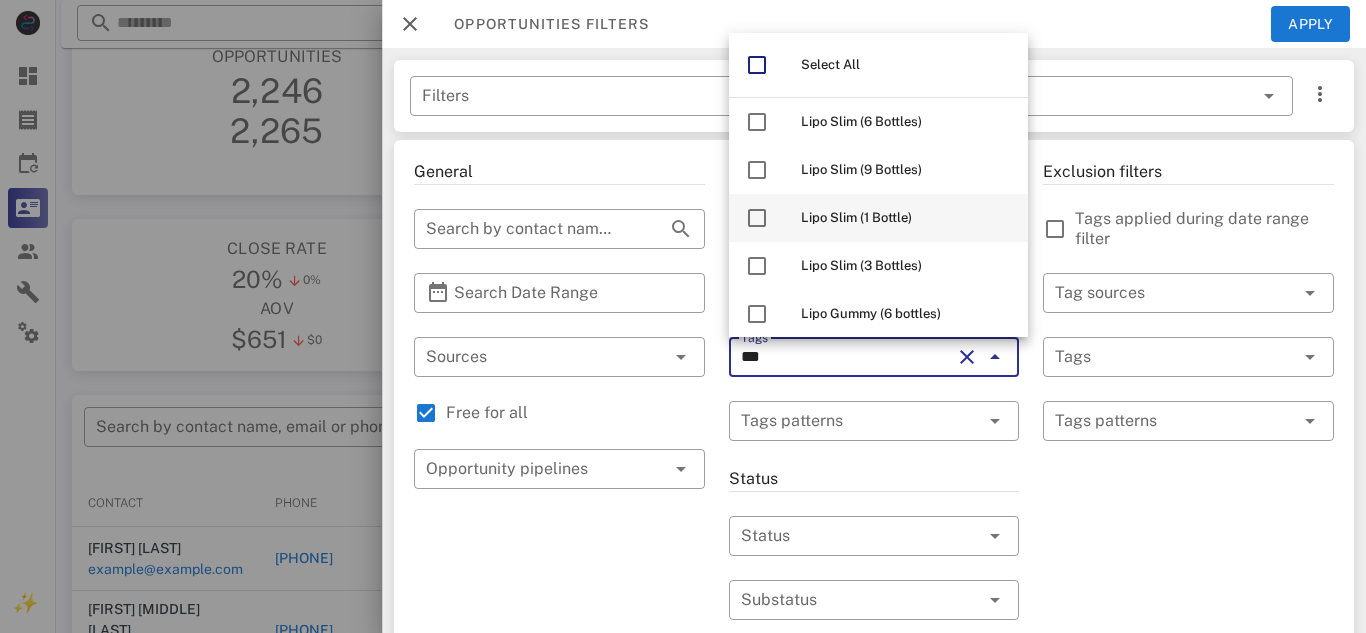 click on "Lipo Slim (1 Bottle)" at bounding box center (856, 217) 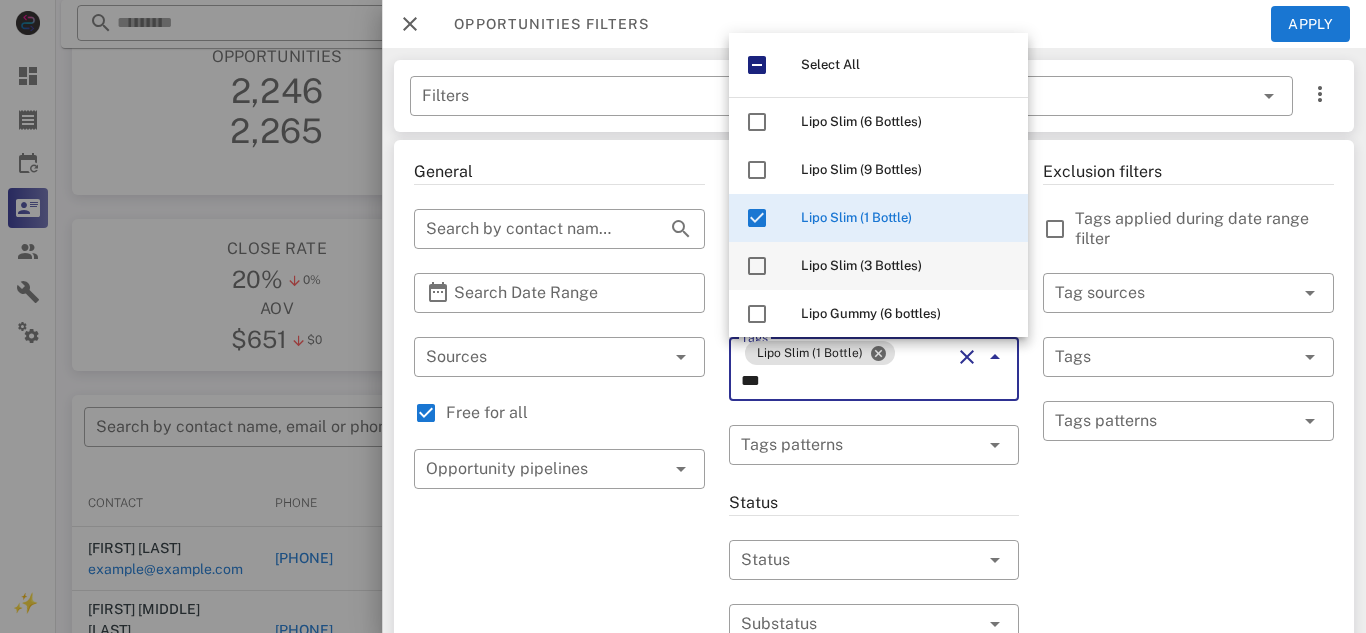 click on "Lipo Slim (3 Bottles)" at bounding box center (861, 265) 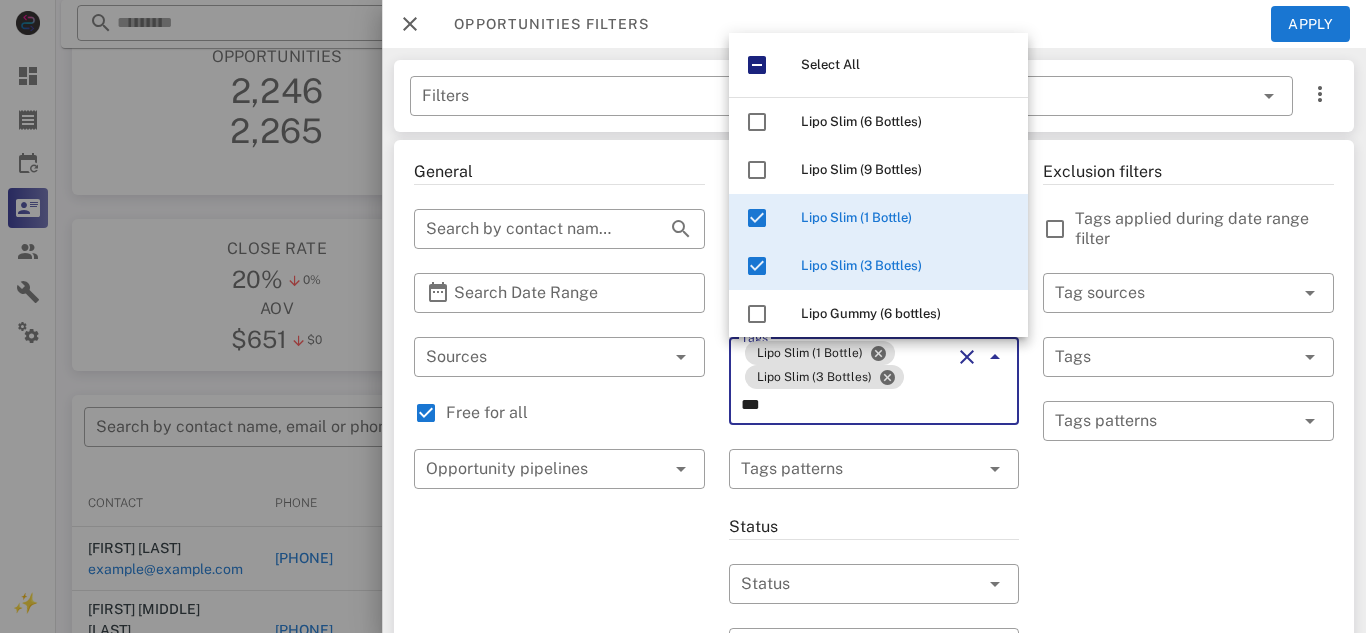click on "​ Tags patterns" at bounding box center [1188, 434] 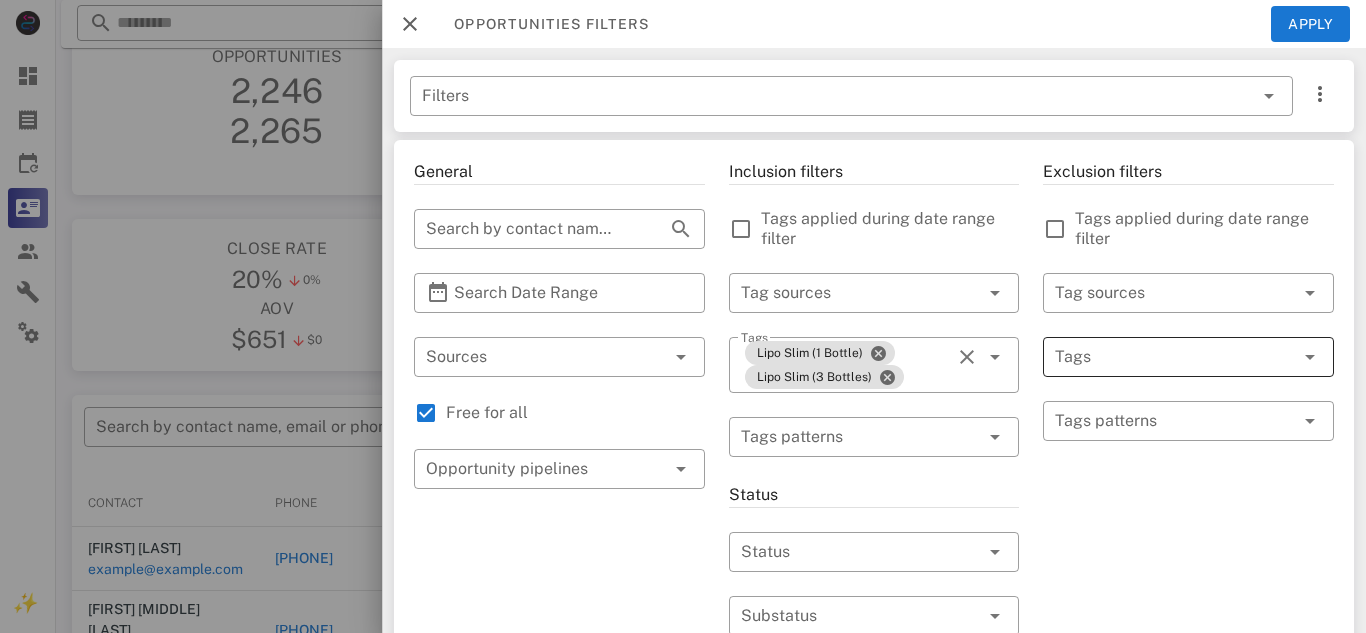 click at bounding box center [1160, 357] 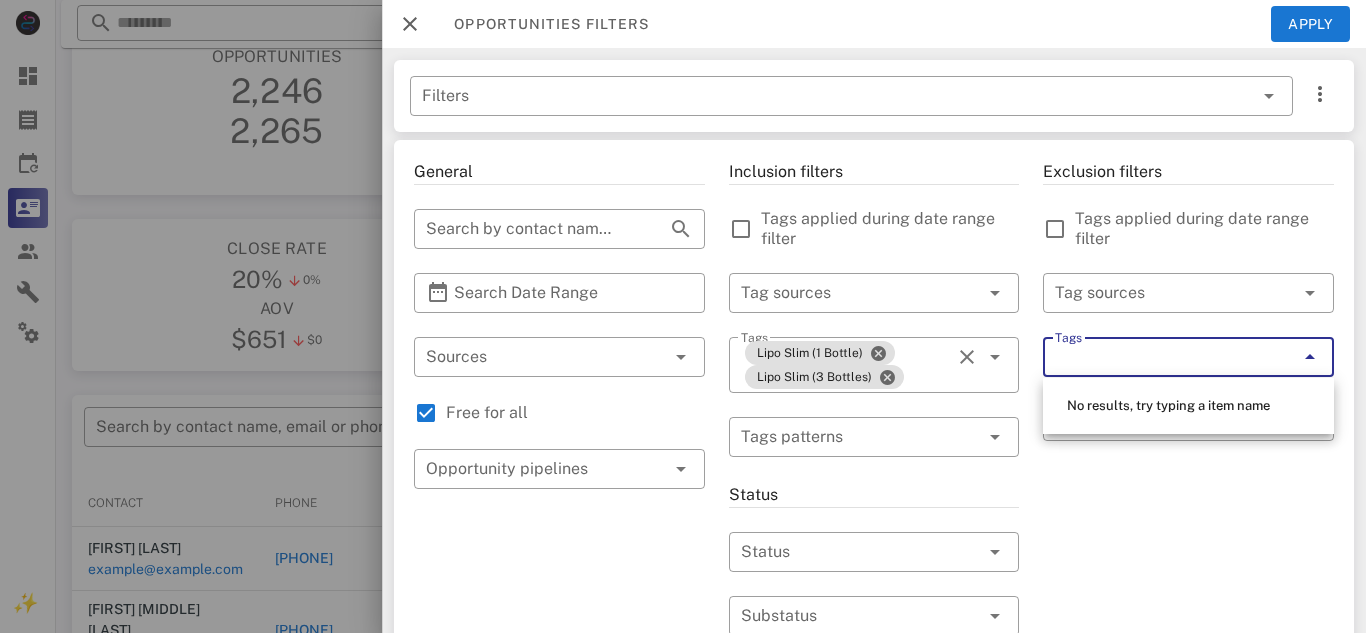 click on "Exclusion filters Tags applied during date range filter ​ Tag sources ​ Tags ​ Tags patterns" at bounding box center [1188, 725] 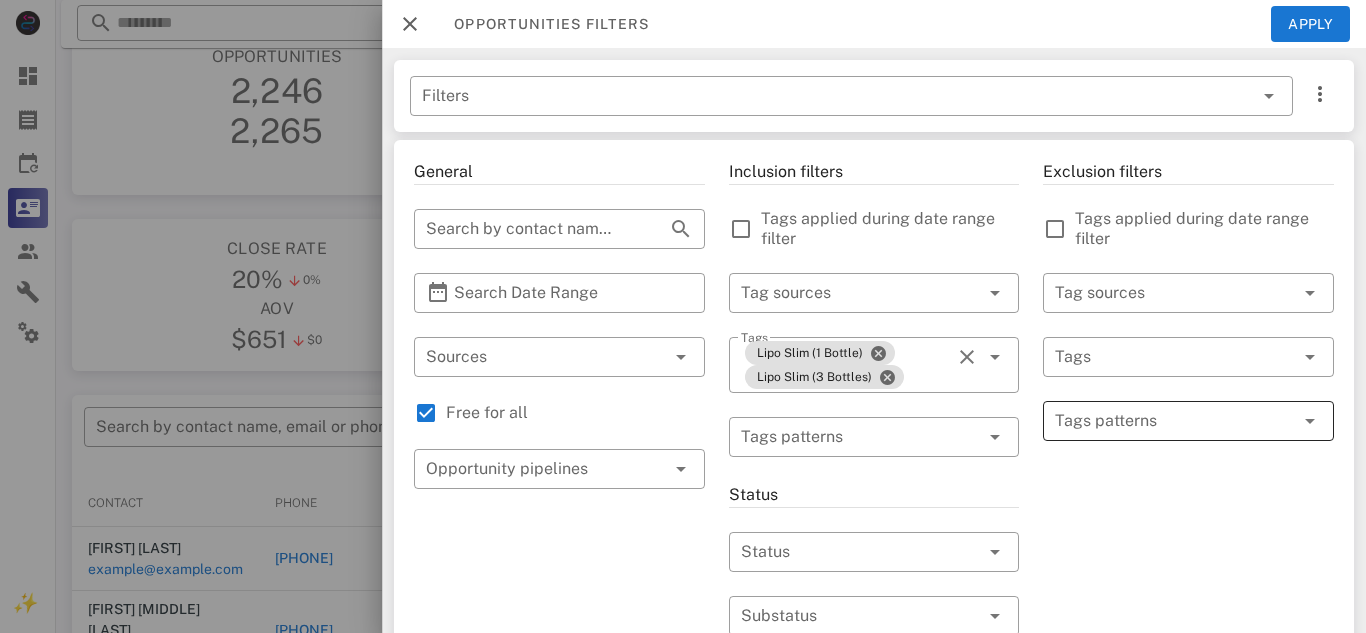 click at bounding box center (1174, 421) 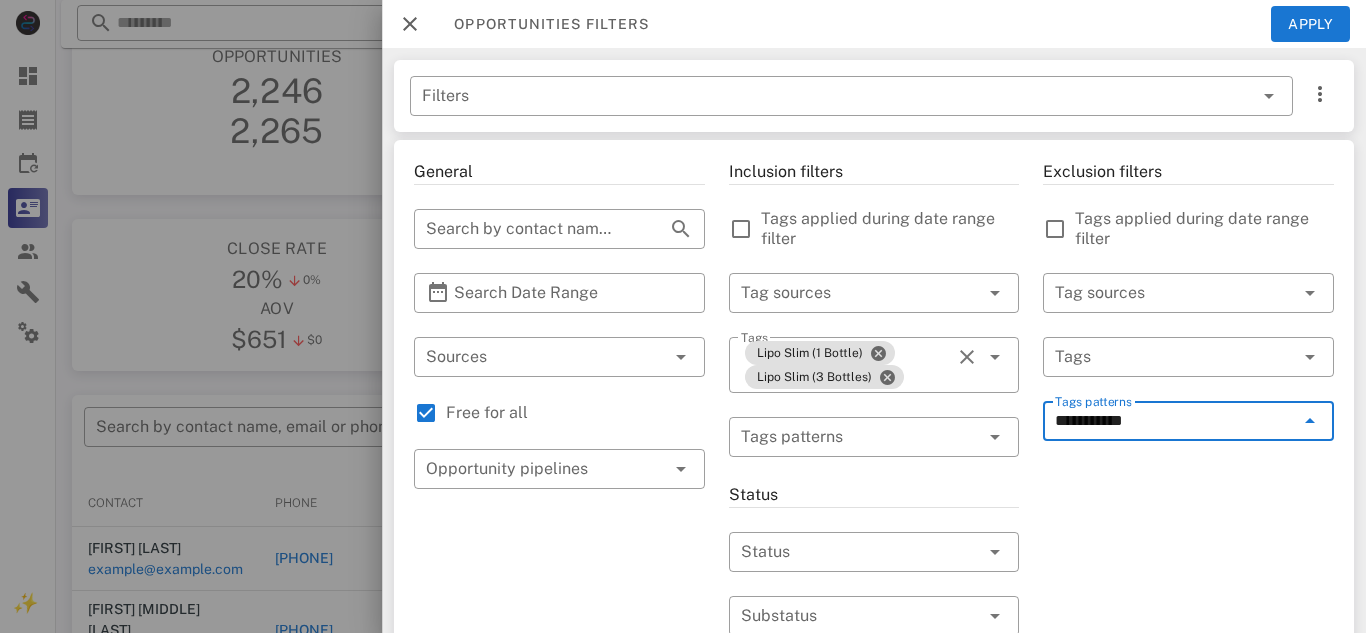 type on "**********" 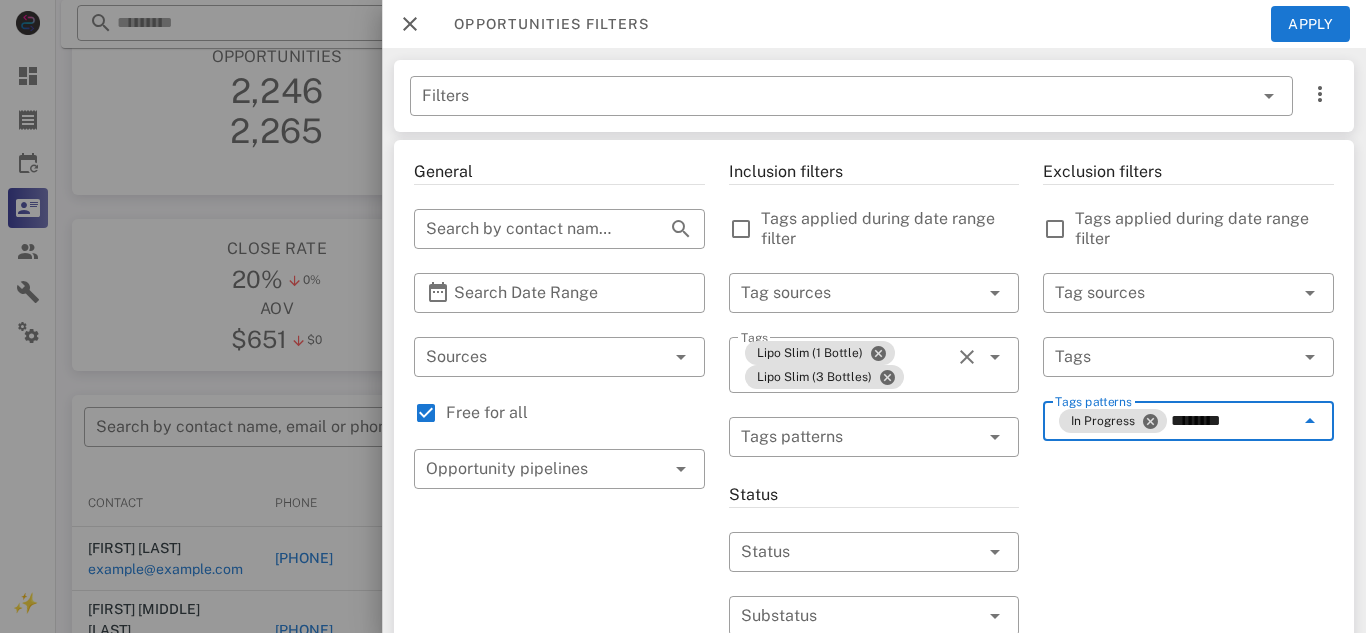 type on "*********" 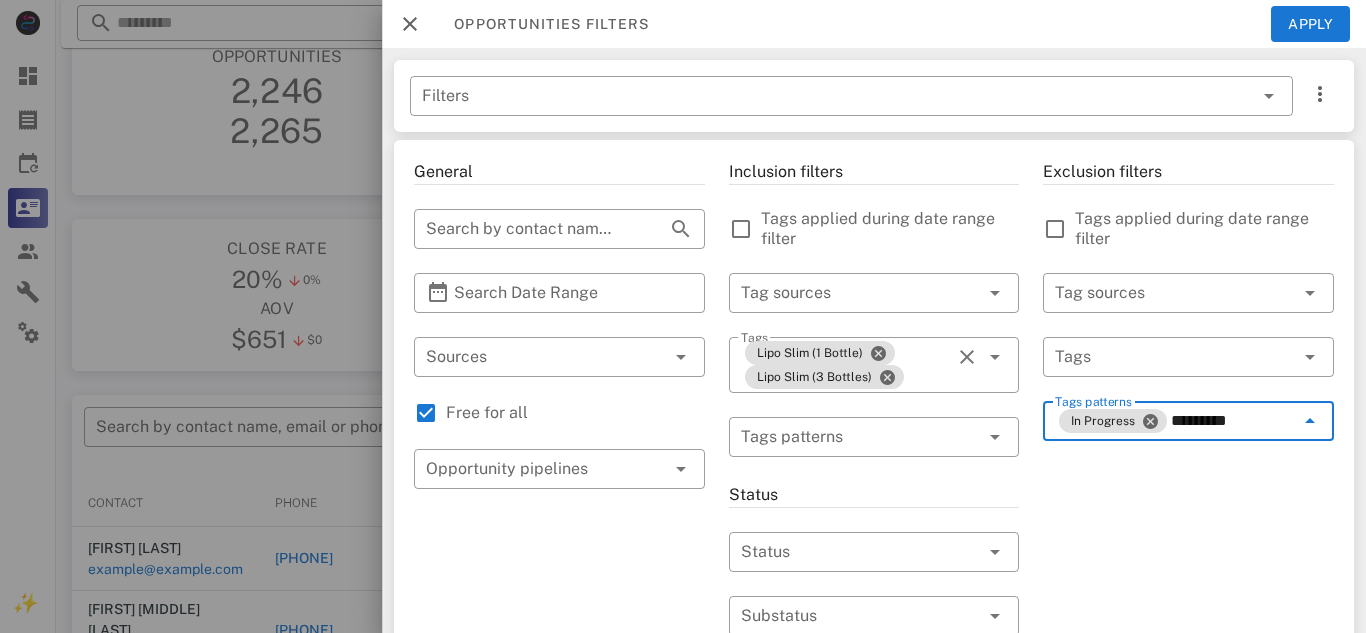 type 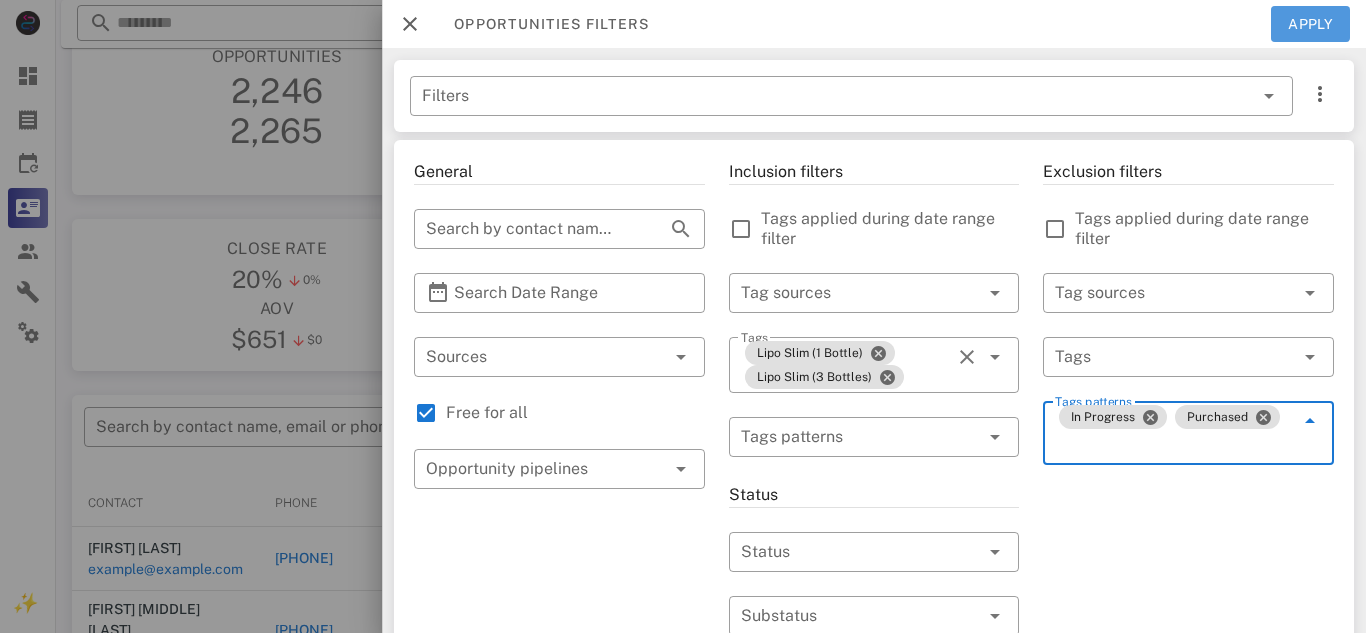 click on "Apply" at bounding box center [1311, 24] 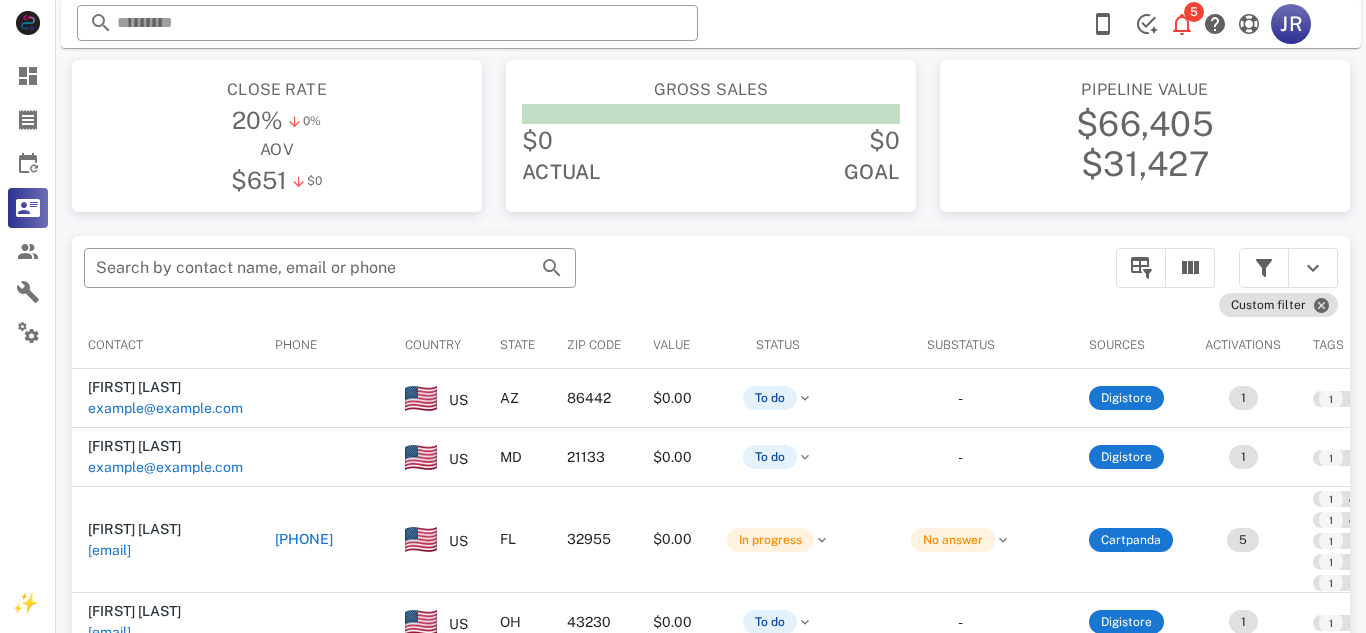 scroll, scrollTop: 242, scrollLeft: 0, axis: vertical 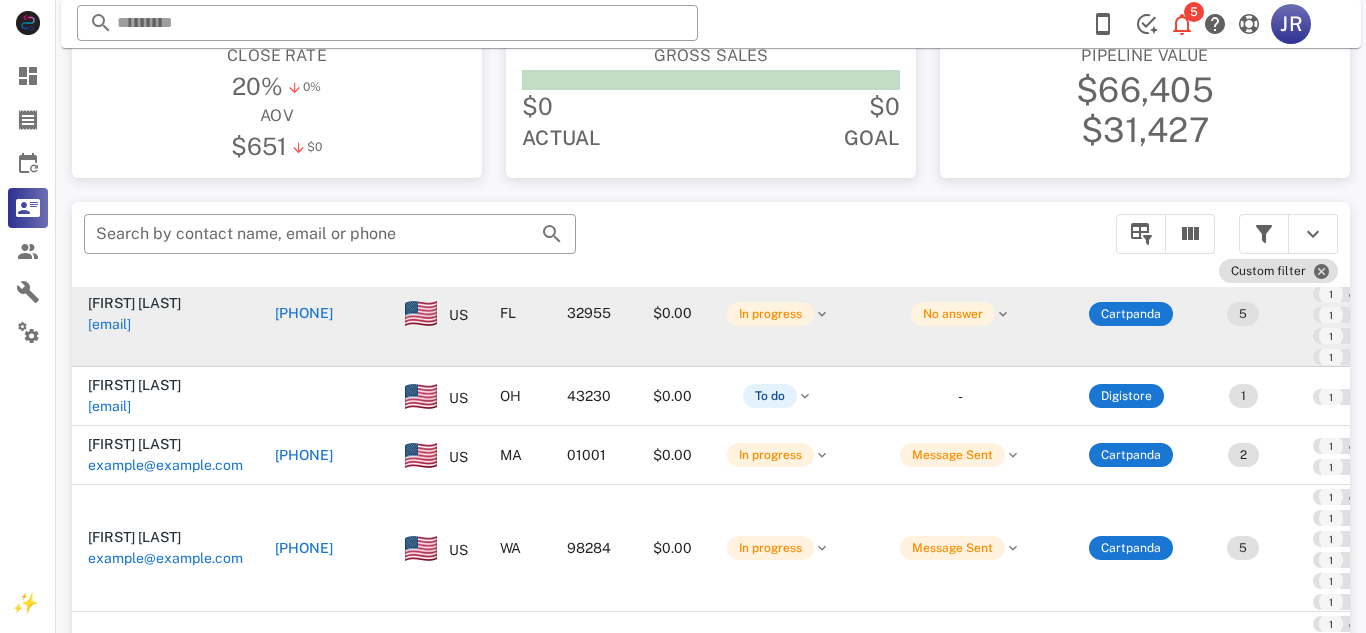 click on "[EMAIL]" at bounding box center (109, 324) 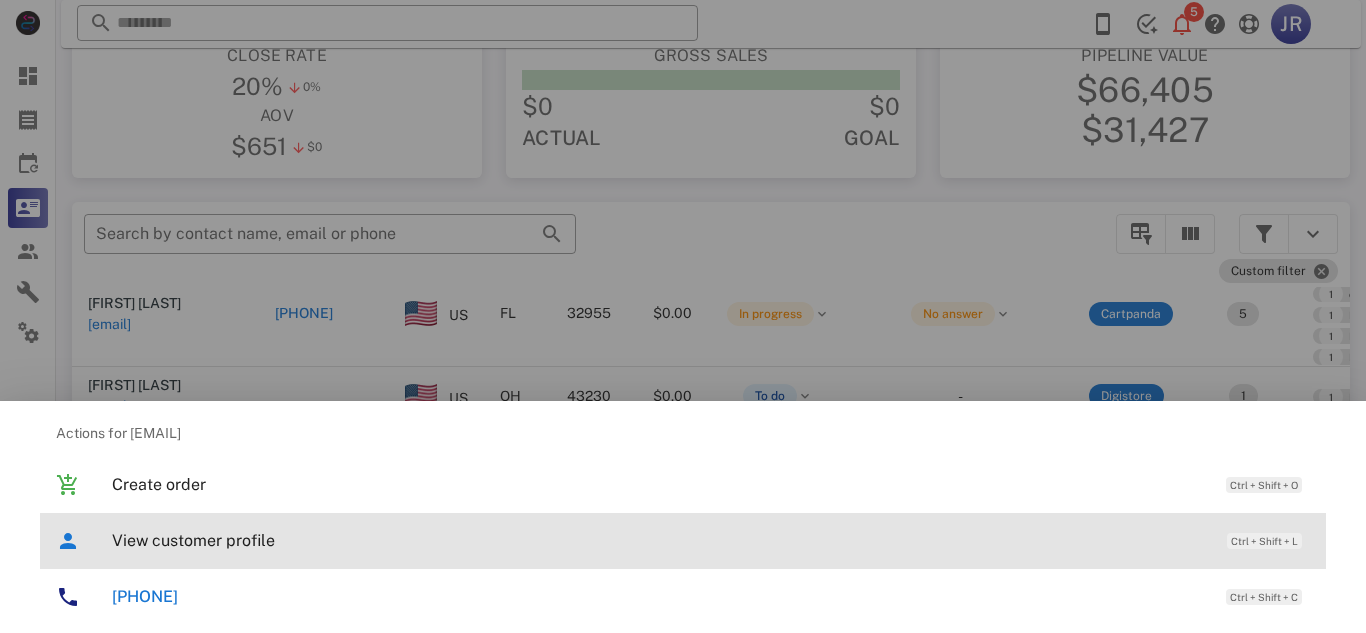 click on "View customer profile" at bounding box center [659, 540] 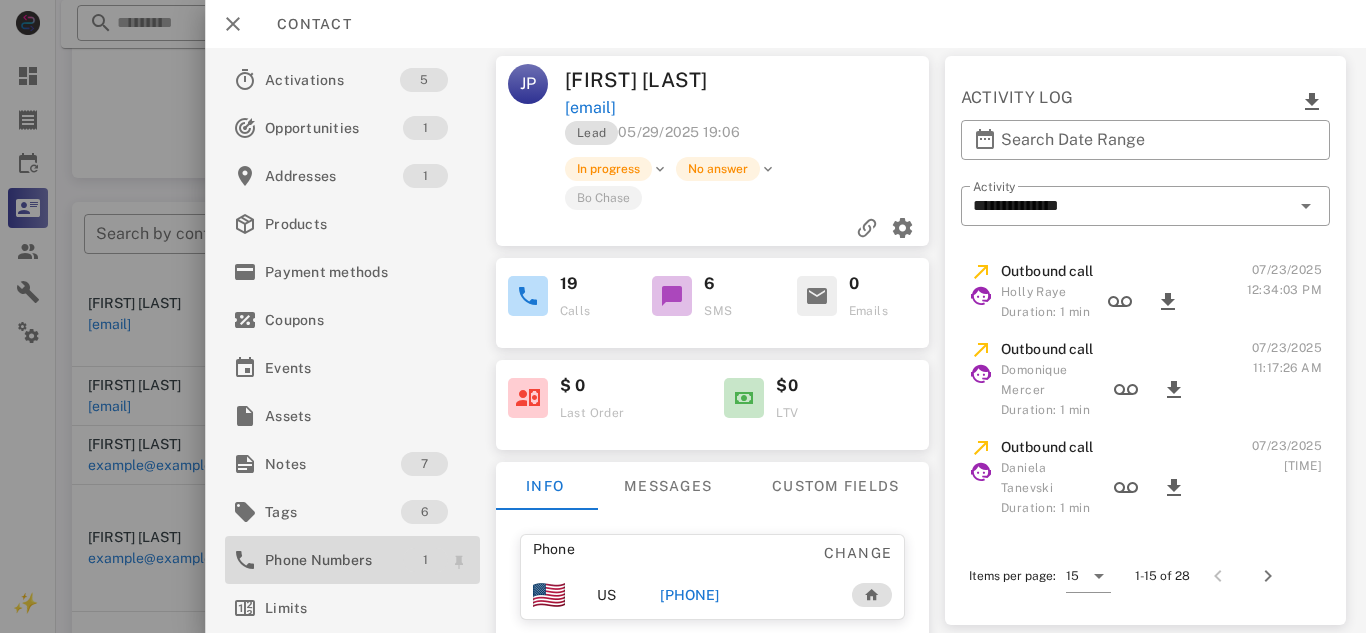 click on "1" at bounding box center [425, 560] 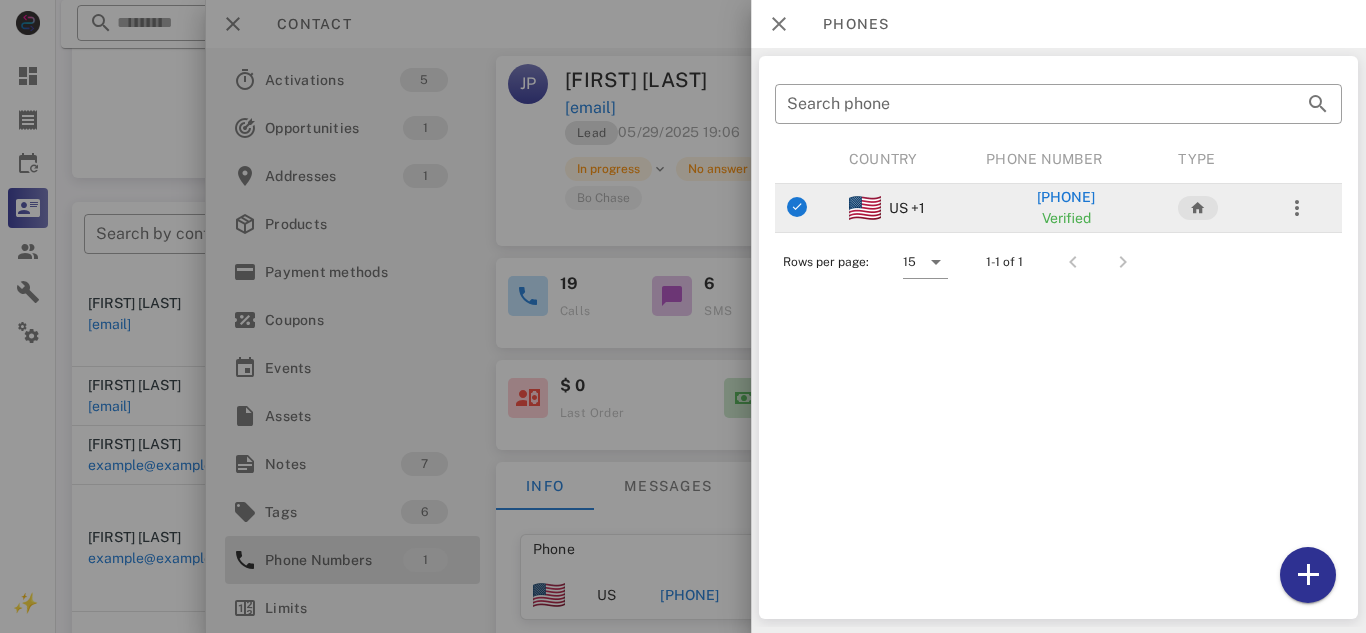 click on "[PHONE]" at bounding box center (1067, 197) 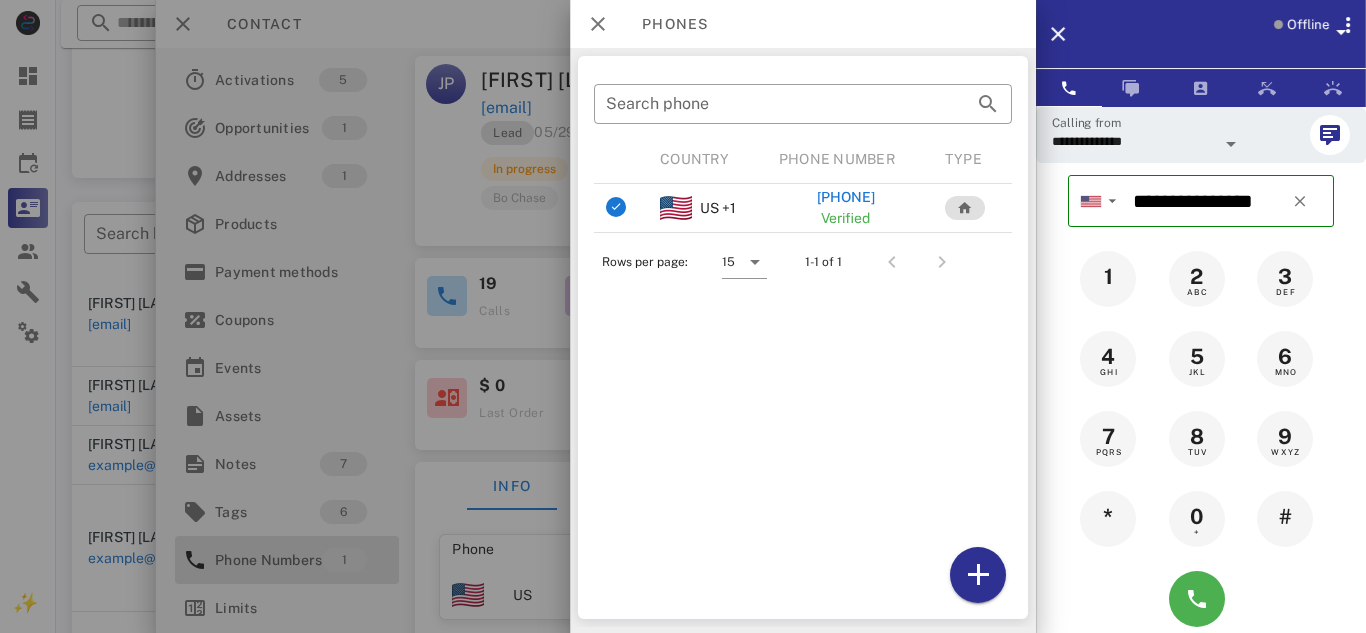 click at bounding box center [683, 316] 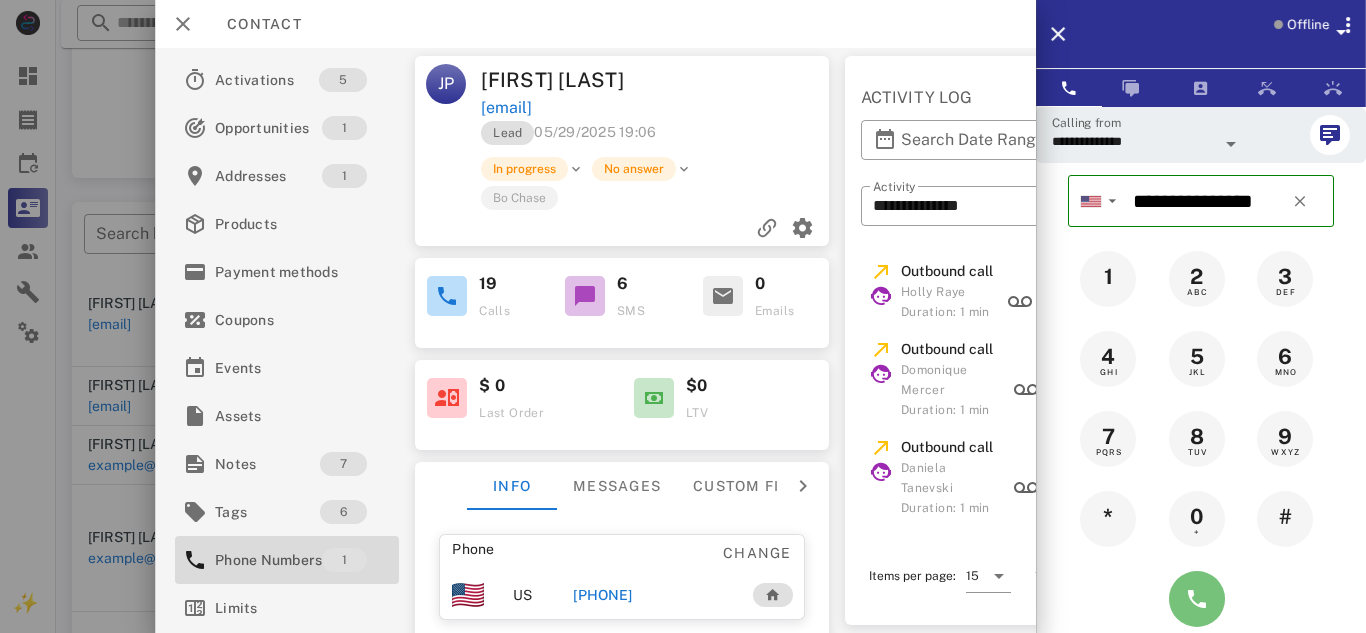 click at bounding box center [1197, 599] 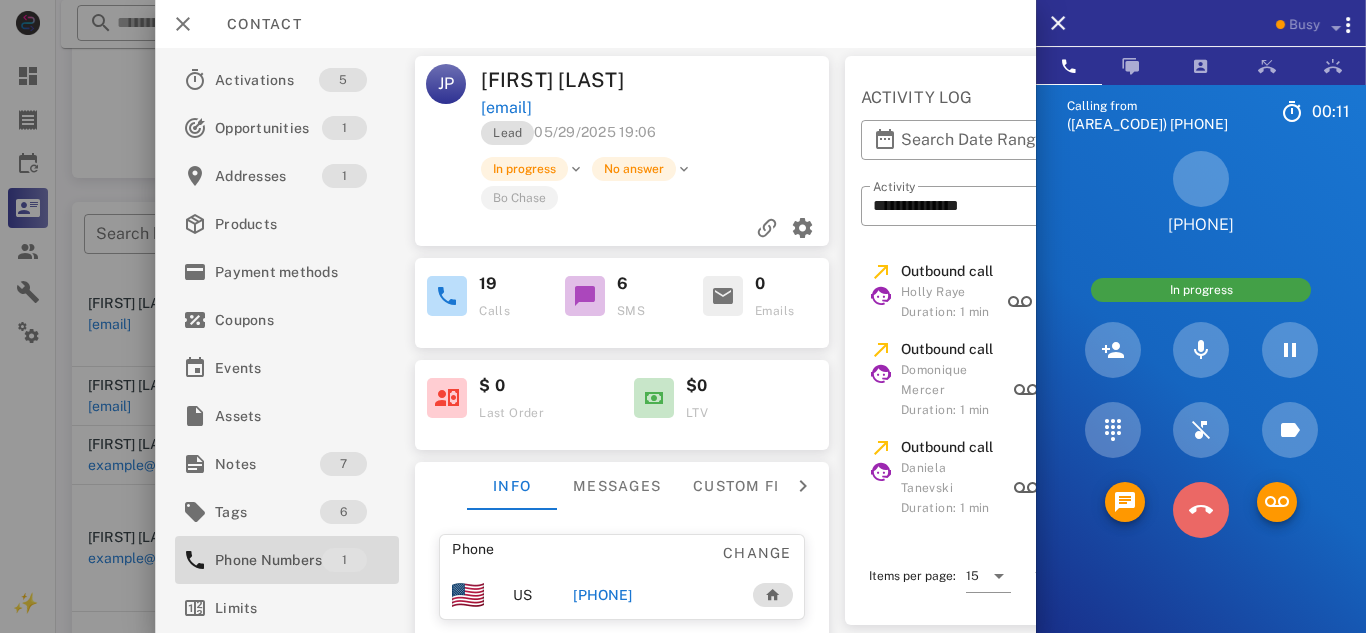 click at bounding box center [1201, 510] 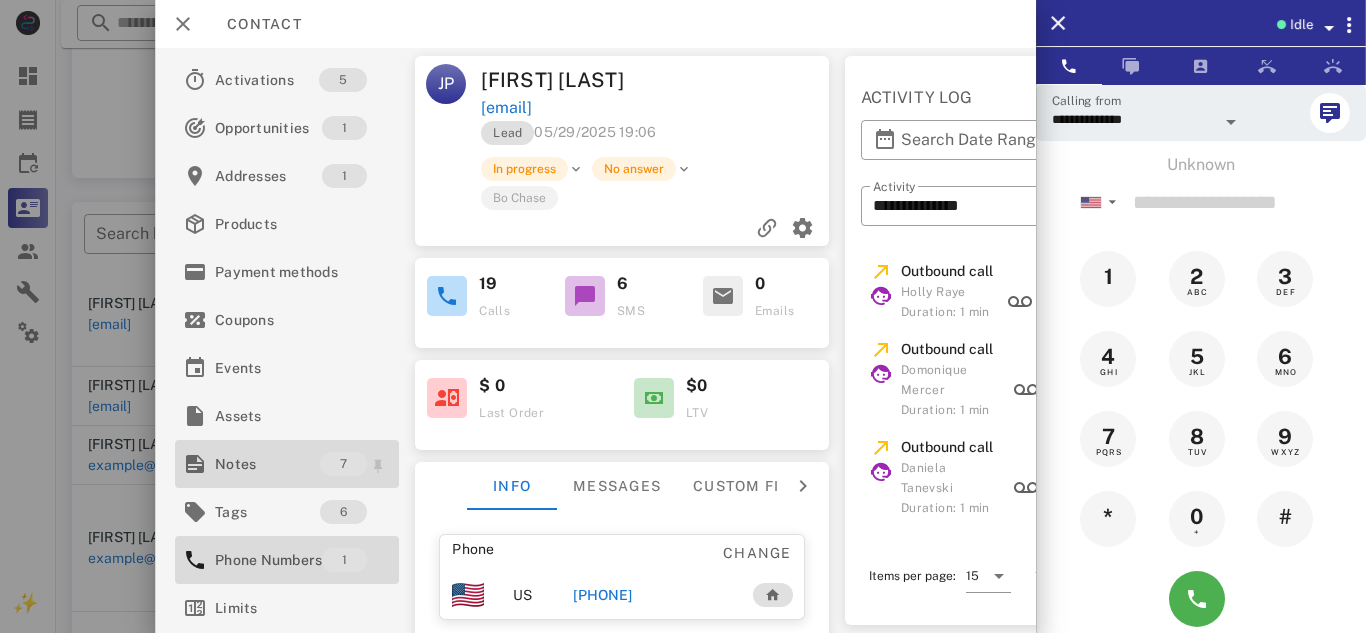 click on "Notes" at bounding box center [267, 464] 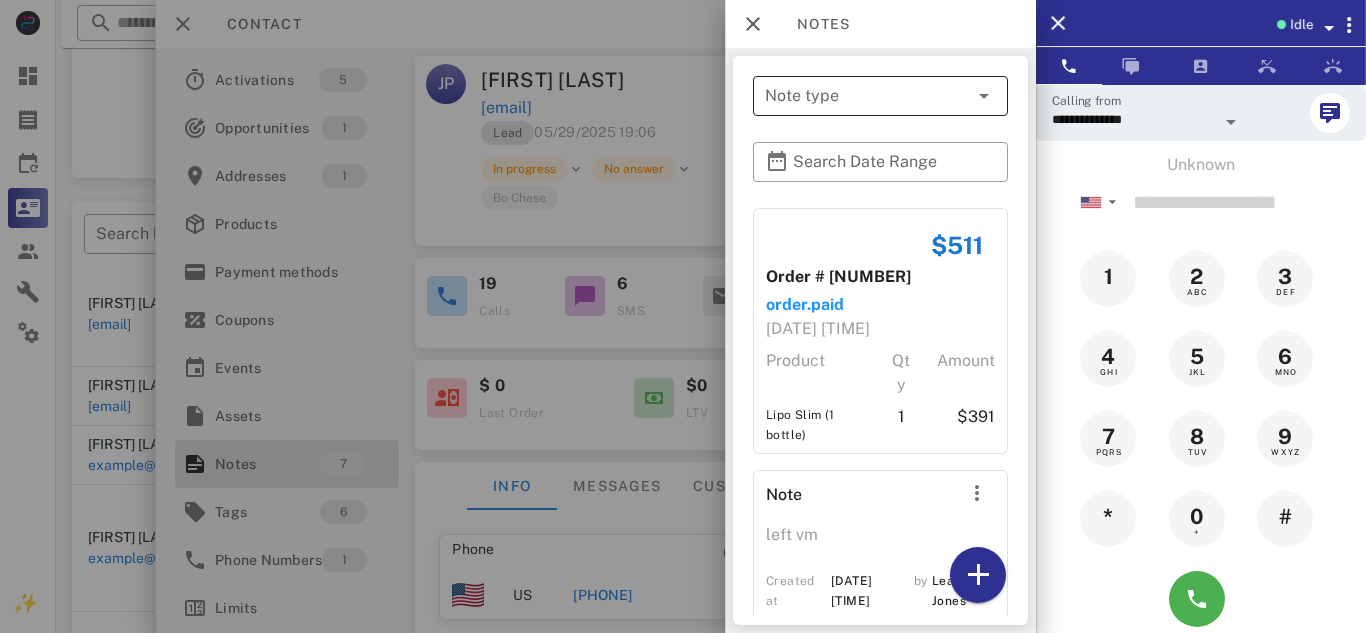 click at bounding box center [984, 96] 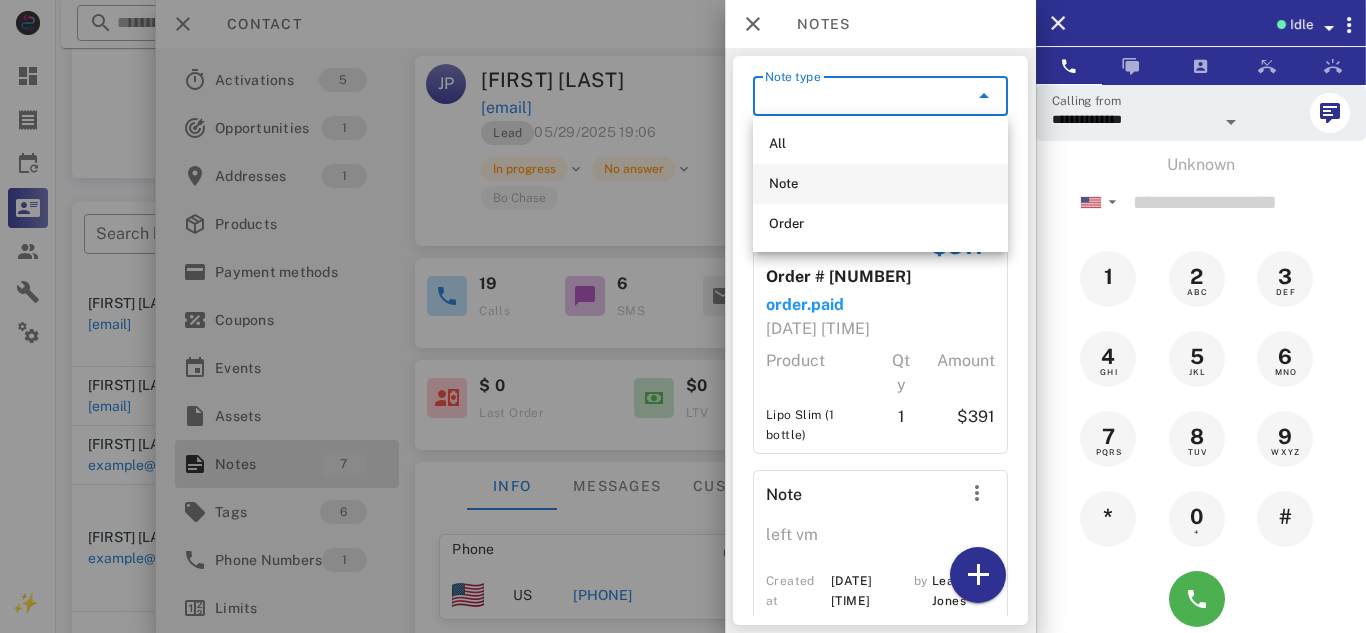 click on "Note" at bounding box center (880, 184) 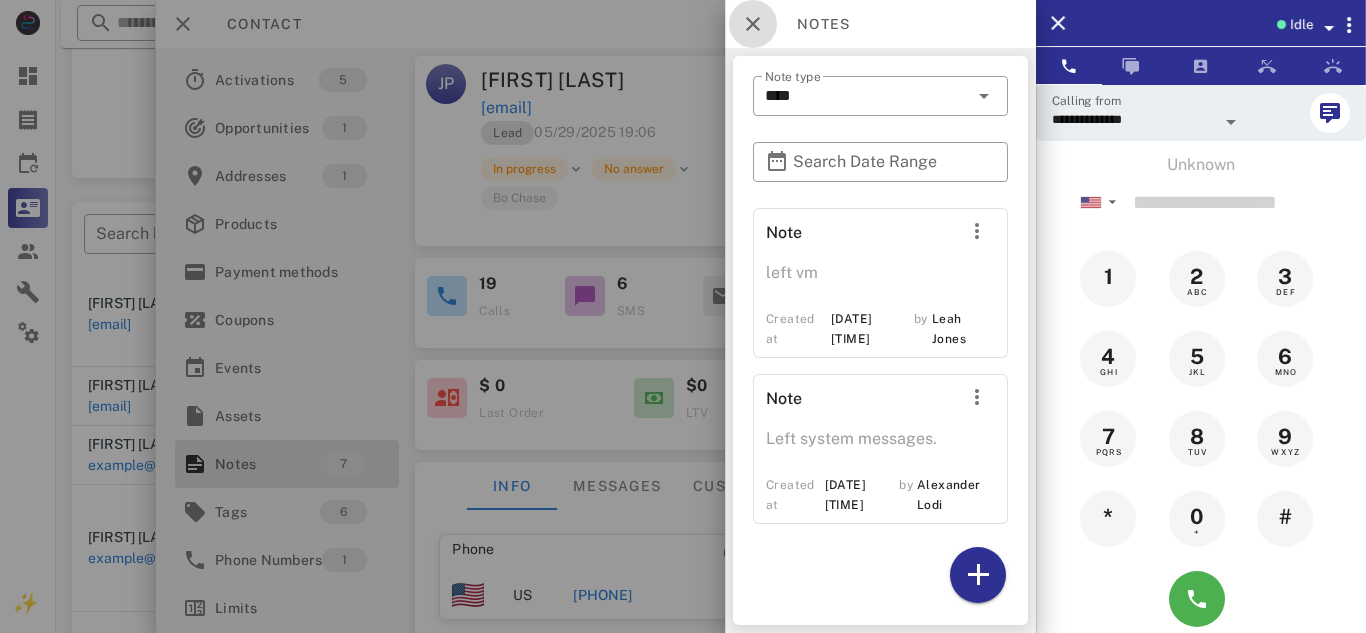 click at bounding box center [753, 24] 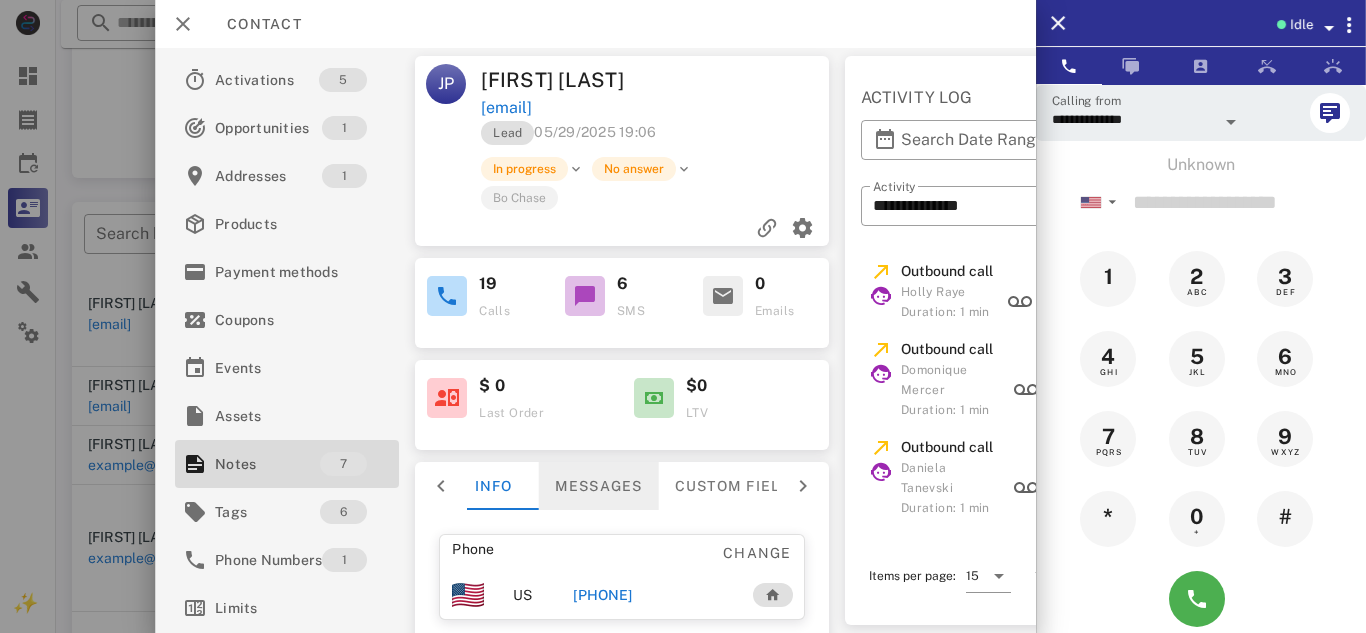 click on "Messages" at bounding box center [599, 486] 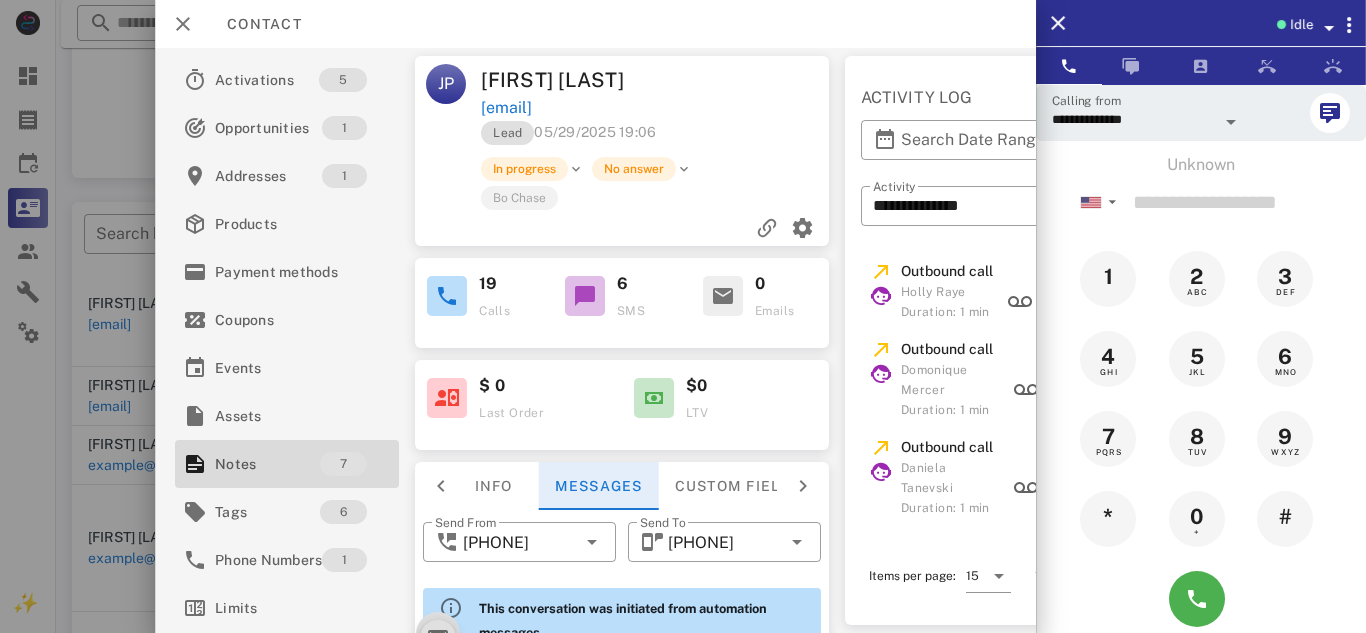 scroll, scrollTop: 948, scrollLeft: 0, axis: vertical 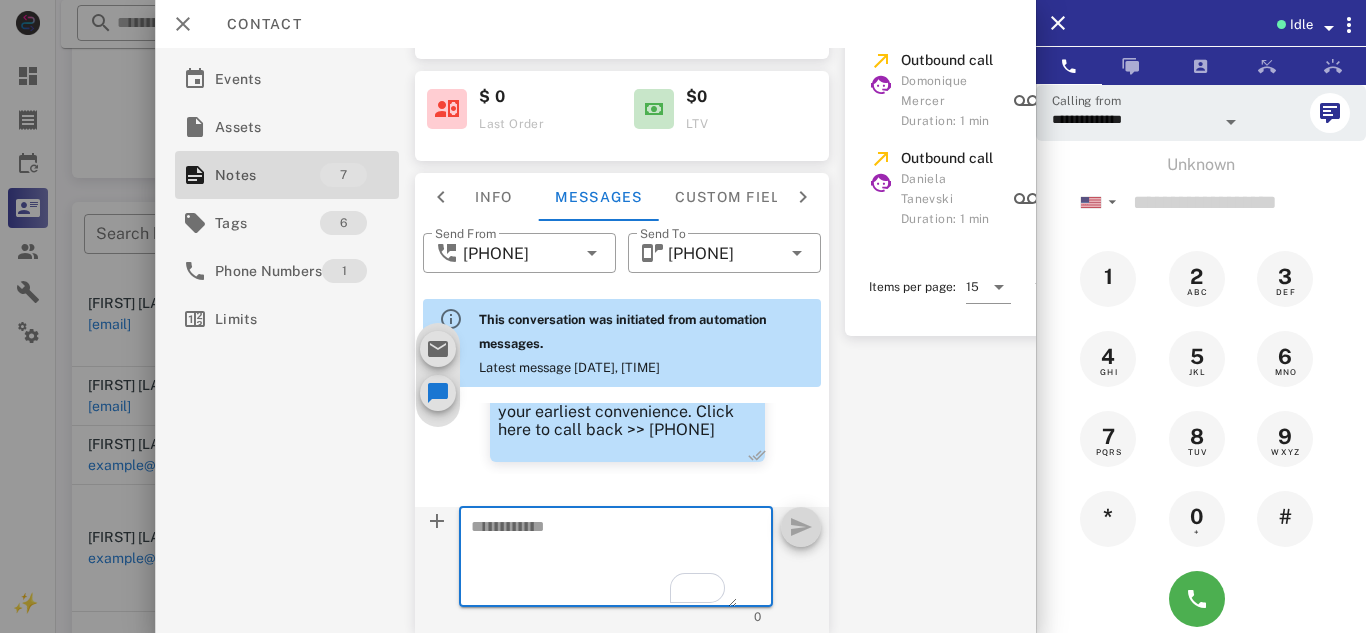 click at bounding box center [605, 560] 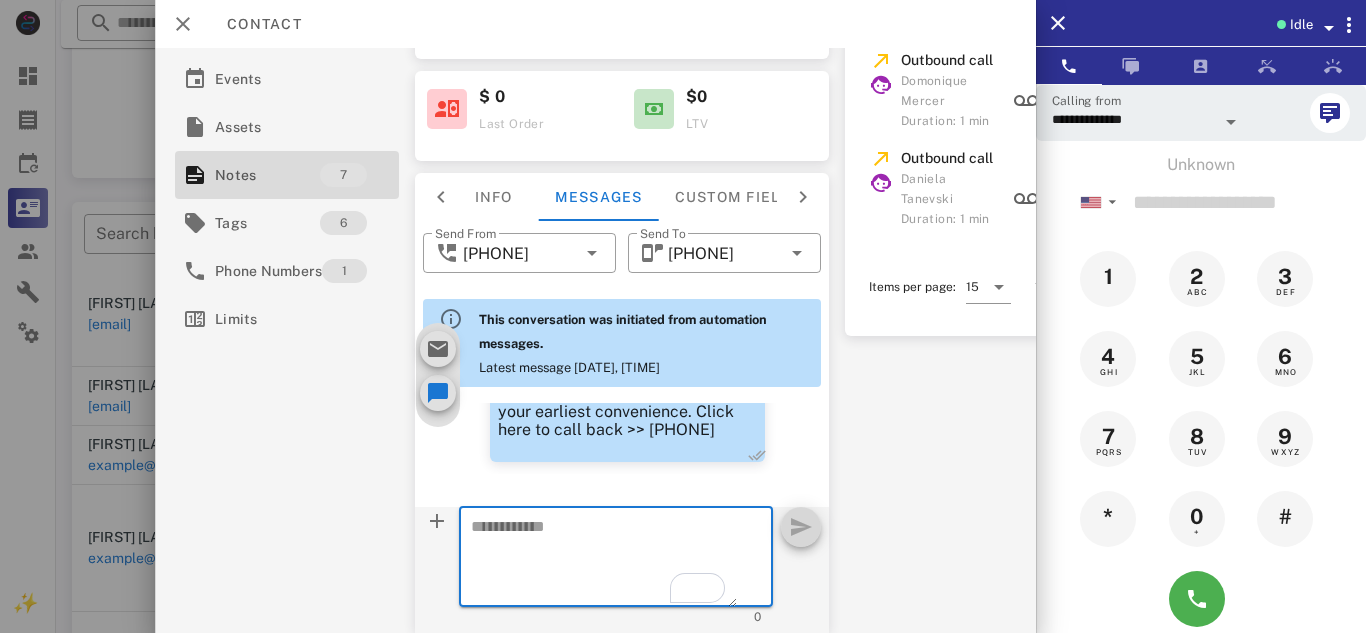 paste on "**********" 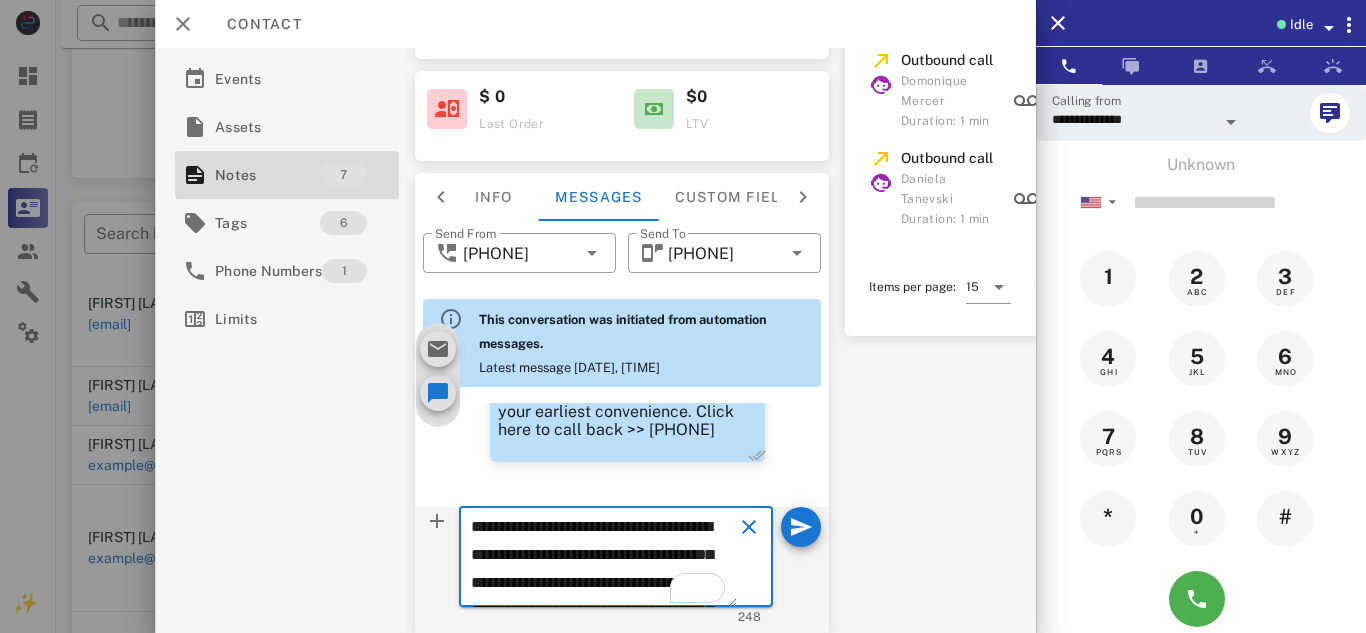 scroll, scrollTop: 153, scrollLeft: 0, axis: vertical 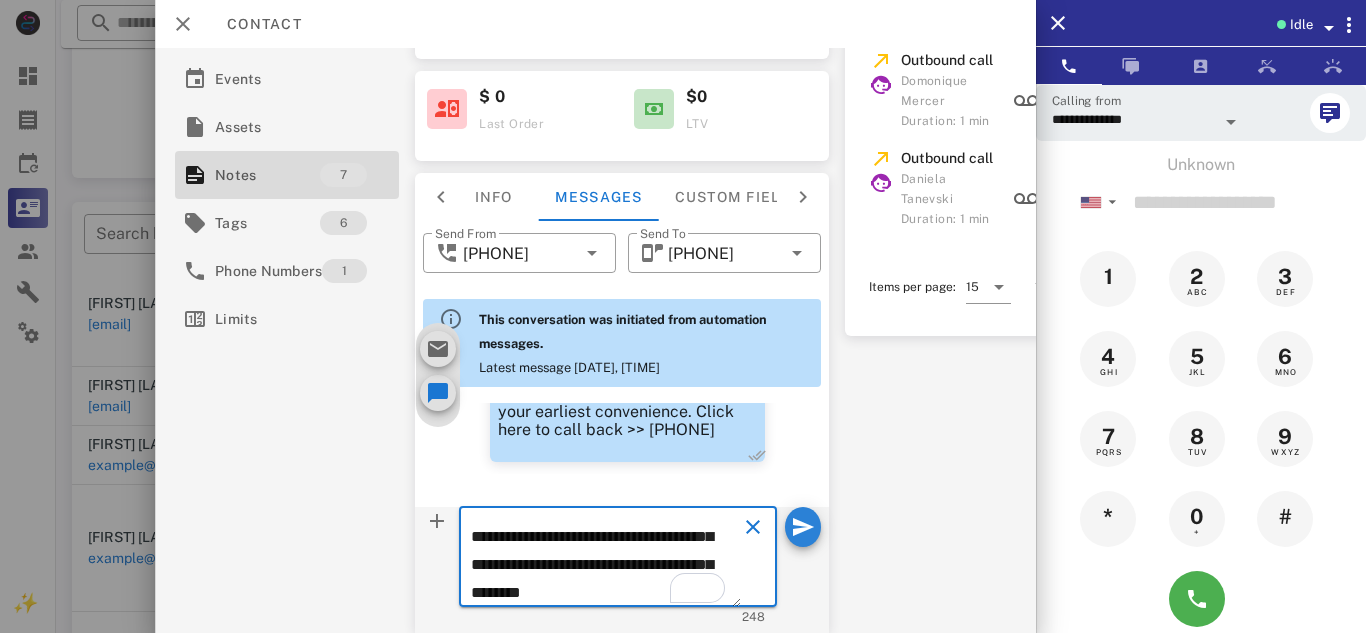 type on "**********" 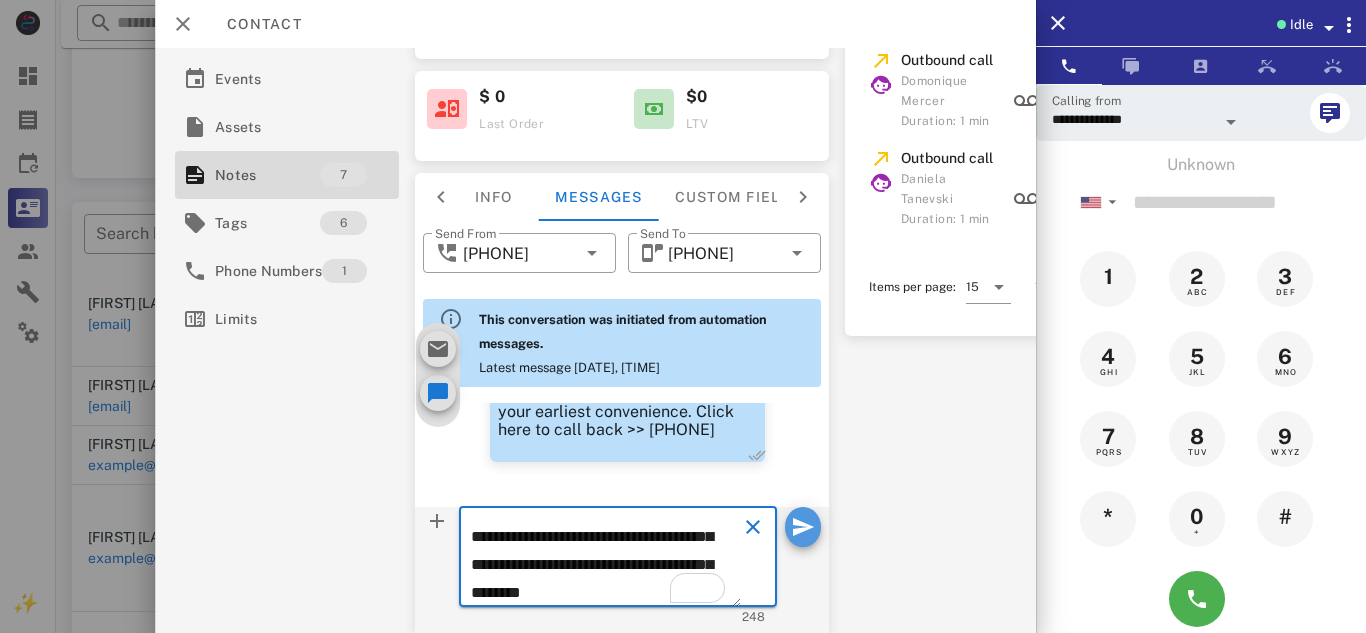 click at bounding box center [803, 527] 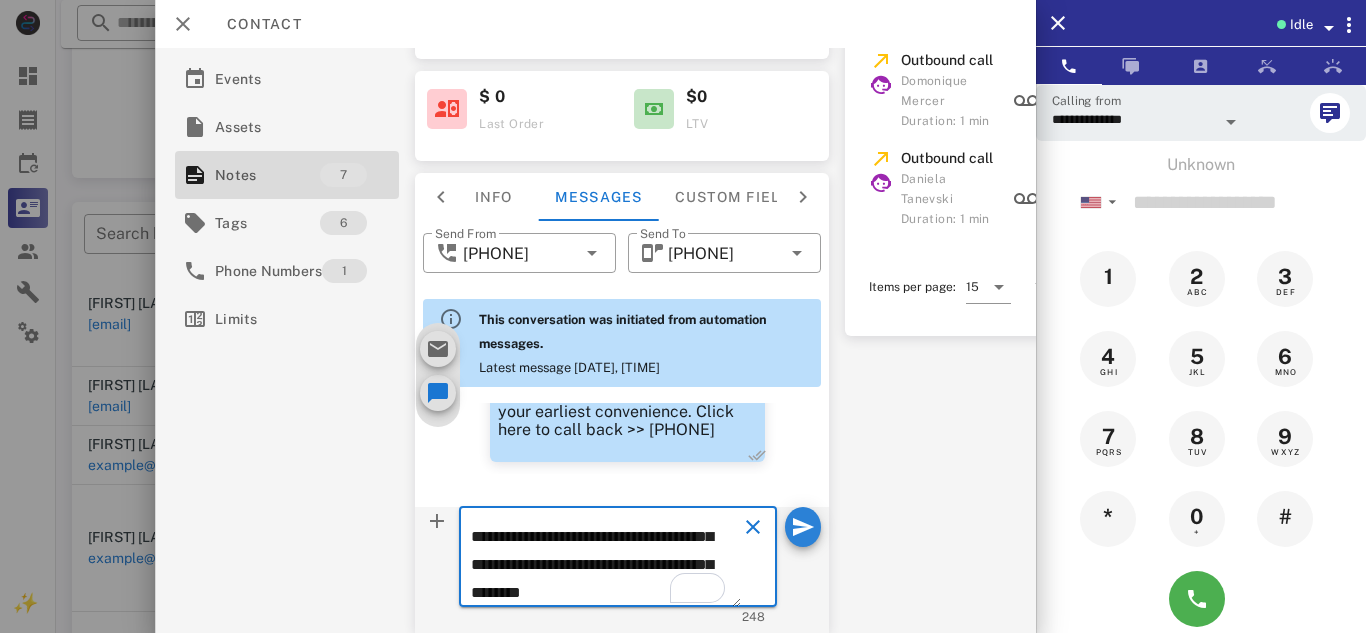 type 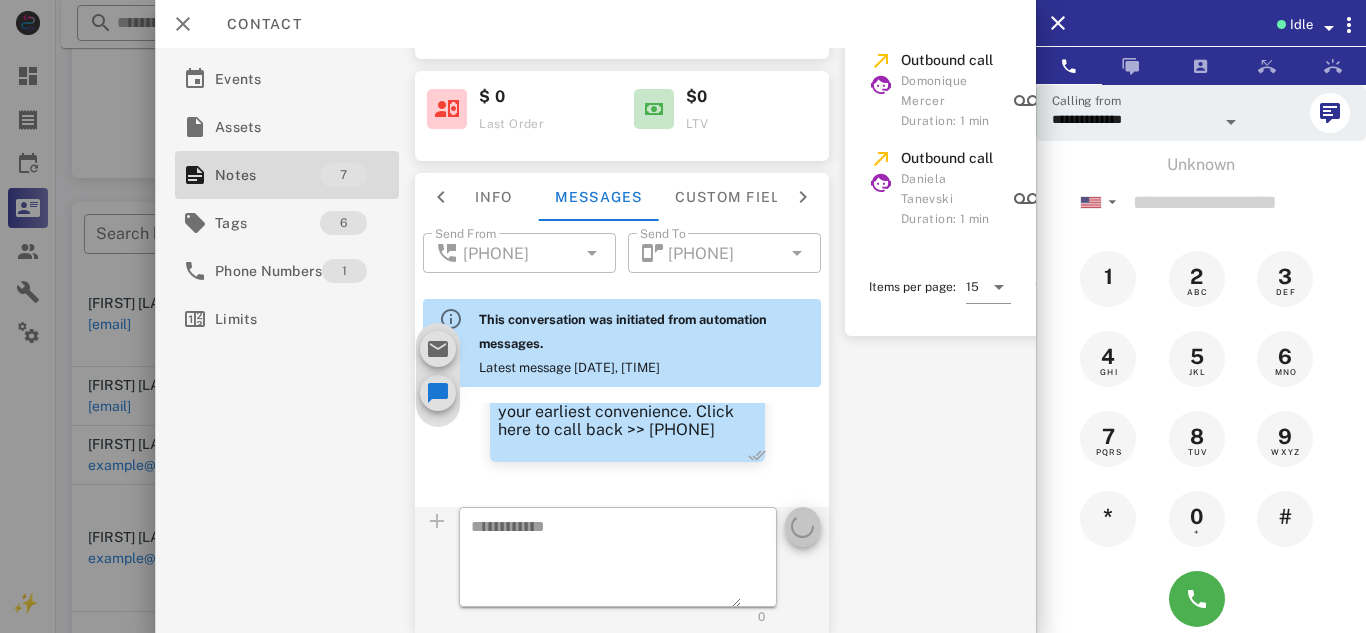 scroll, scrollTop: 0, scrollLeft: 0, axis: both 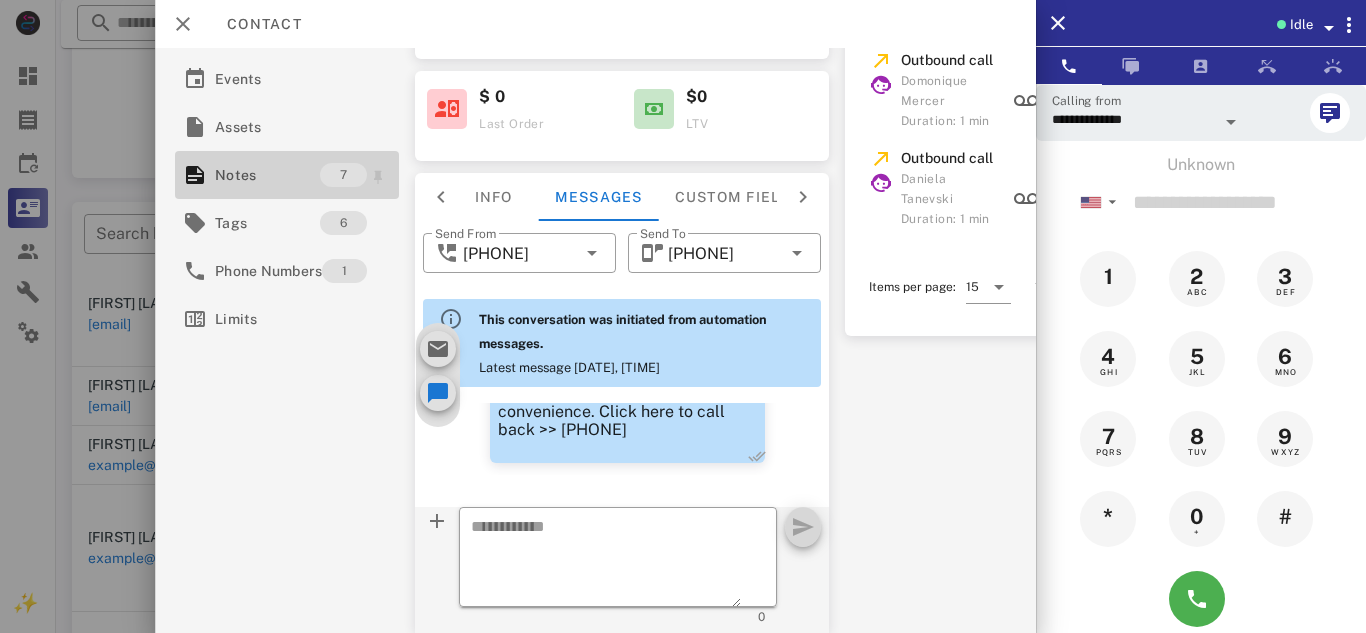 click on "Notes" at bounding box center [267, 175] 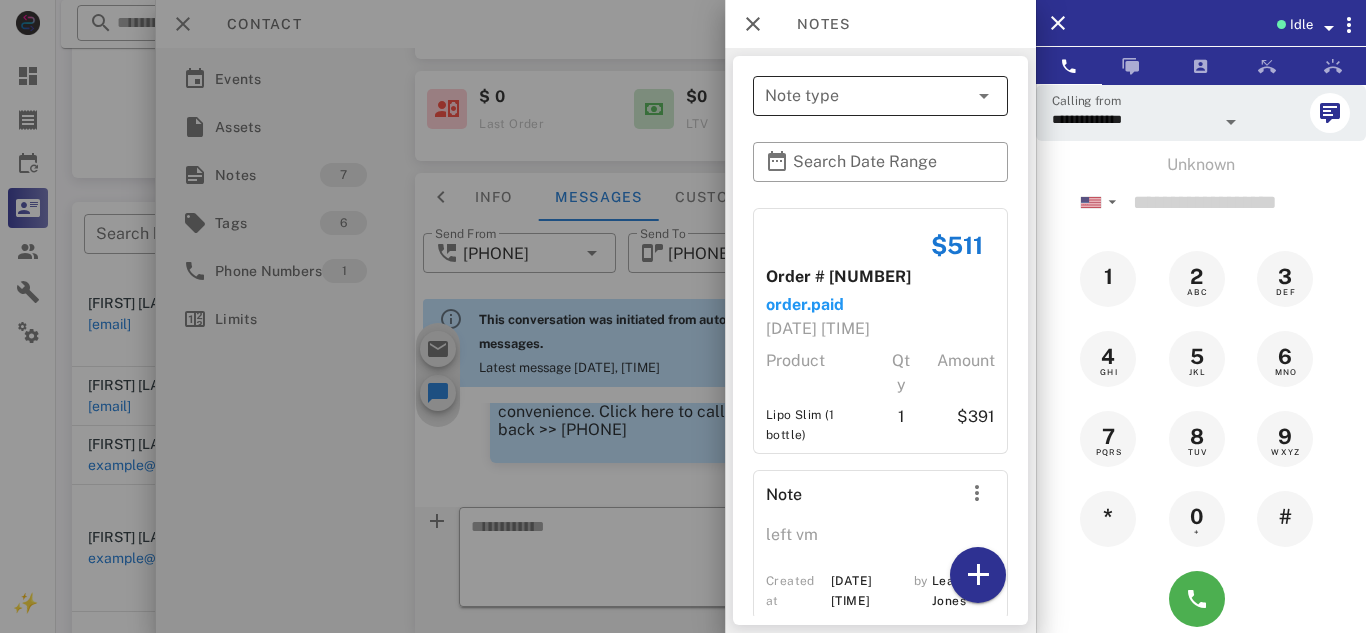 click at bounding box center (984, 96) 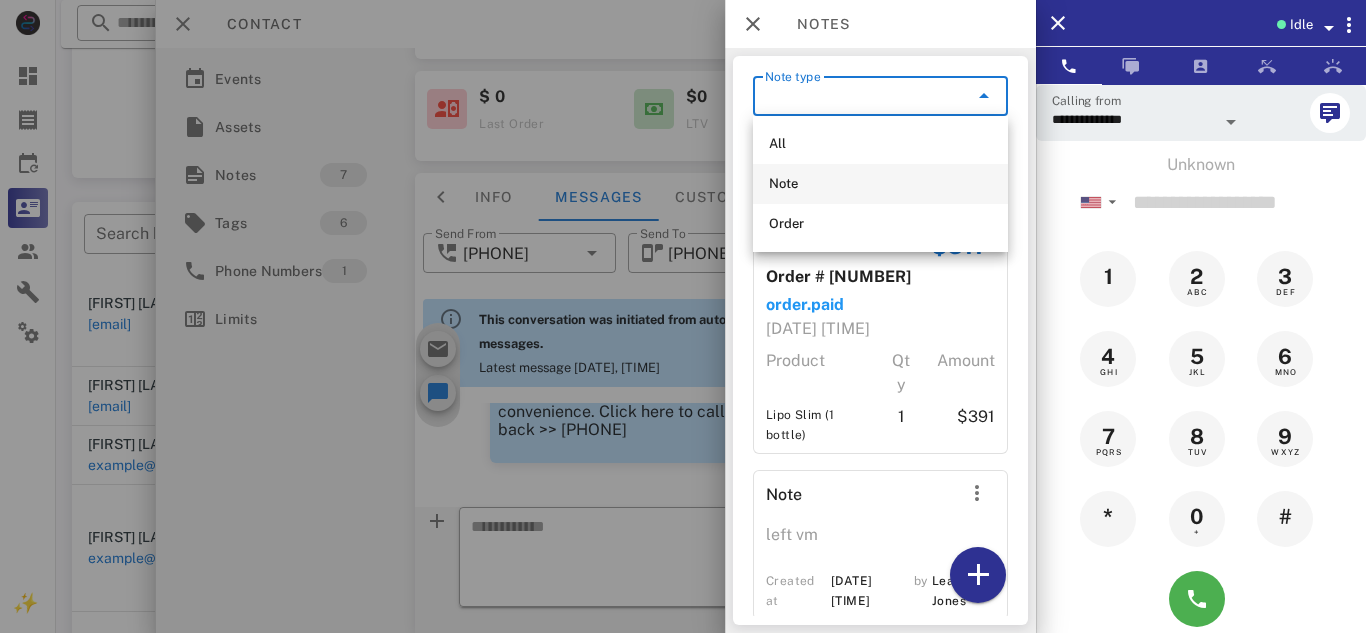 click on "Note" at bounding box center [880, 184] 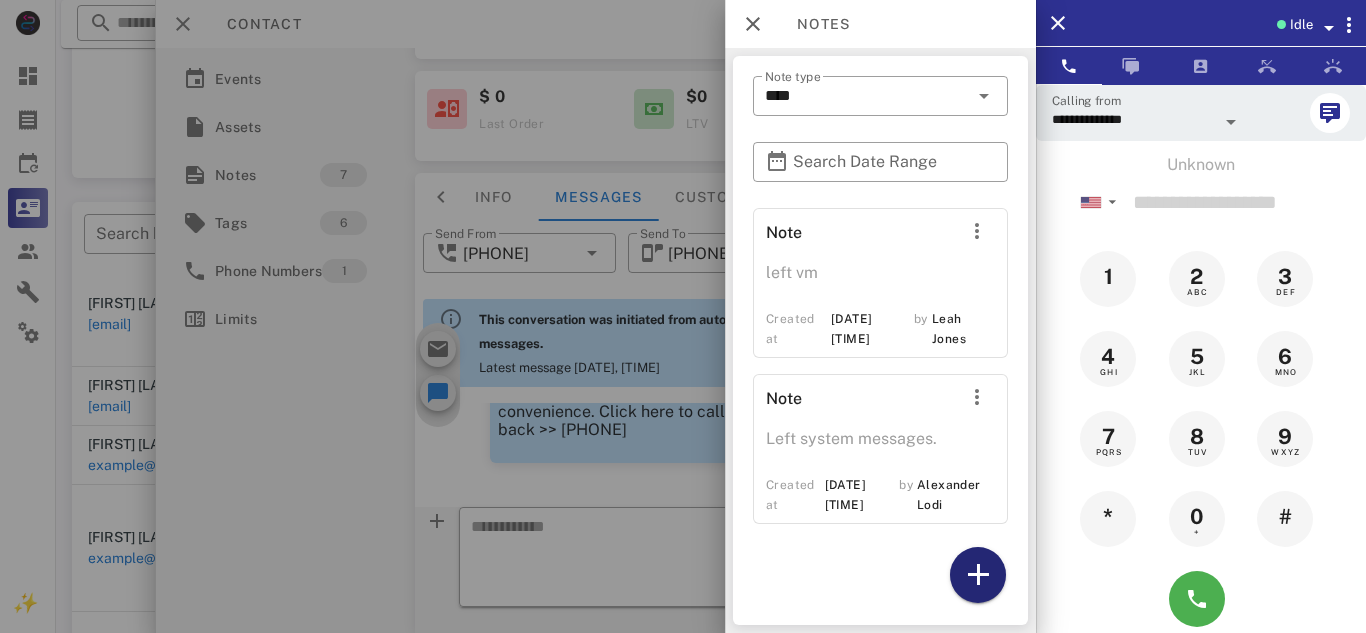 click at bounding box center [978, 575] 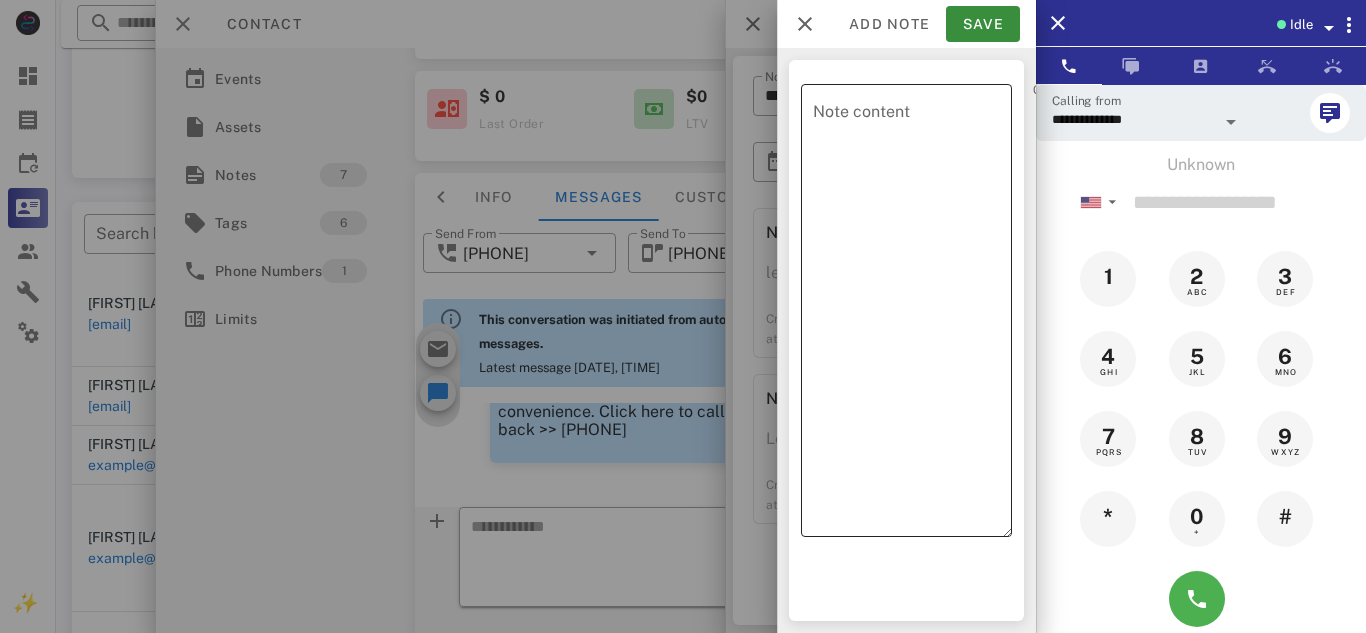 click on "Note content" at bounding box center [912, 315] 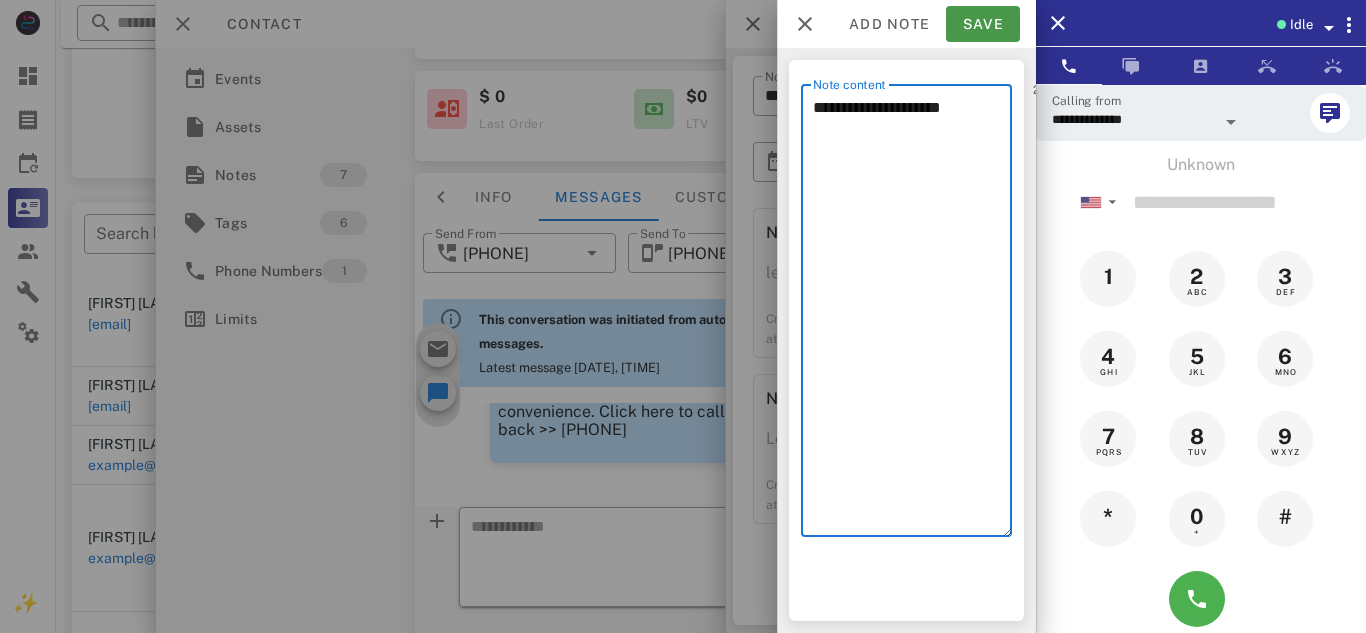 type on "**********" 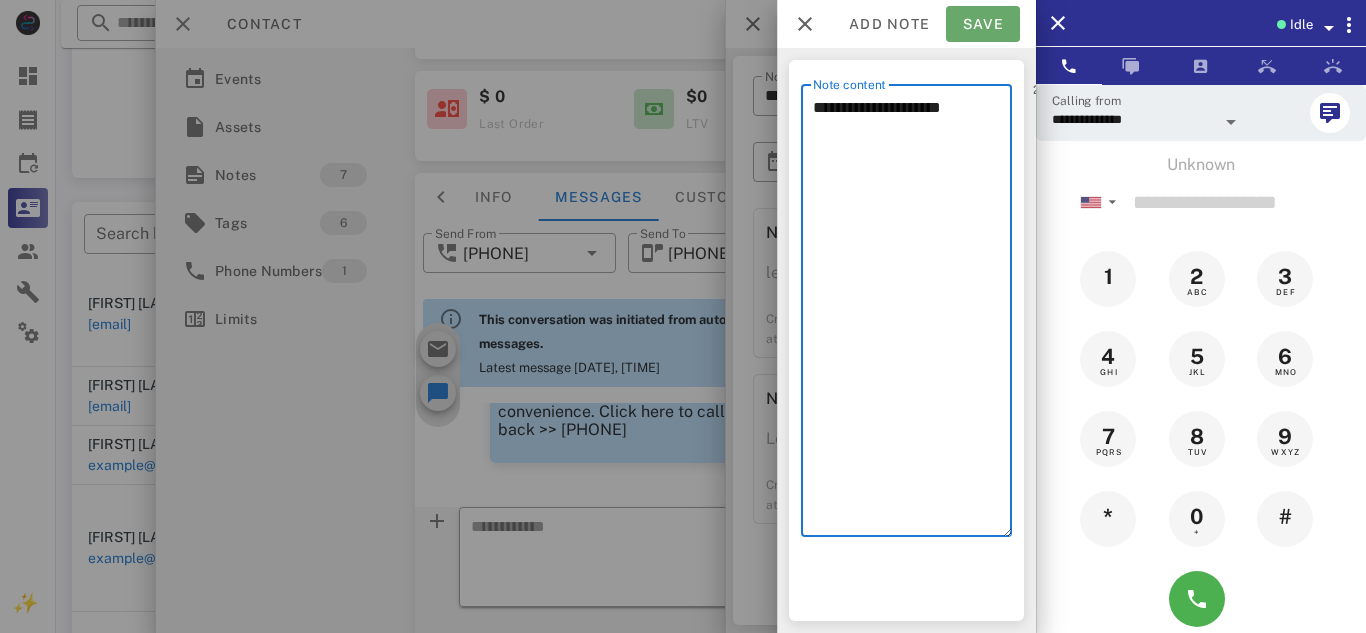 click on "Save" at bounding box center [983, 24] 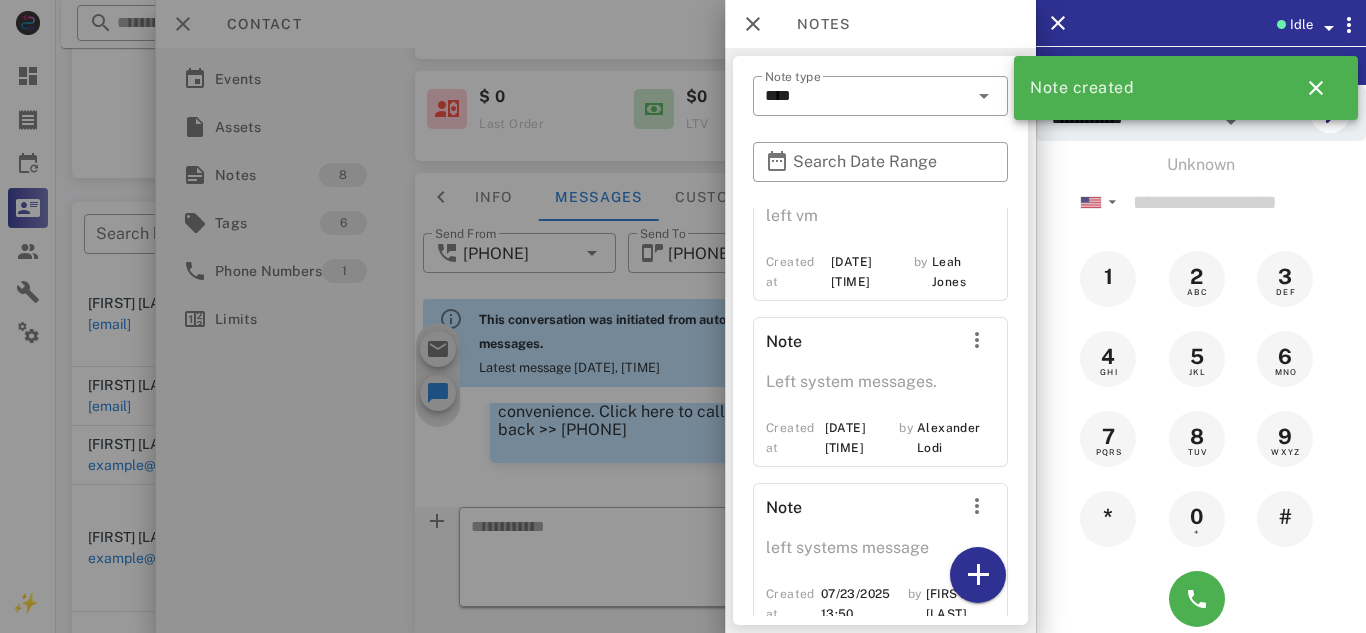 scroll, scrollTop: 0, scrollLeft: 0, axis: both 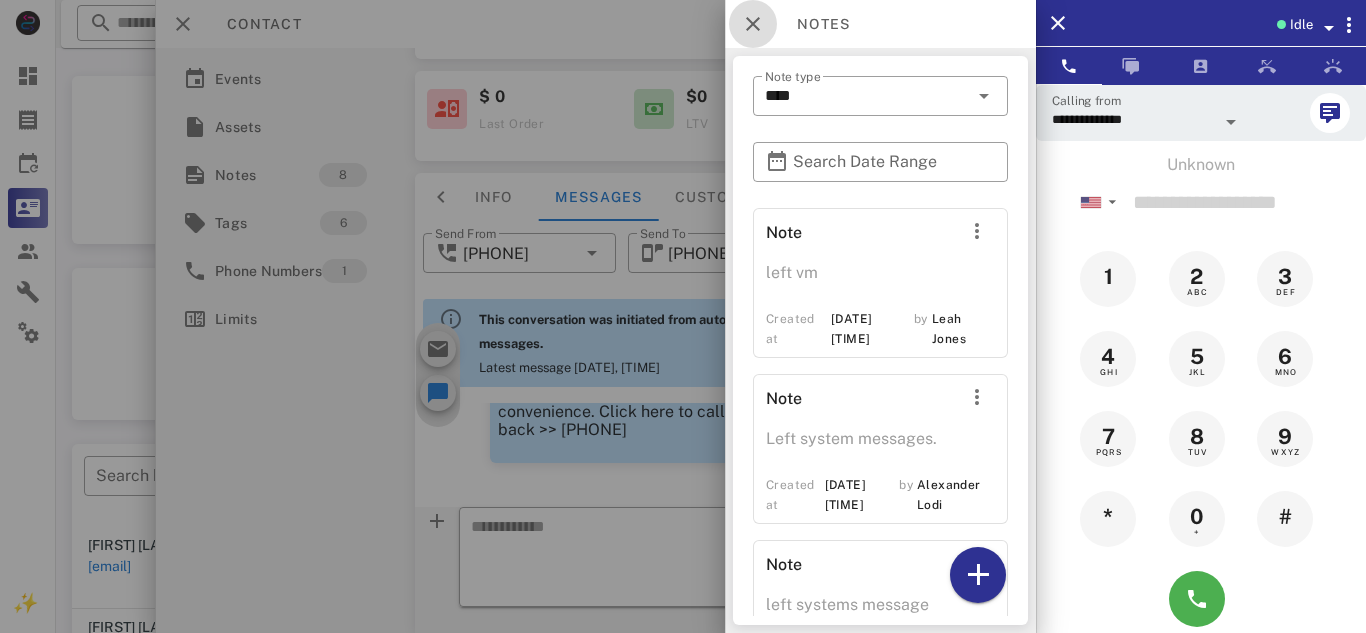 click at bounding box center (753, 24) 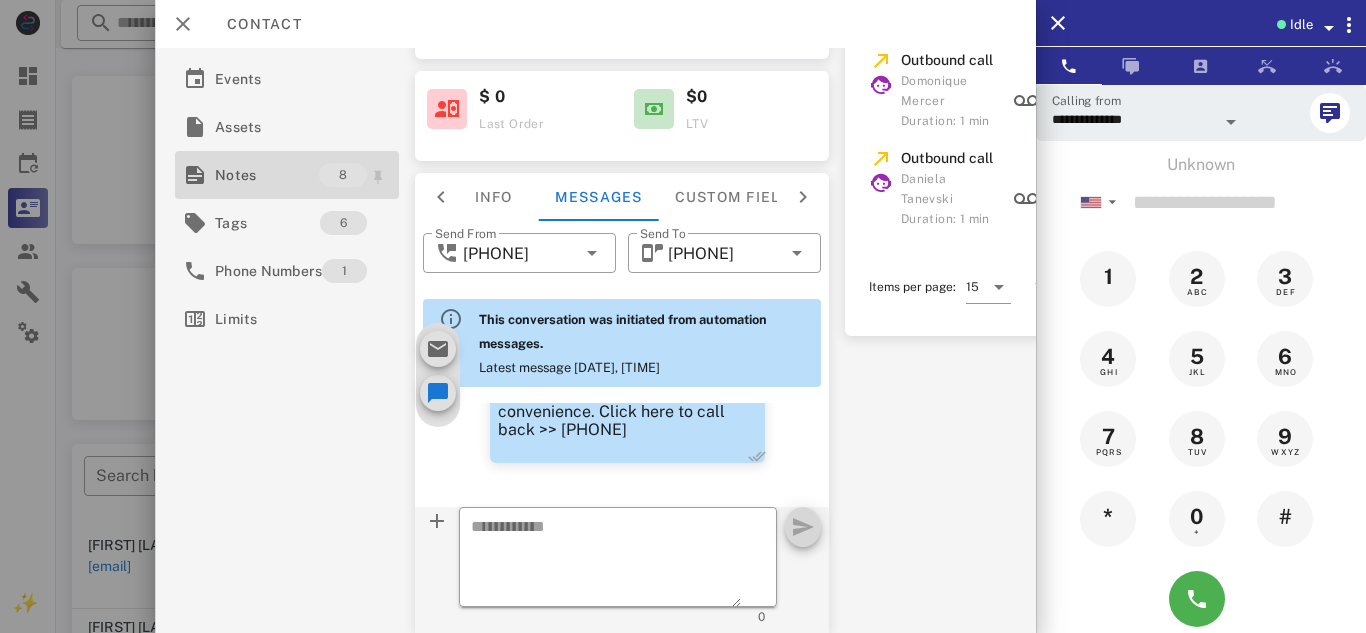 click on "Notes" at bounding box center [267, 175] 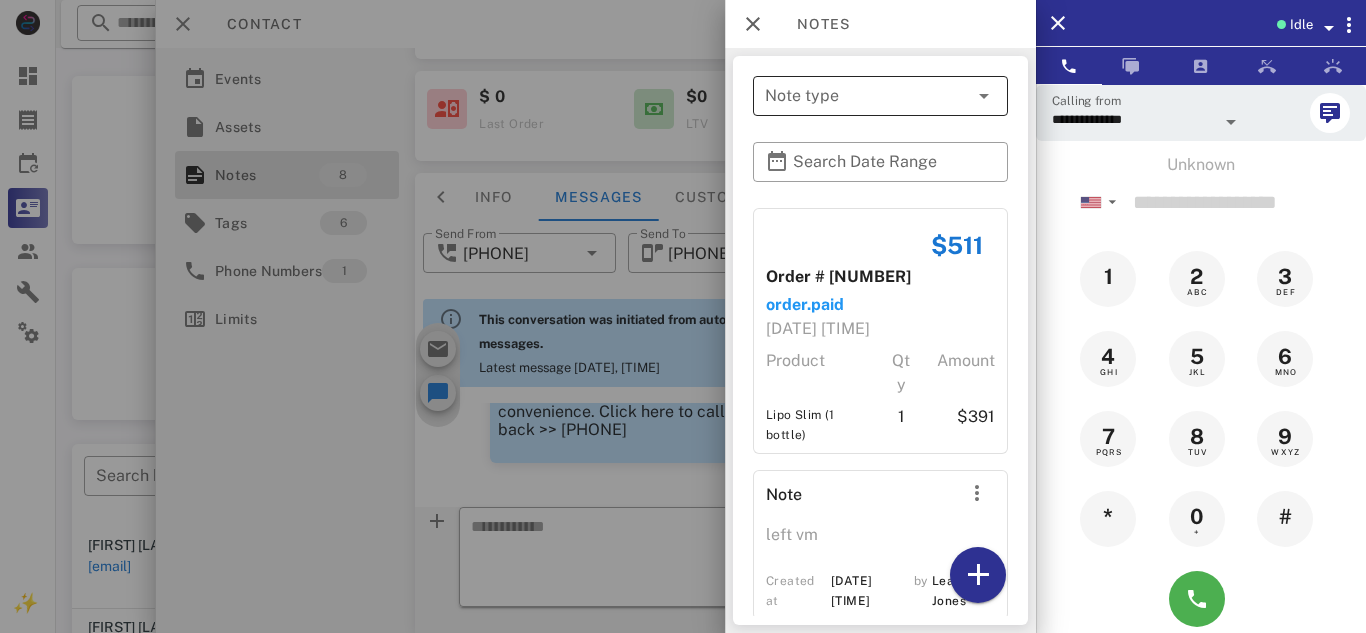 click on "Note type" at bounding box center [866, 96] 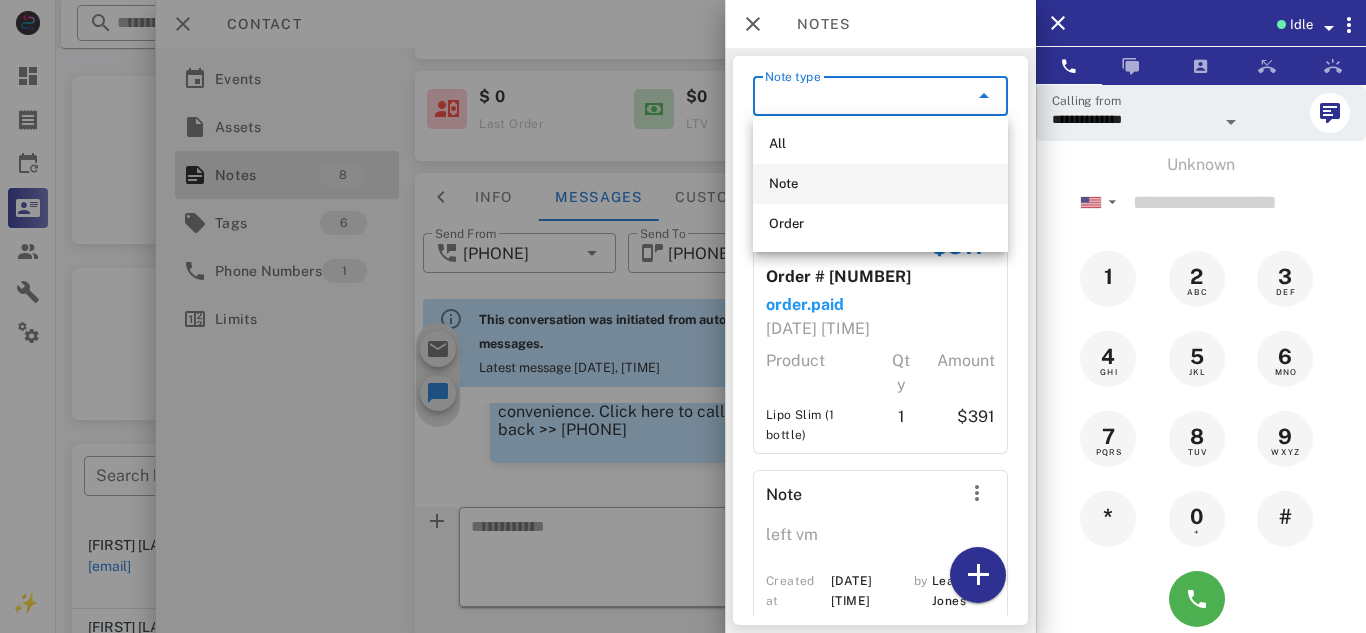 click on "Note" at bounding box center [880, 184] 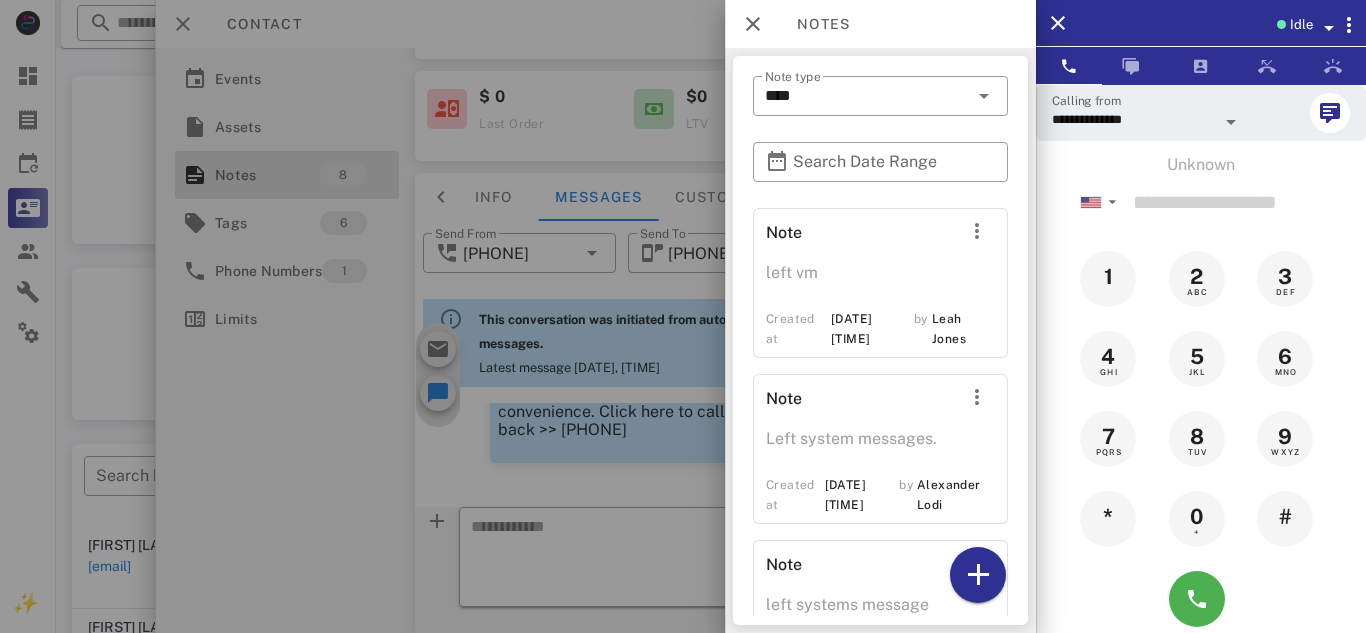 scroll, scrollTop: 102, scrollLeft: 0, axis: vertical 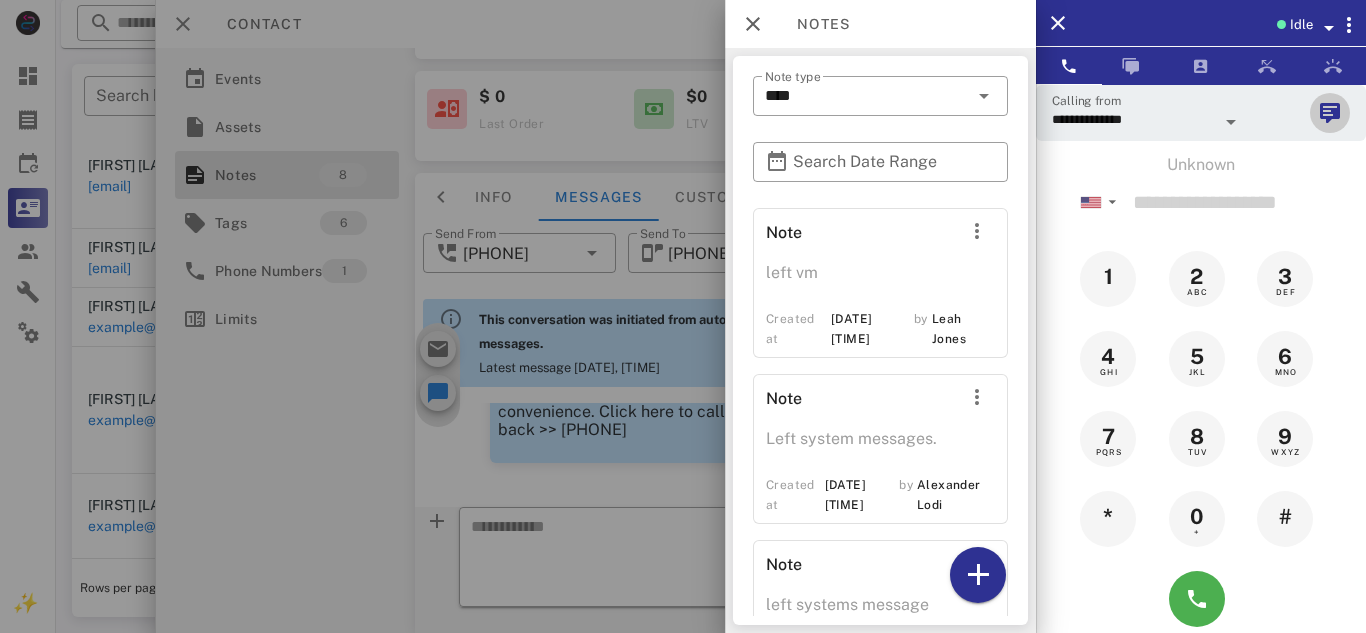 click at bounding box center (1330, 113) 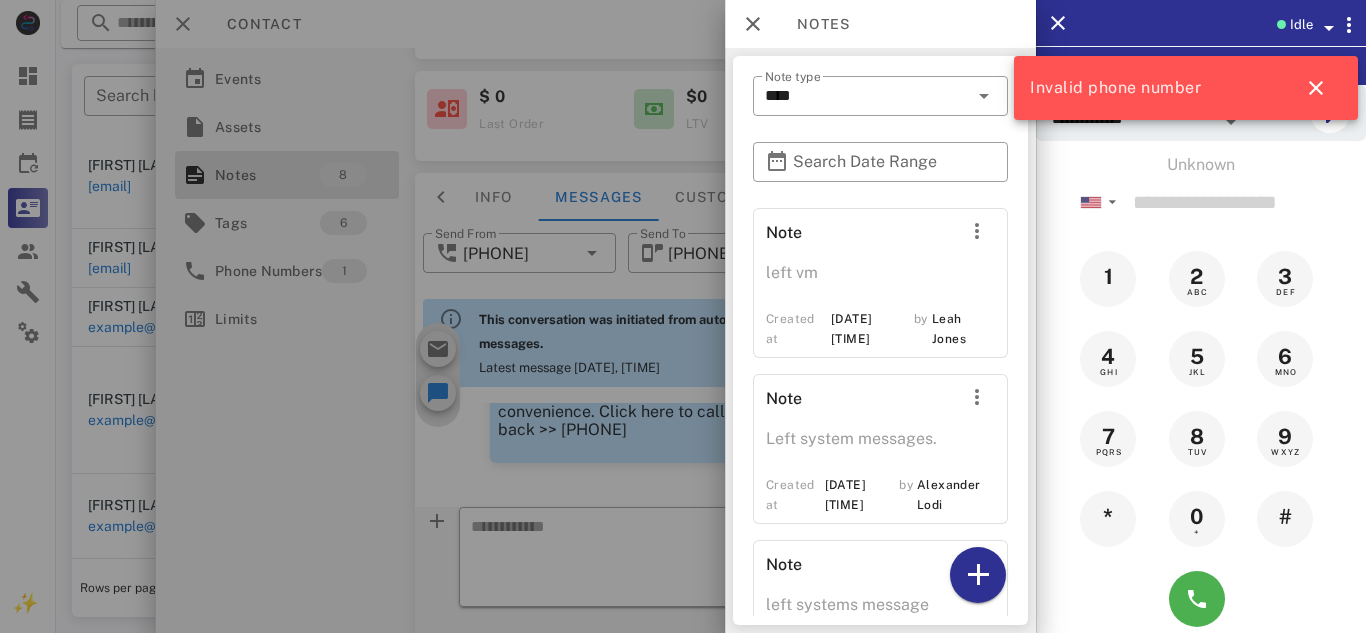 click on "Idle" at bounding box center (1231, 23) 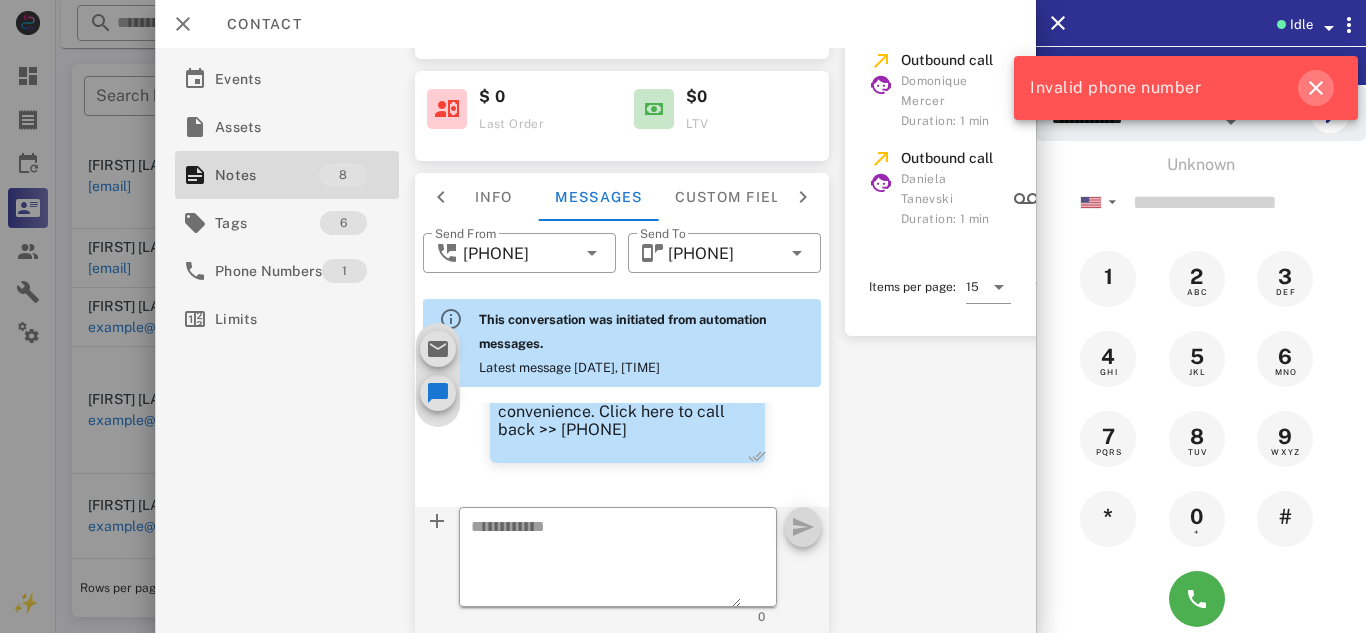 click at bounding box center [1316, 88] 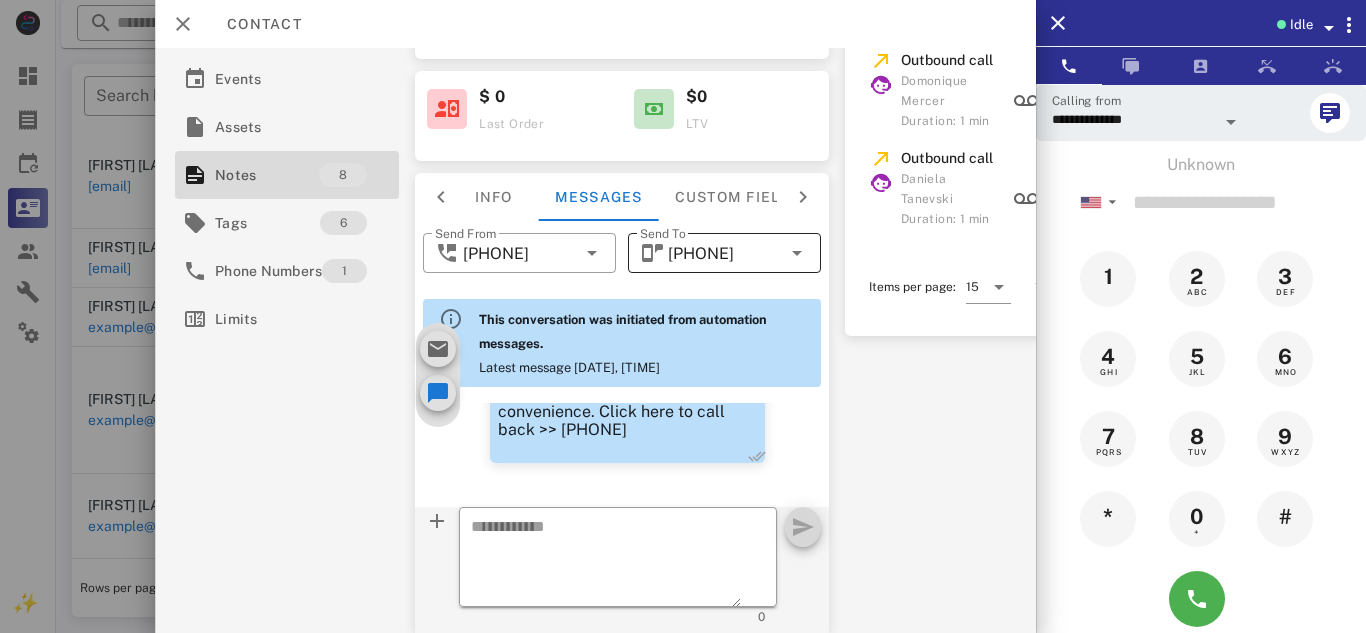 click at bounding box center (654, 253) 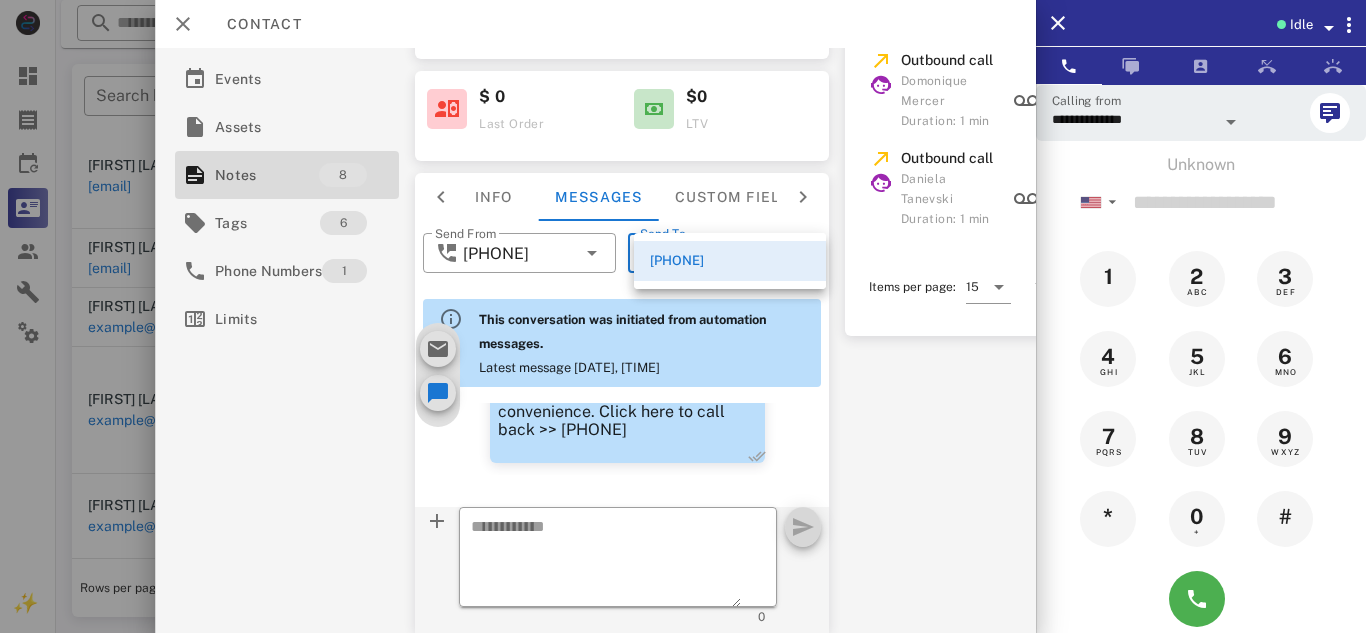 drag, startPoint x: 743, startPoint y: 262, endPoint x: 1015, endPoint y: 215, distance: 276.0308 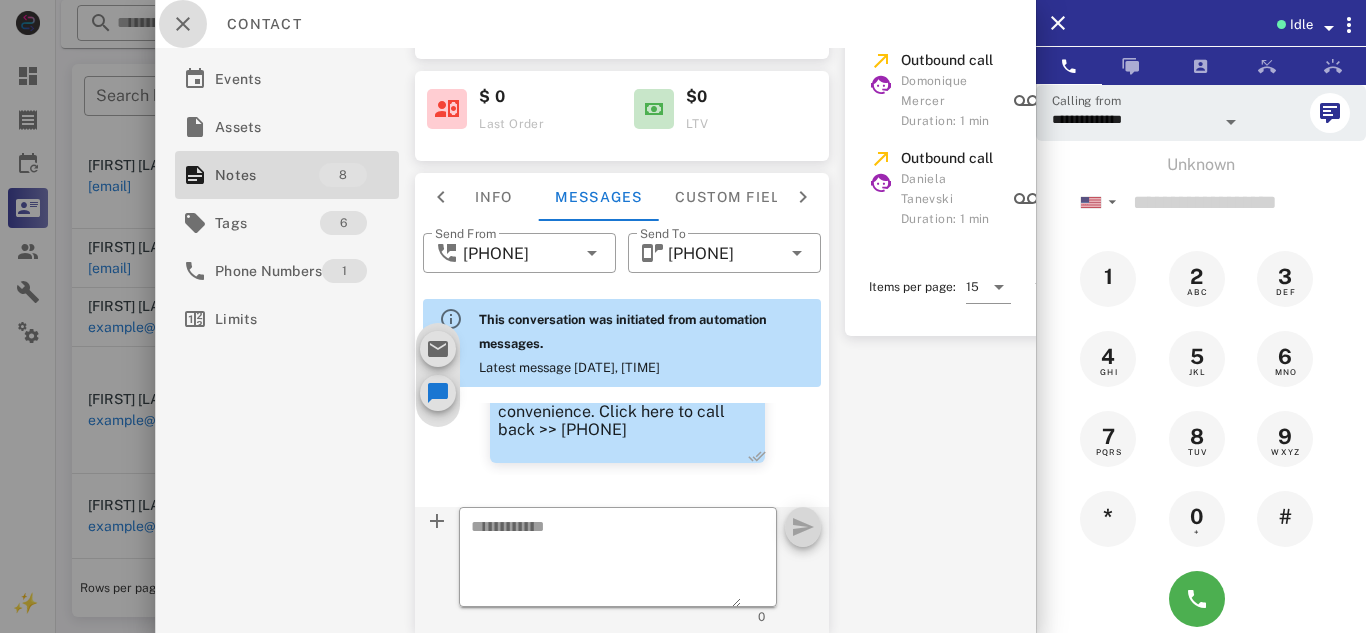 click at bounding box center [183, 24] 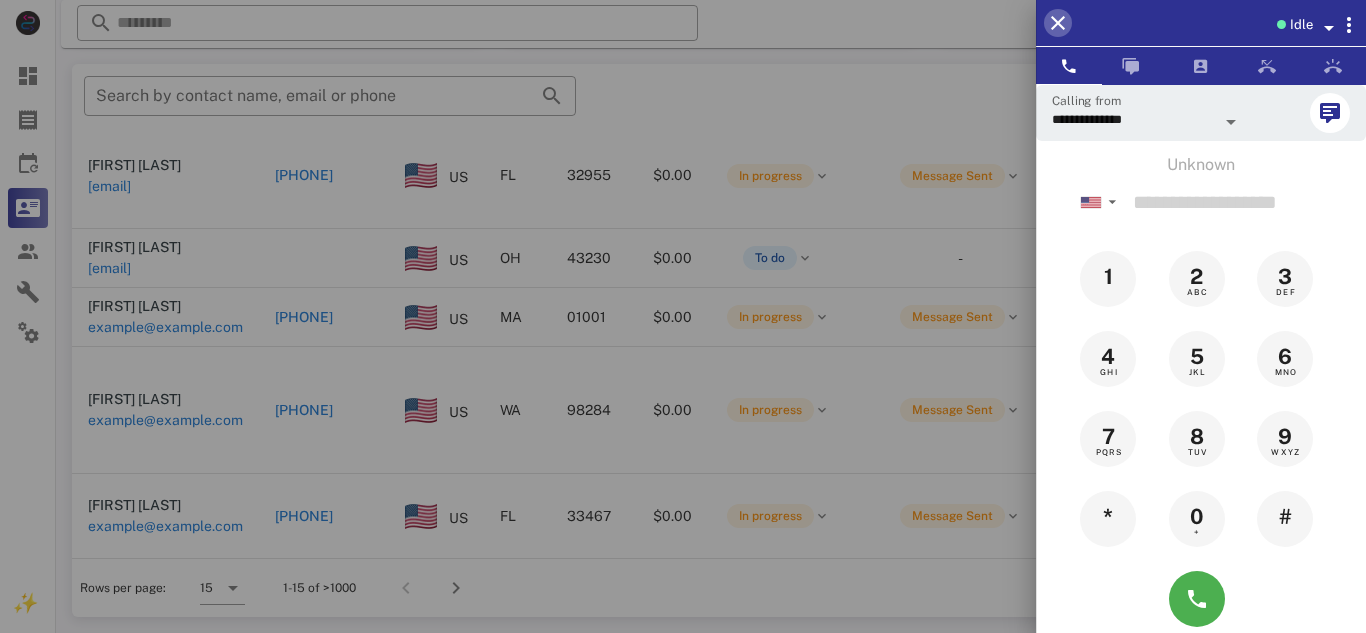 click at bounding box center (1058, 23) 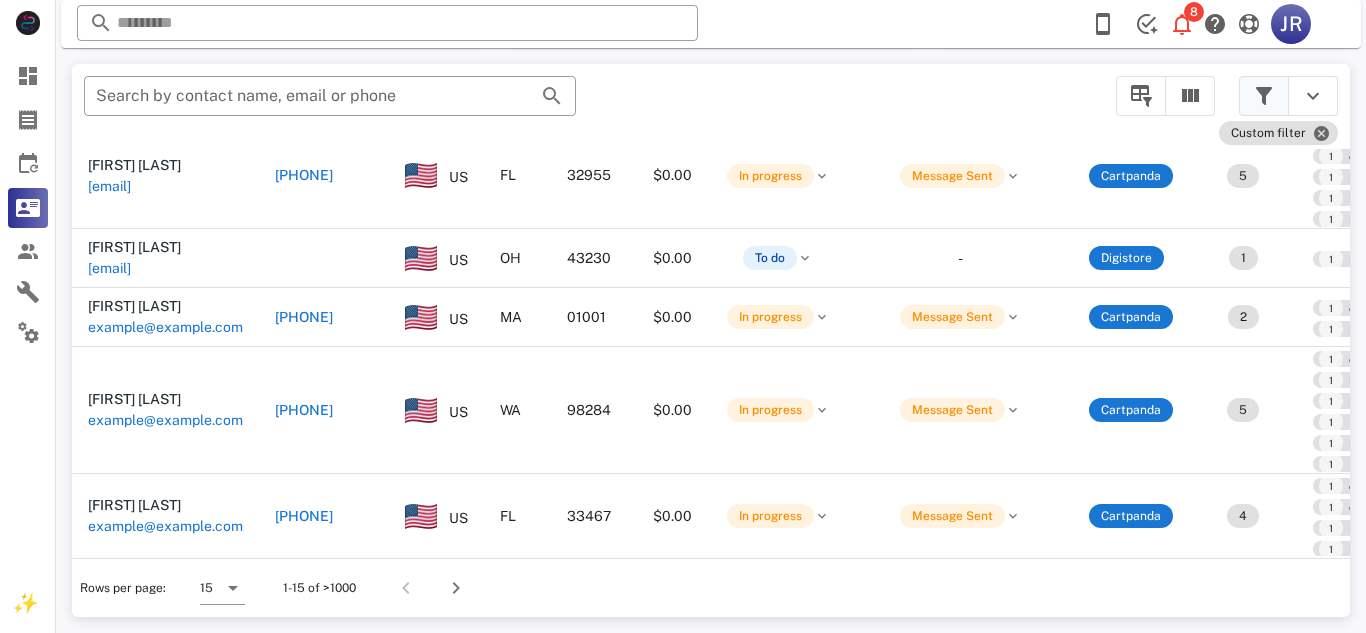click at bounding box center (1264, 96) 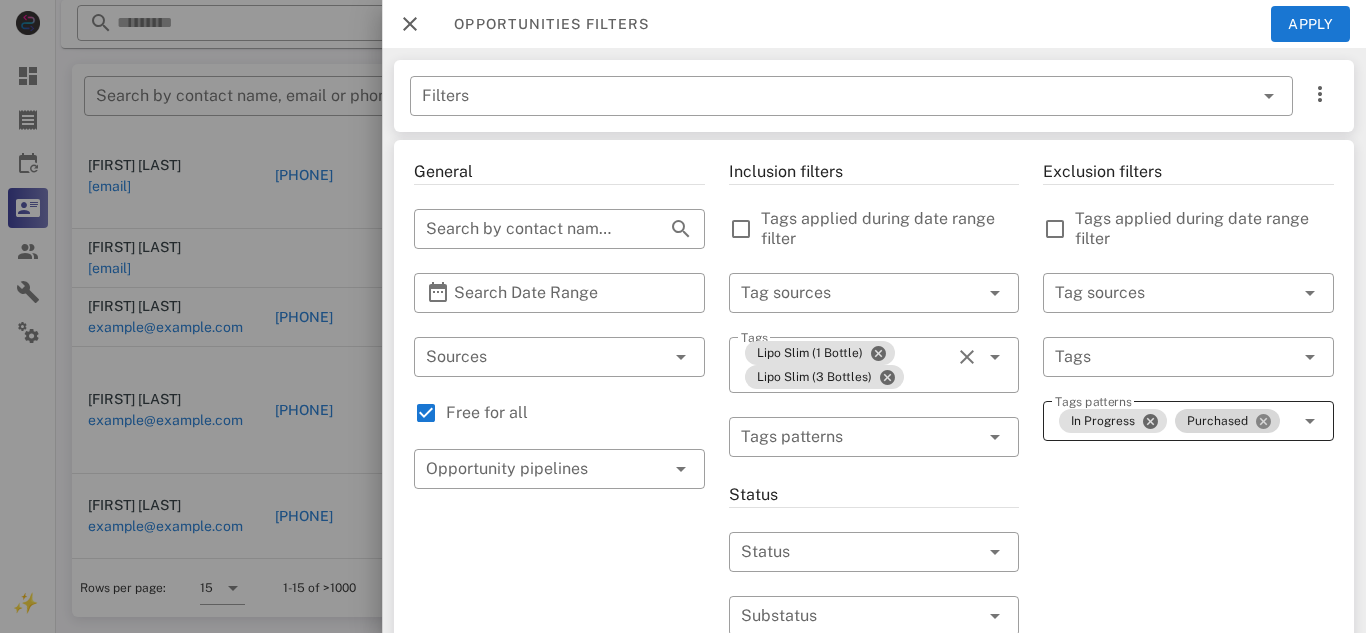 click at bounding box center (1263, 421) 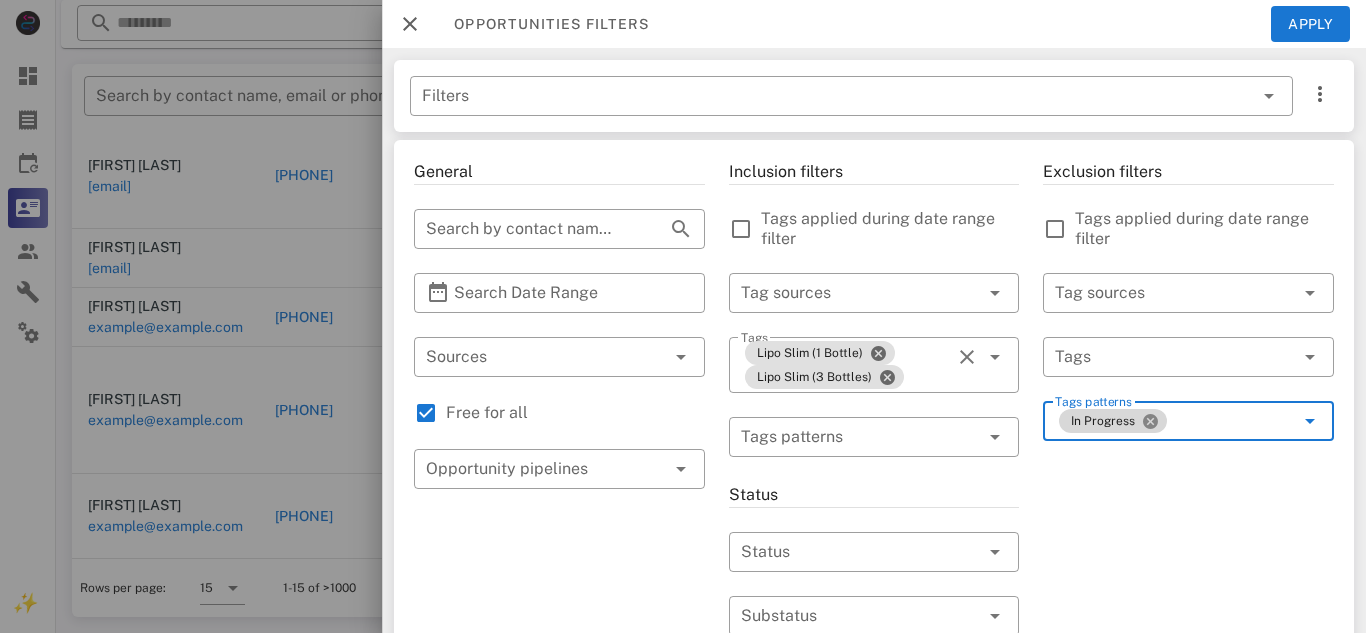 click at bounding box center (1150, 421) 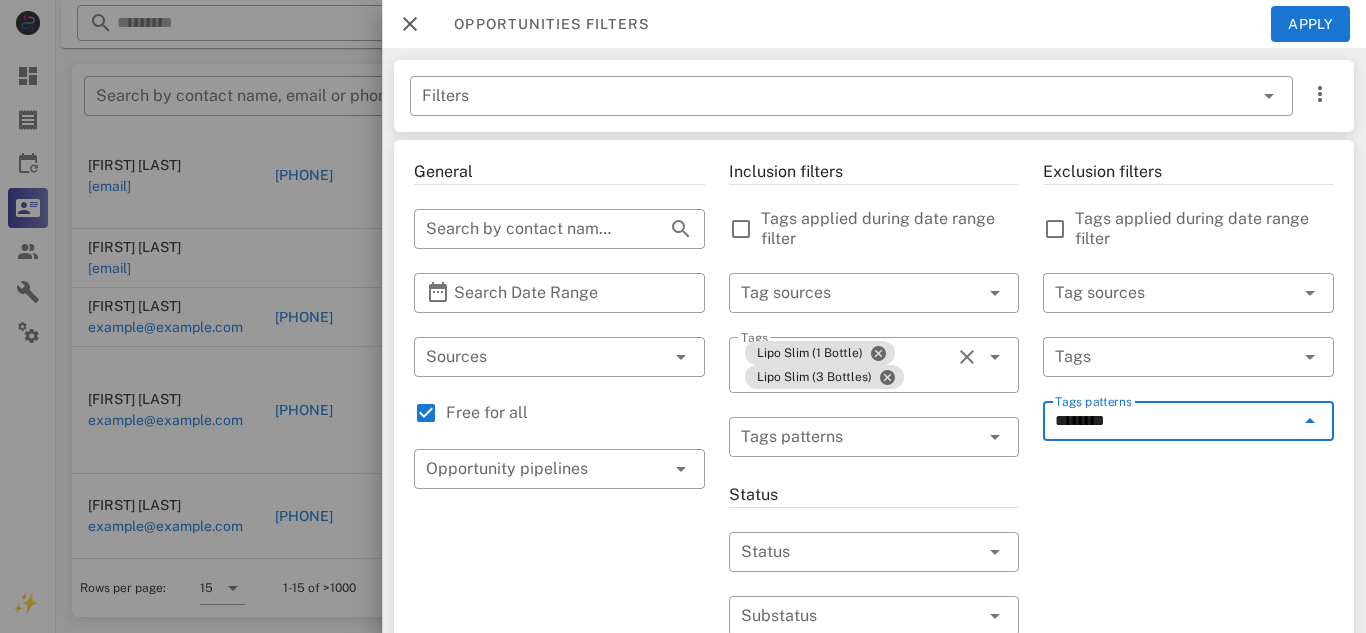type on "*********" 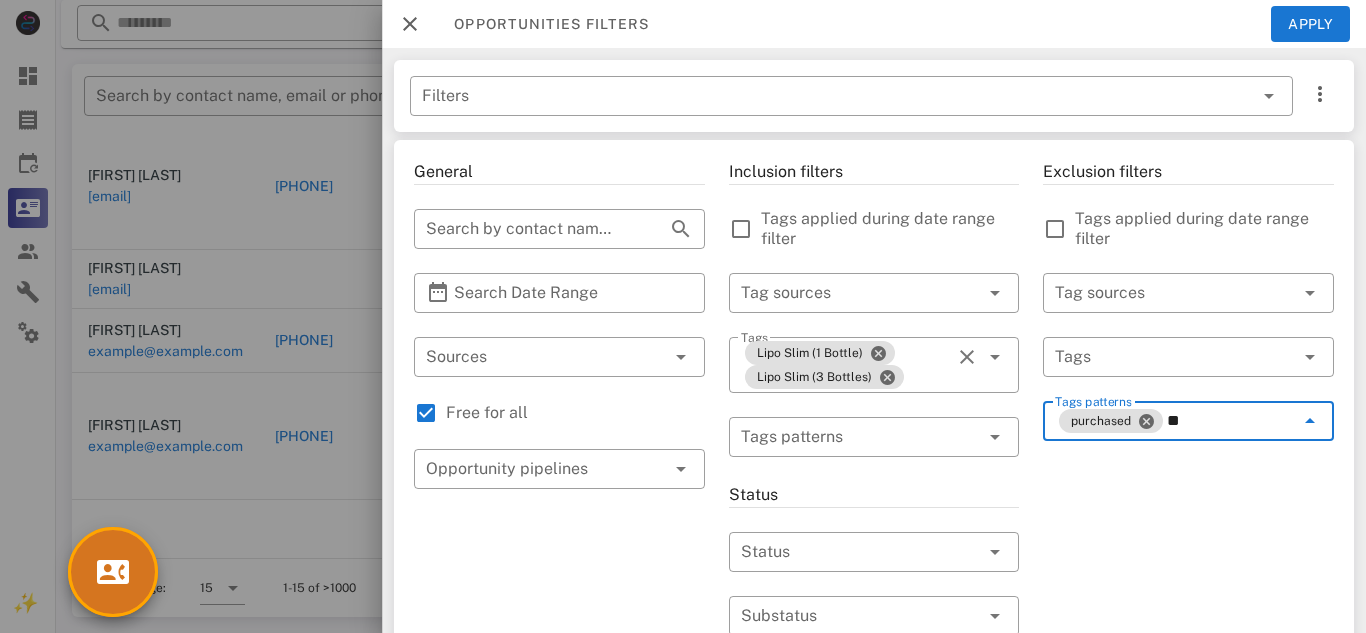 type on "**" 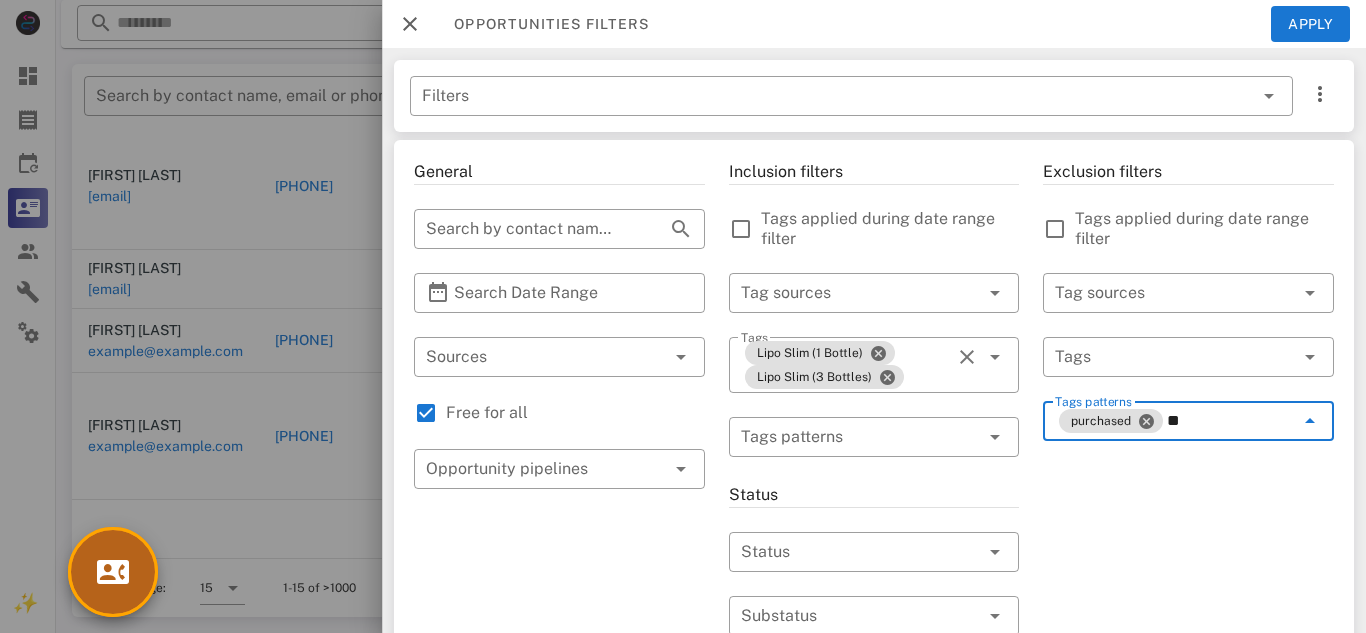 click at bounding box center [113, 572] 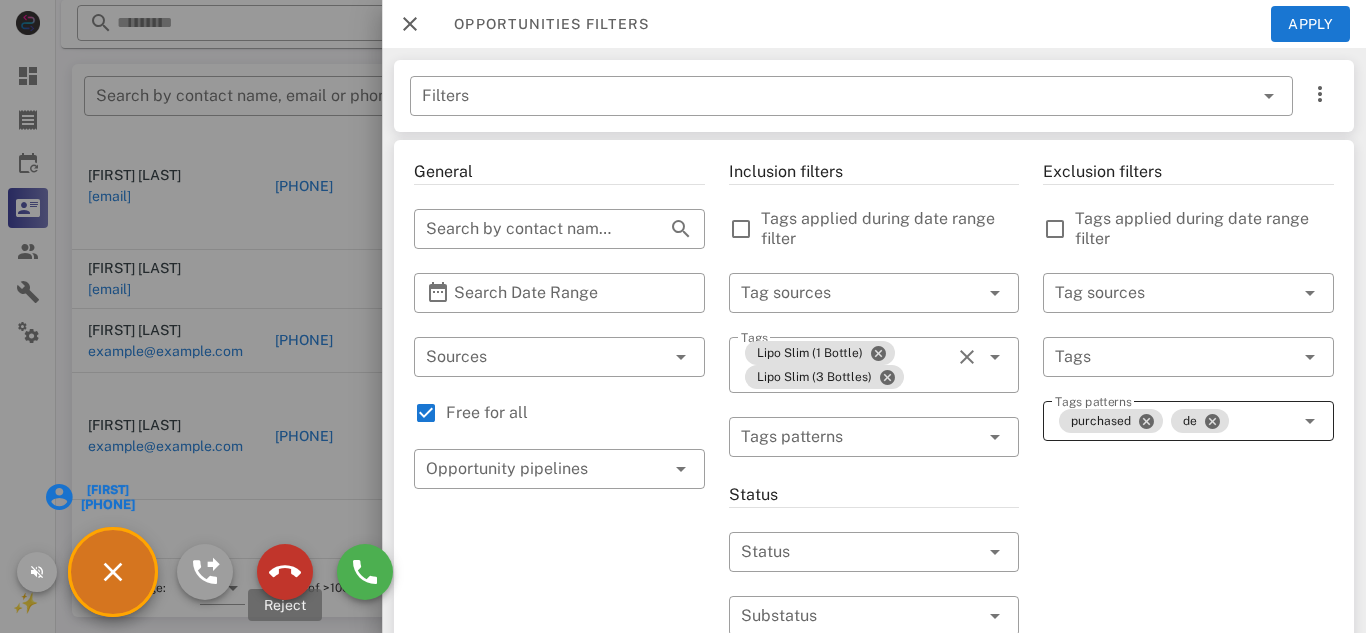 click at bounding box center (285, 572) 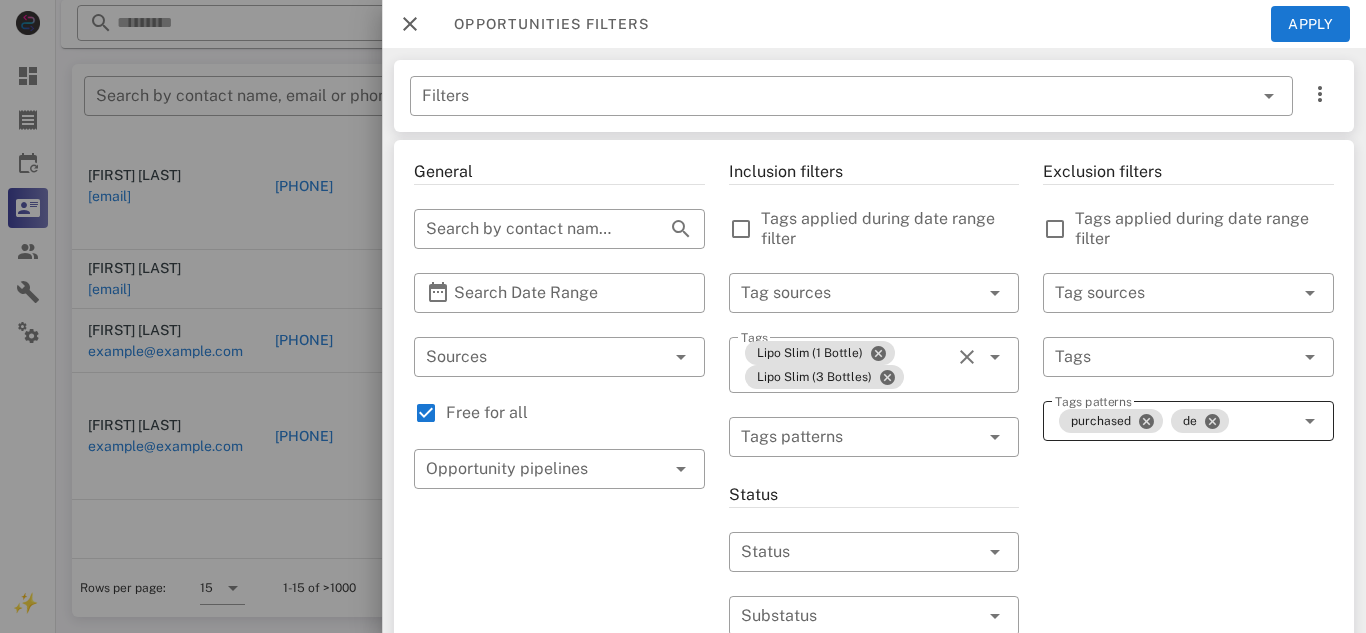 click on "purchased de" at bounding box center [1174, 421] 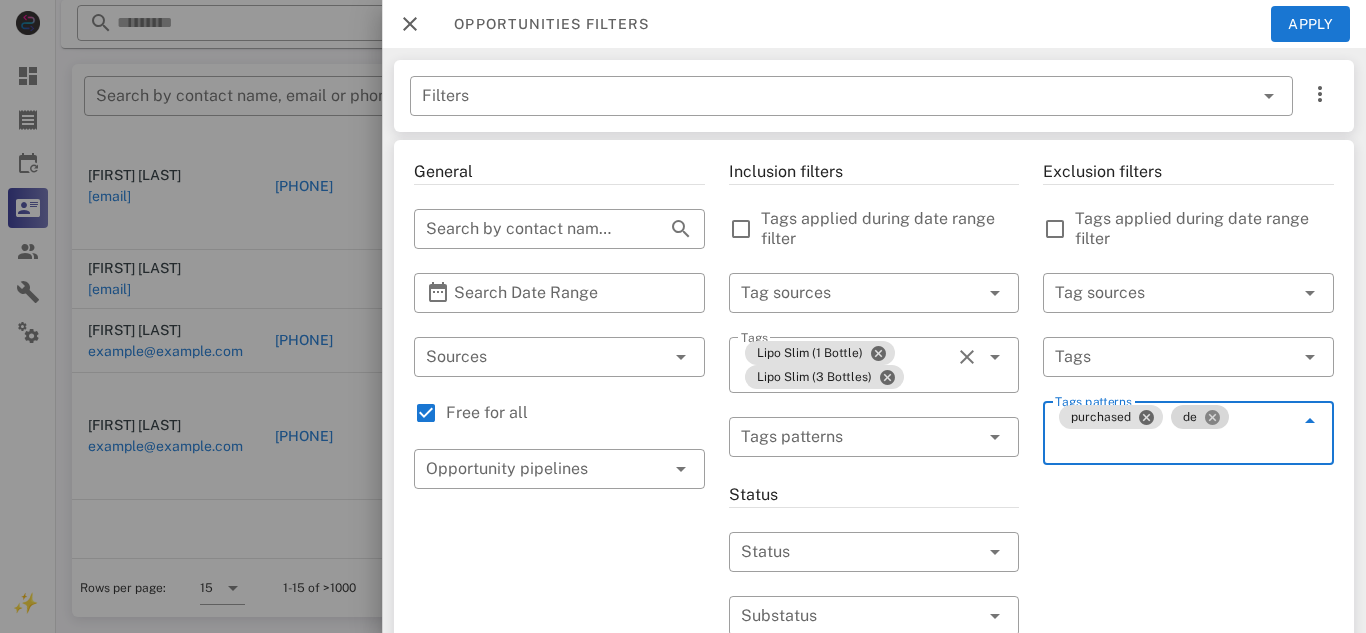 click at bounding box center [1212, 417] 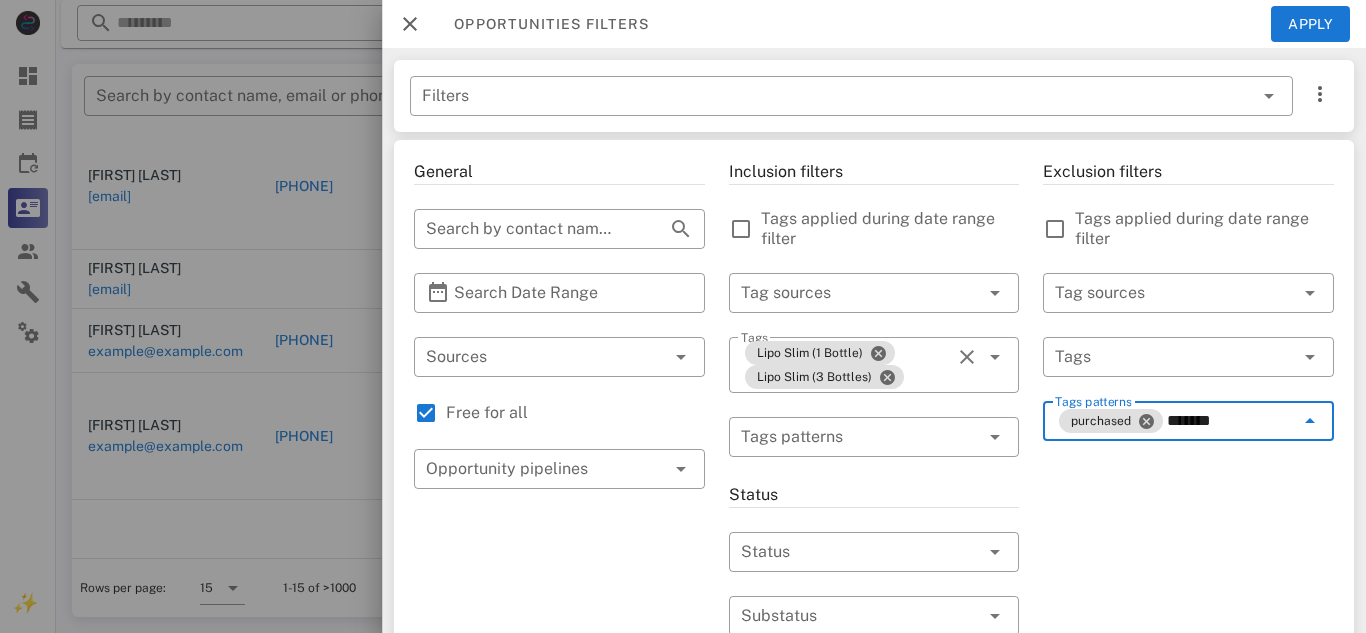 type on "********" 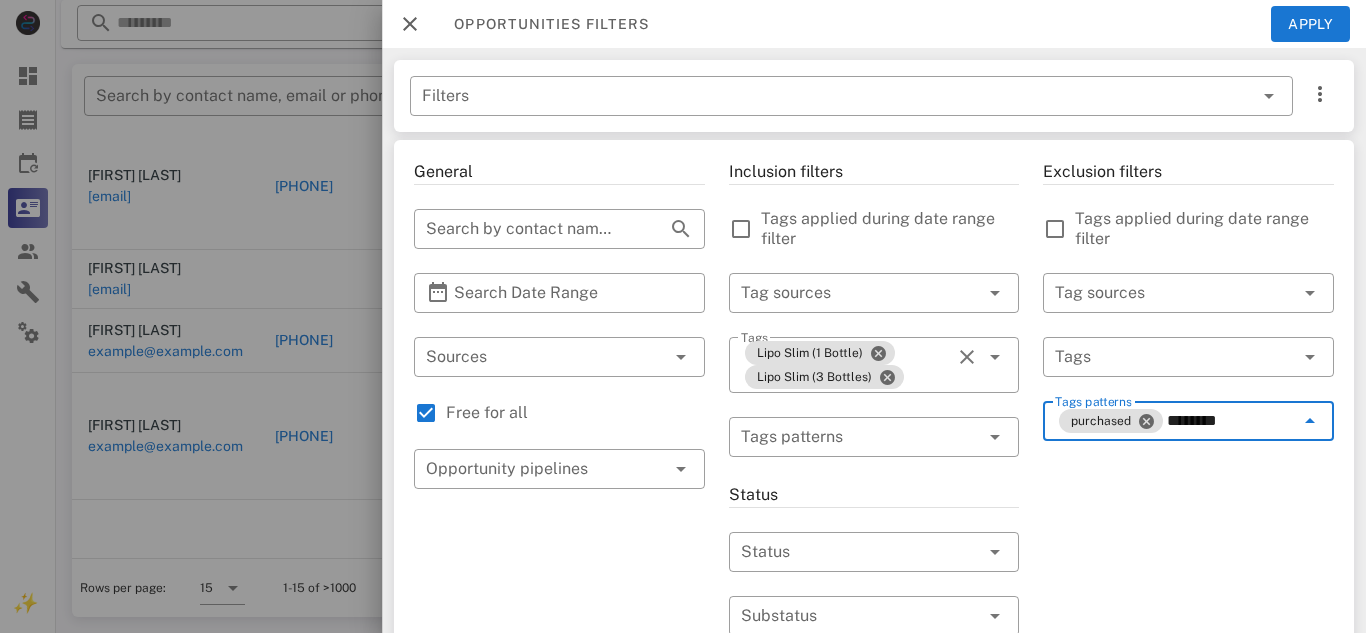 type 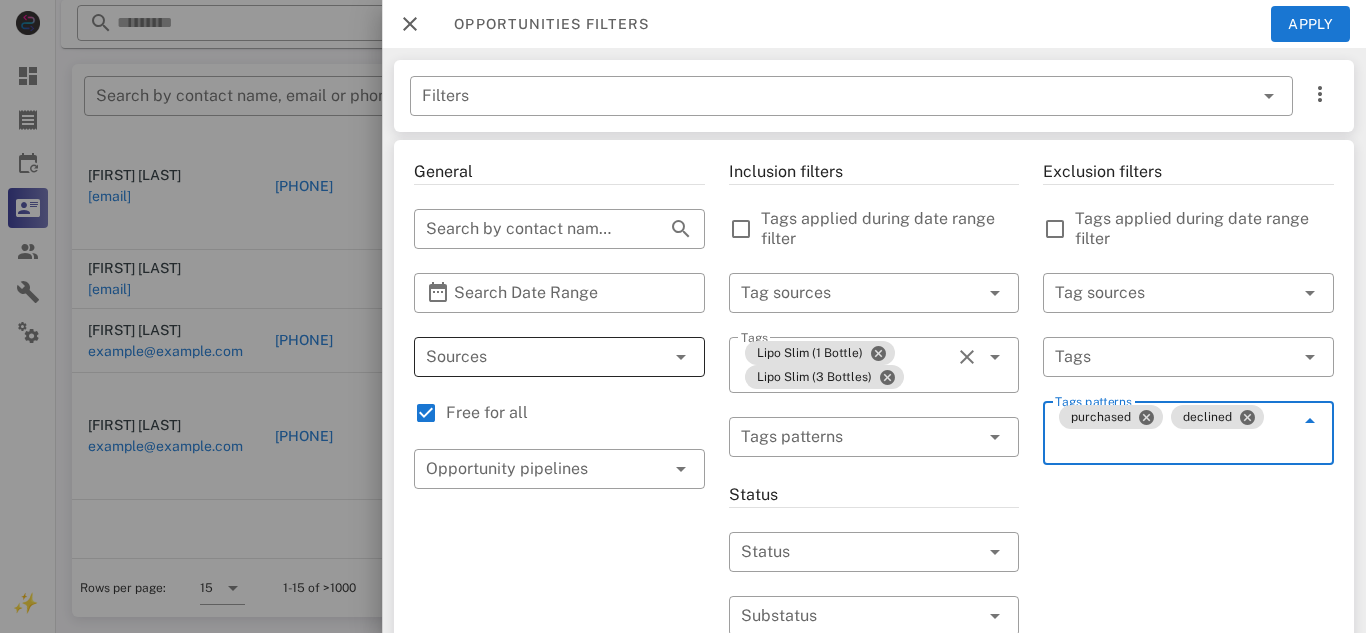 click at bounding box center [681, 357] 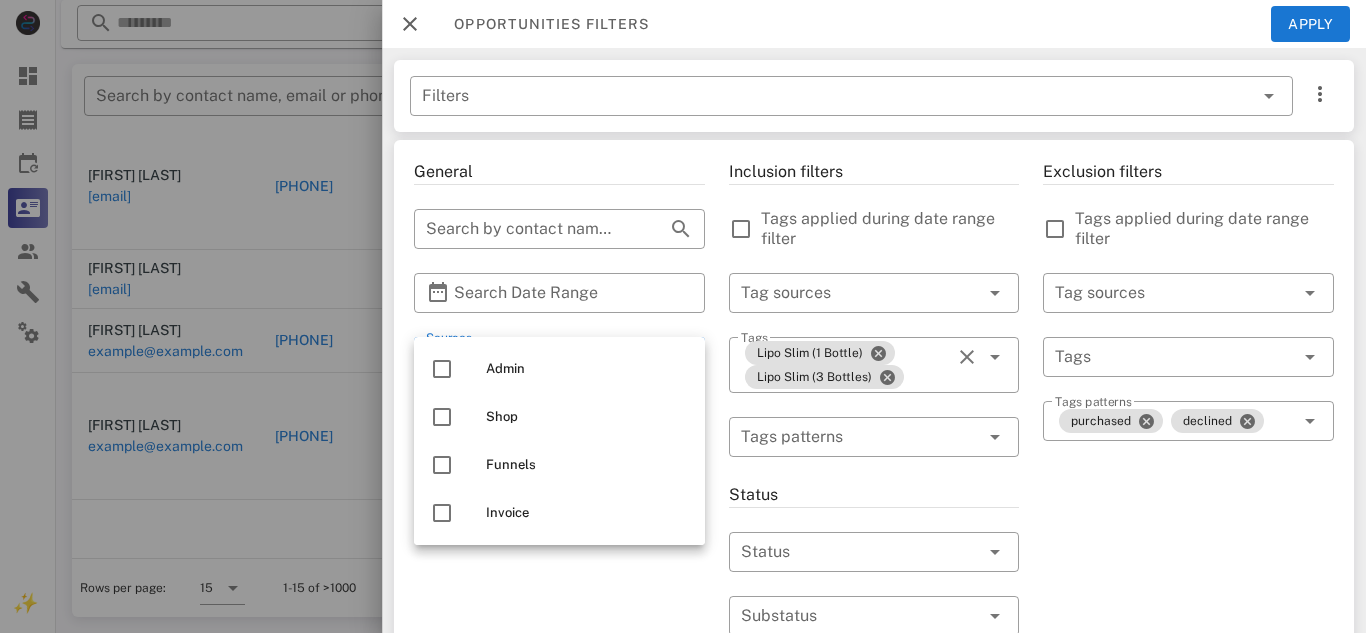 click on "General ​ Search by contact name, email or phone ​ Search Date Range ​ Sources Free for all ​ Opportunity pipelines" at bounding box center (559, 725) 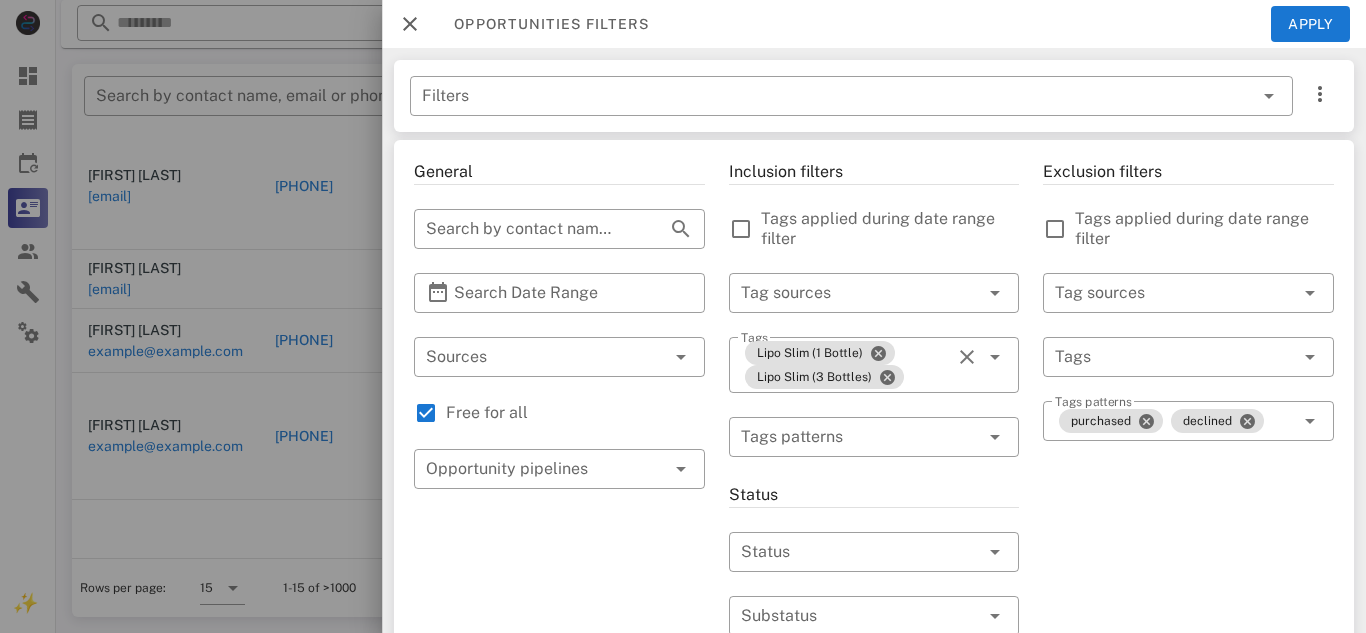 click on "General ​ Search by contact name, email or phone ​ Search Date Range ​ Sources Free for all ​ Opportunity pipelines" at bounding box center (559, 725) 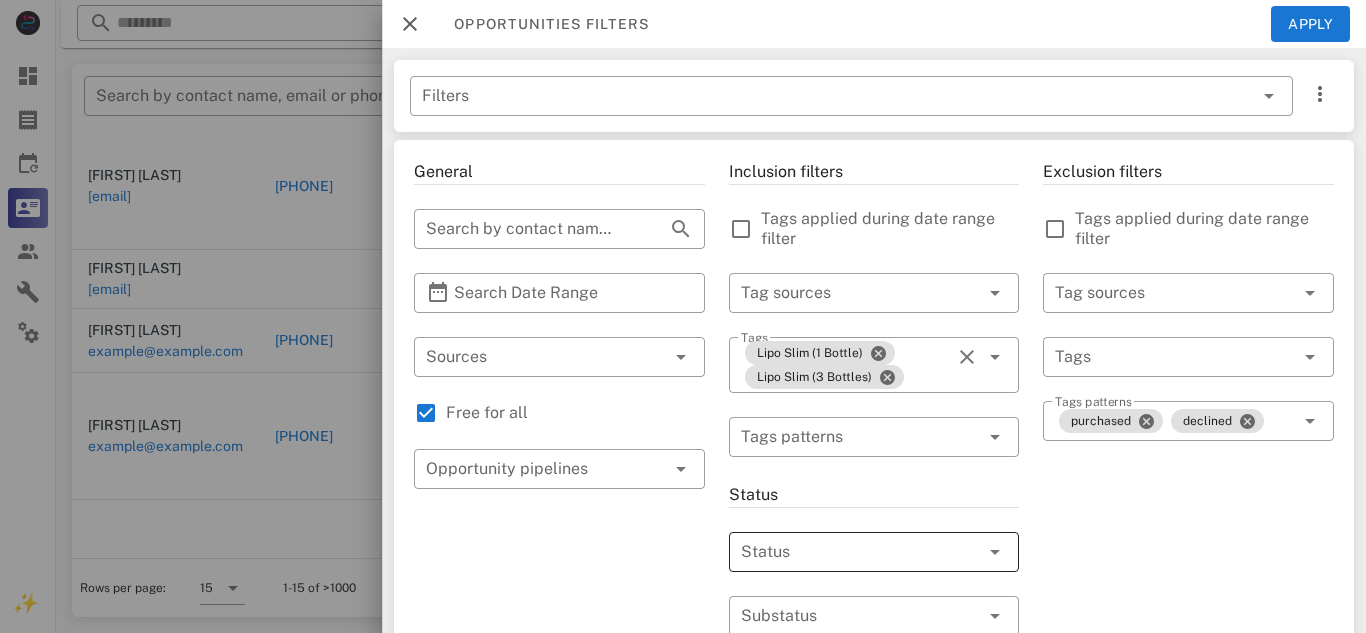 click at bounding box center [846, 552] 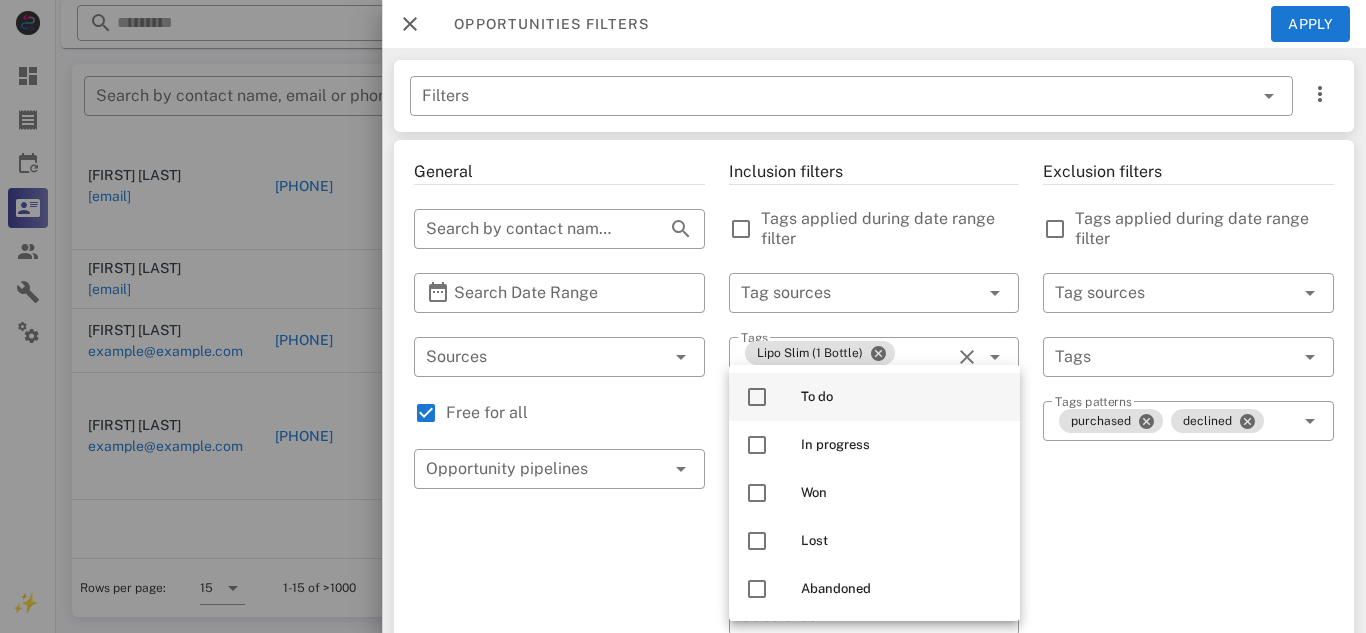 click on "To do" at bounding box center (902, 397) 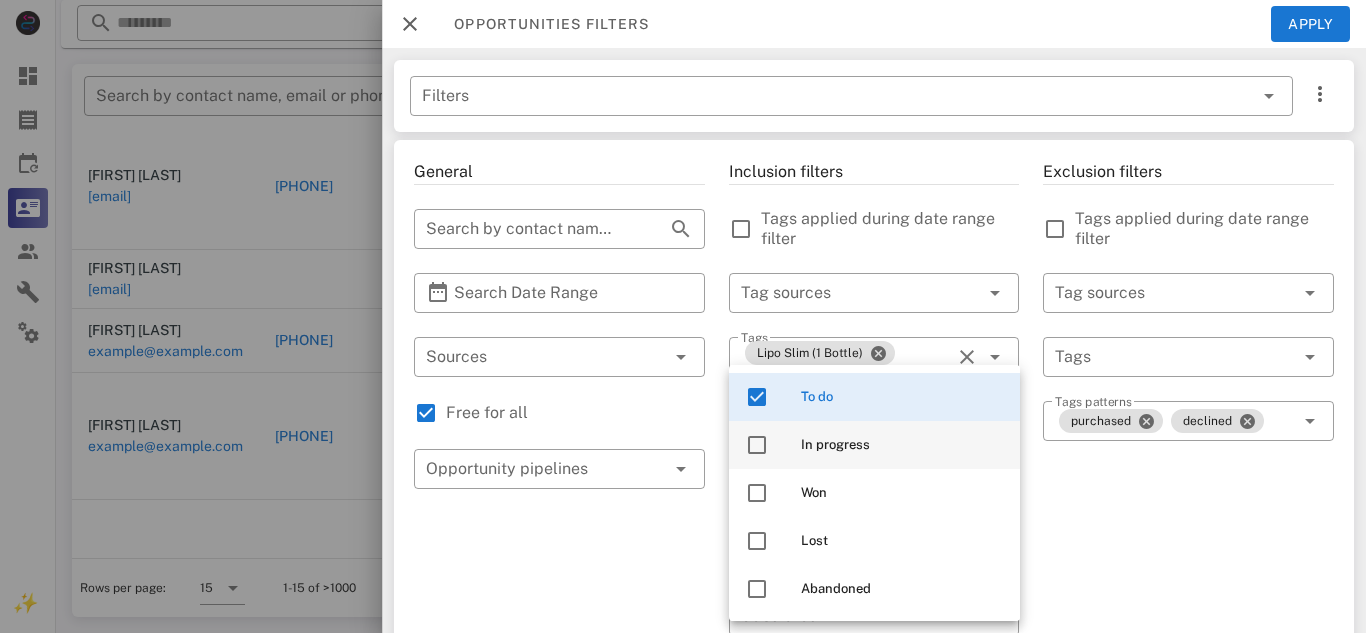 click on "In progress" at bounding box center (902, 445) 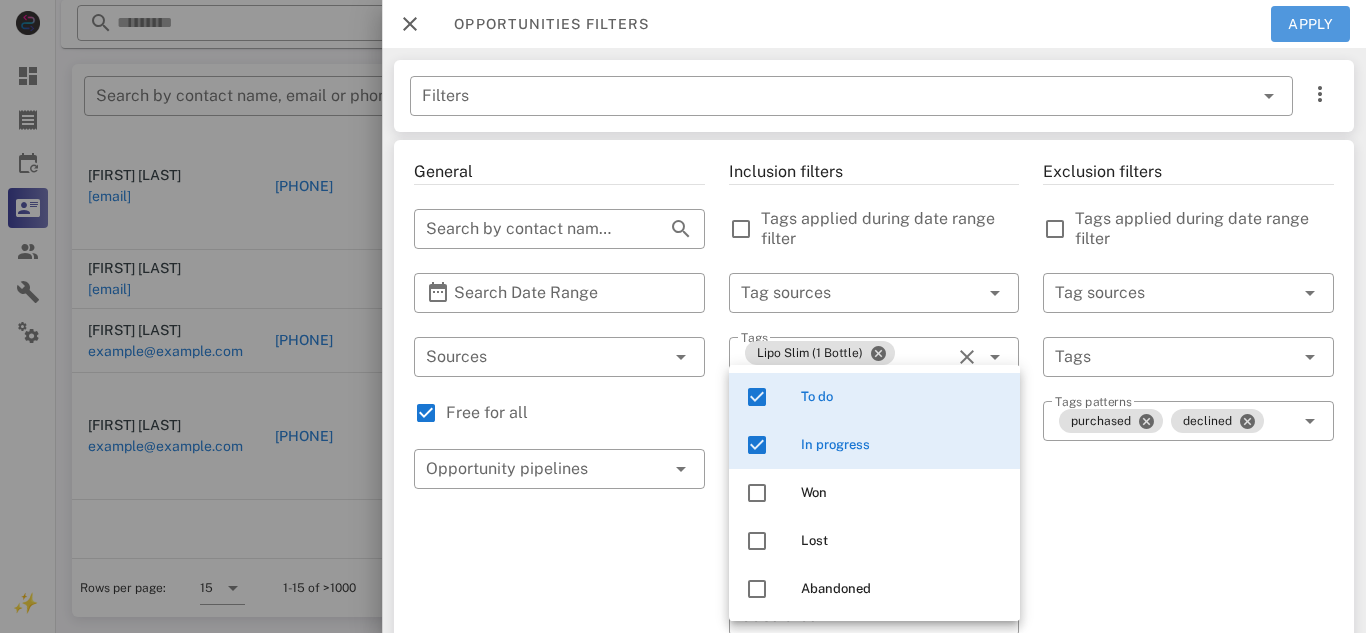 click on "Apply" at bounding box center (1311, 24) 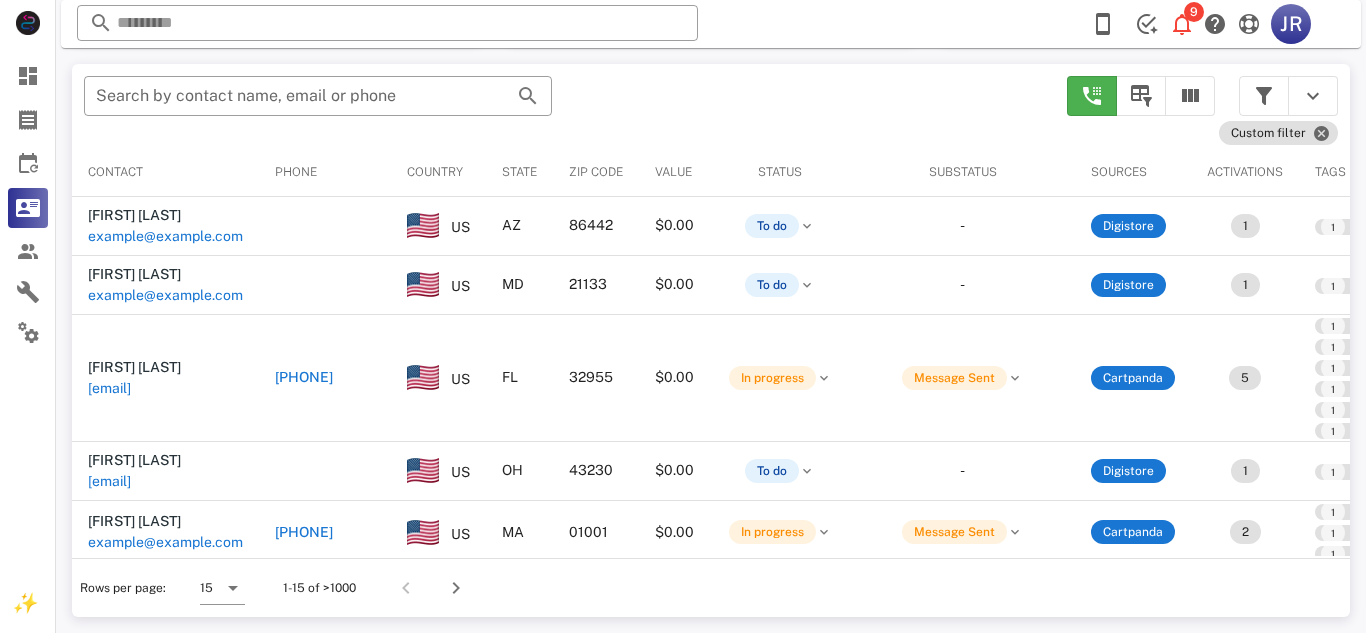 scroll, scrollTop: 380, scrollLeft: 0, axis: vertical 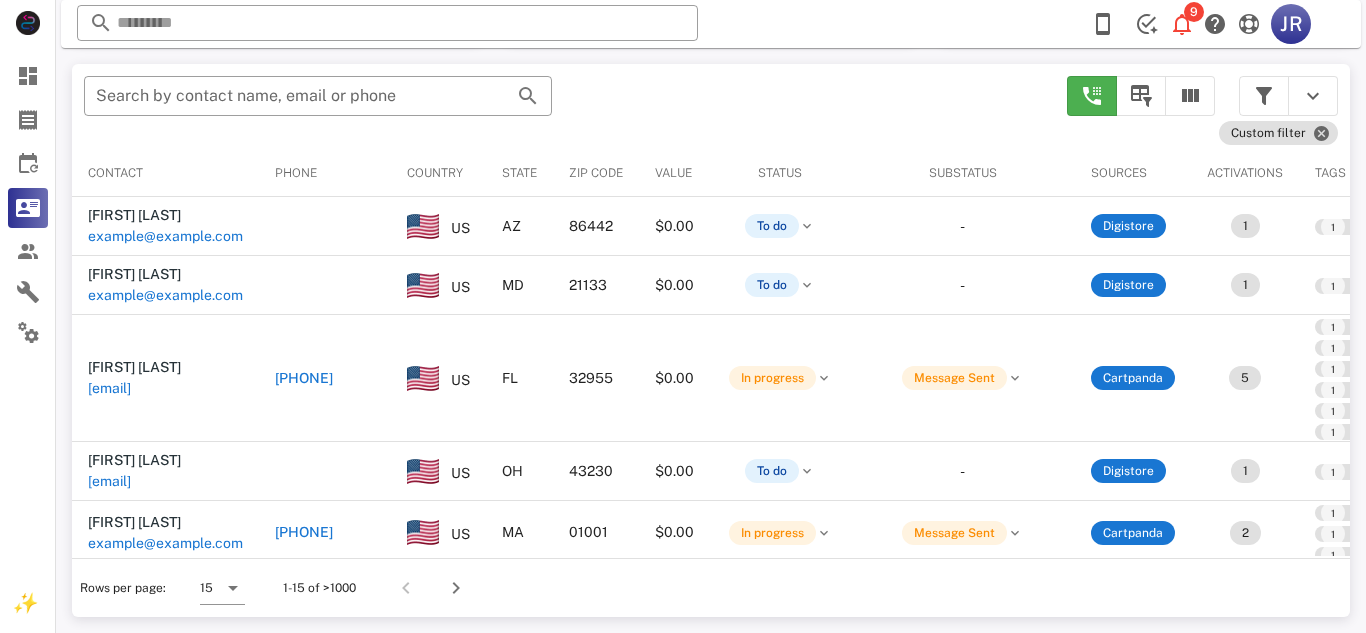 click on "​ Search by contact name, email or phone" at bounding box center [563, 106] 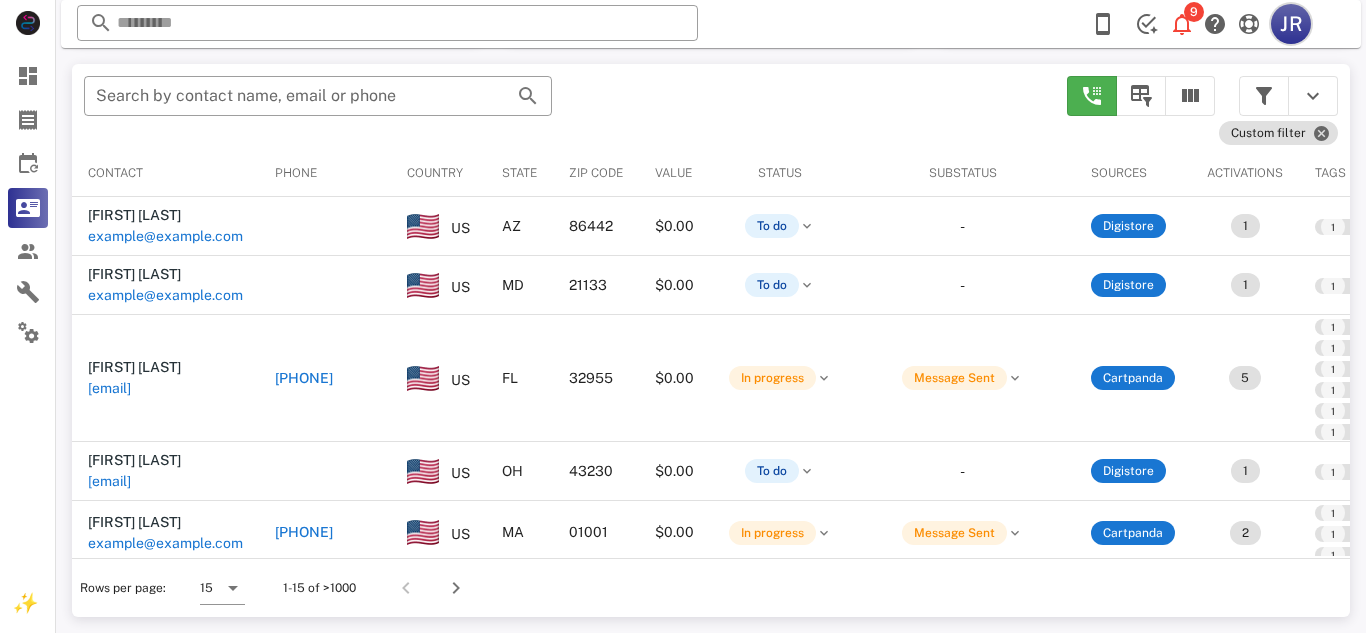 click on "JR" at bounding box center [1291, 24] 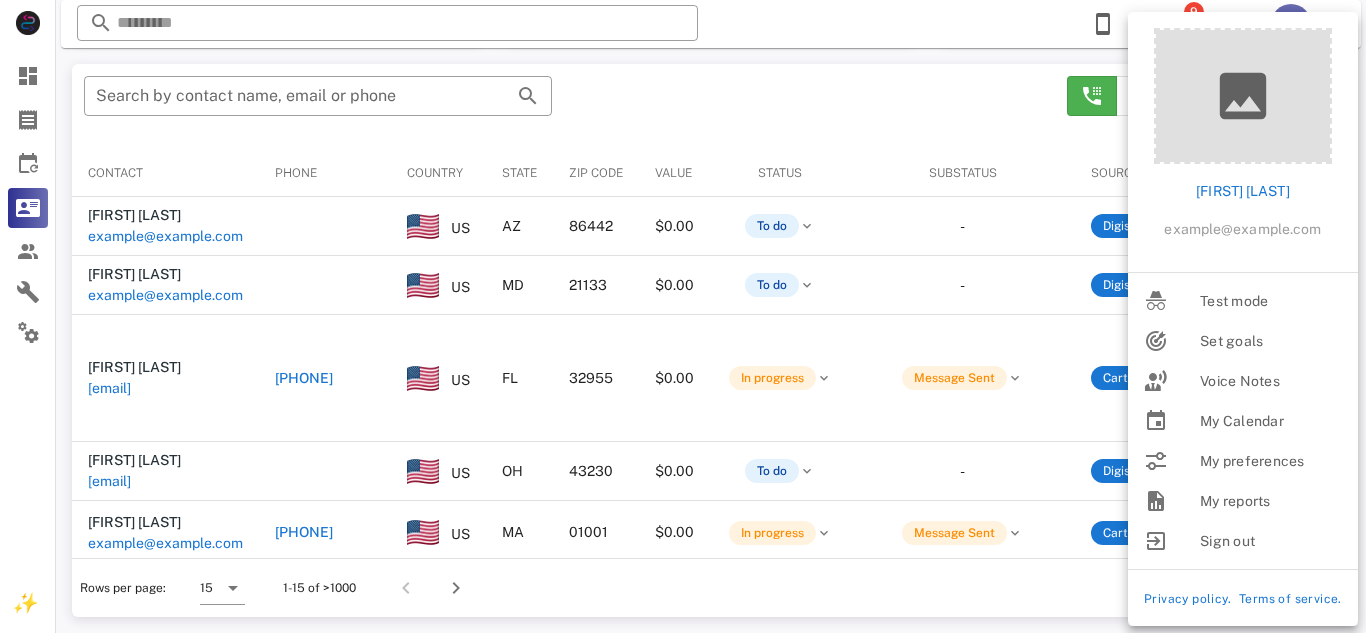 click on "​ Search by contact name, email or phone" at bounding box center (563, 106) 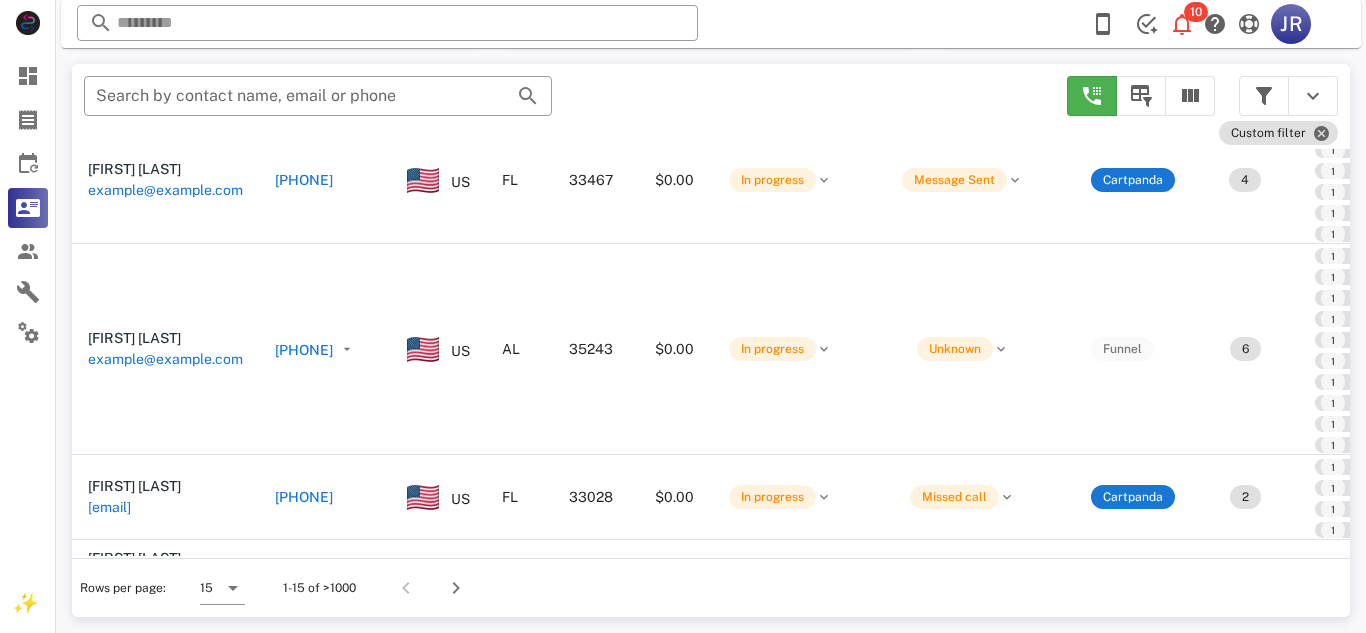 scroll, scrollTop: 455, scrollLeft: 0, axis: vertical 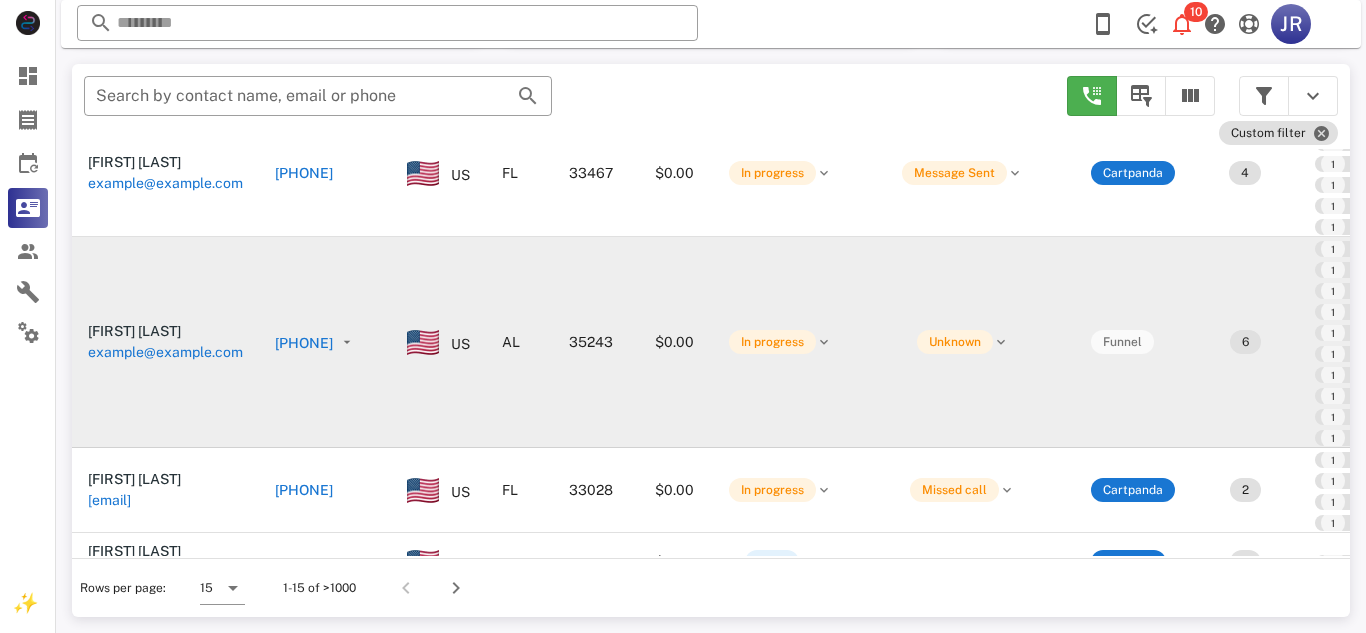 click on "[PHONE]" at bounding box center [304, 343] 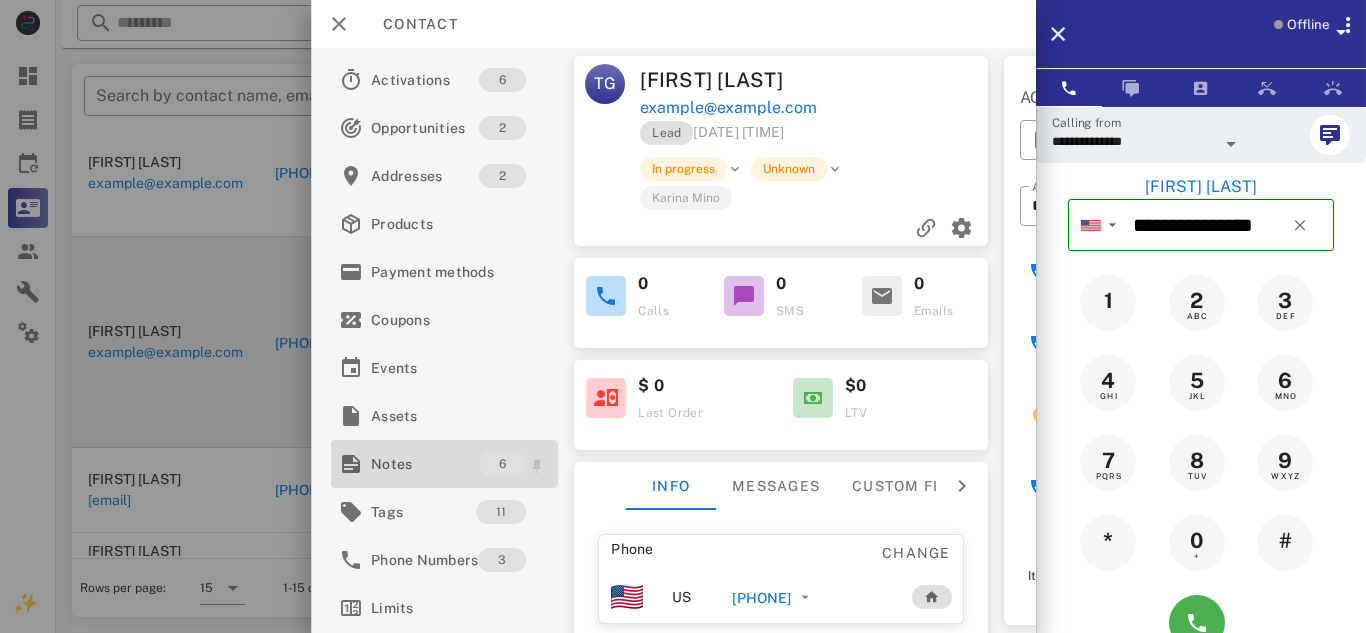 click on "Notes" at bounding box center (425, 464) 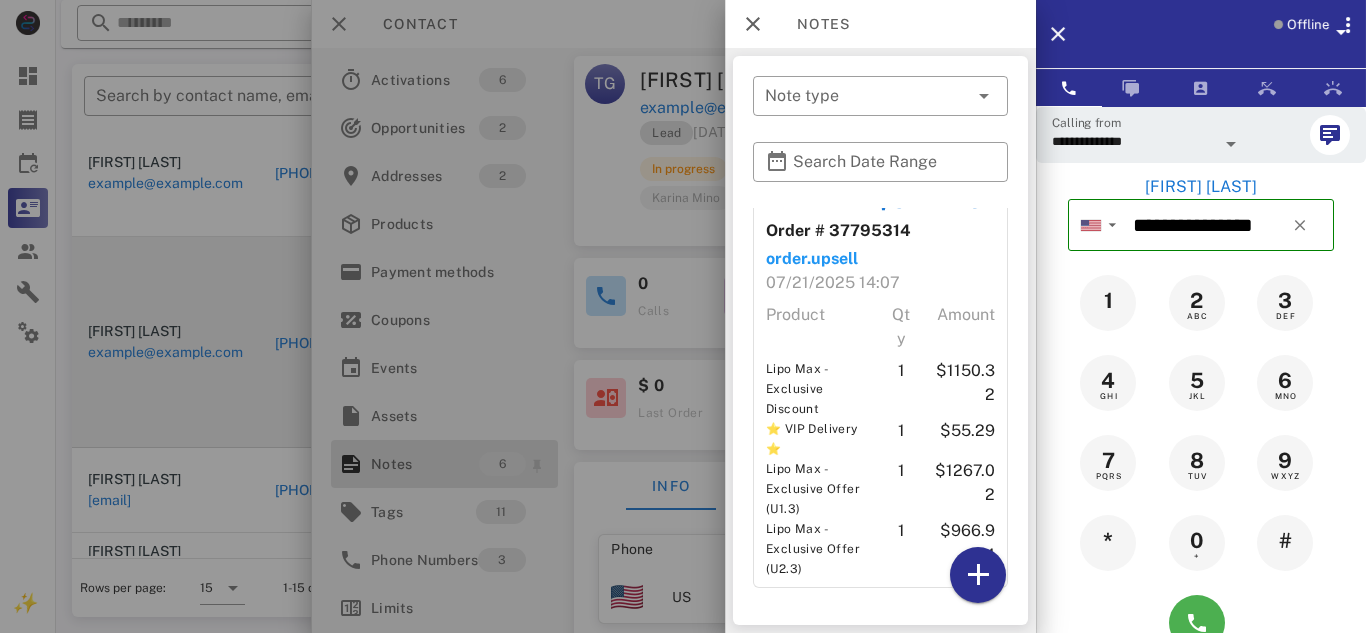 scroll, scrollTop: 1463, scrollLeft: 0, axis: vertical 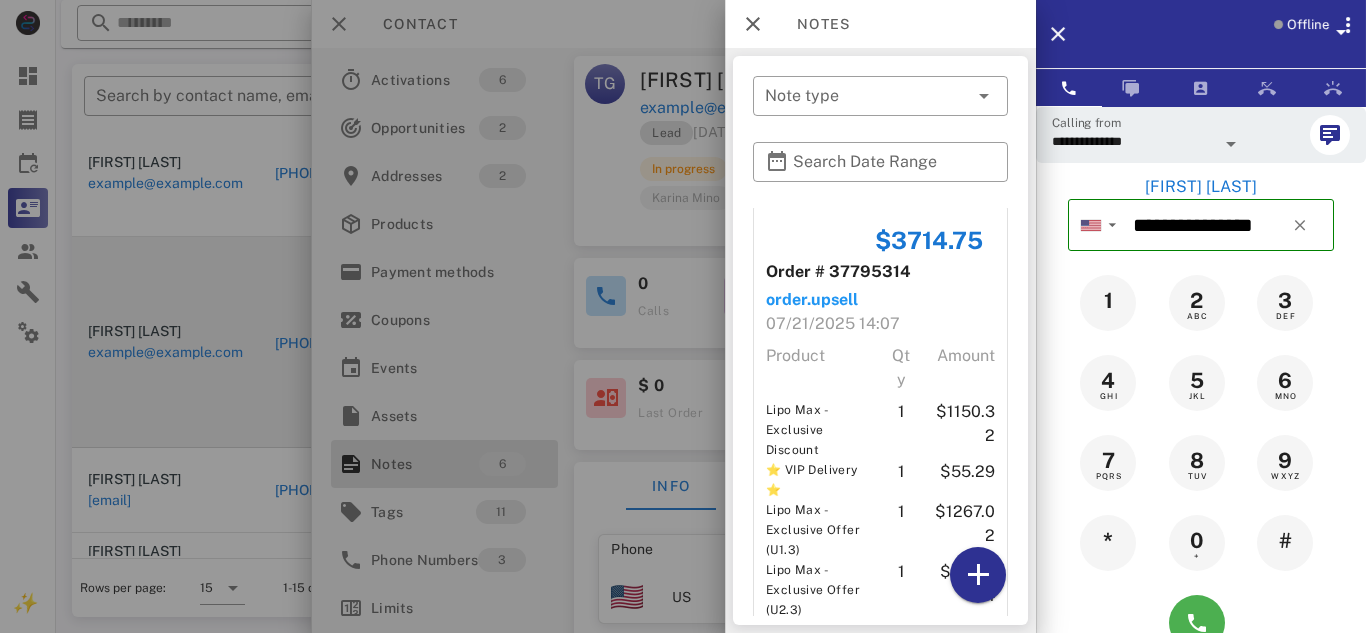 click on "Qty" at bounding box center (902, 368) 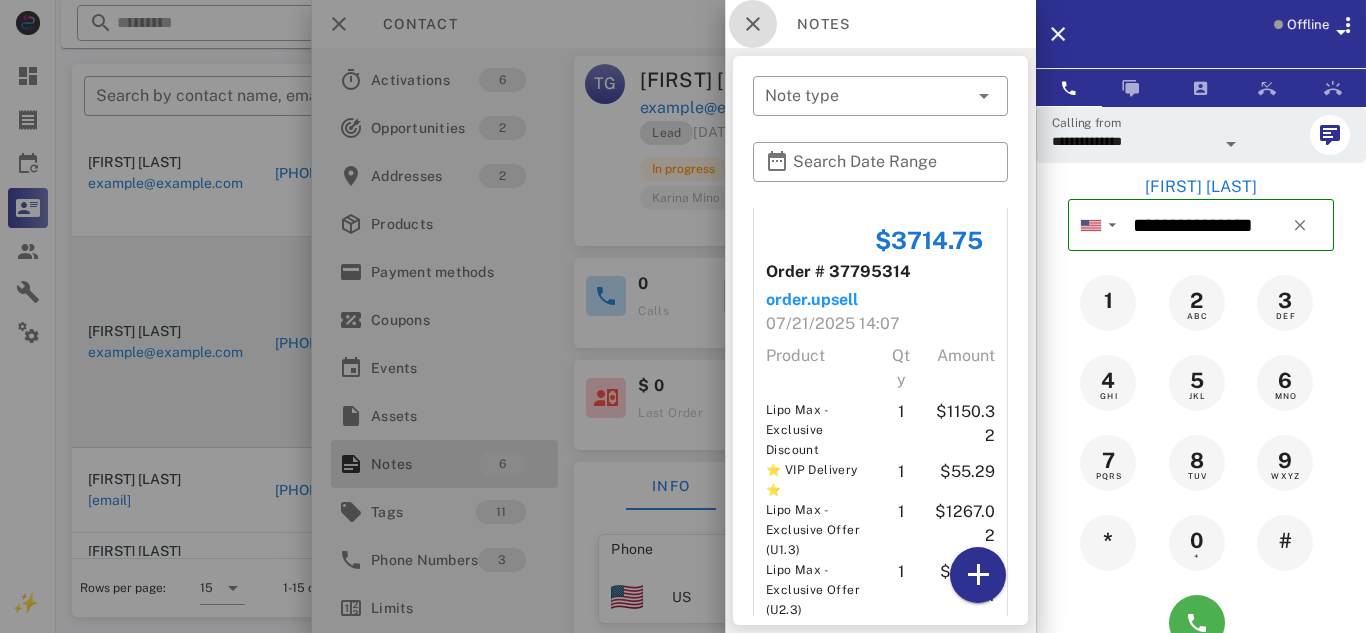click at bounding box center (753, 24) 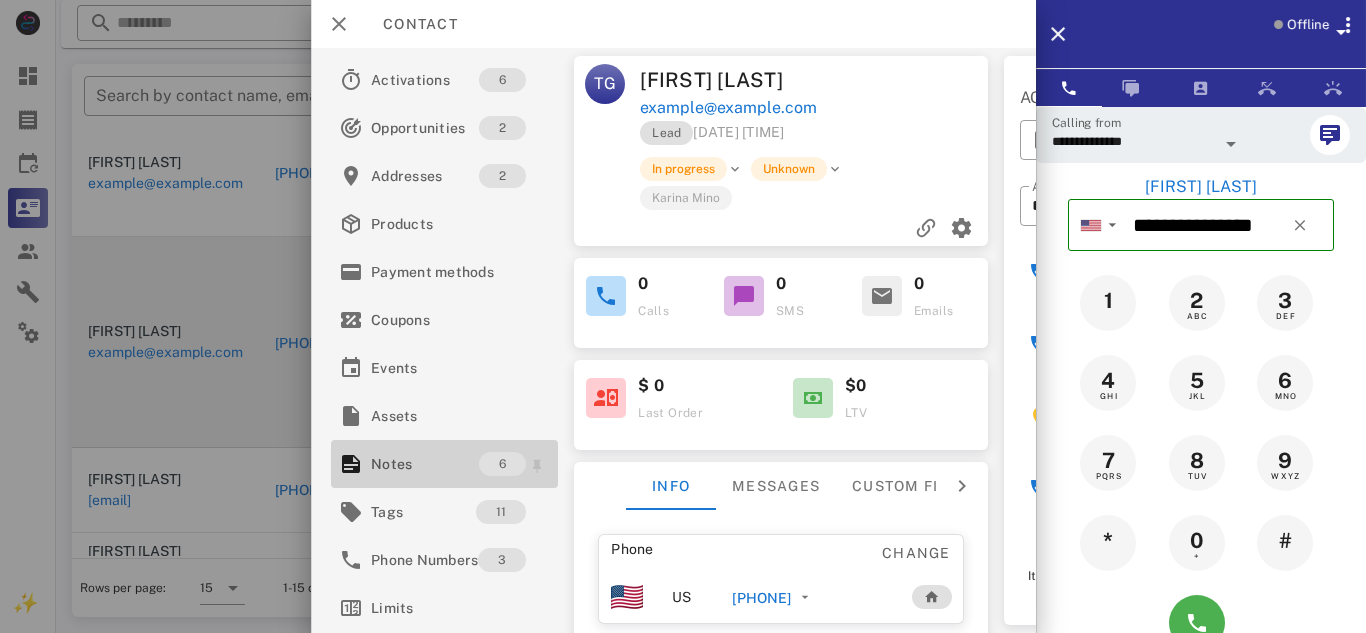 click on "Notes" at bounding box center [425, 464] 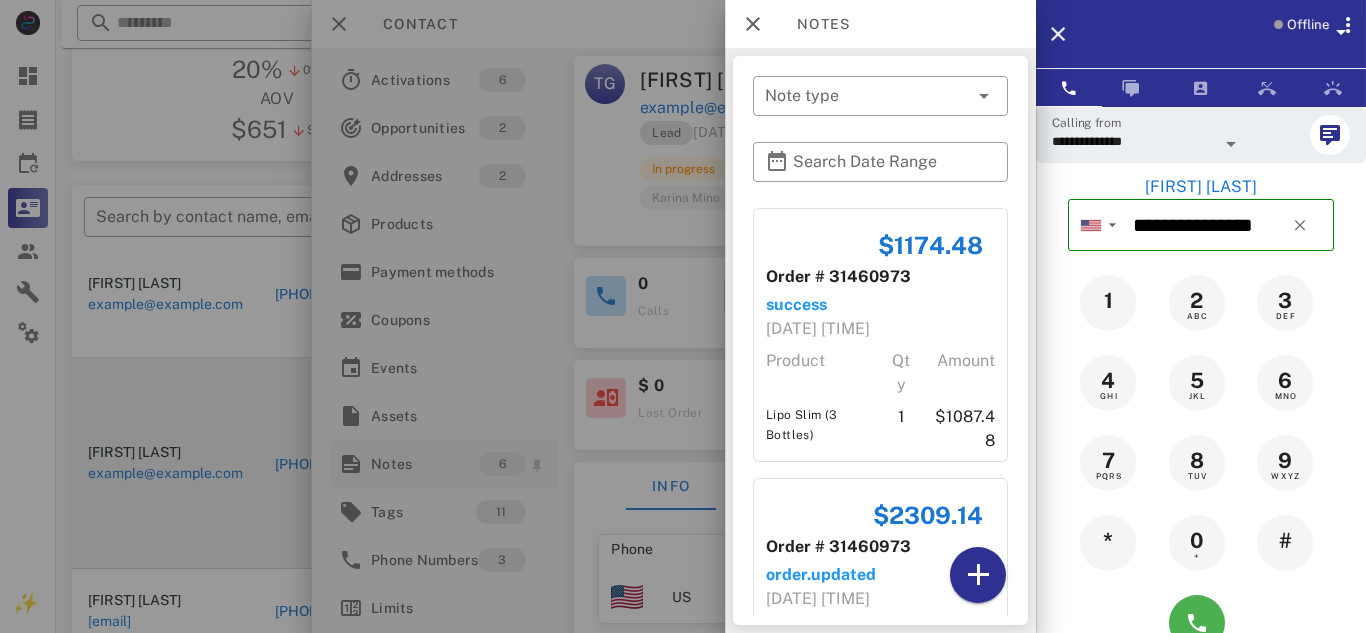 scroll, scrollTop: 249, scrollLeft: 0, axis: vertical 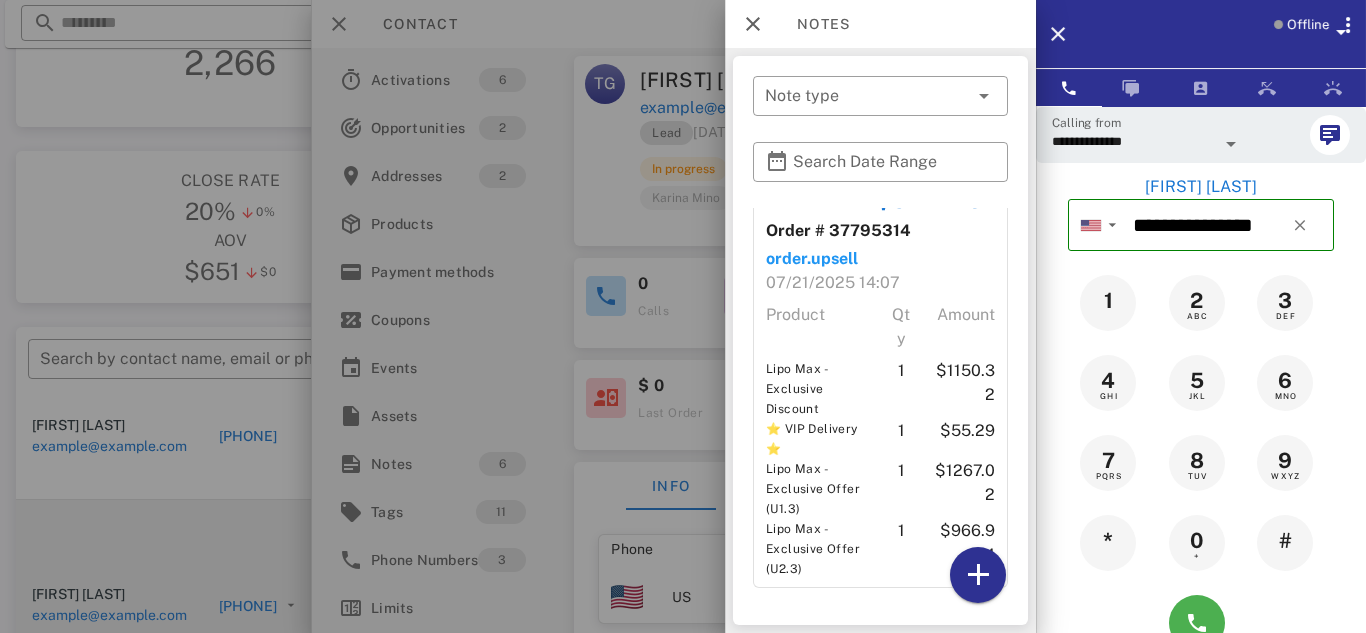 click on "order.upsell" at bounding box center [812, 259] 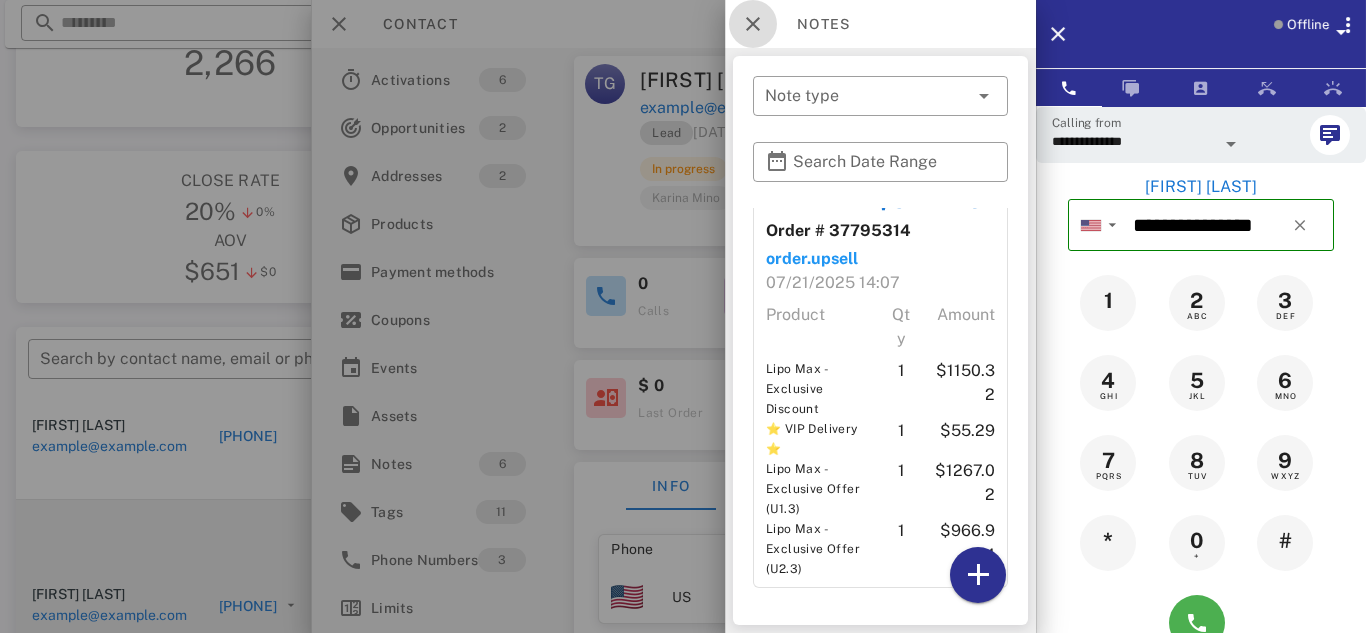 click at bounding box center (753, 24) 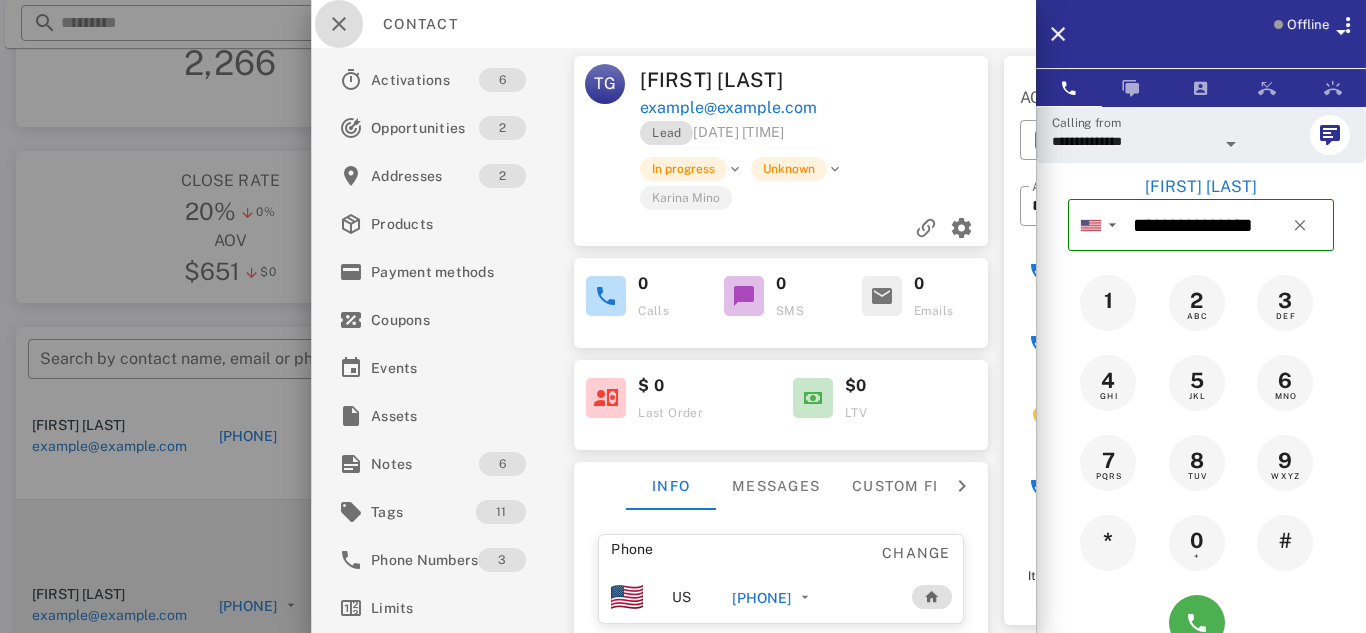 click at bounding box center [339, 24] 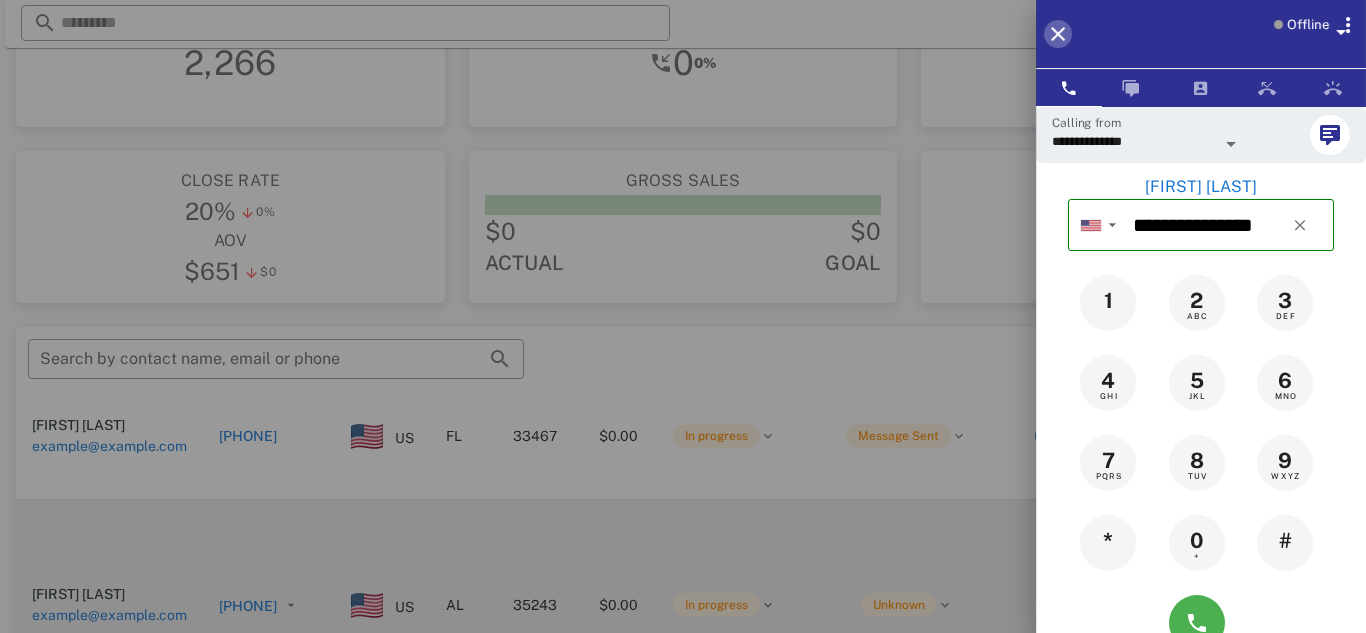click at bounding box center (1058, 34) 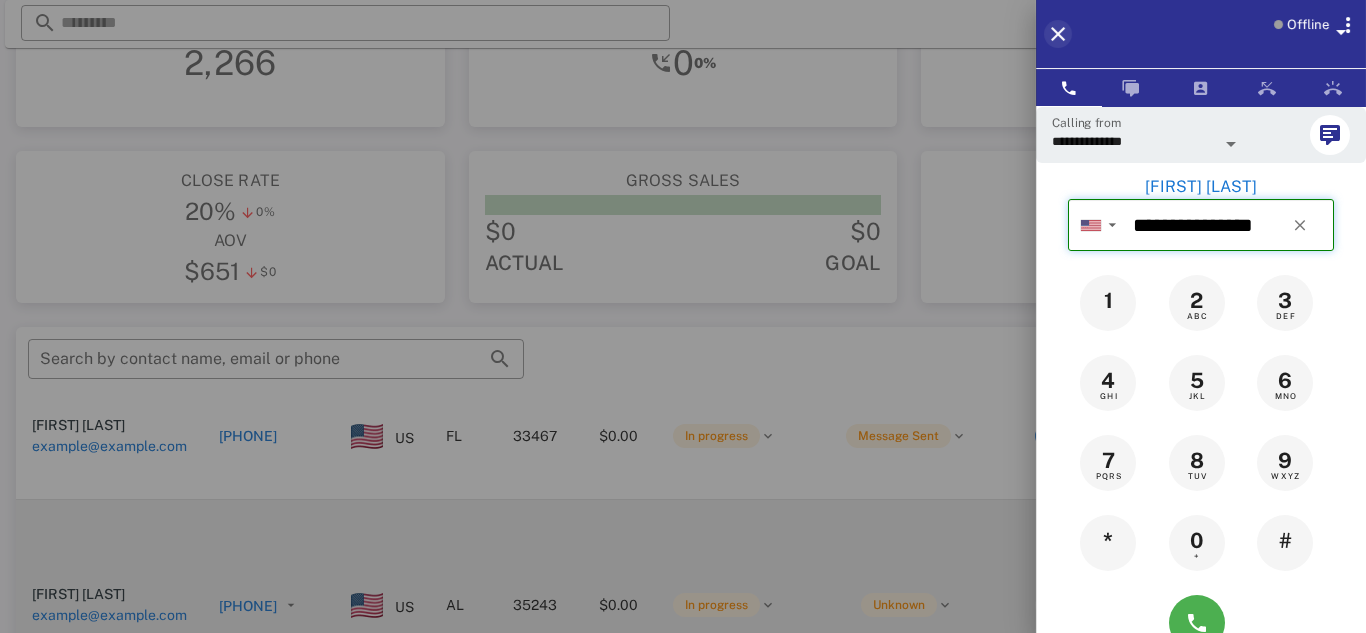 type 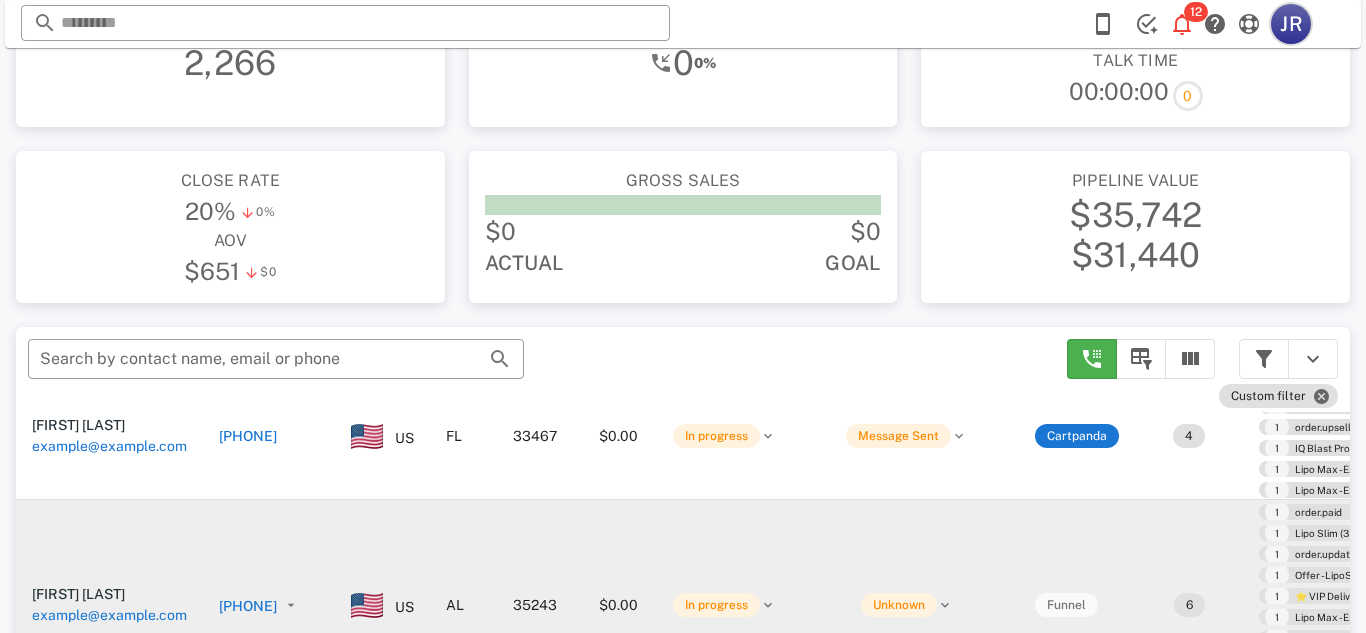 click on "JR" at bounding box center [1291, 24] 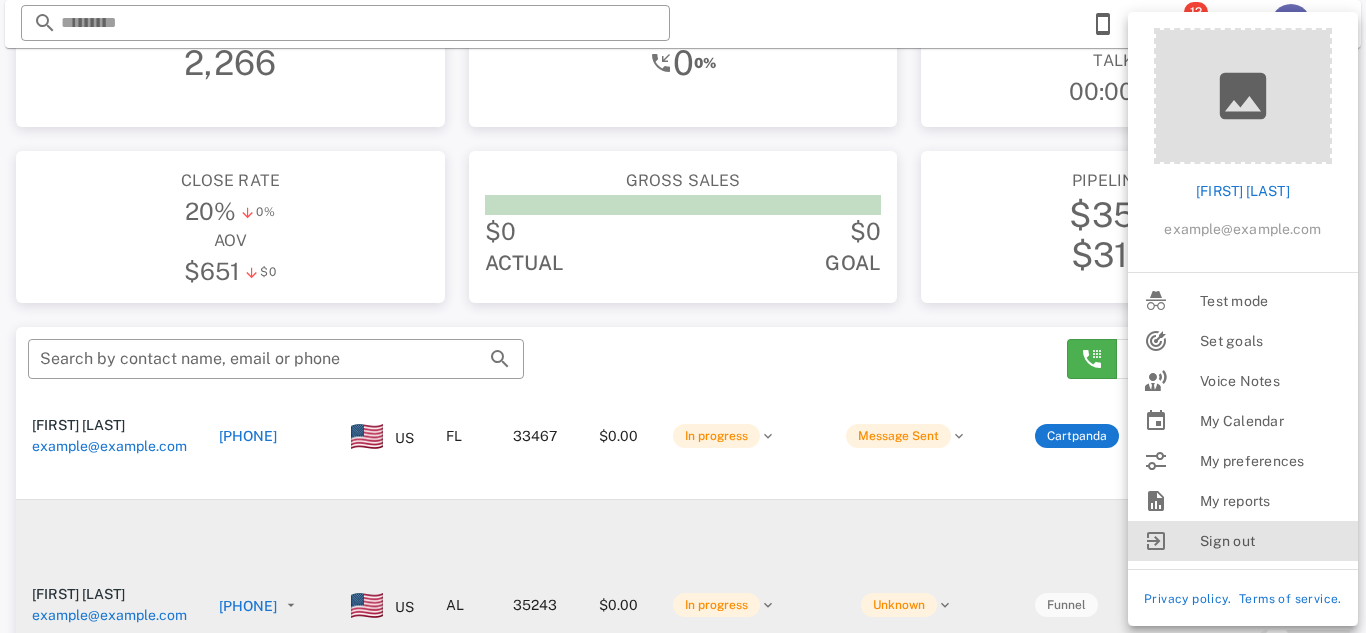 click on "Sign out" at bounding box center [1243, 541] 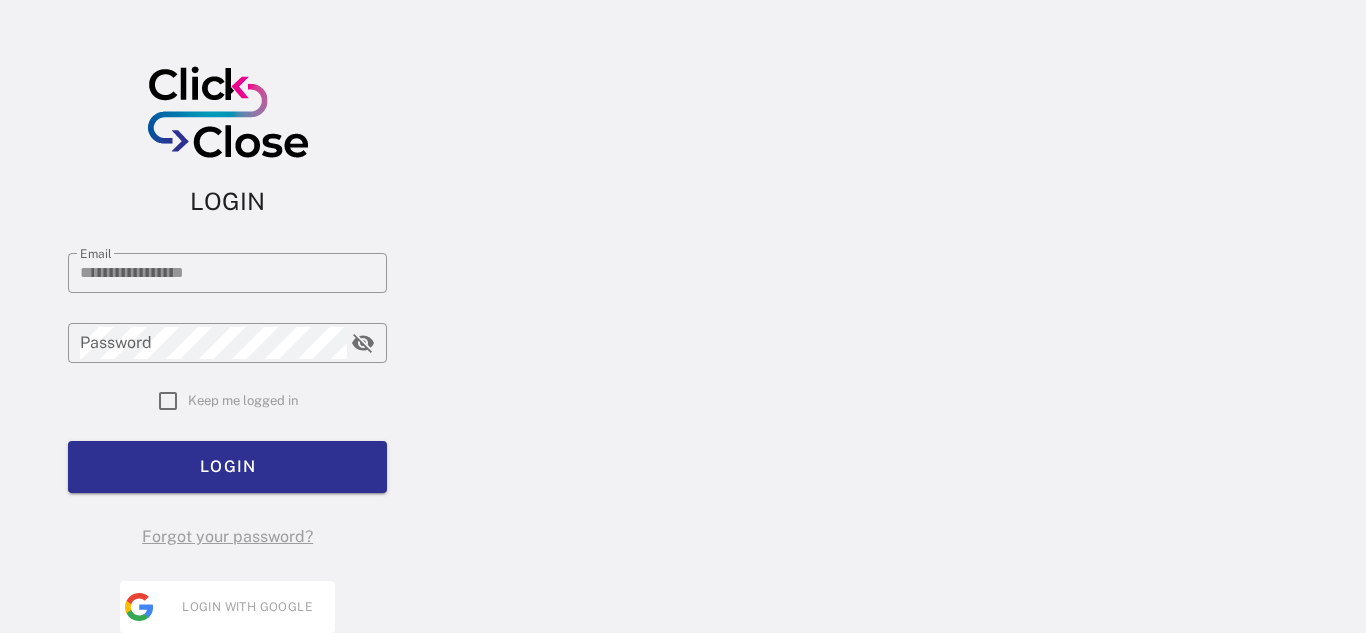 scroll, scrollTop: 29, scrollLeft: 0, axis: vertical 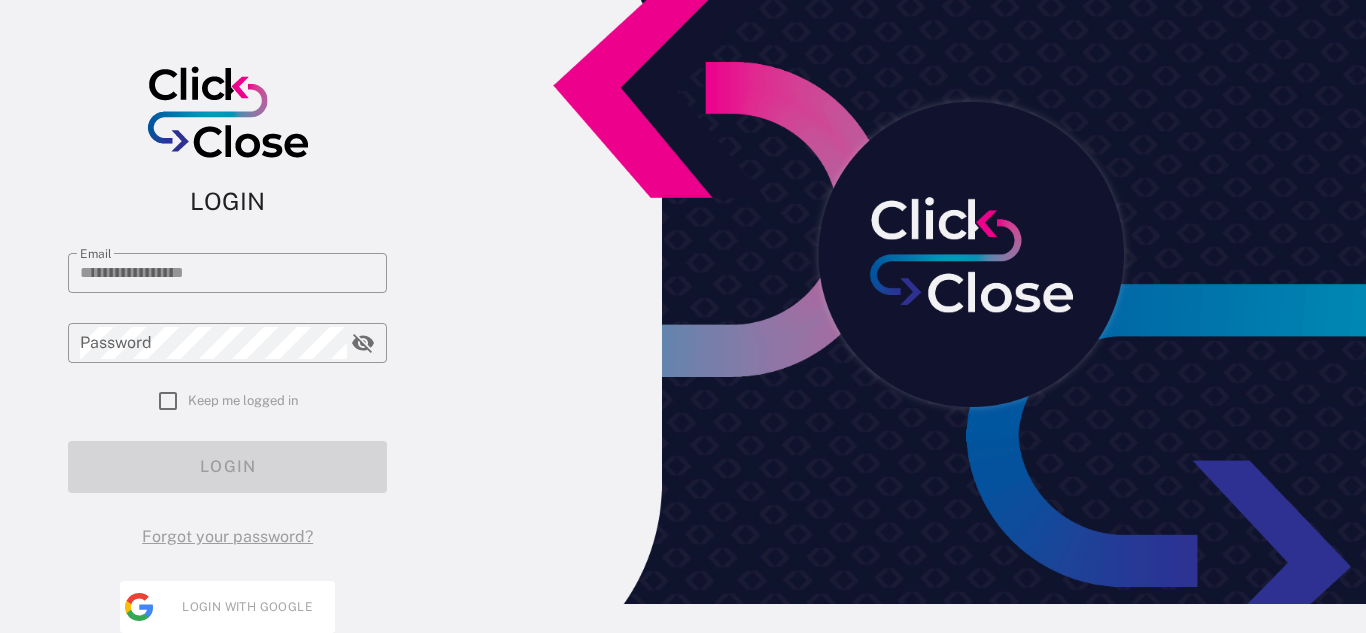 type on "**********" 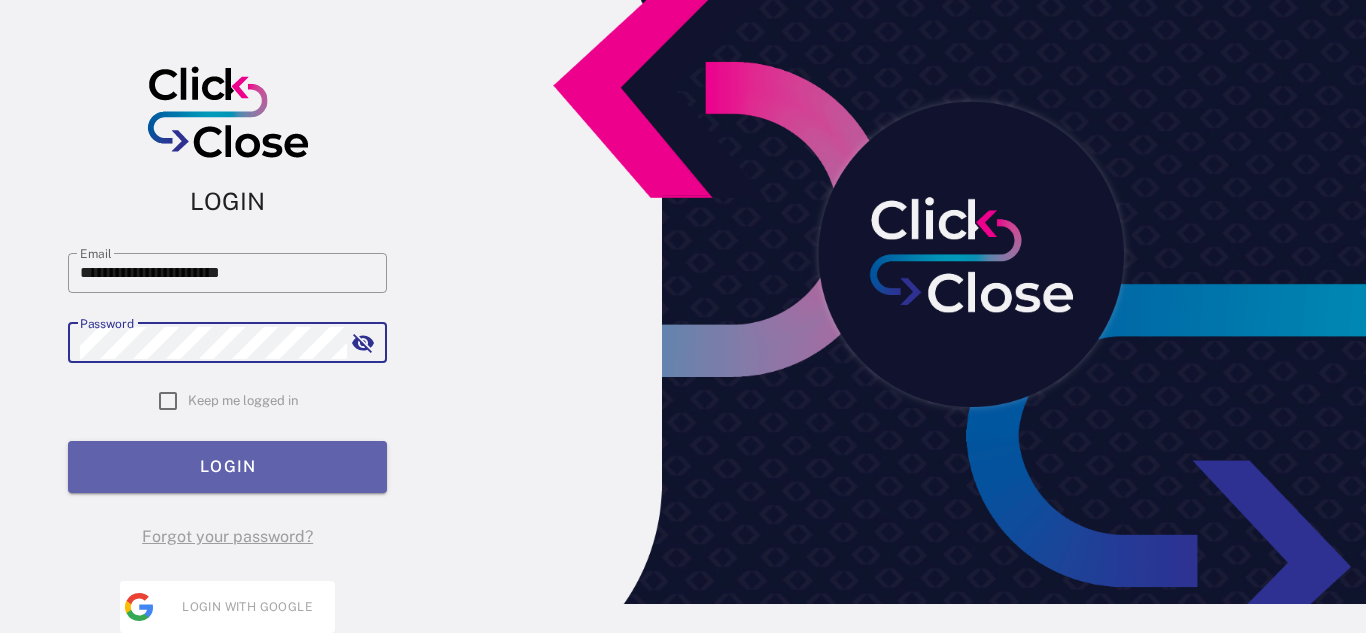 click on "LOGIN" at bounding box center [227, 467] 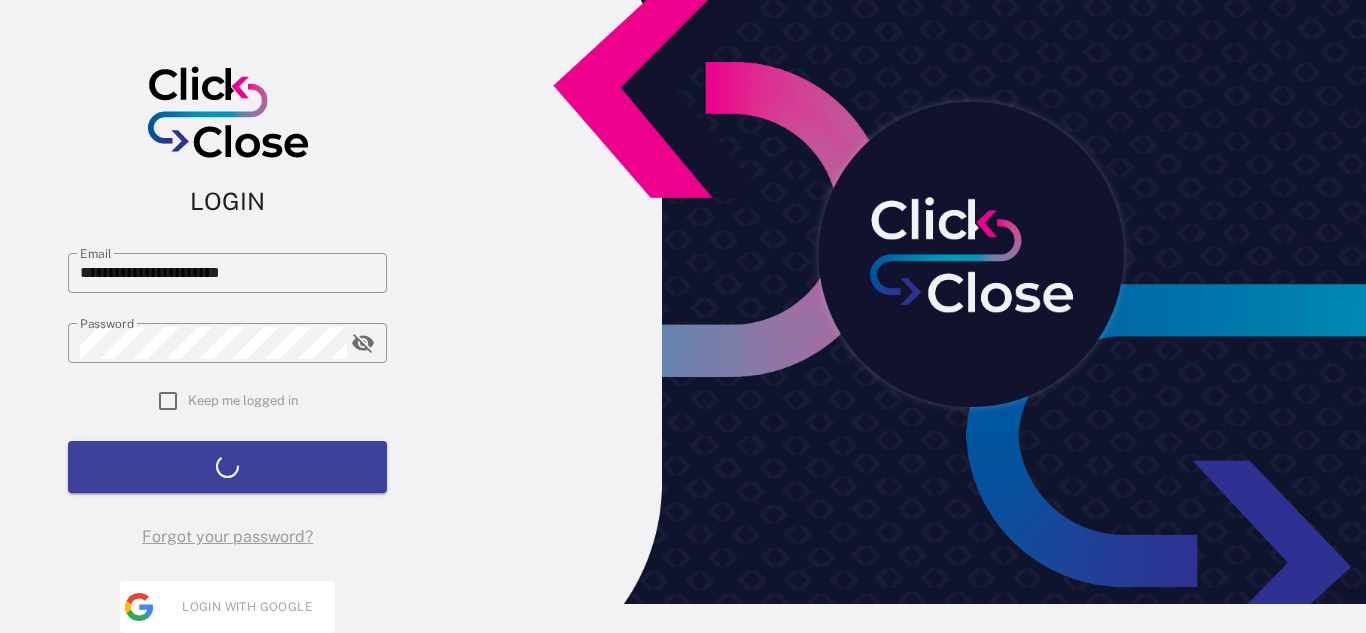 click on "**********" at bounding box center (227, 391) 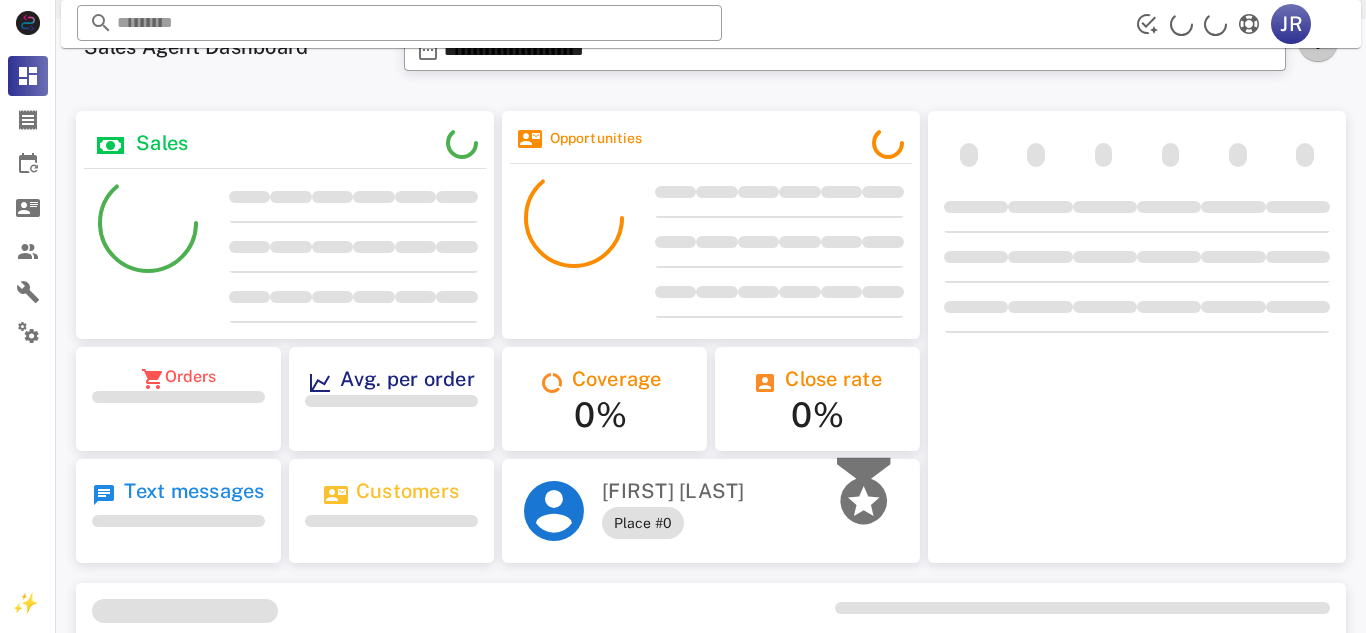click at bounding box center [1318, 41] 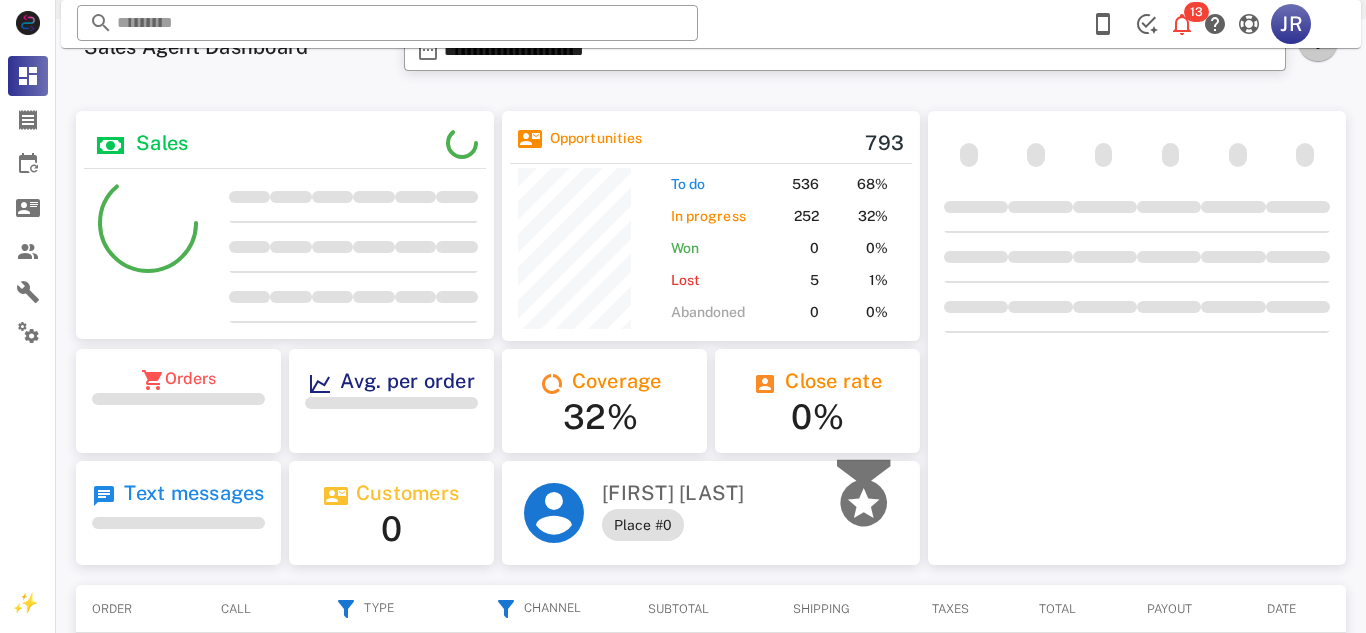 scroll, scrollTop: 0, scrollLeft: 0, axis: both 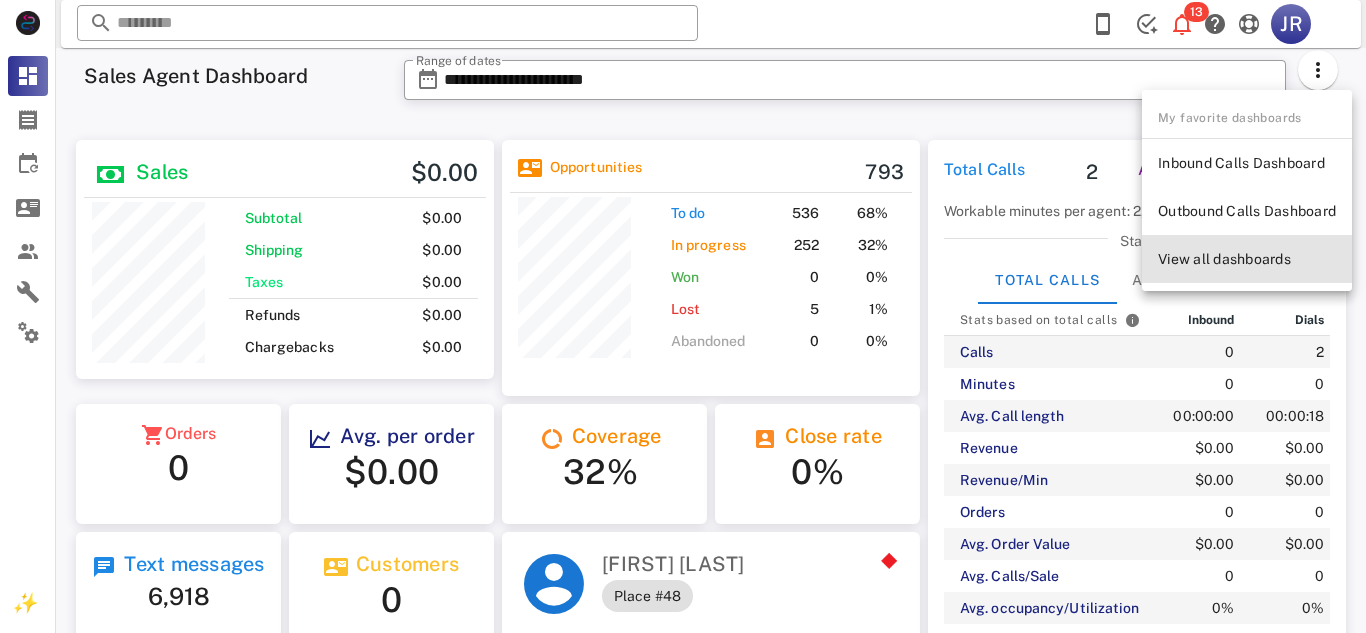 click on "View all dashboards" at bounding box center (1247, 259) 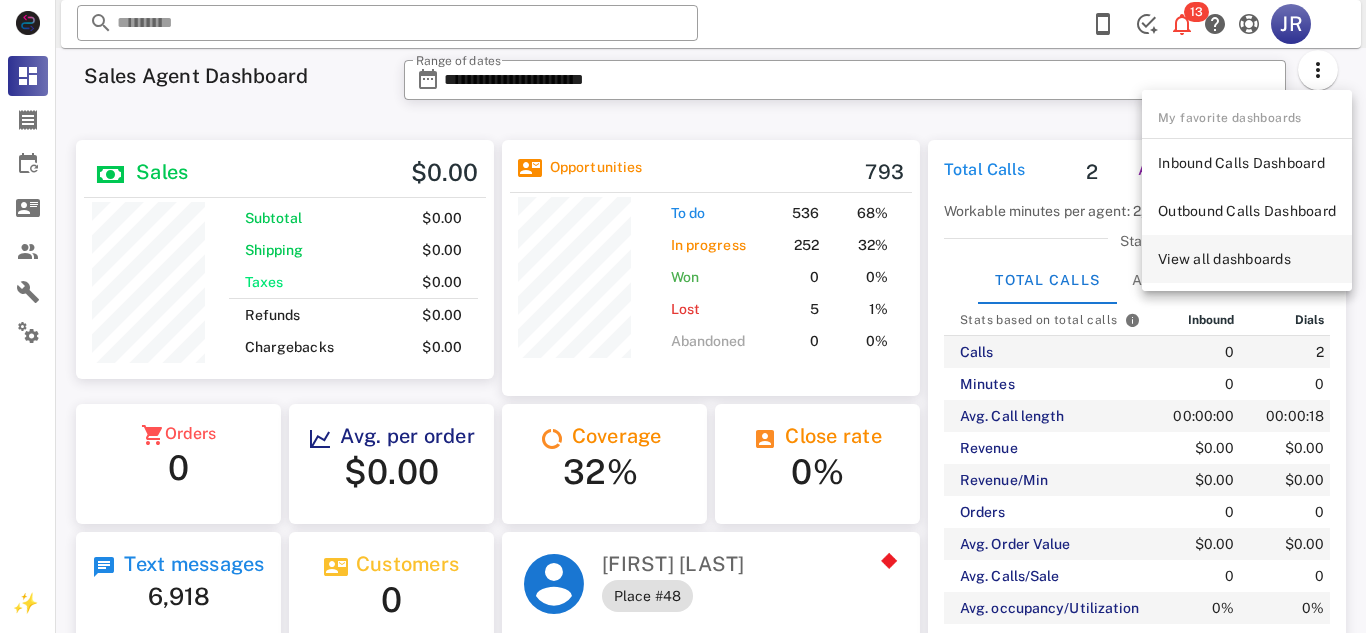 scroll, scrollTop: 999761, scrollLeft: 999582, axis: both 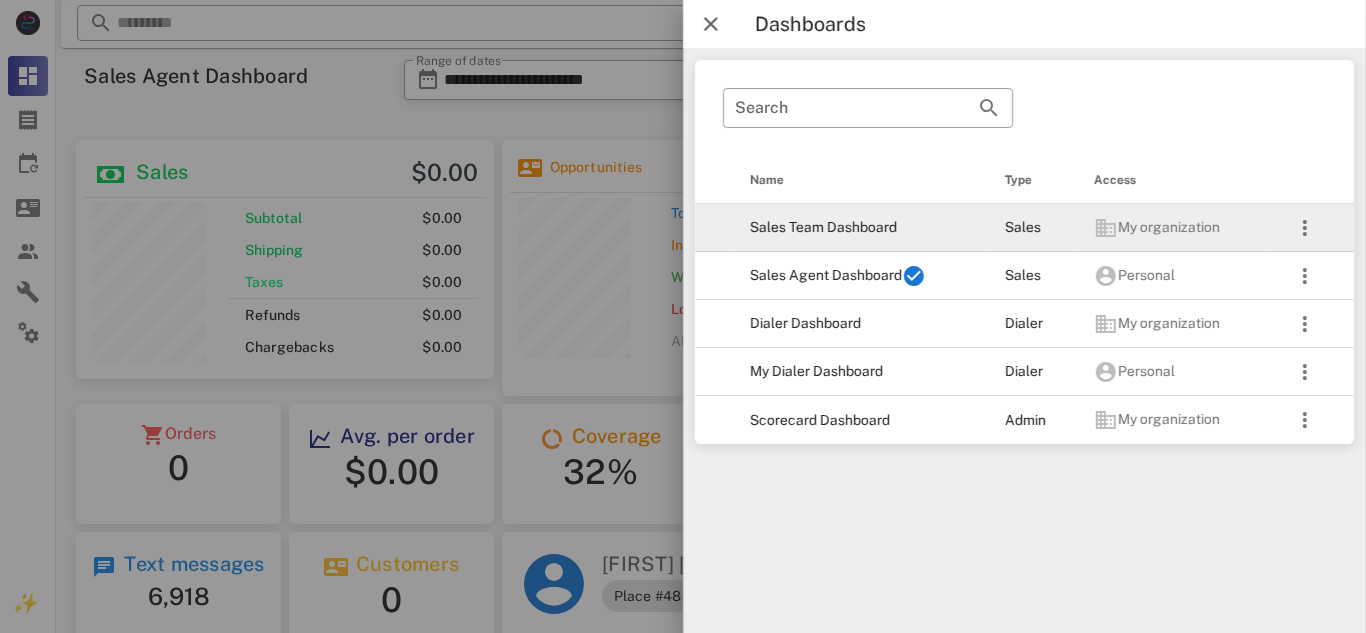 click on "Sales Team Dashboard" at bounding box center (861, 228) 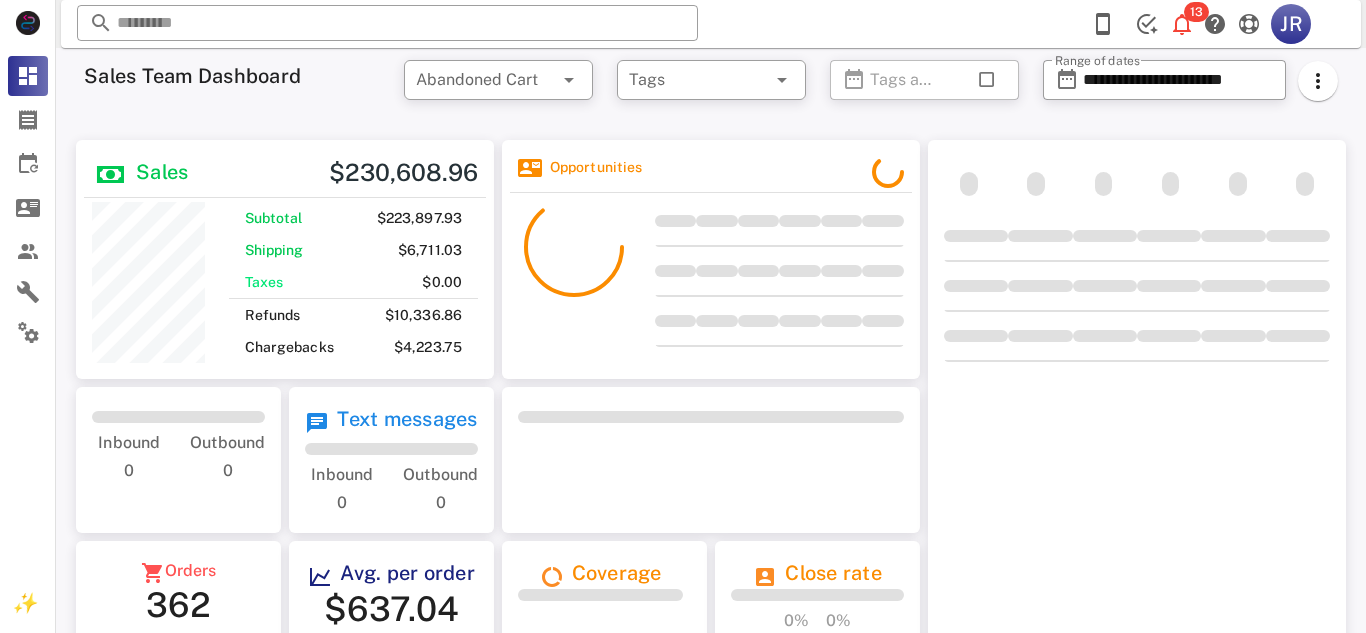 scroll, scrollTop: 999761, scrollLeft: 999582, axis: both 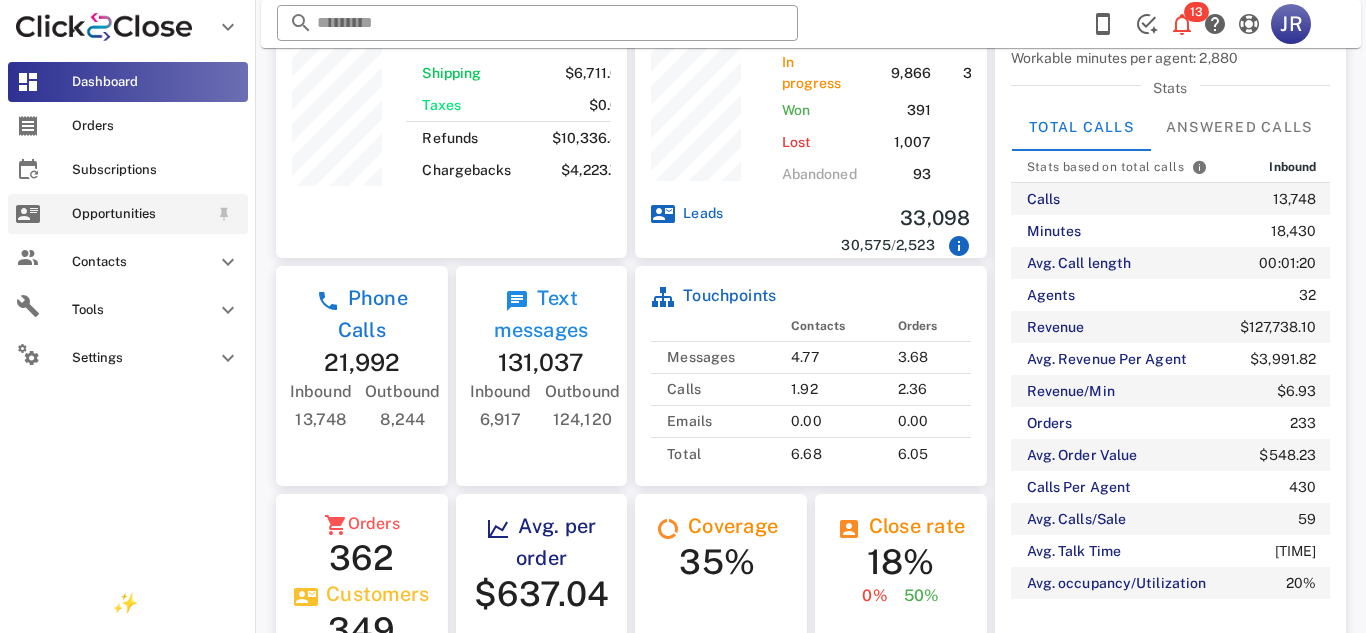 click on "Opportunities" at bounding box center [140, 214] 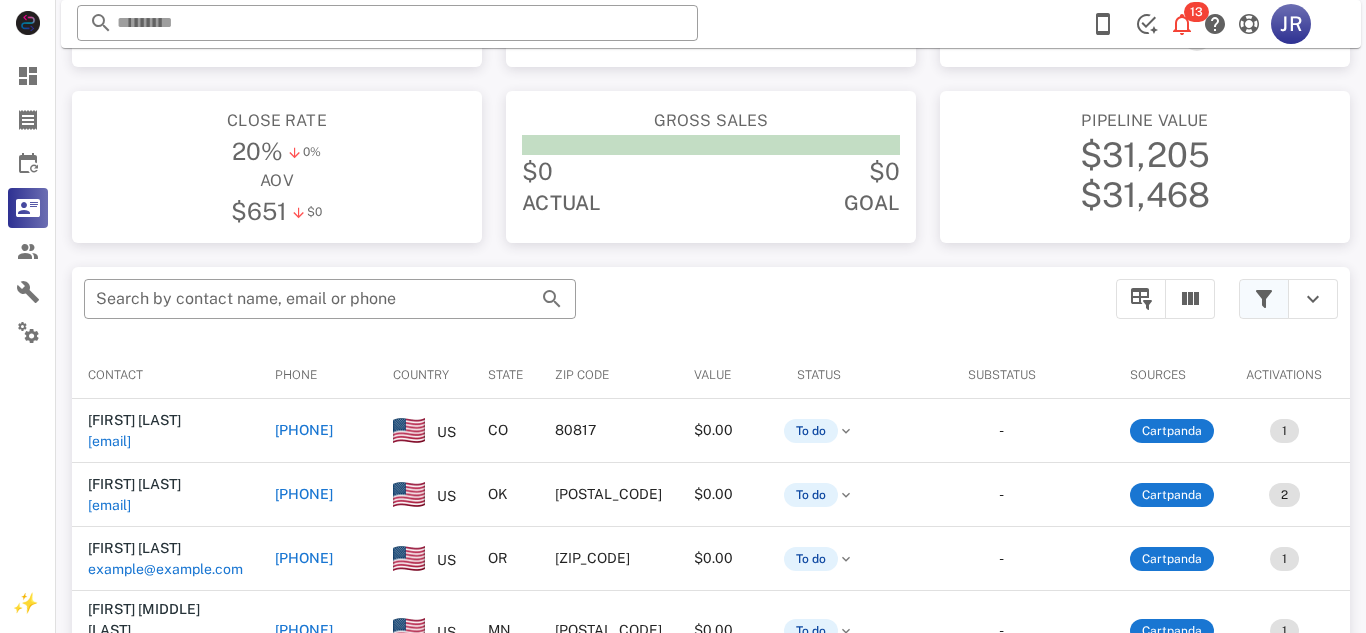 click at bounding box center [1264, 299] 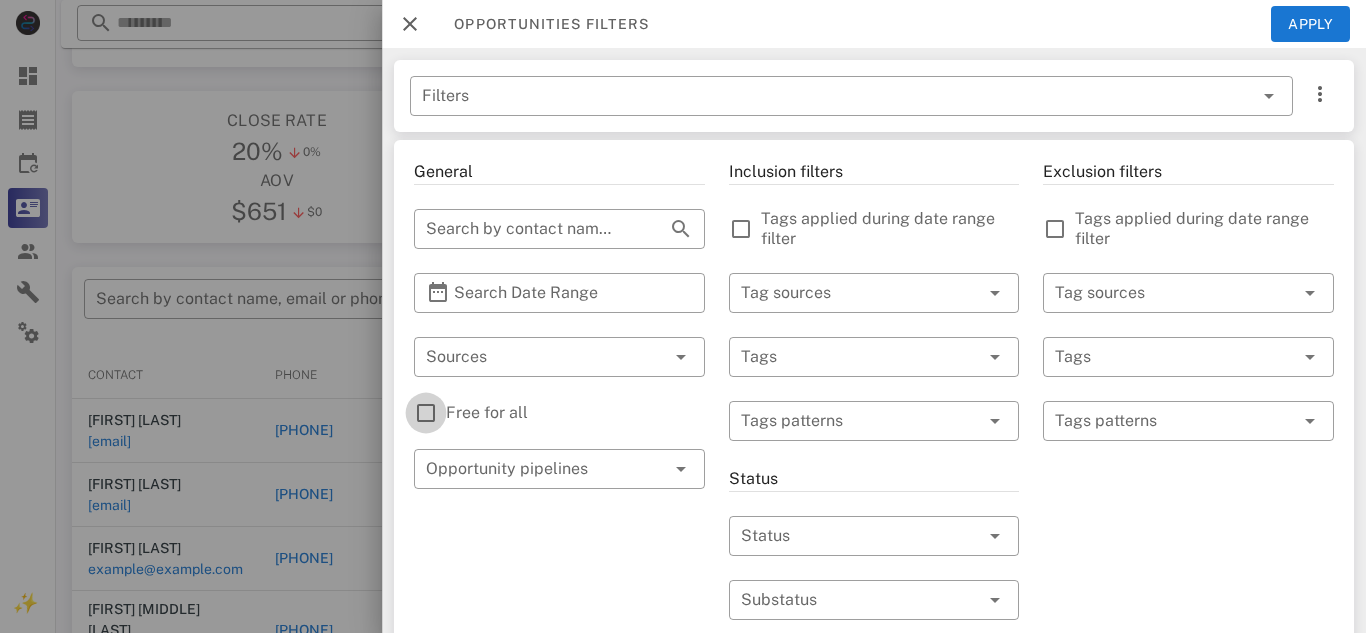click at bounding box center [426, 413] 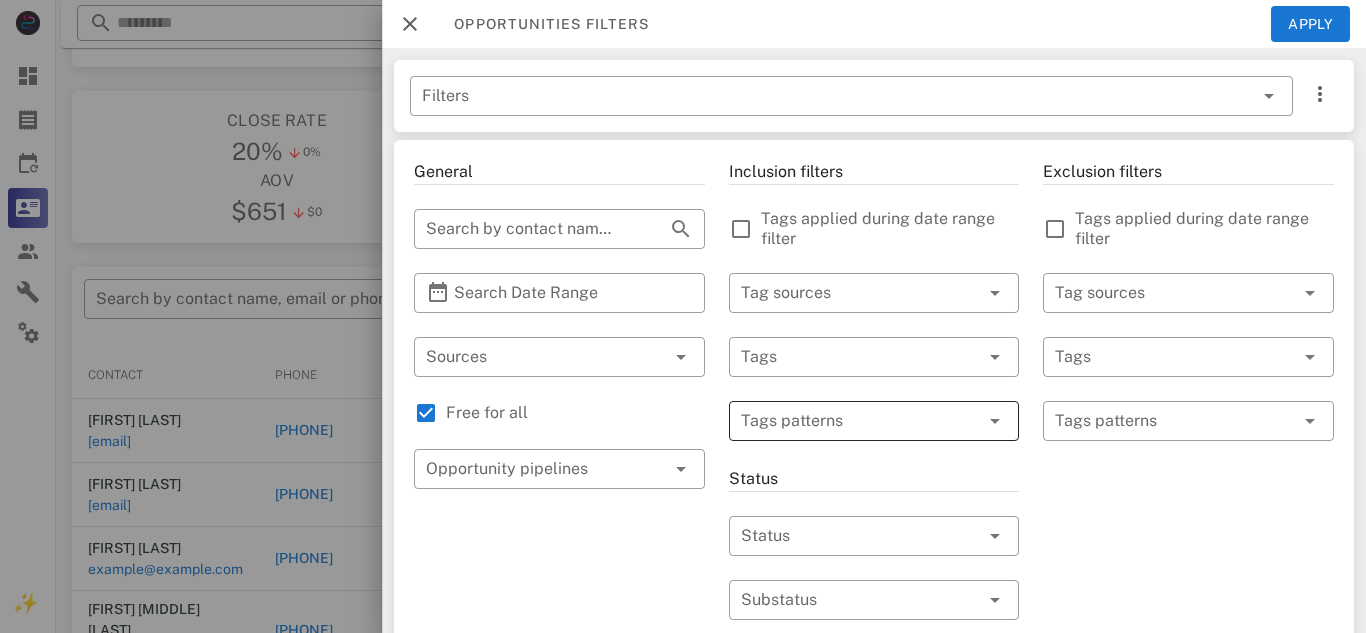 click at bounding box center (860, 421) 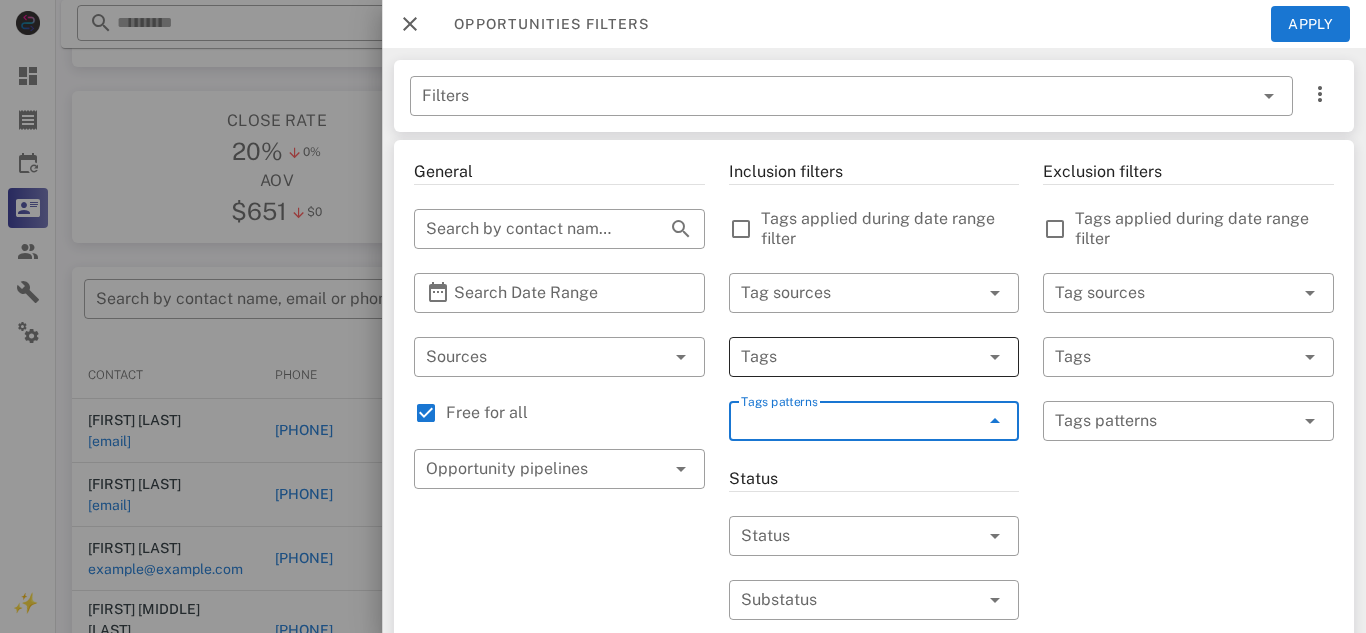 click at bounding box center [965, 357] 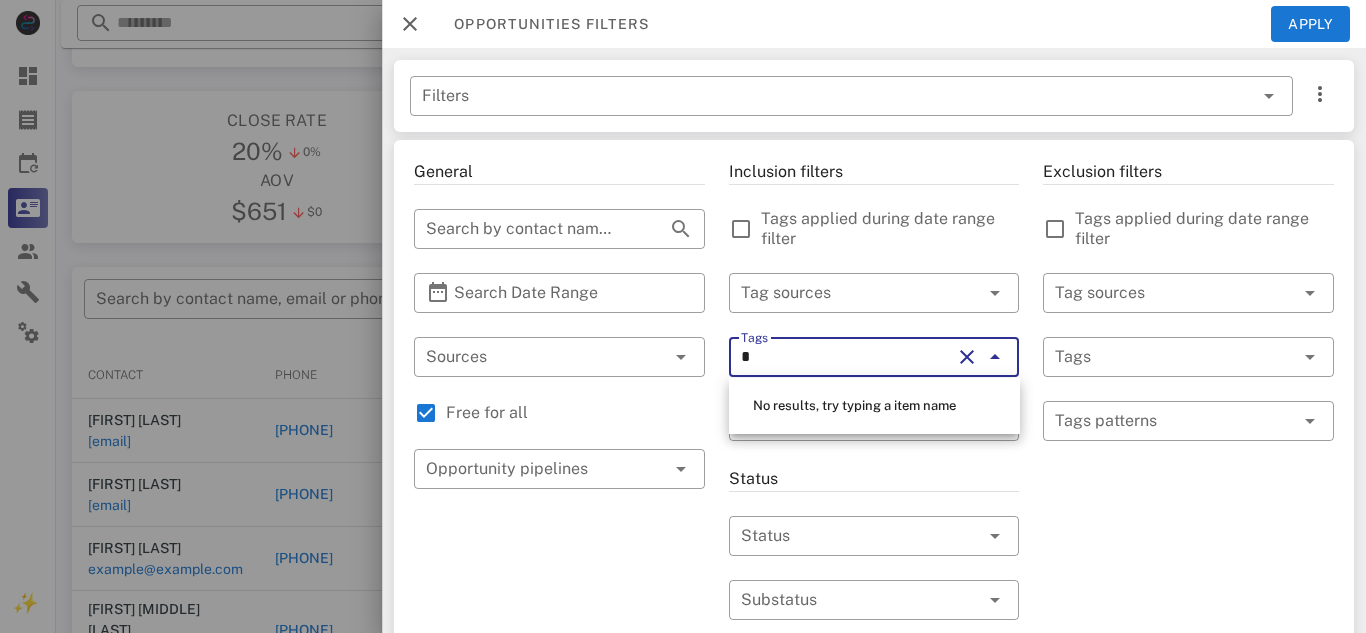 type on "**" 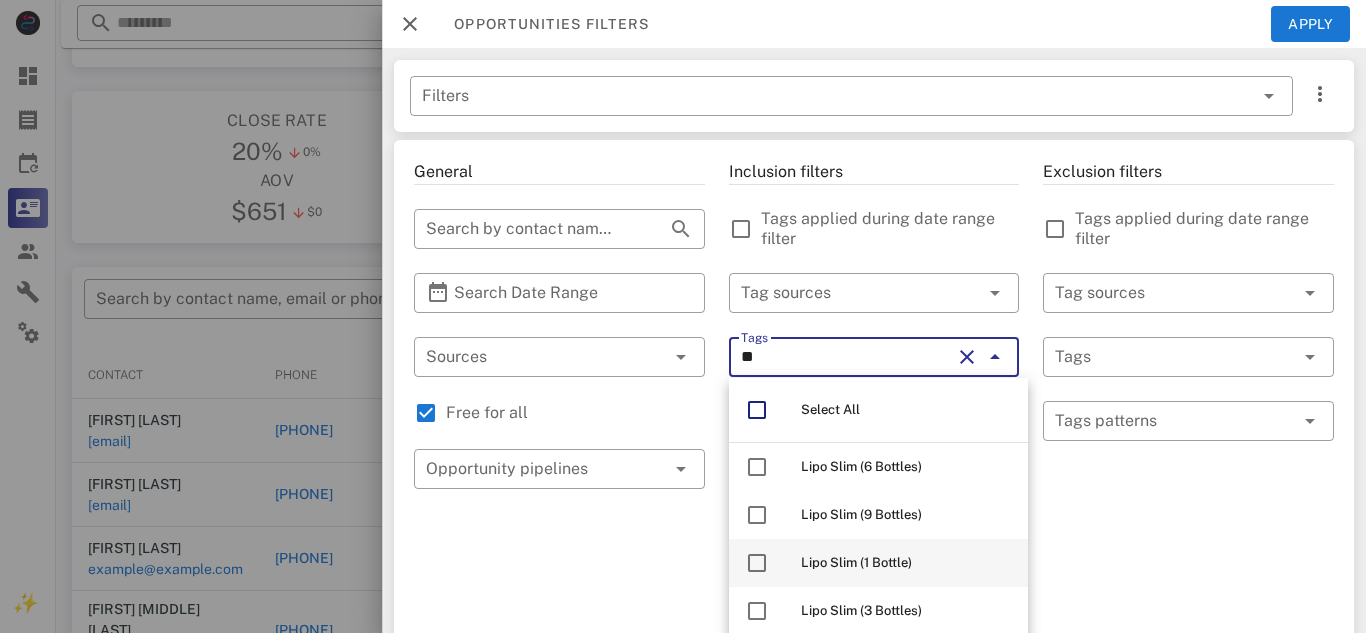 click on "Lipo Slim (1 Bottle)" at bounding box center [856, 562] 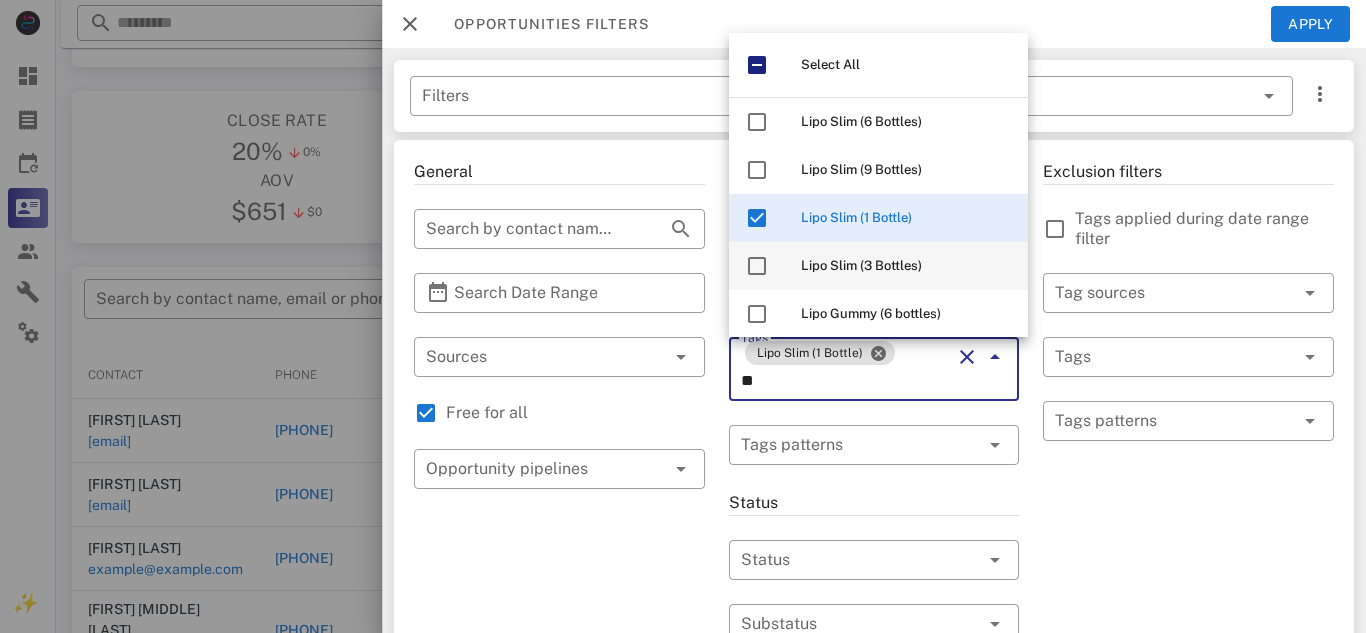 click on "Lipo Slim (3 Bottles)" at bounding box center [906, 266] 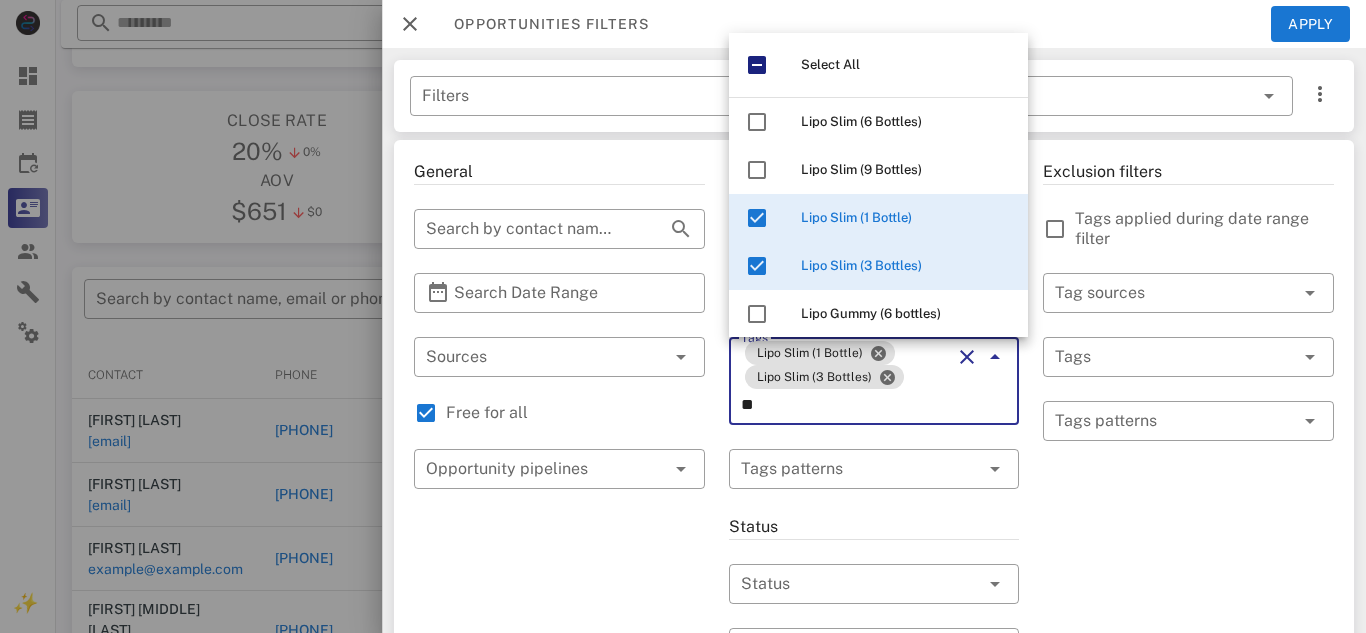 click at bounding box center [1188, 452] 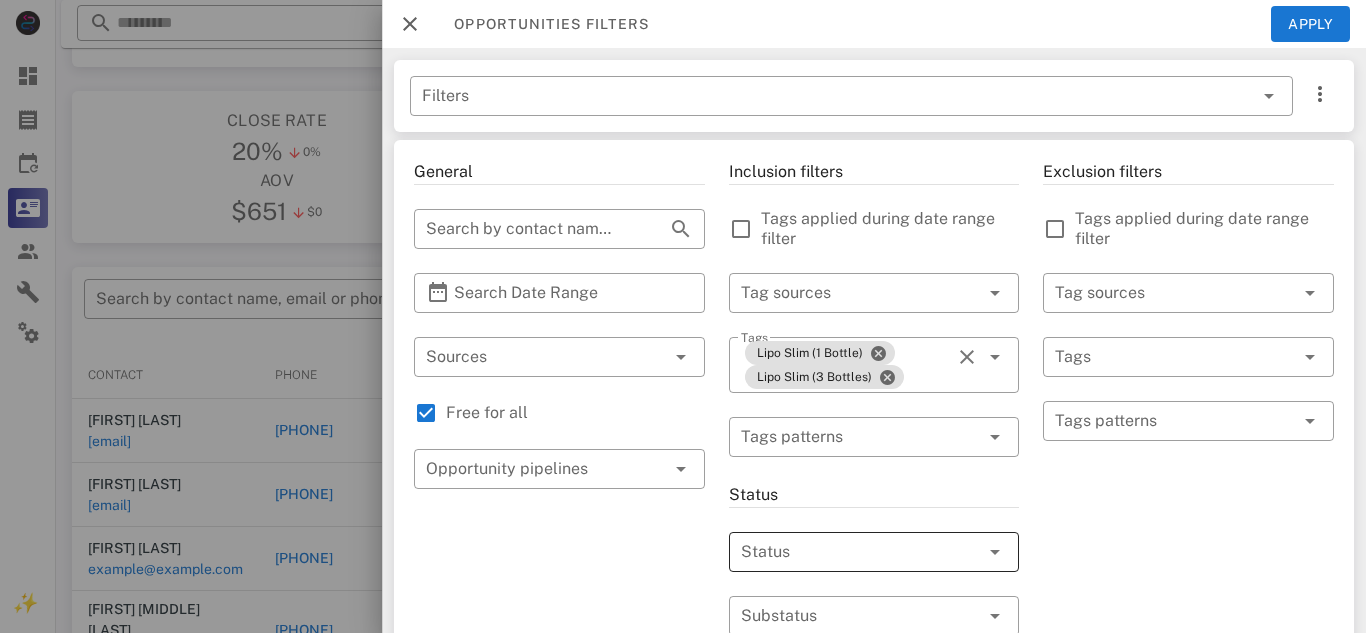 click at bounding box center [846, 552] 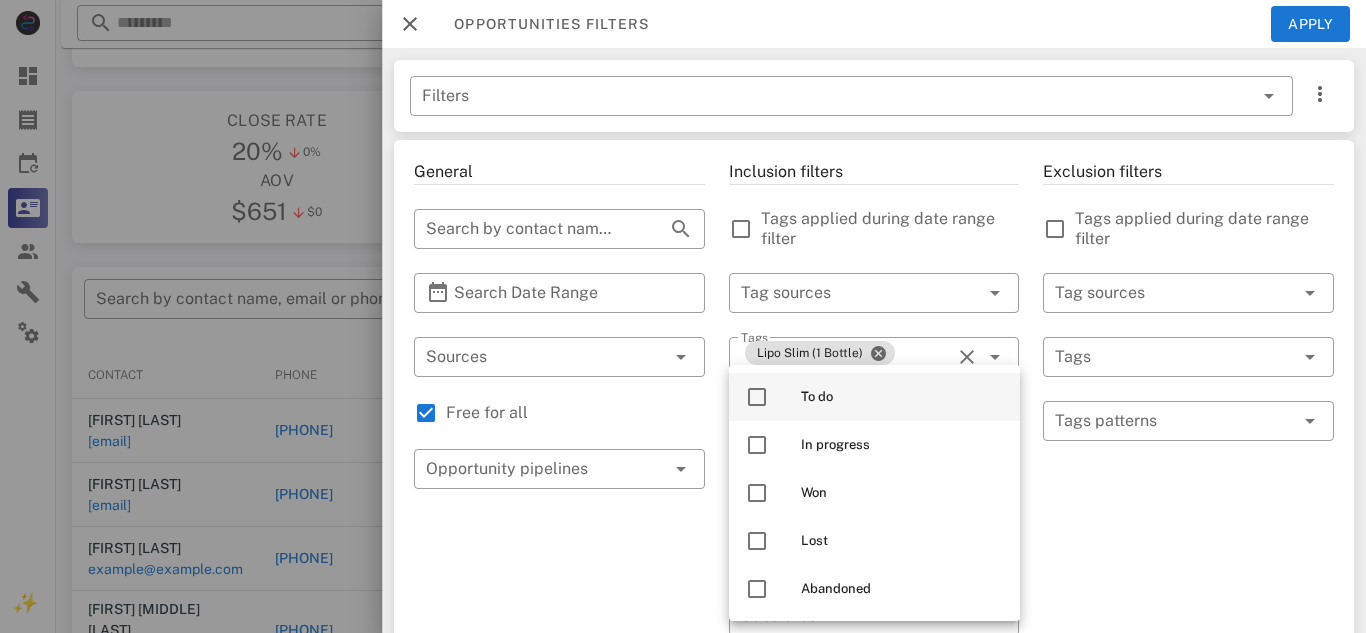 click on "To do" at bounding box center (902, 397) 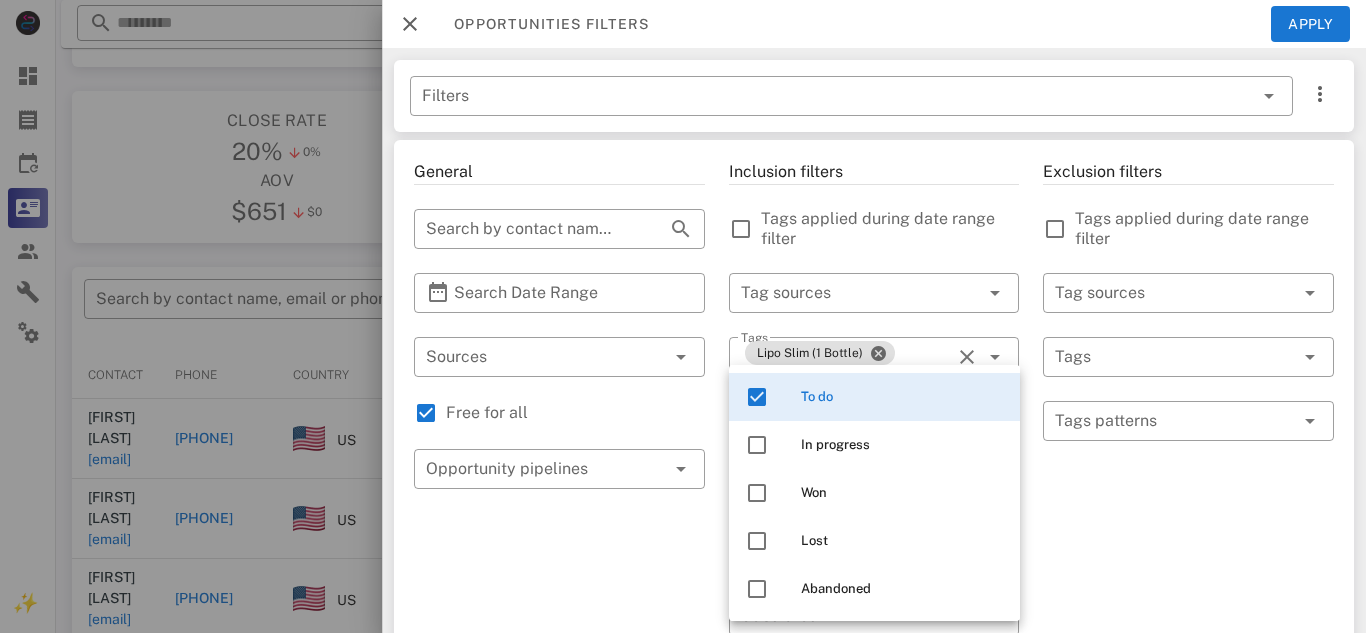 scroll, scrollTop: 177, scrollLeft: 0, axis: vertical 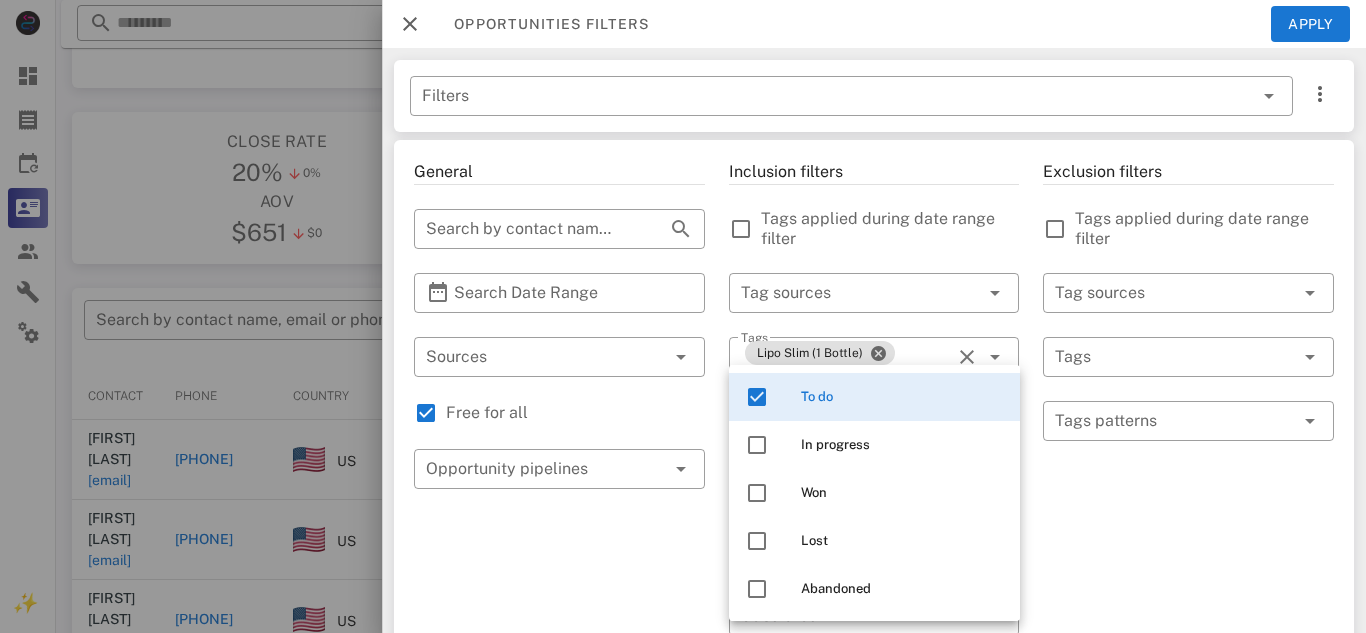 click on "General ​ Search by contact name, email or phone ​ Search Date Range ​ Sources Free for all ​ Opportunity pipelines" at bounding box center [559, 725] 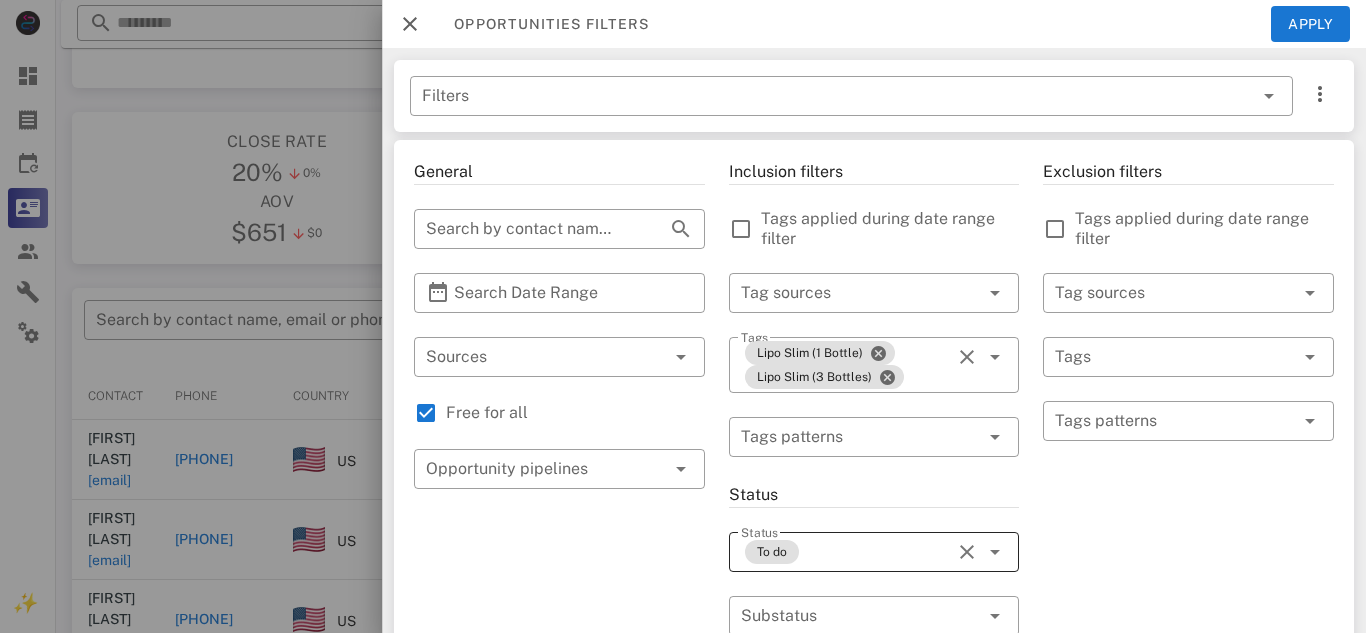 click at bounding box center [967, 552] 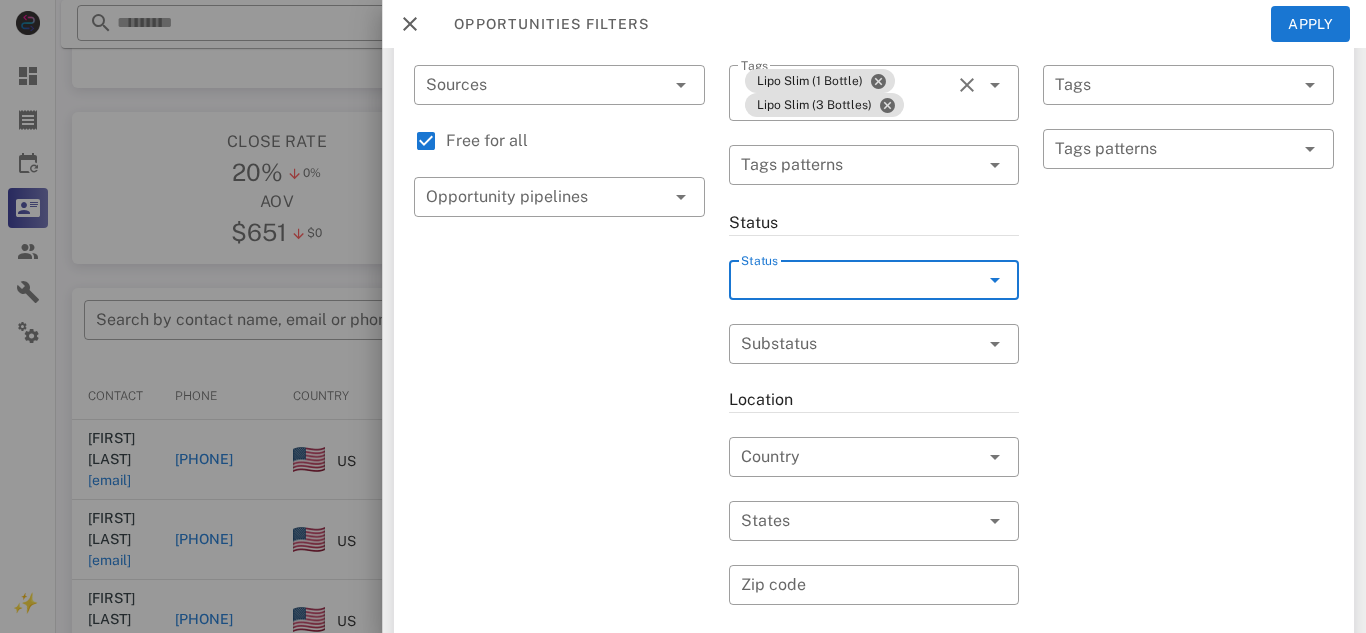 scroll, scrollTop: 283, scrollLeft: 0, axis: vertical 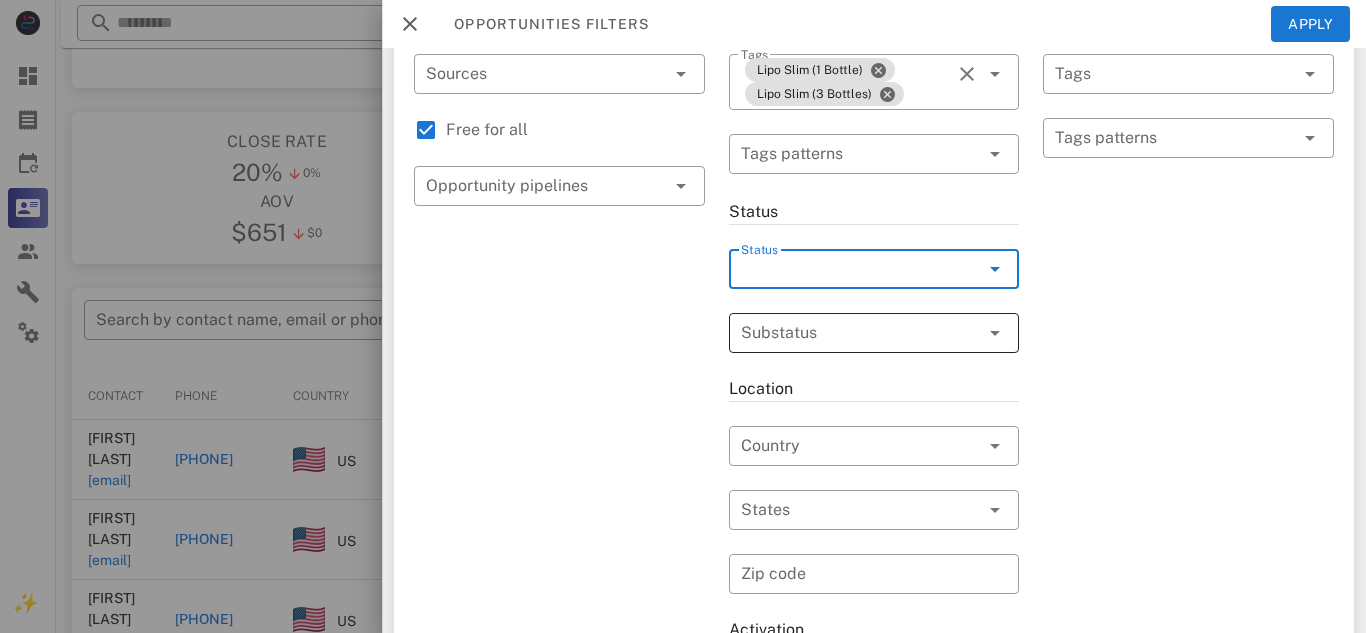 click at bounding box center [995, 333] 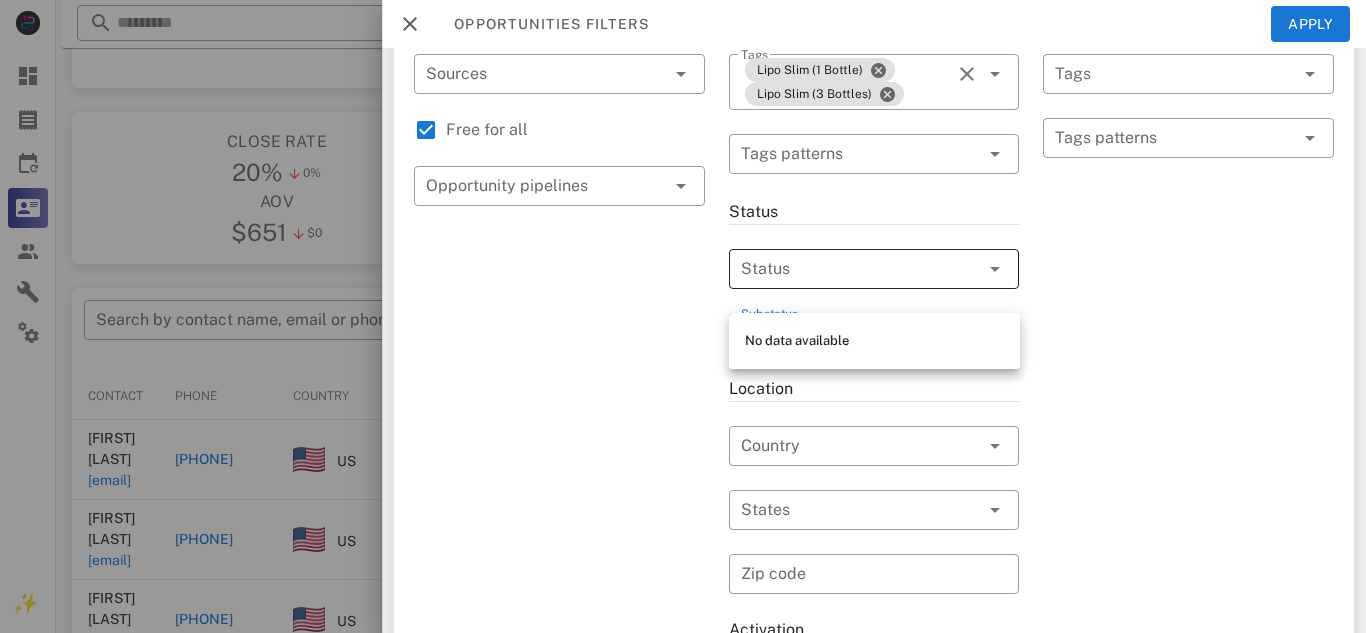click at bounding box center [846, 269] 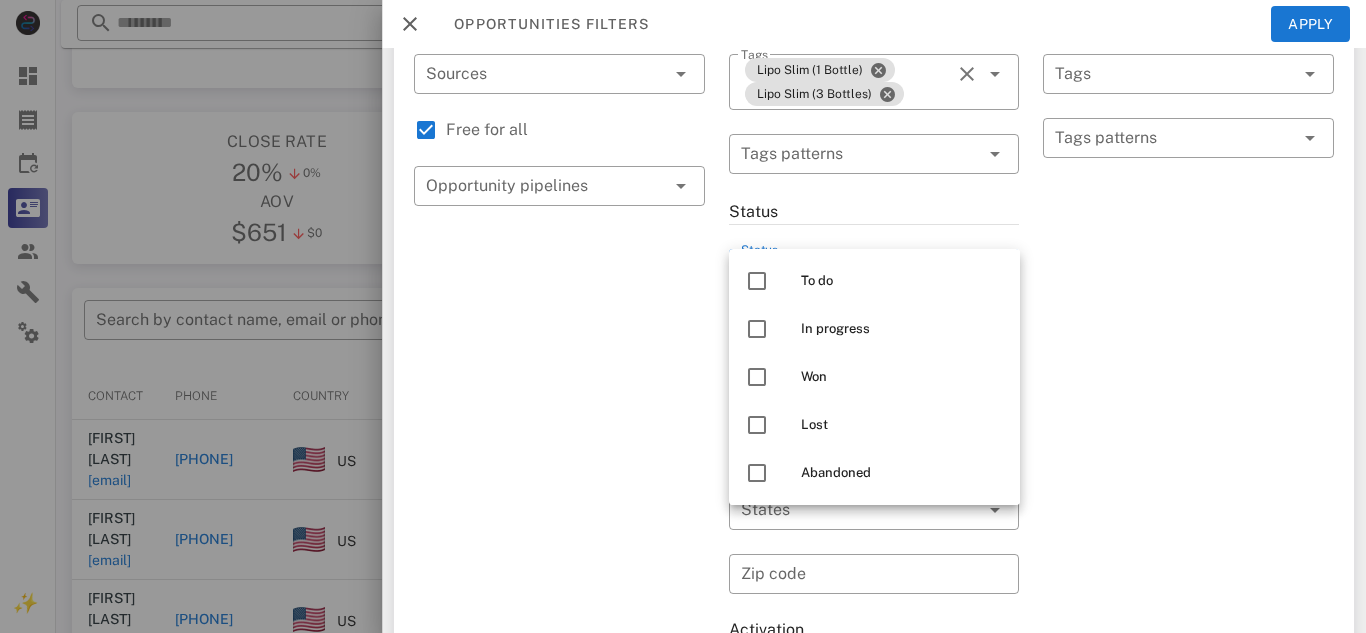 click on "To do" at bounding box center (874, 281) 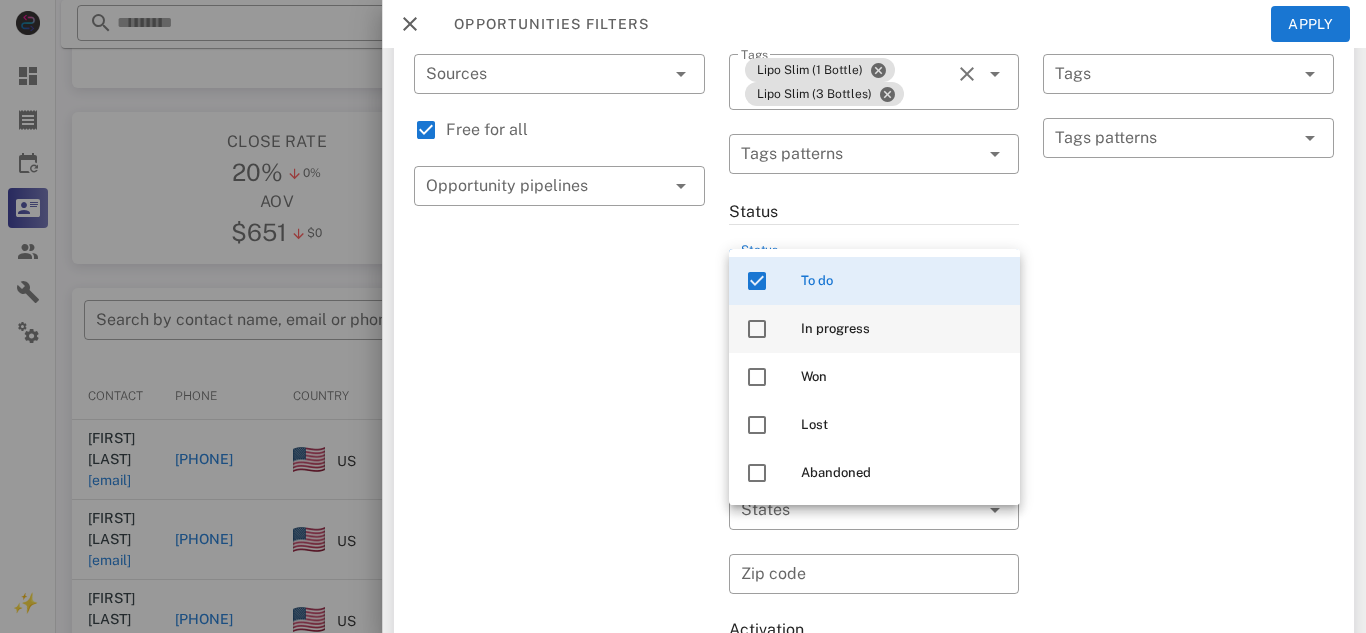 click on "In progress" at bounding box center [902, 329] 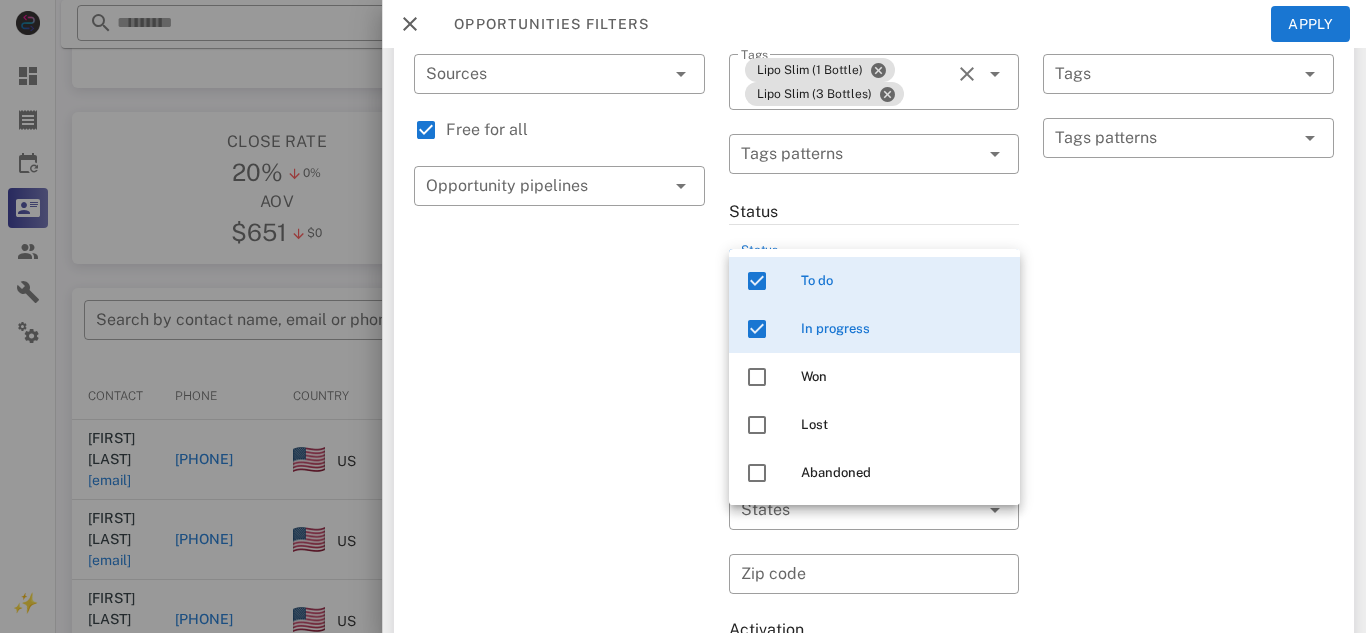 click on "Exclusion filters Tags applied during date range filter ​ Tag sources ​ Tags ​ Tags patterns" at bounding box center [1188, 442] 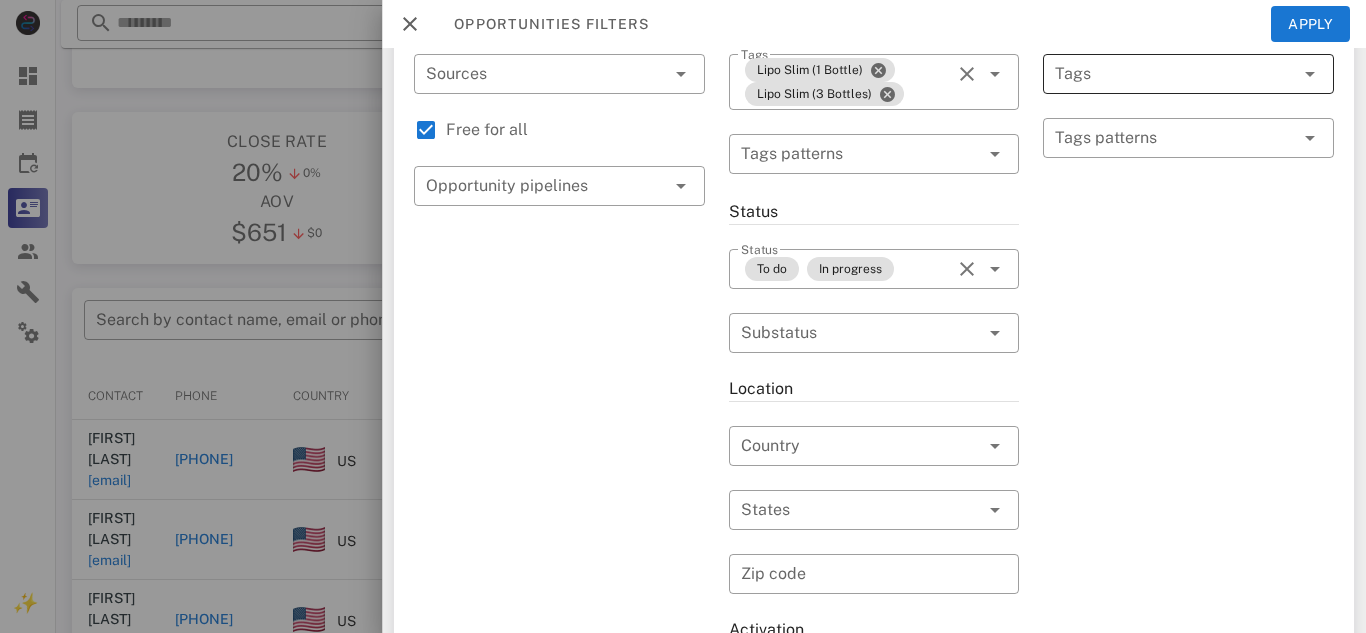 click at bounding box center (1160, 74) 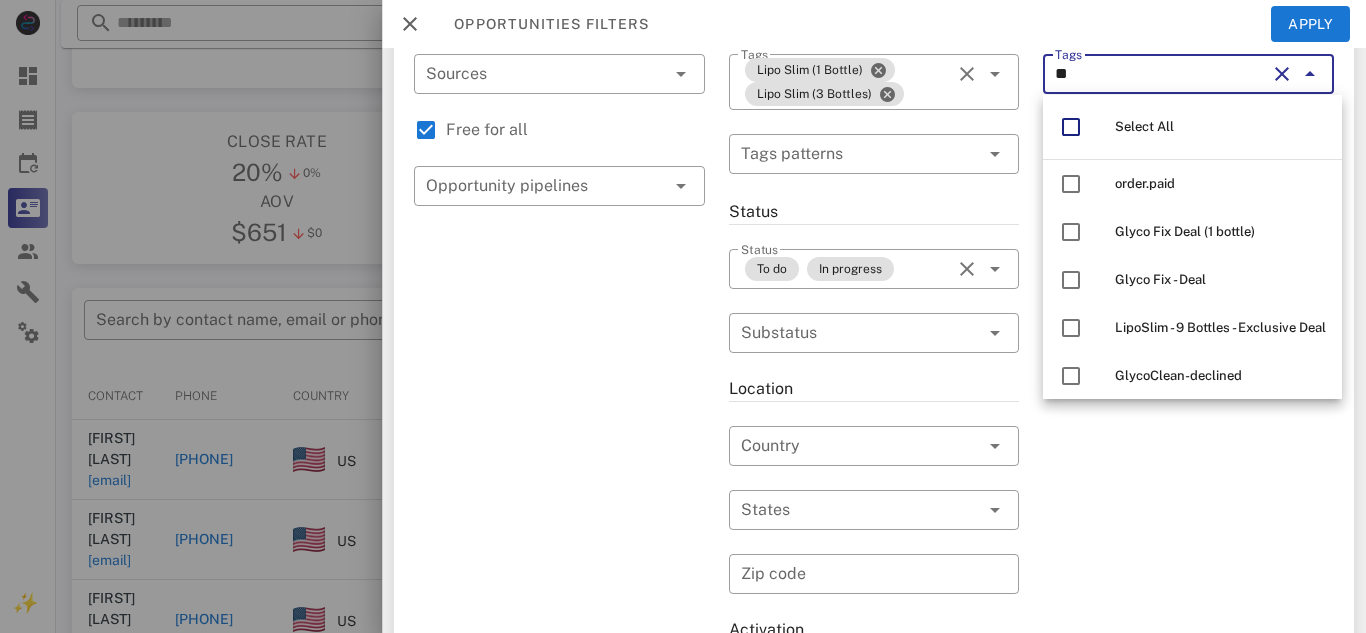 type on "*" 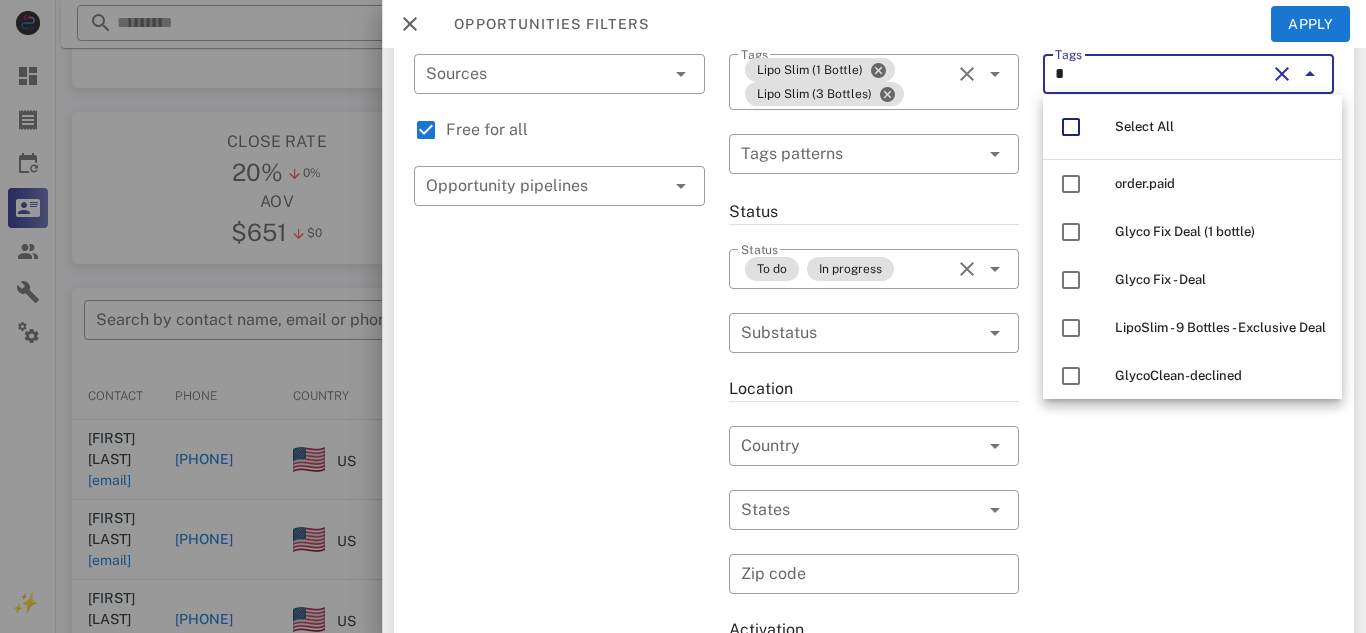 type 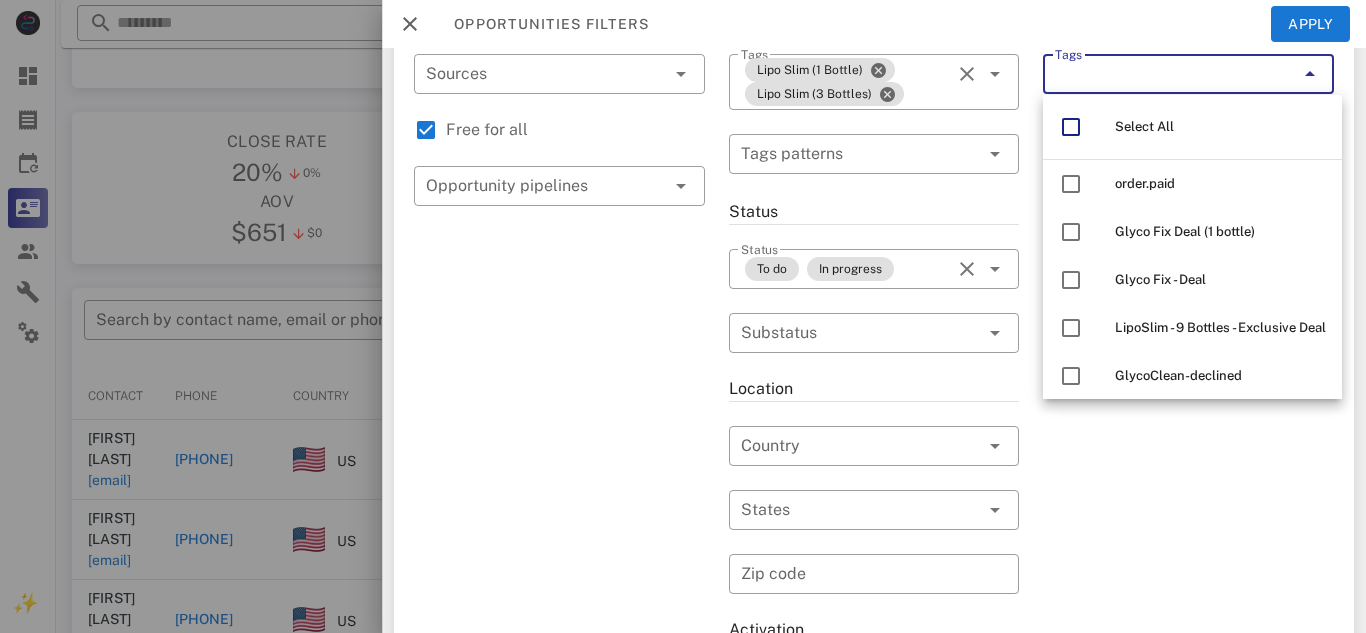 click on "Opportunities filters Apply" at bounding box center (874, 24) 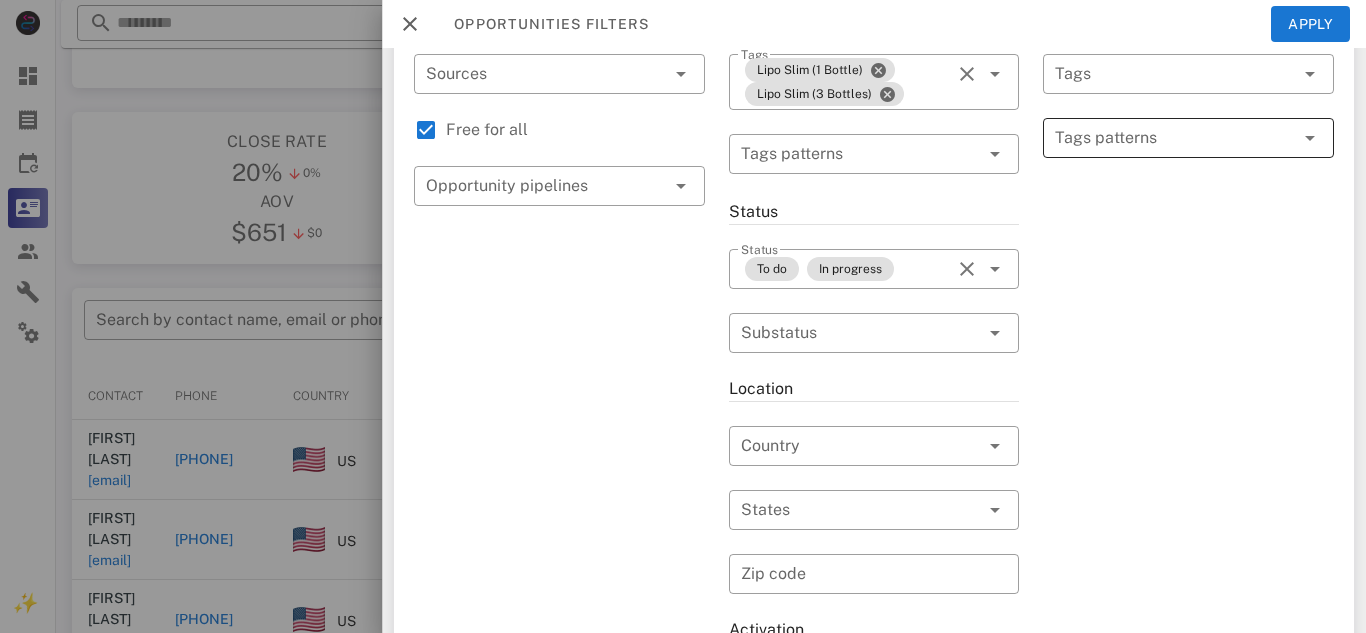 click at bounding box center (1310, 138) 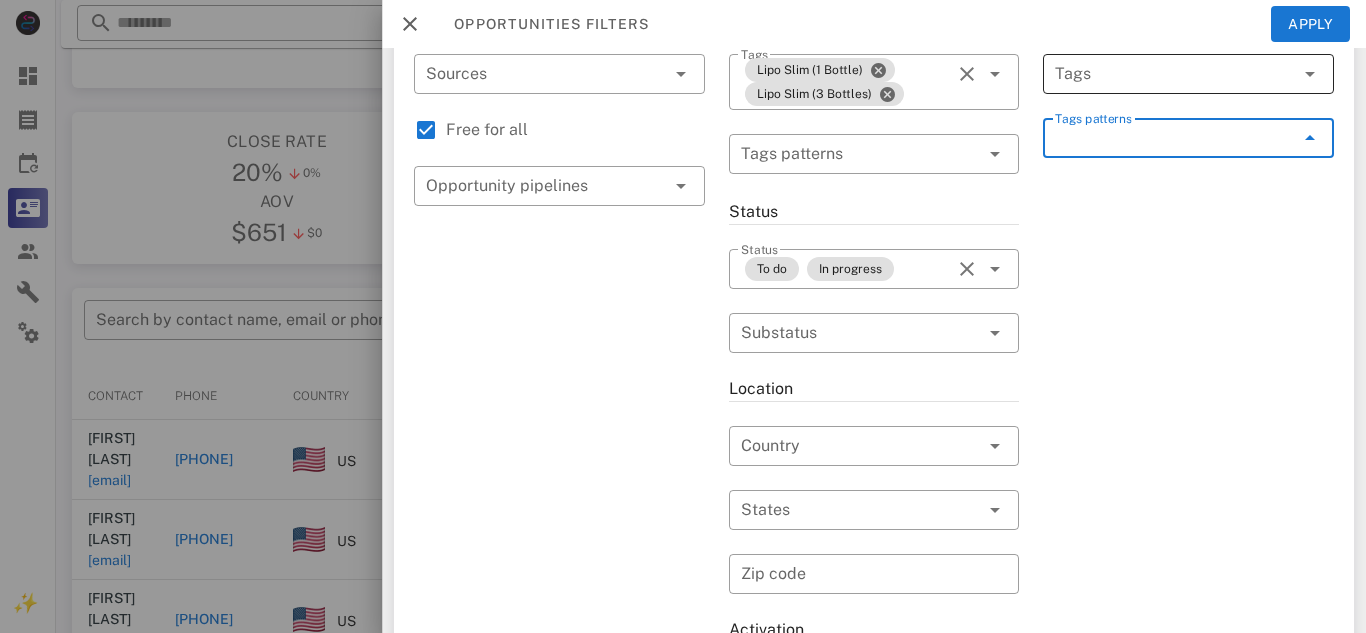 click at bounding box center [1160, 74] 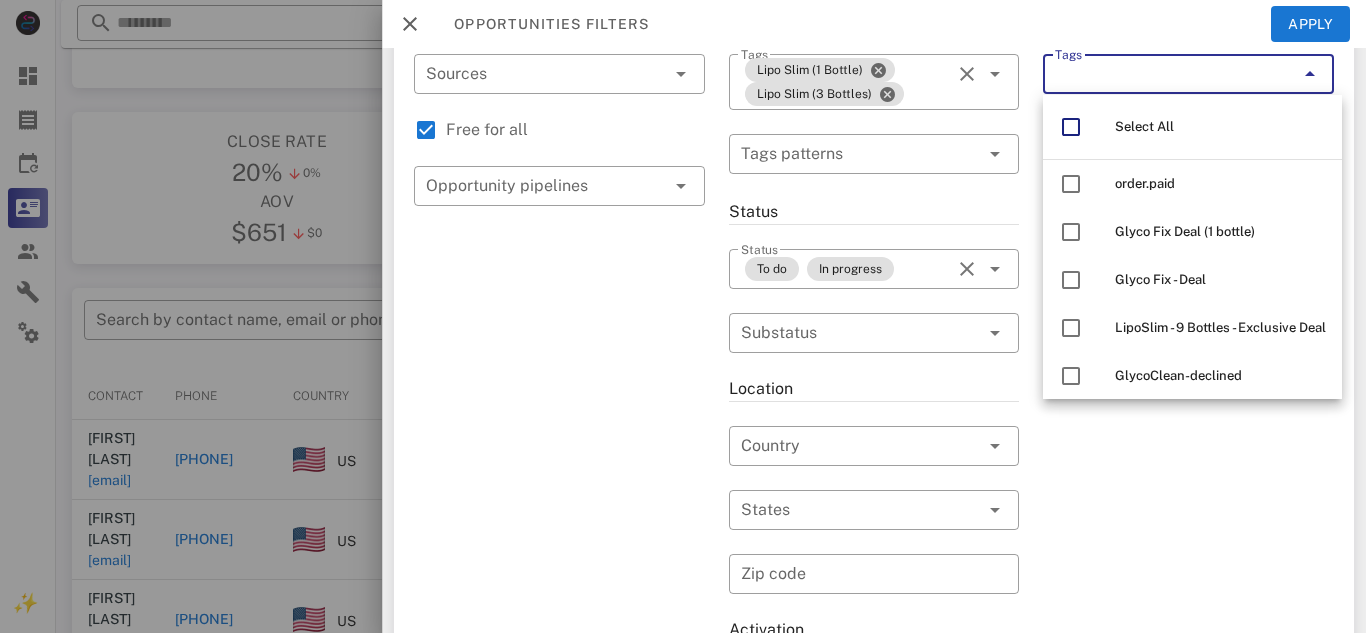 click on "Exclusion filters Tags applied during date range filter ​ Tag sources ​ Tags ​ Tags patterns" at bounding box center [1188, 442] 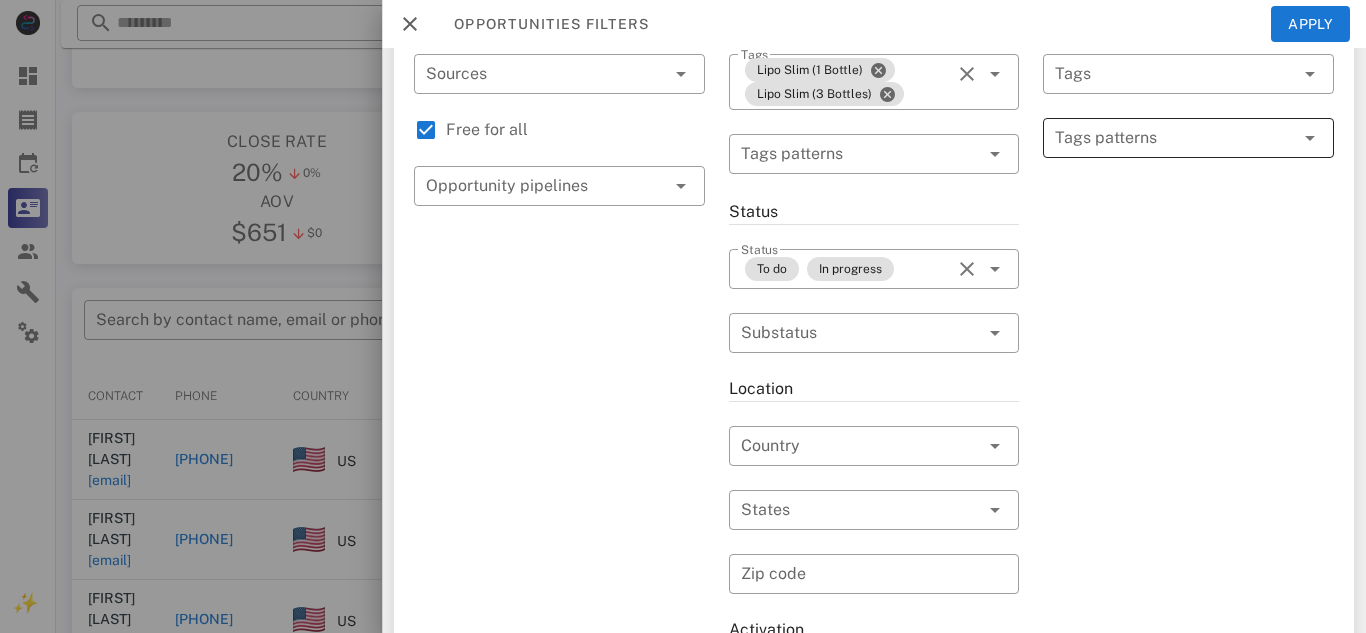 click at bounding box center [1174, 138] 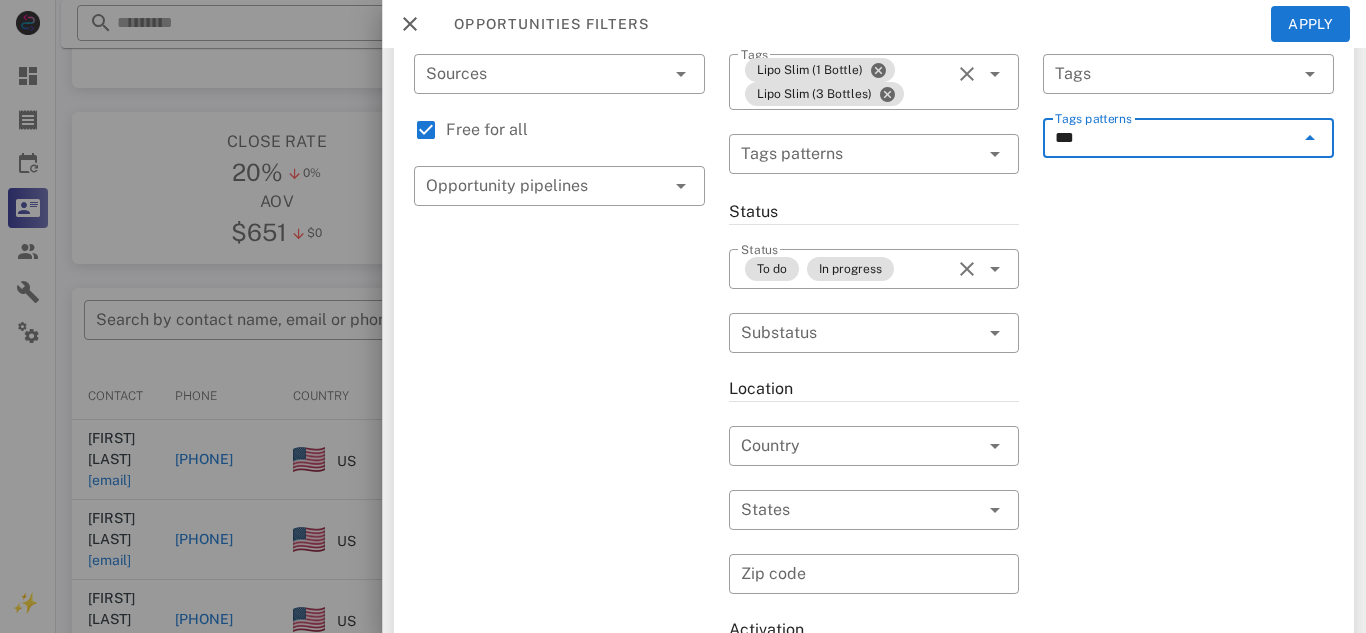 click on "***" at bounding box center [1174, 138] 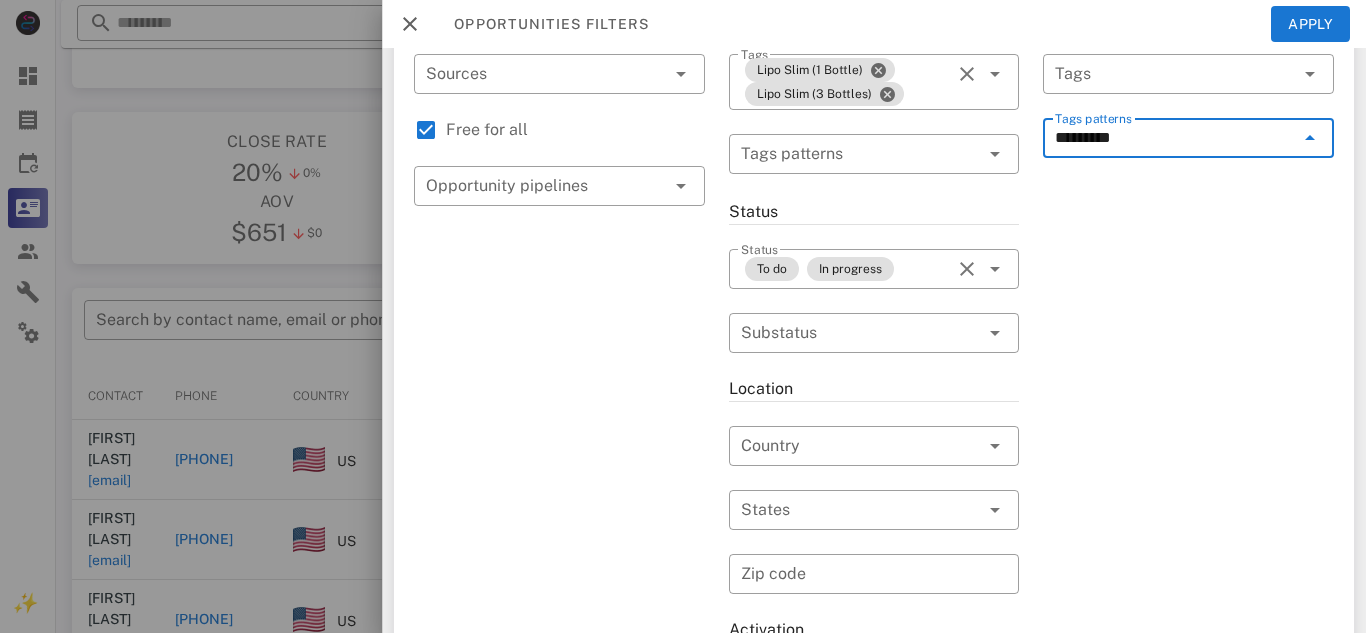 type on "*********" 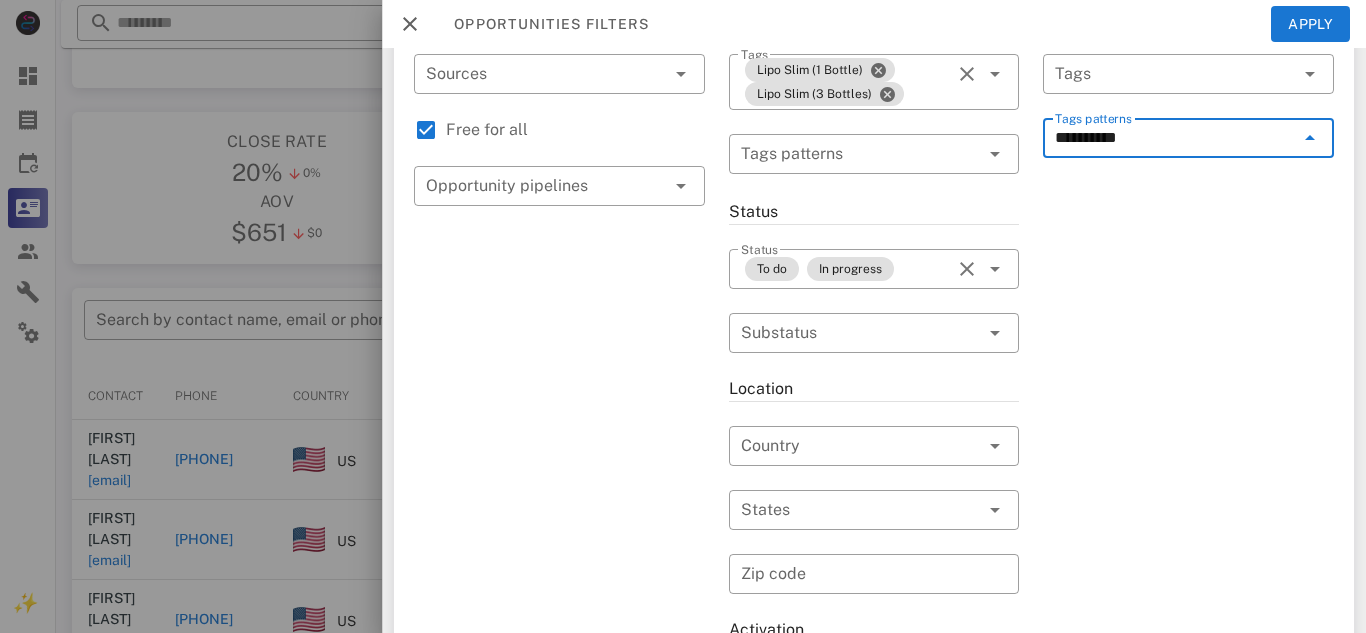 type 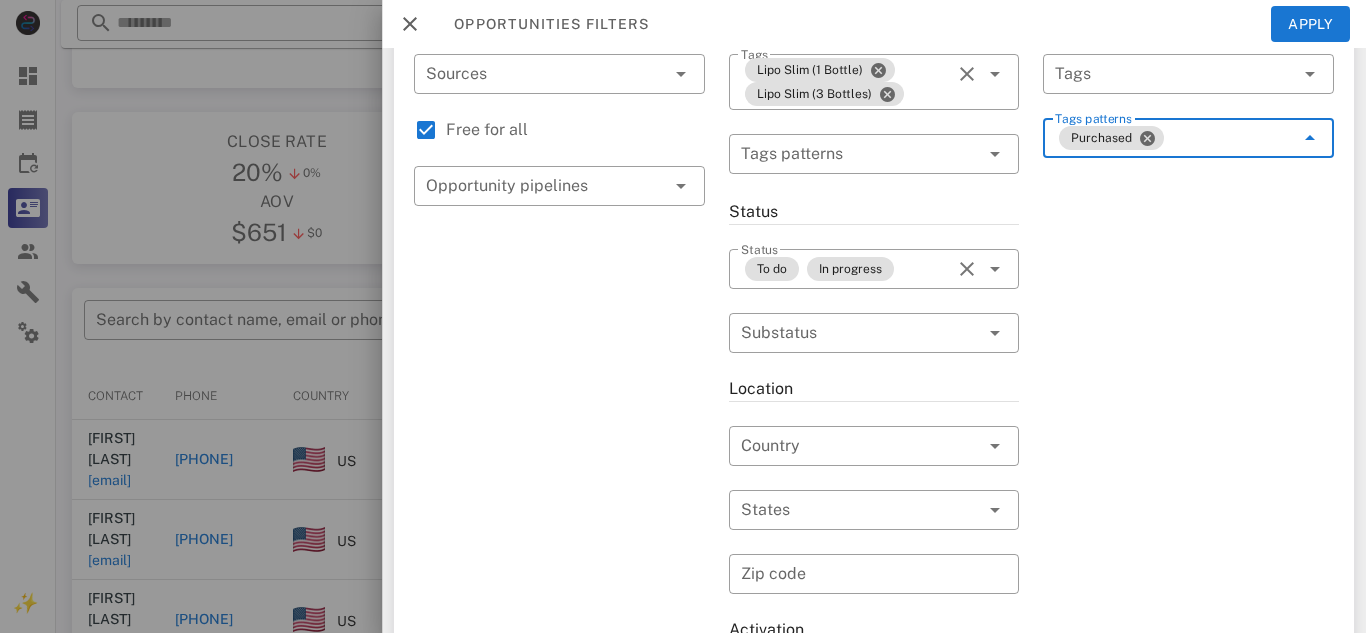 type on "*" 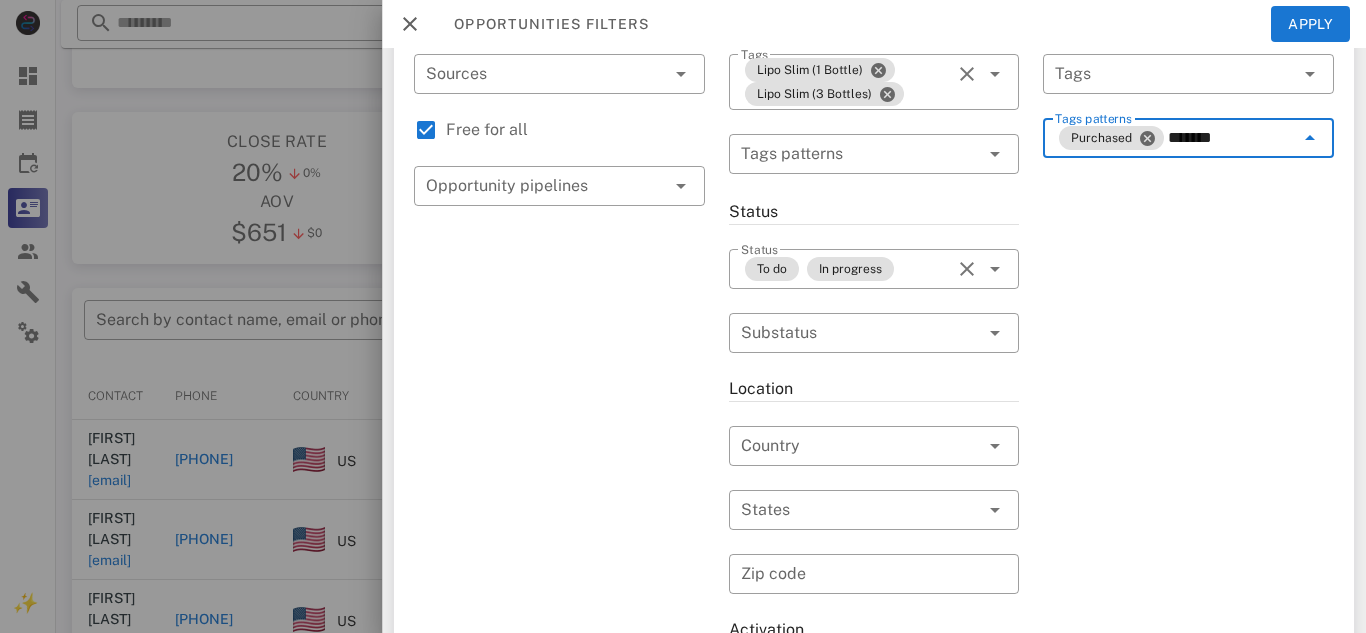type on "********" 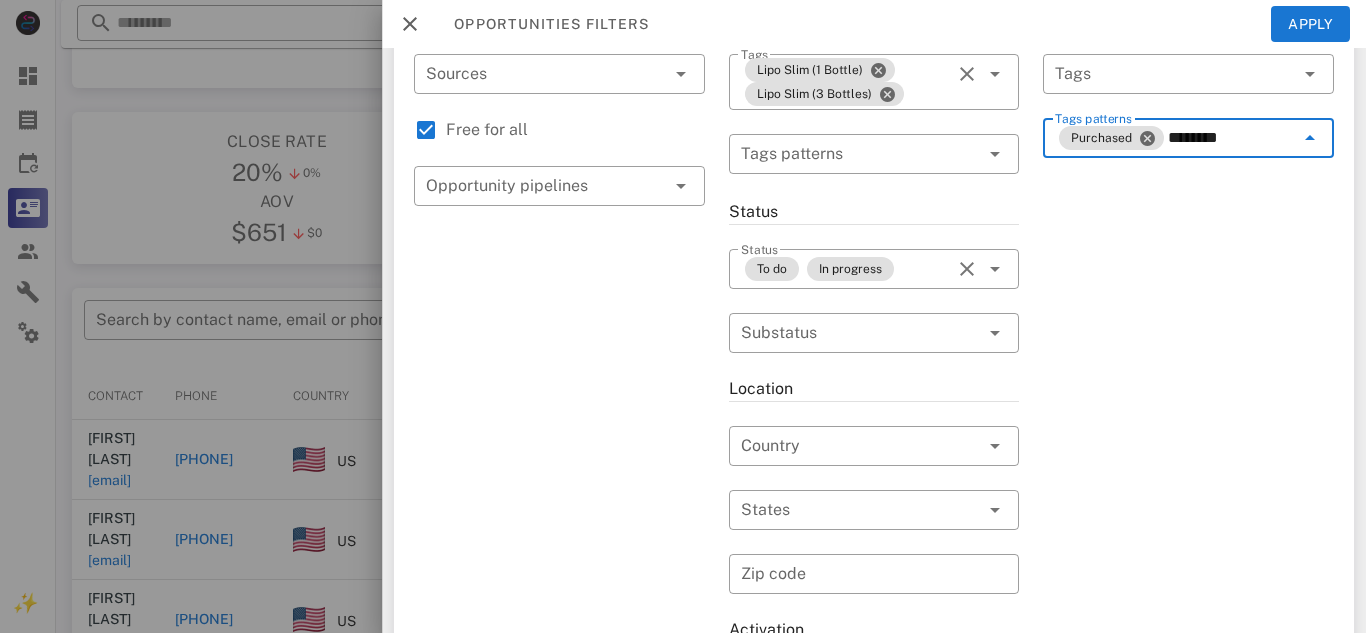 type 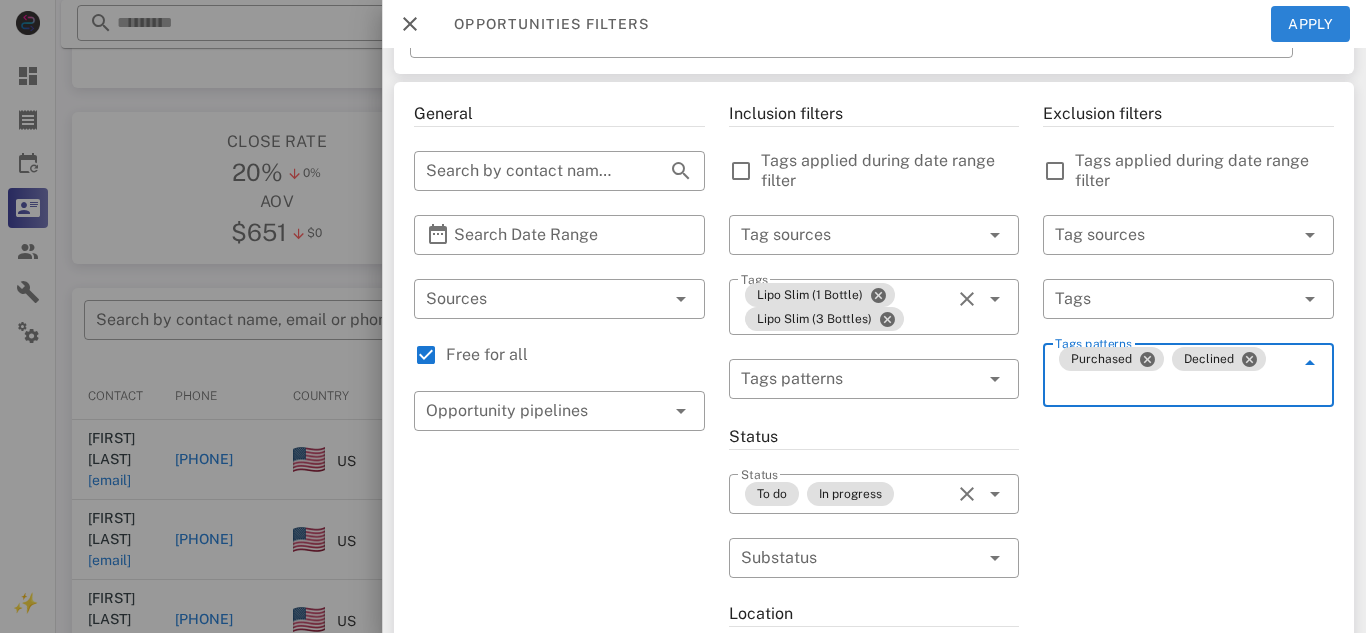 scroll, scrollTop: 0, scrollLeft: 0, axis: both 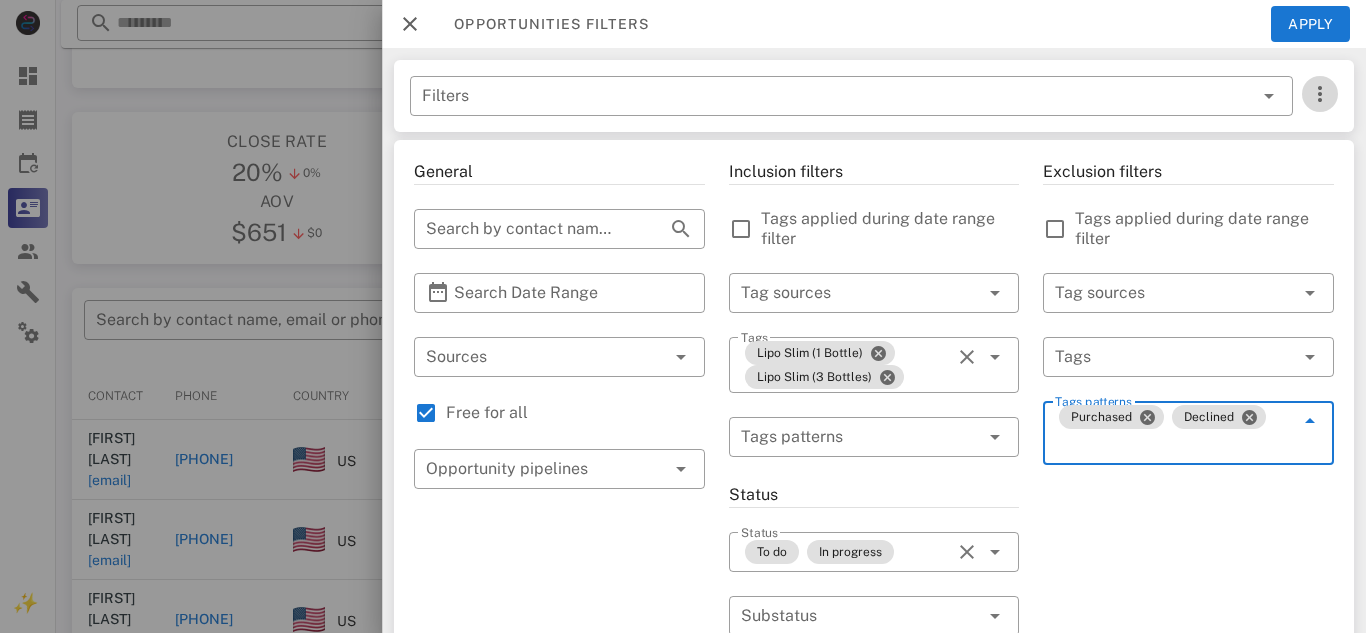 click at bounding box center [1320, 94] 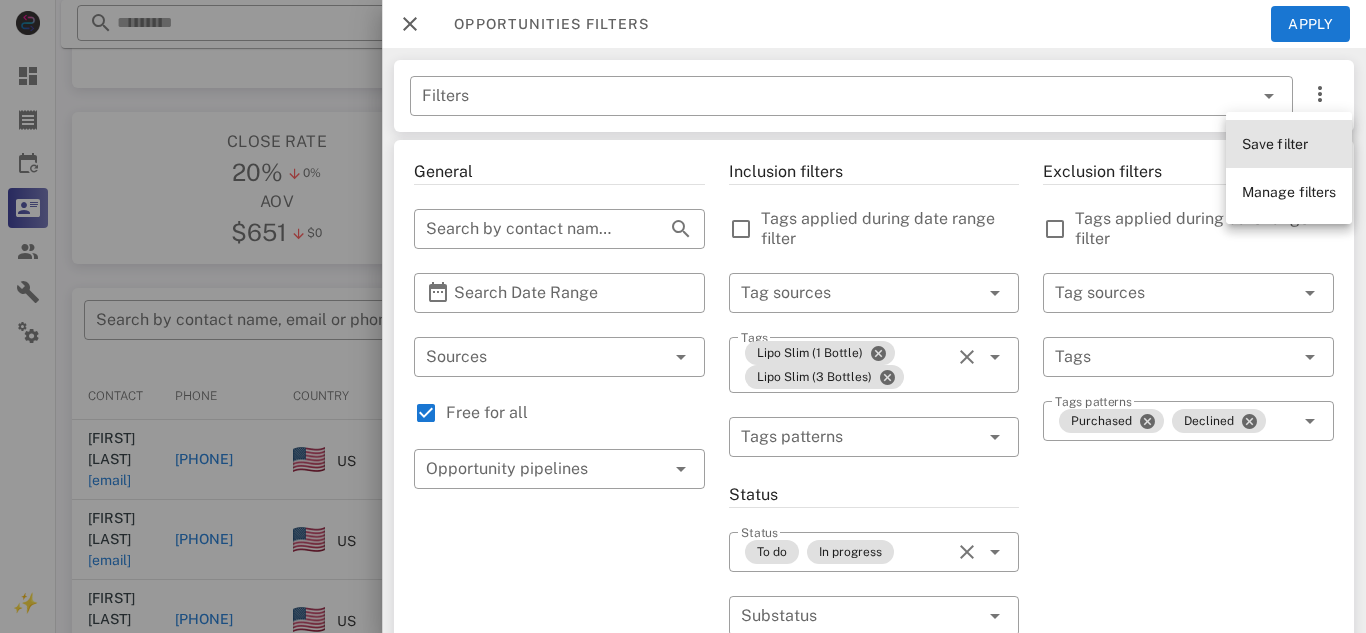 click on "Save filter" at bounding box center [1275, 144] 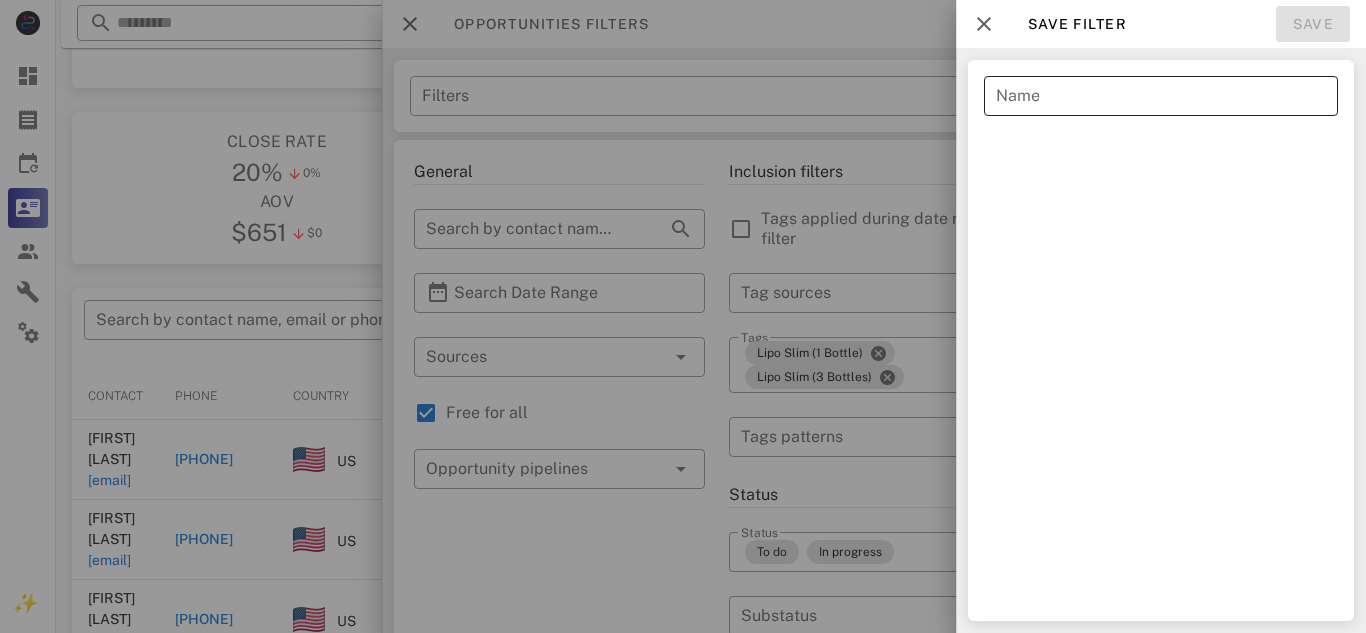 click on "Name" at bounding box center [1161, 96] 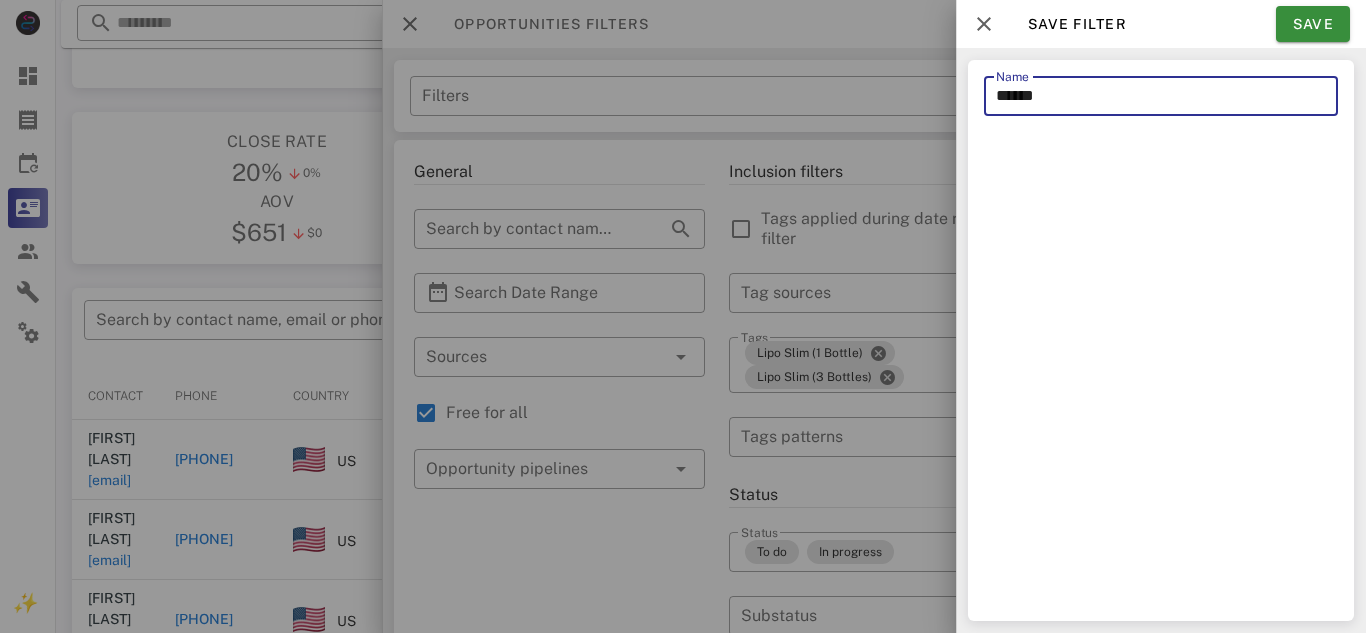 type on "*******" 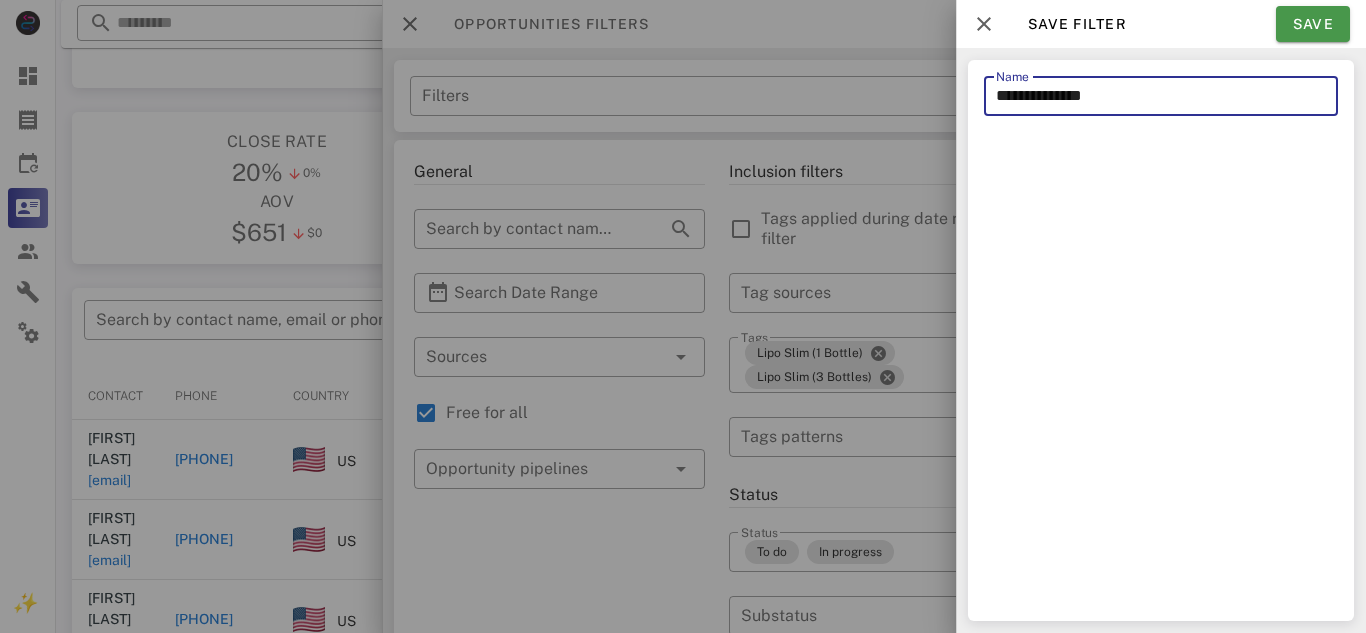 type on "**********" 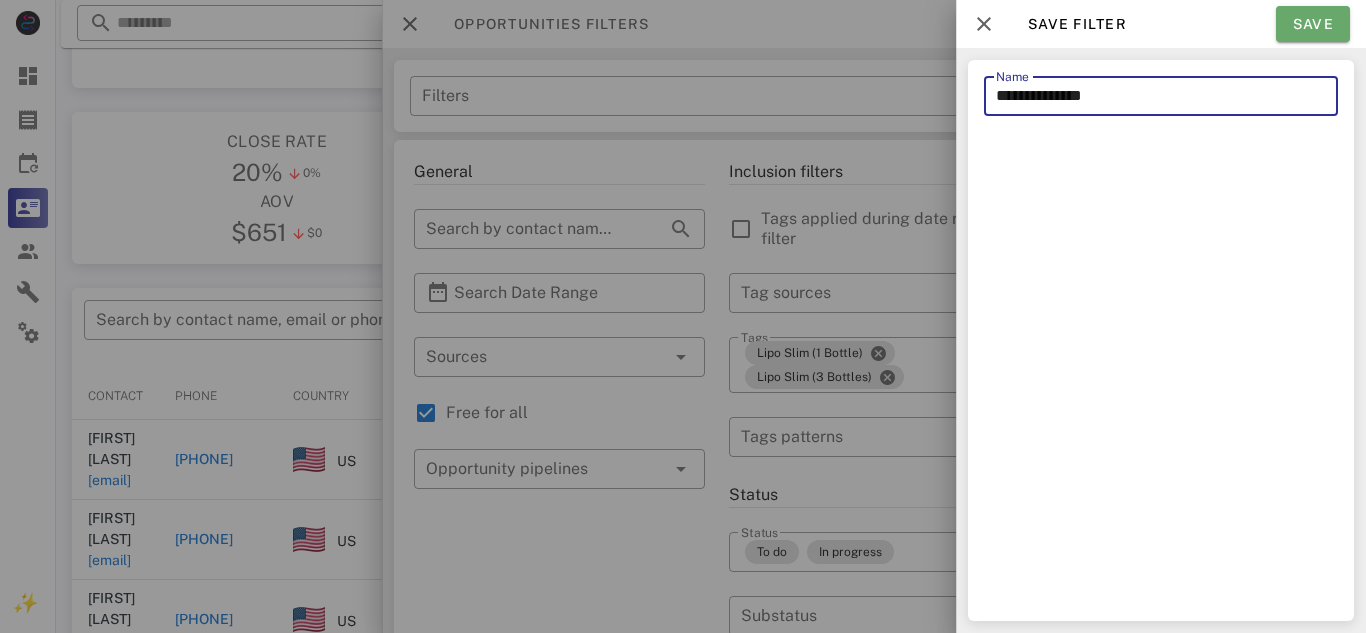 click on "Save" at bounding box center [1313, 24] 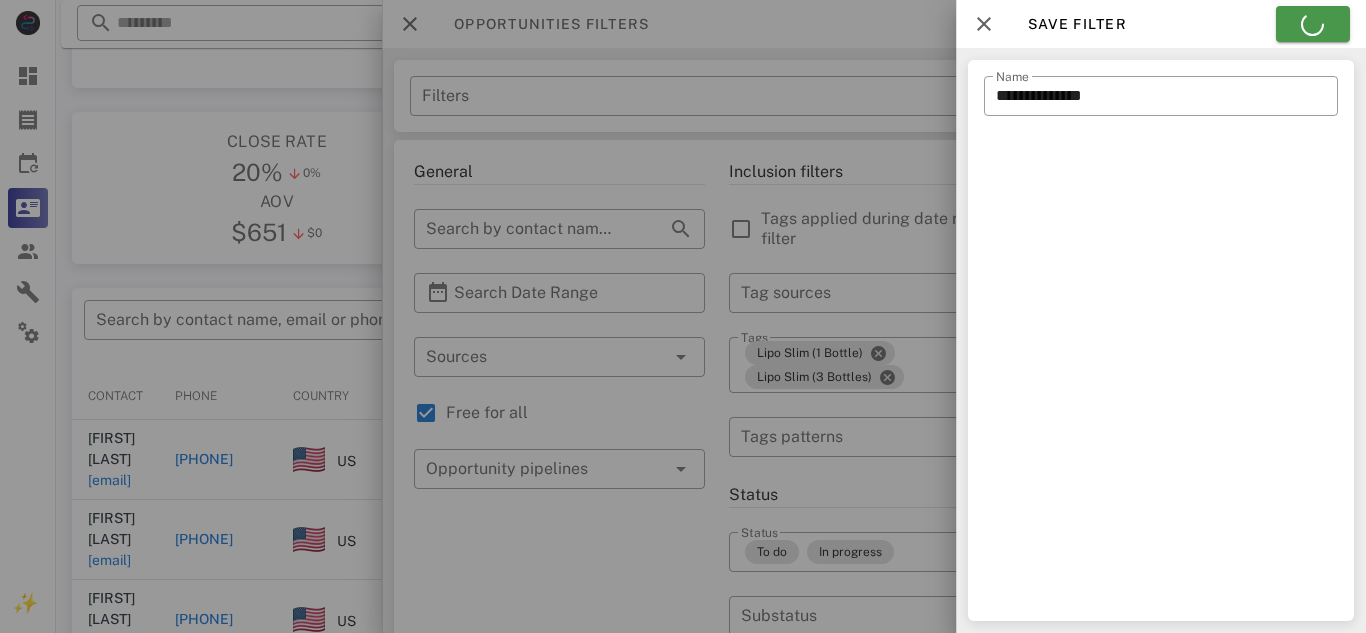 type on "**********" 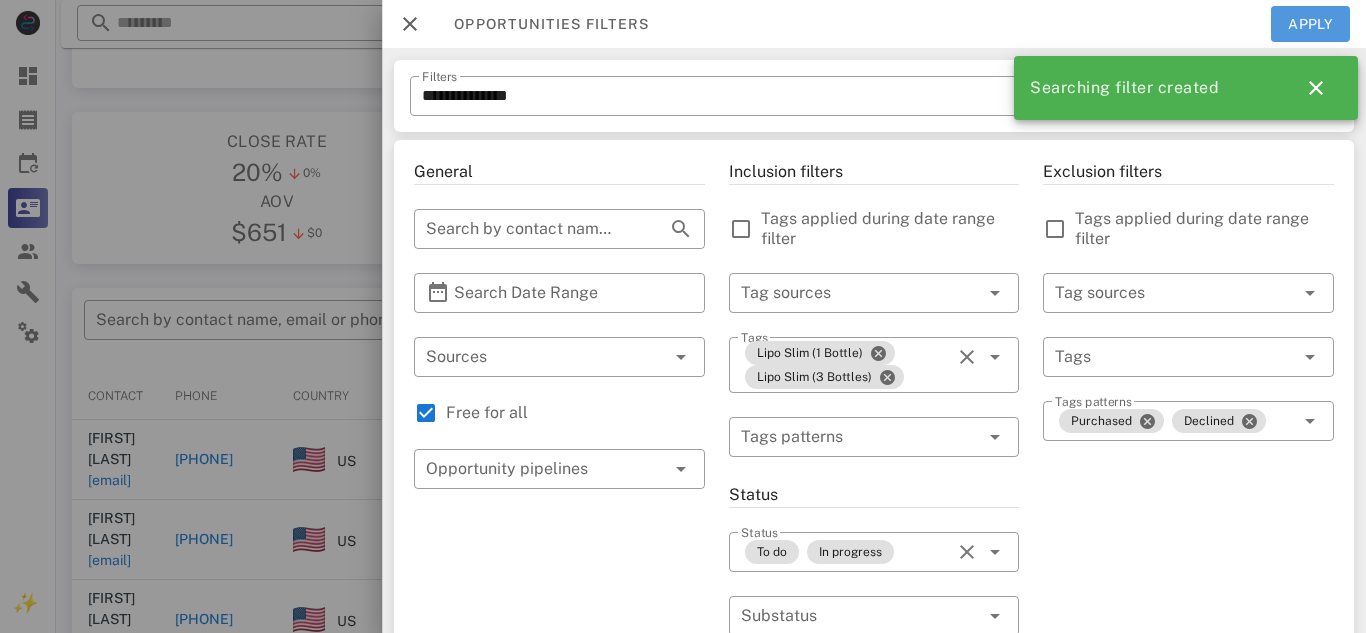 click on "Apply" at bounding box center [1311, 24] 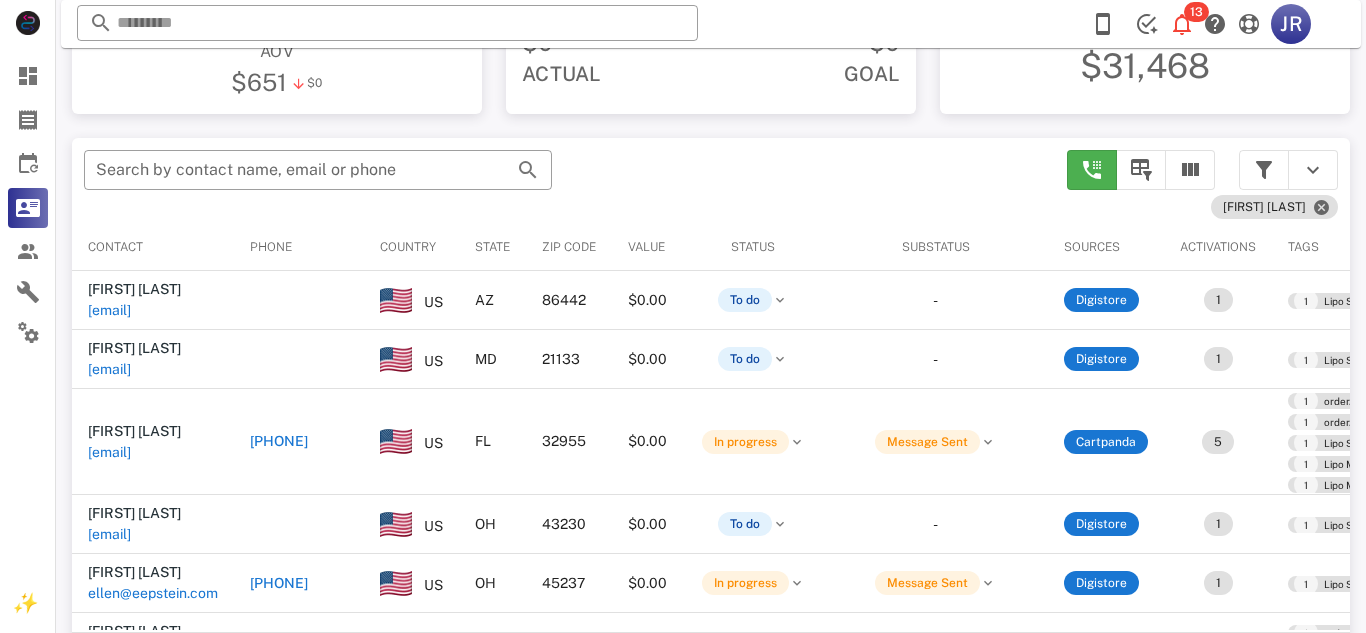 scroll, scrollTop: 380, scrollLeft: 0, axis: vertical 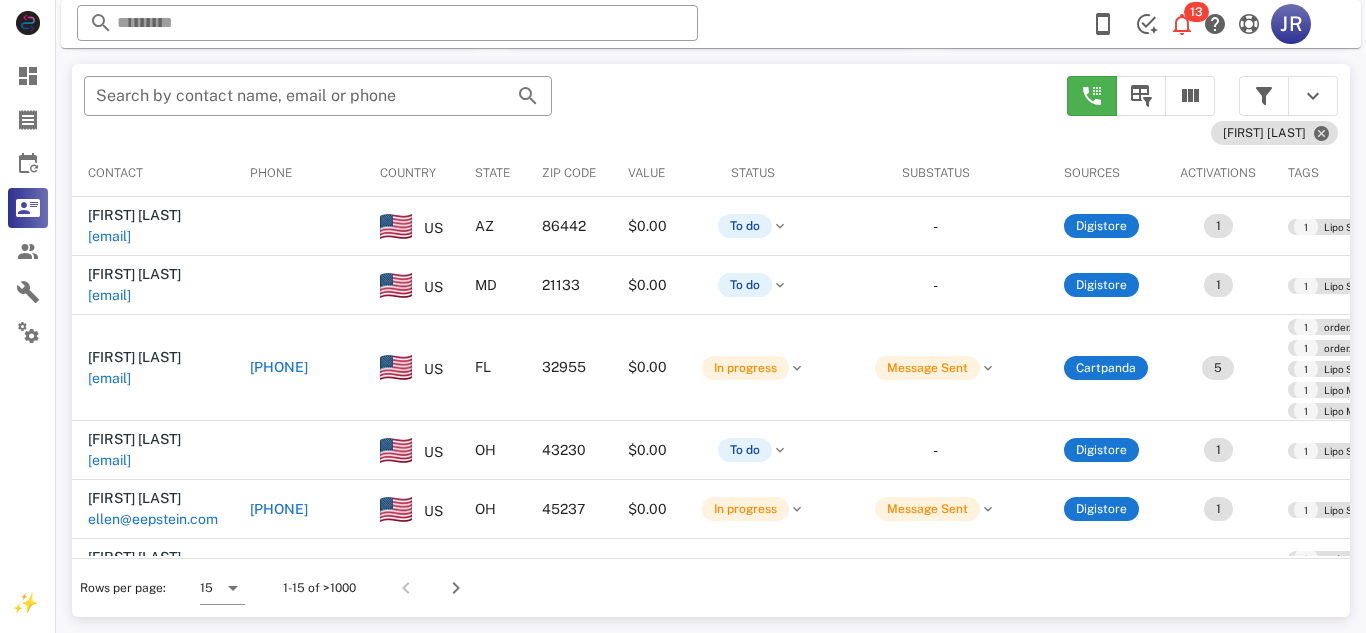 click on "Rows per page: 15  1-15 of >1000" at bounding box center (711, 587) 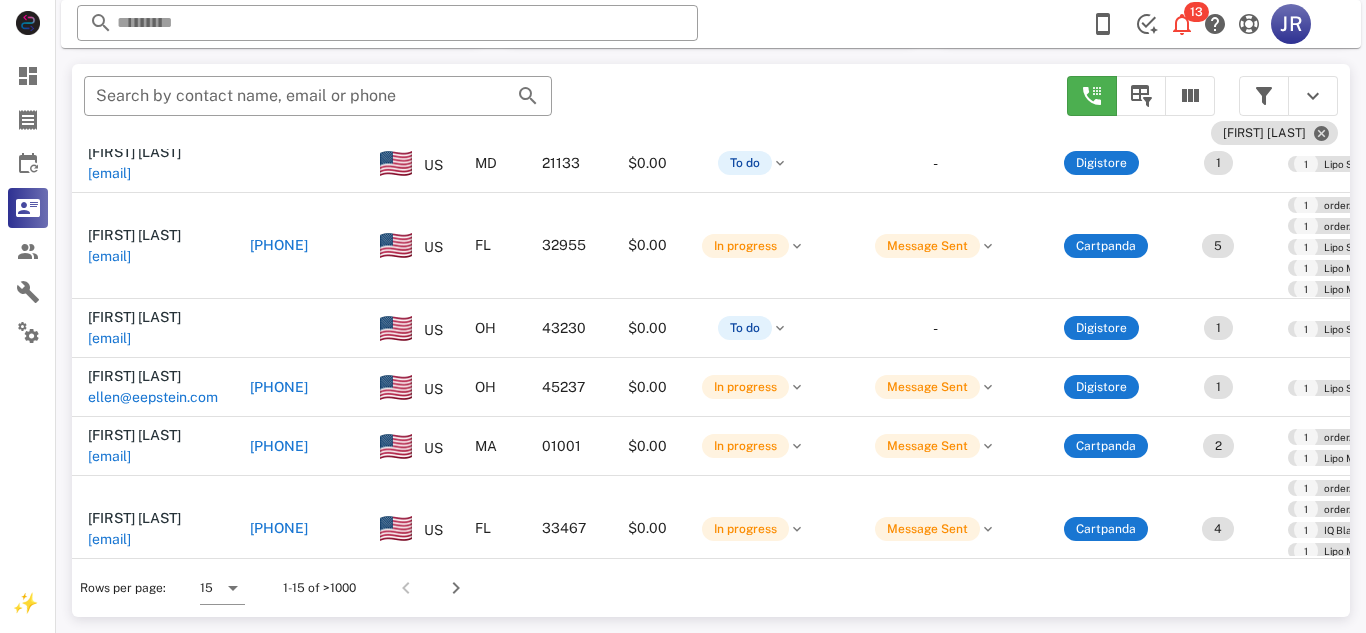 scroll, scrollTop: 126, scrollLeft: 0, axis: vertical 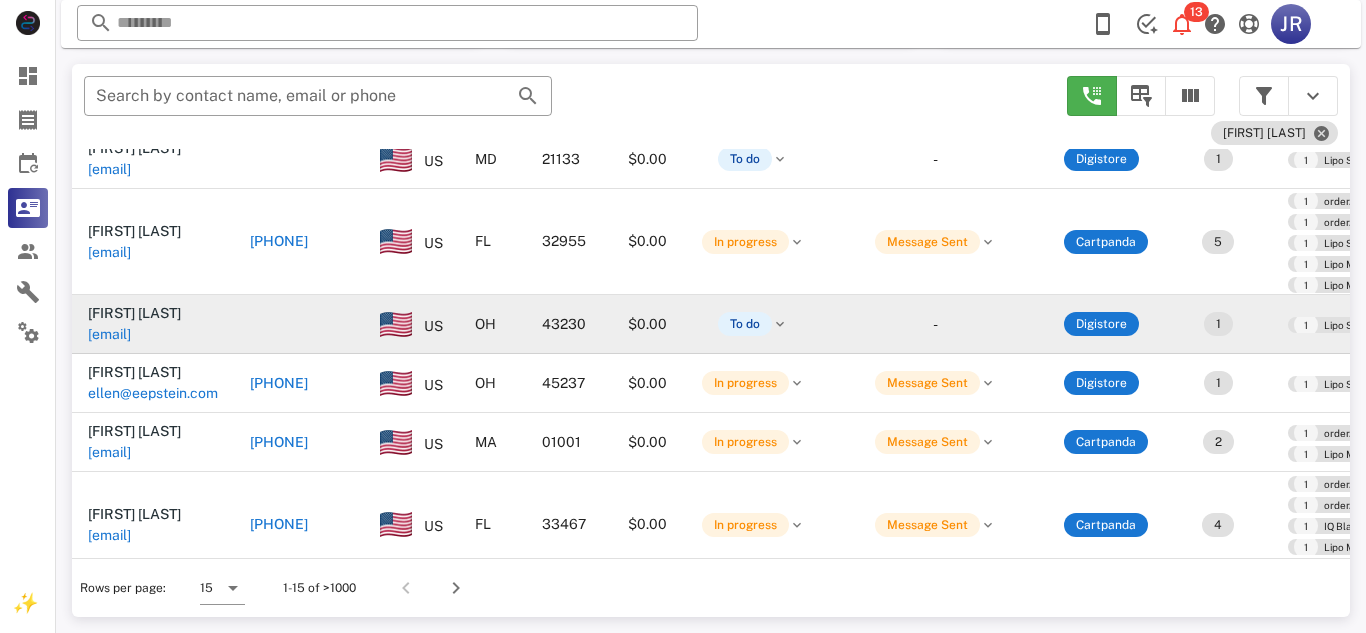 click on "[EMAIL]" at bounding box center (109, 334) 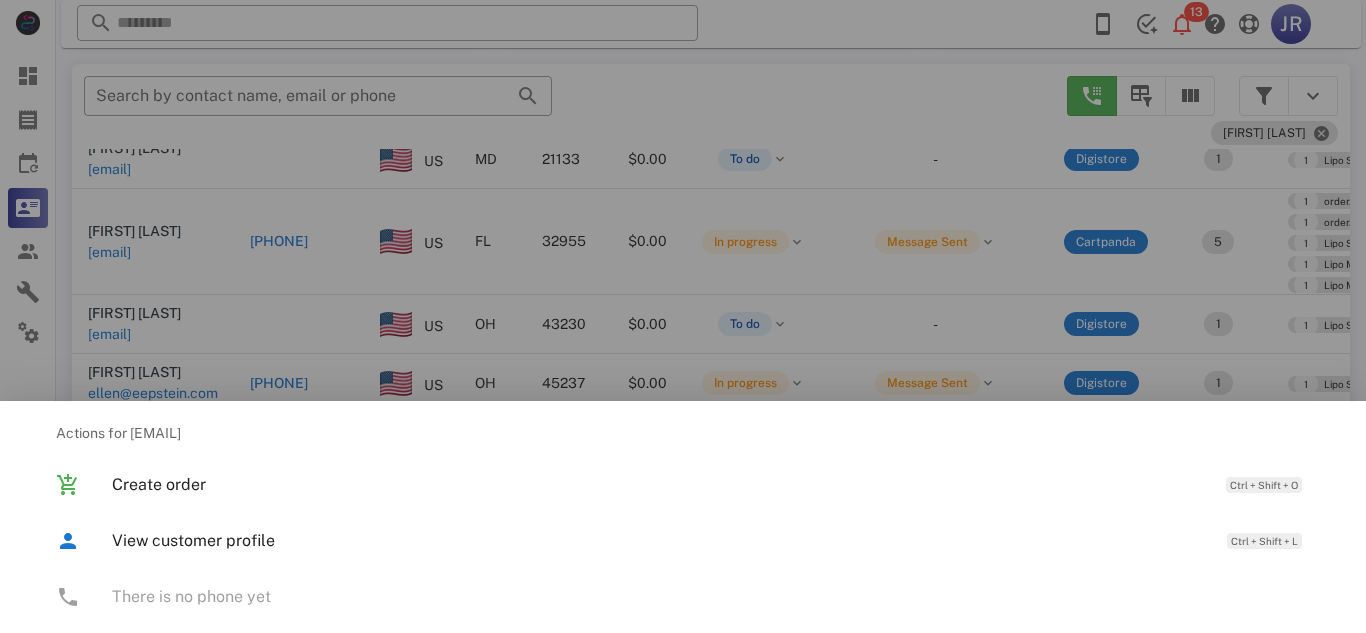 click at bounding box center [683, 316] 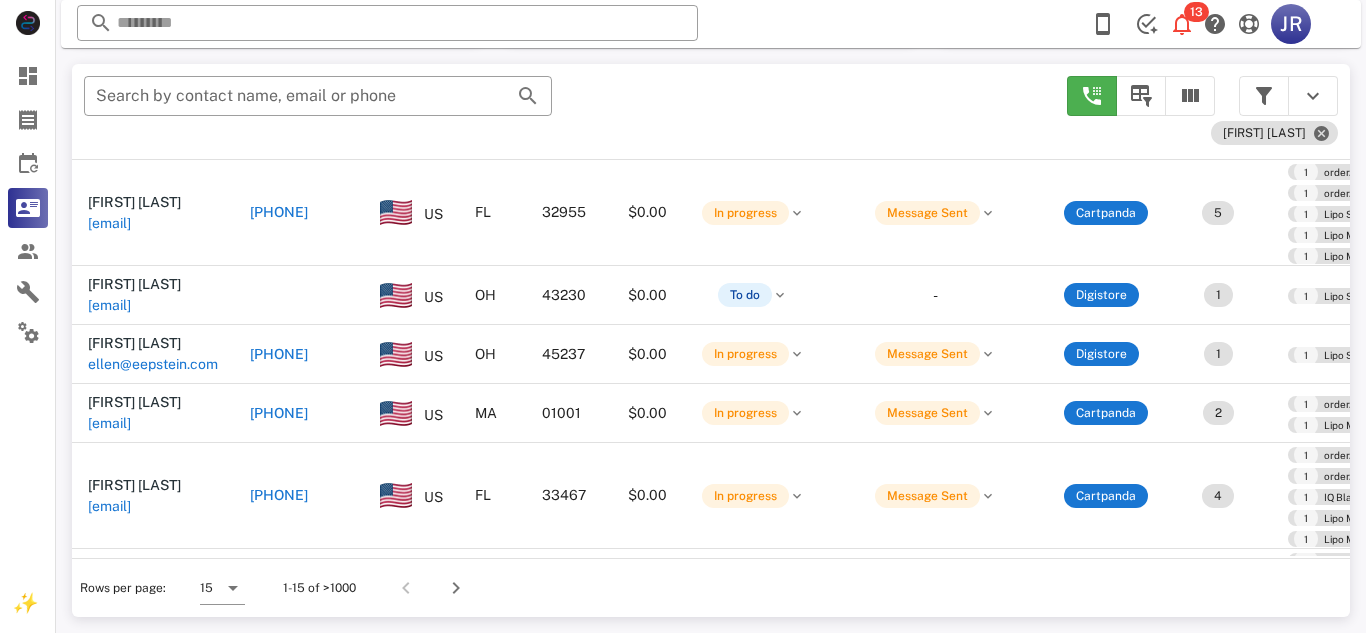 scroll, scrollTop: 139, scrollLeft: 0, axis: vertical 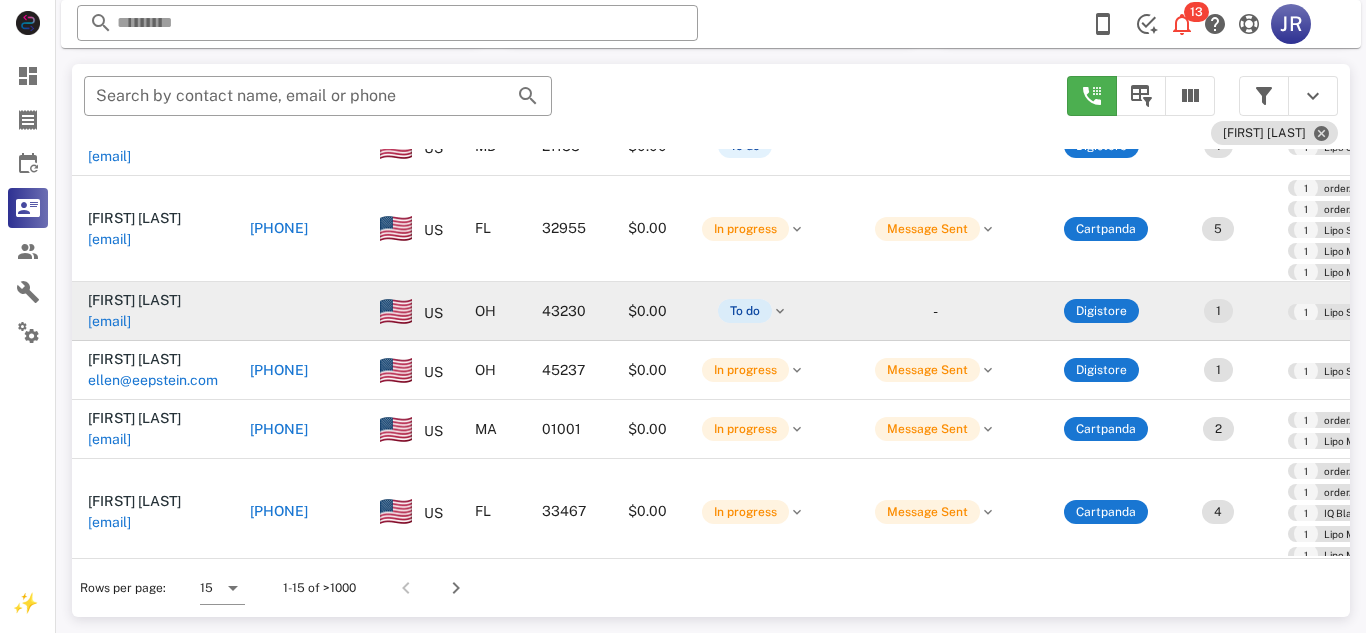 click on "To do" at bounding box center [745, 311] 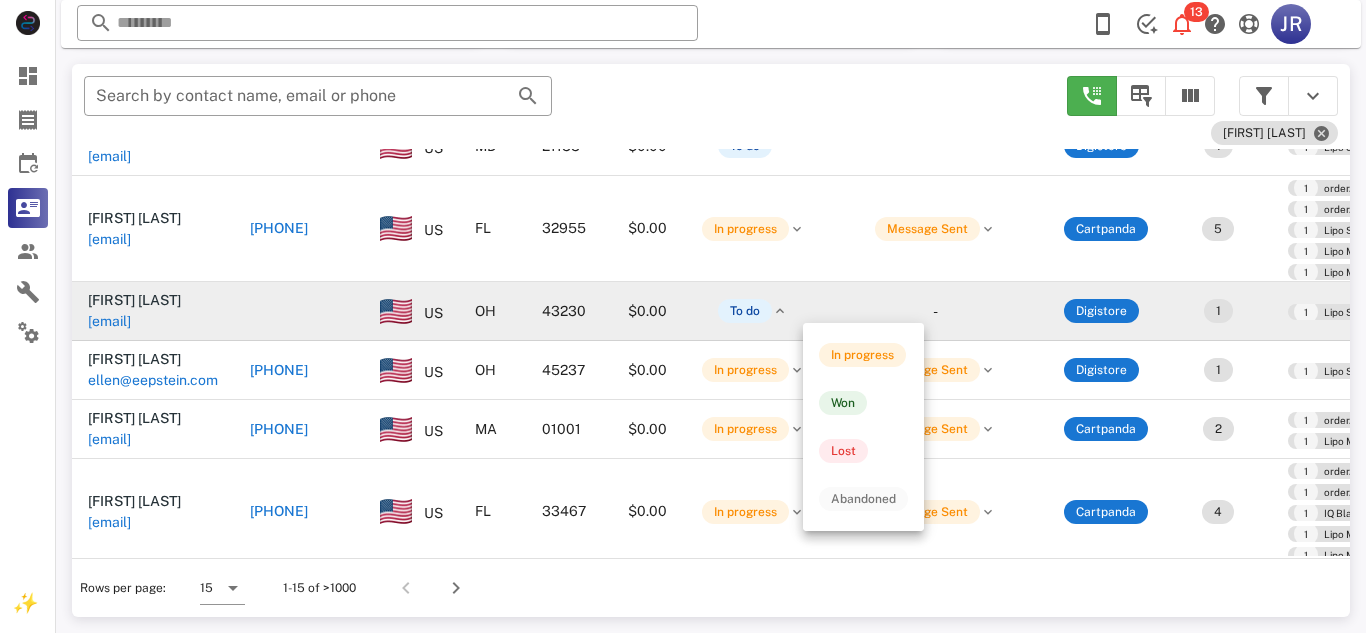 click on "-" at bounding box center [935, 311] 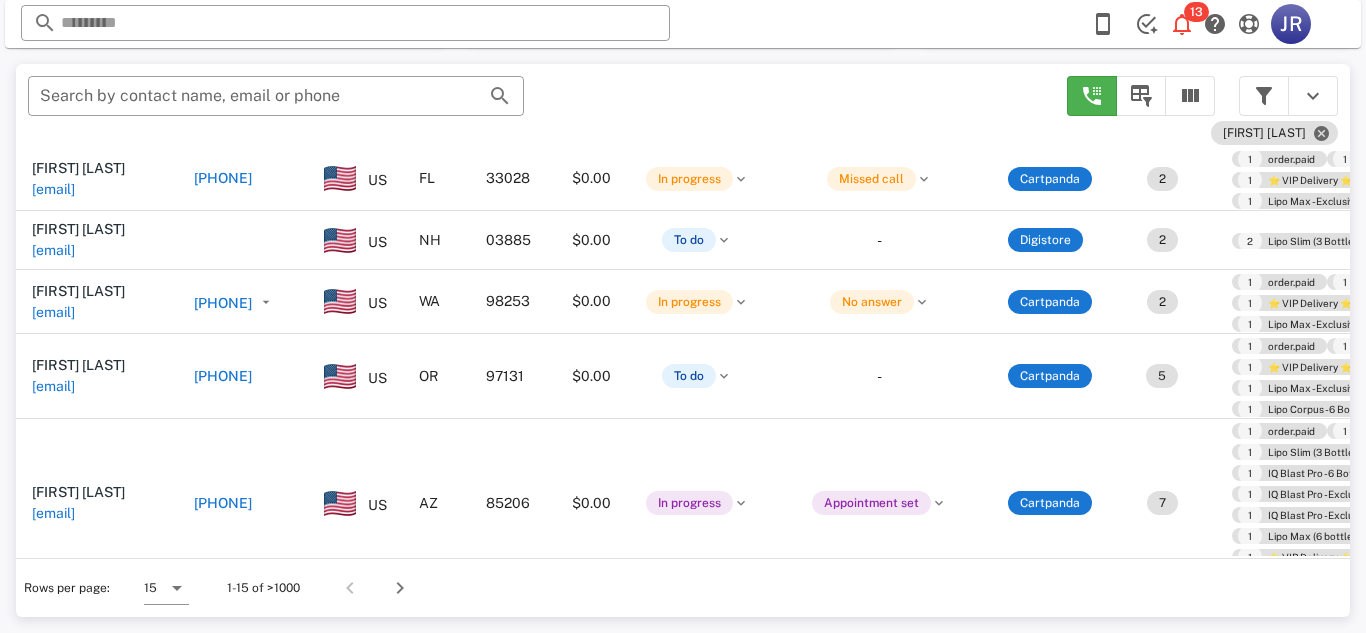 scroll, scrollTop: 723, scrollLeft: 0, axis: vertical 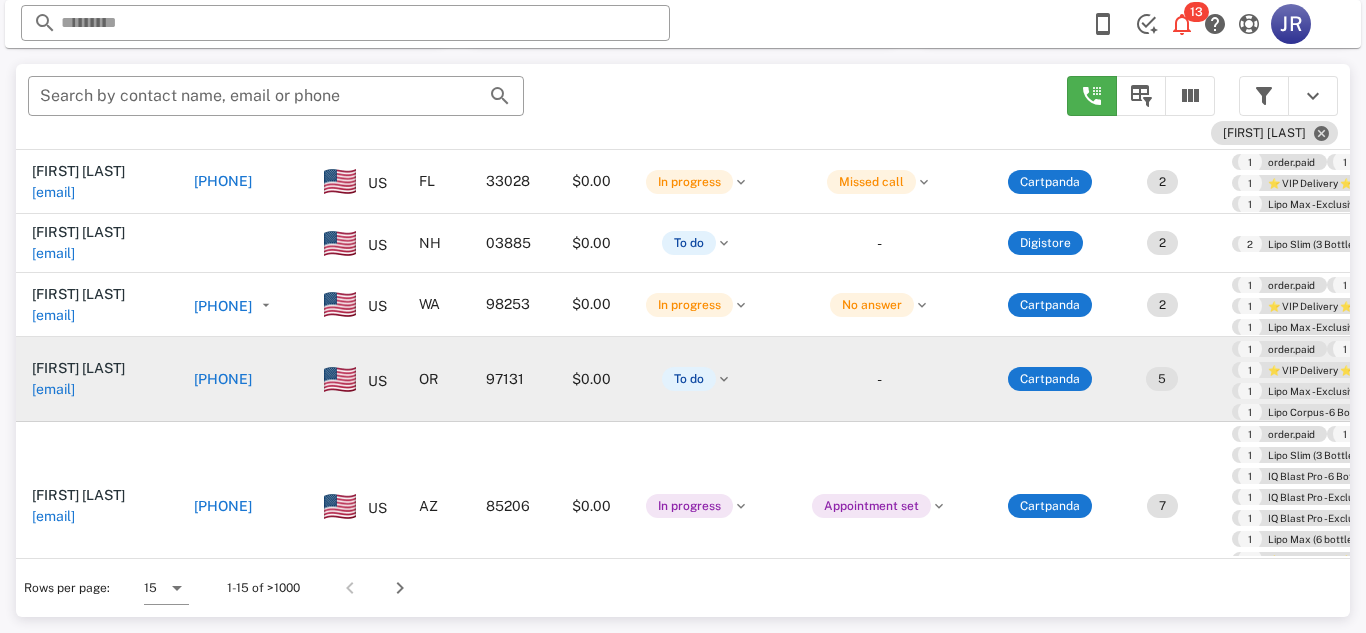 click on "example@example.com" at bounding box center [53, 389] 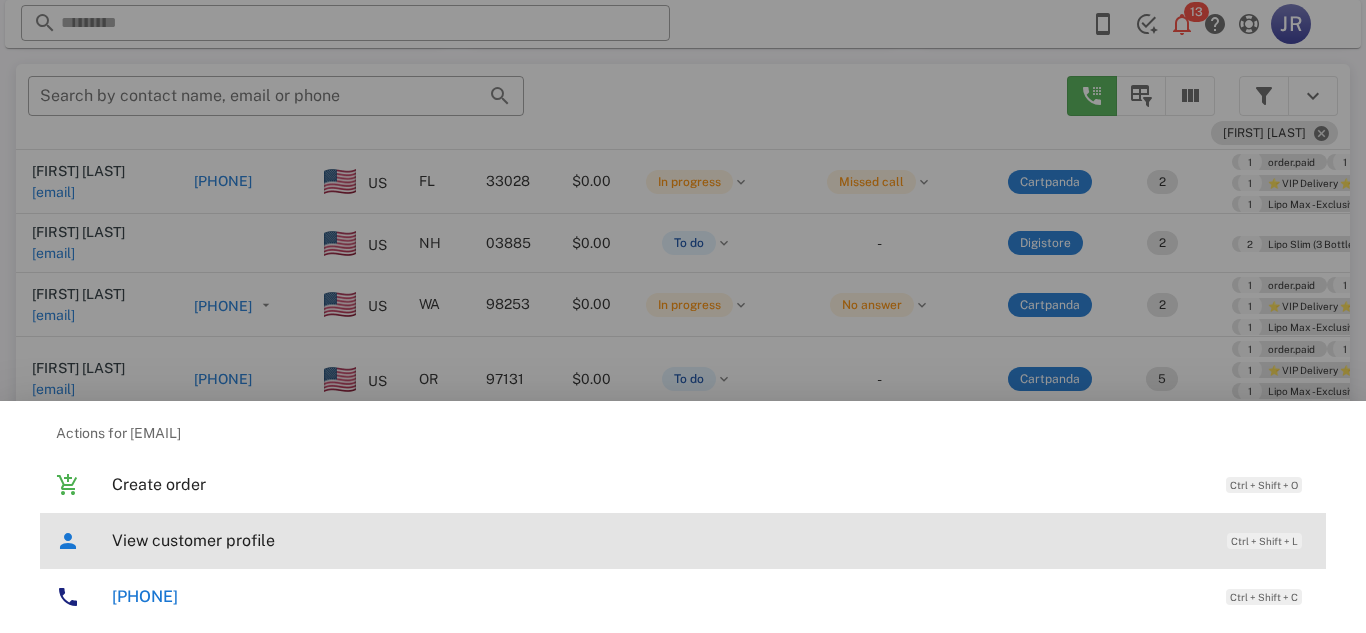 click on "View customer profile Ctrl + Shift + L" at bounding box center (683, 541) 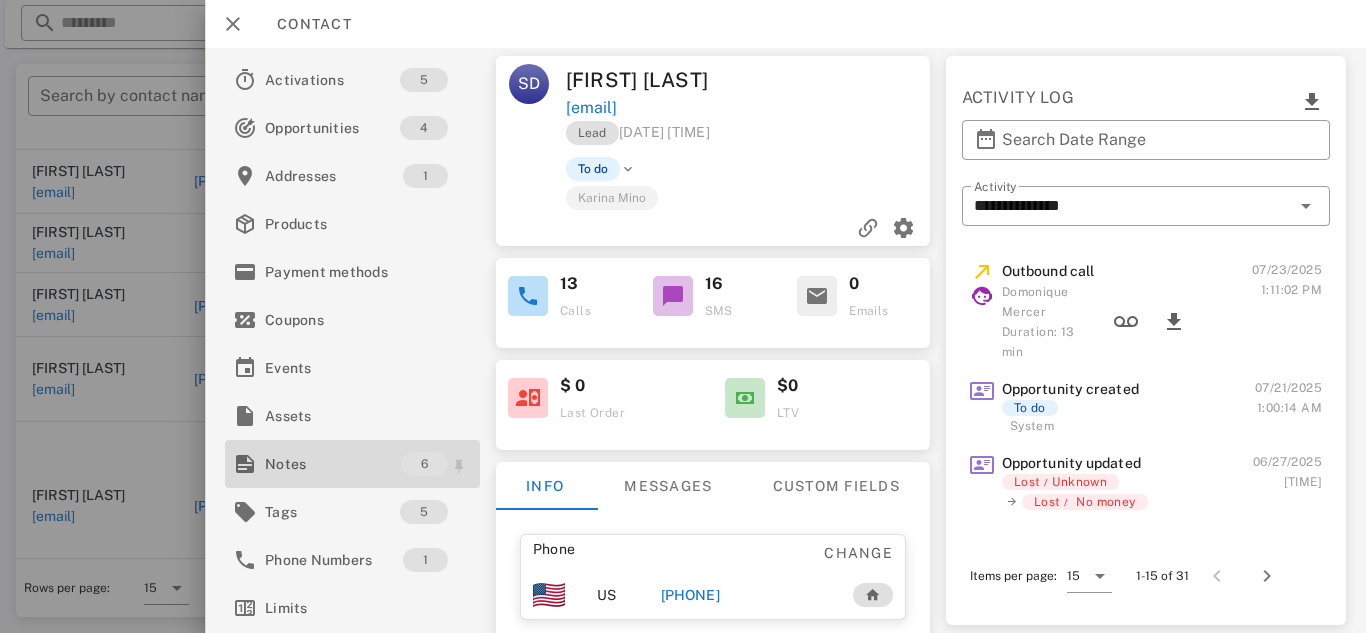 click on "Notes" at bounding box center [333, 464] 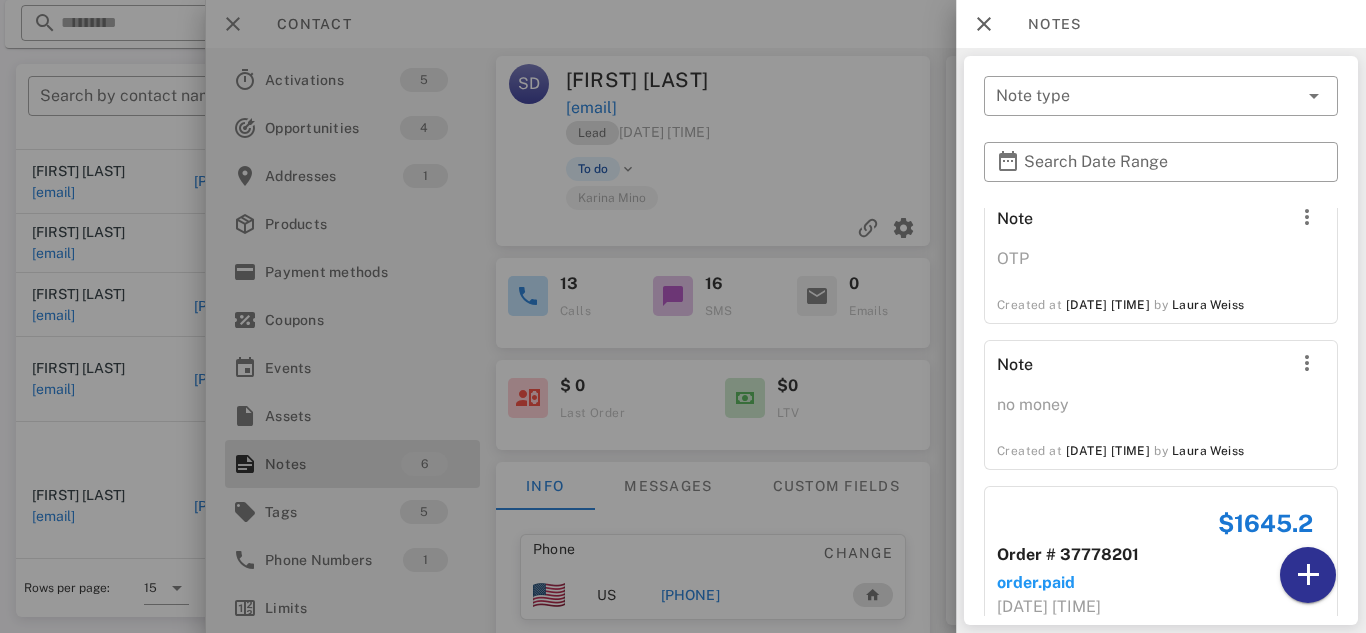 scroll, scrollTop: 840, scrollLeft: 0, axis: vertical 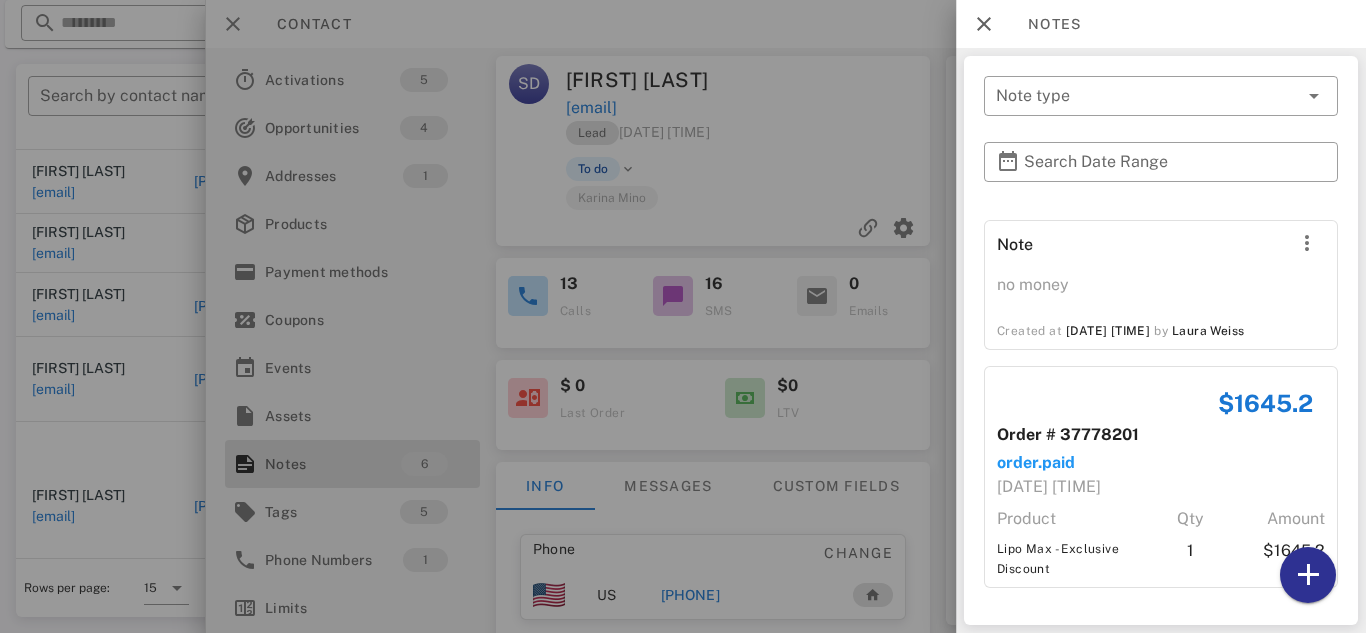 click at bounding box center (683, 316) 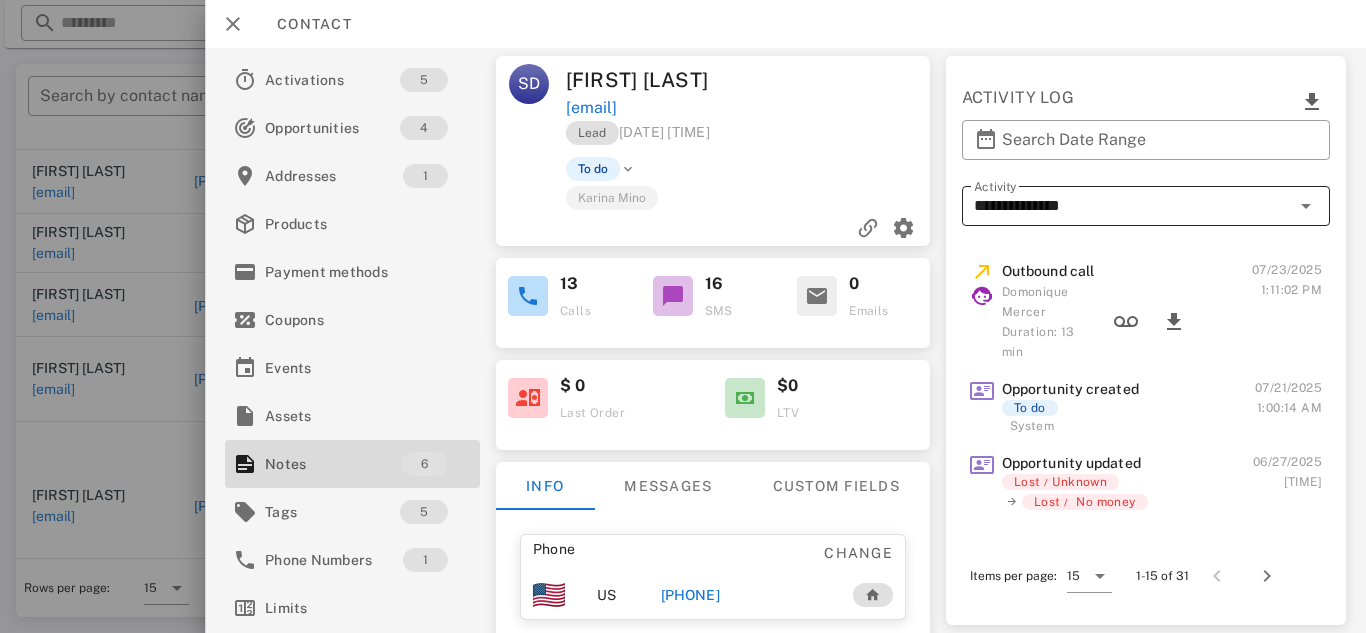 click on "**********" at bounding box center (1132, 206) 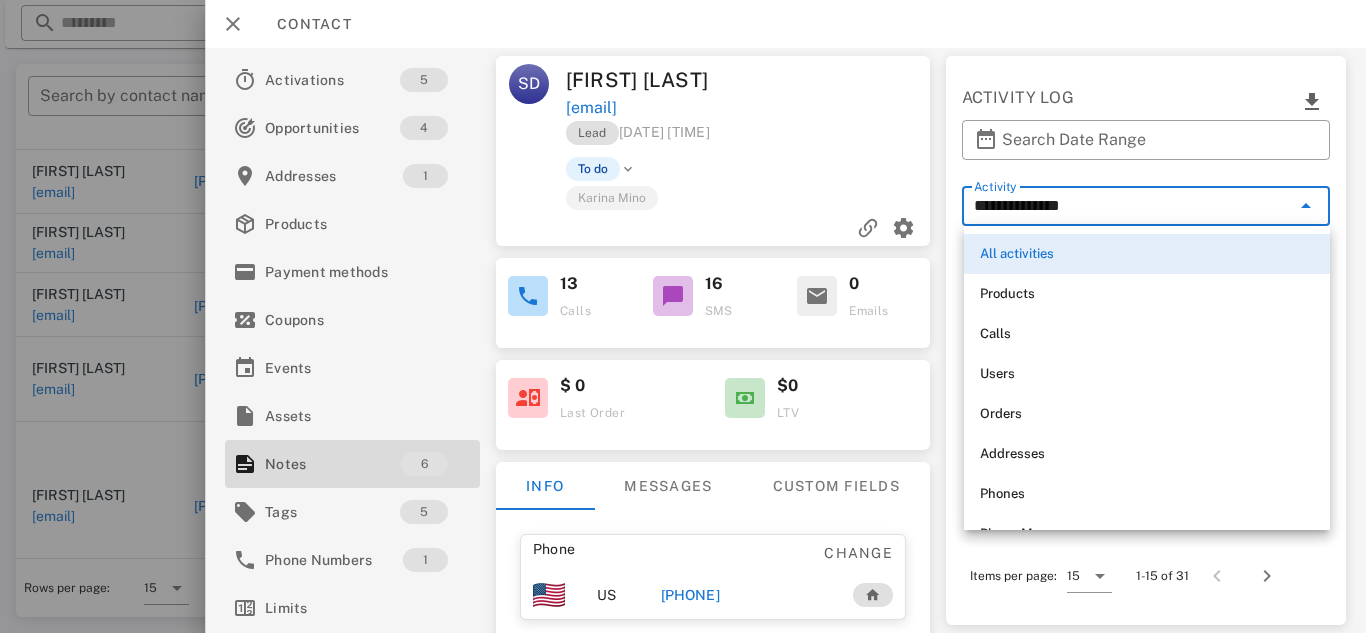 click on "**********" at bounding box center [1132, 206] 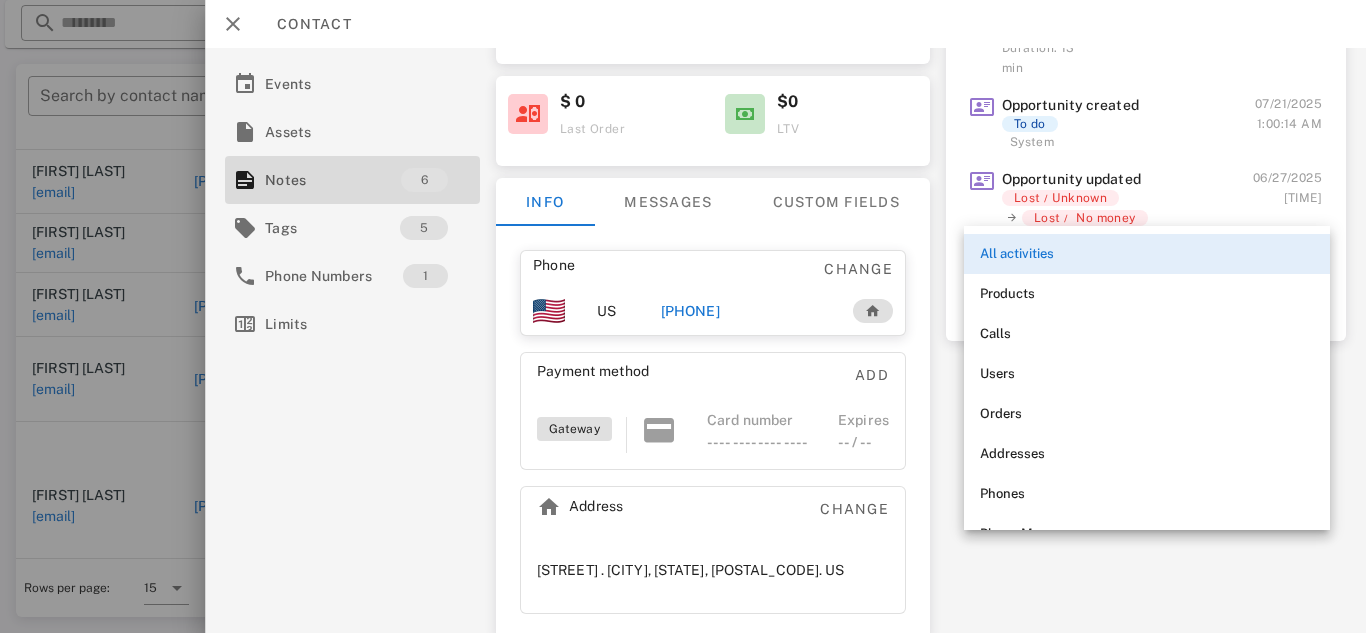 scroll, scrollTop: 289, scrollLeft: 0, axis: vertical 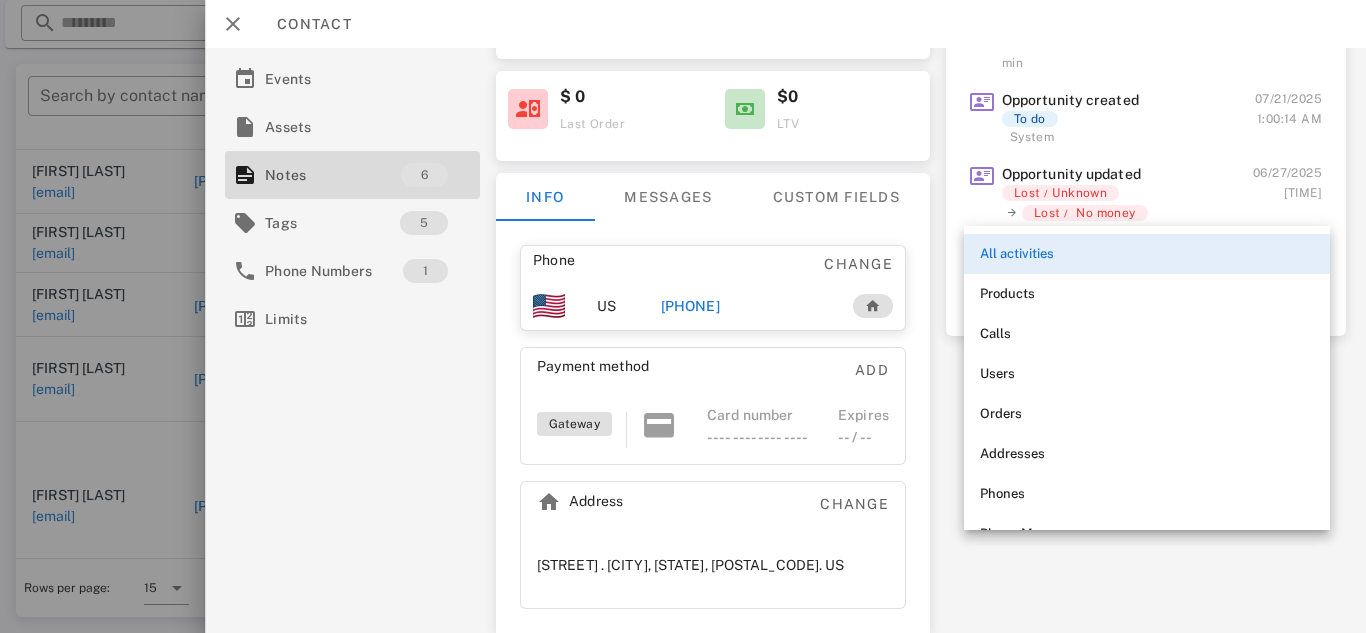 click on "All activities" at bounding box center [1147, 254] 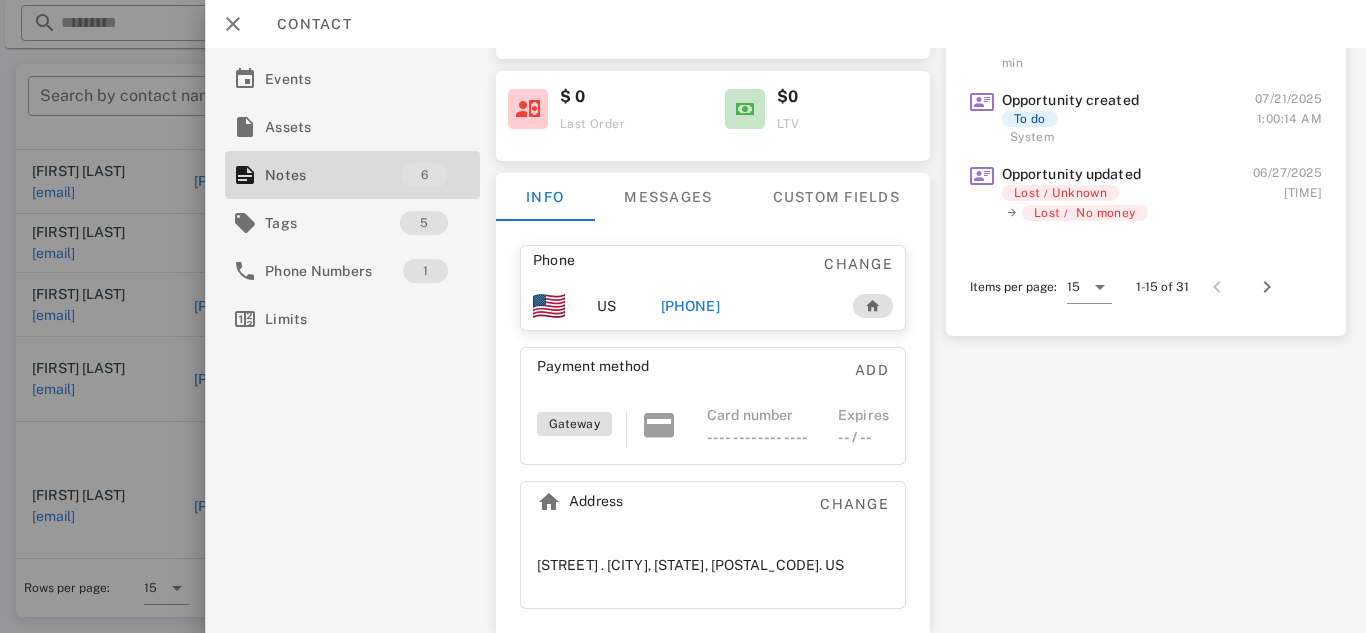 click on "[PHONE]" at bounding box center [690, 306] 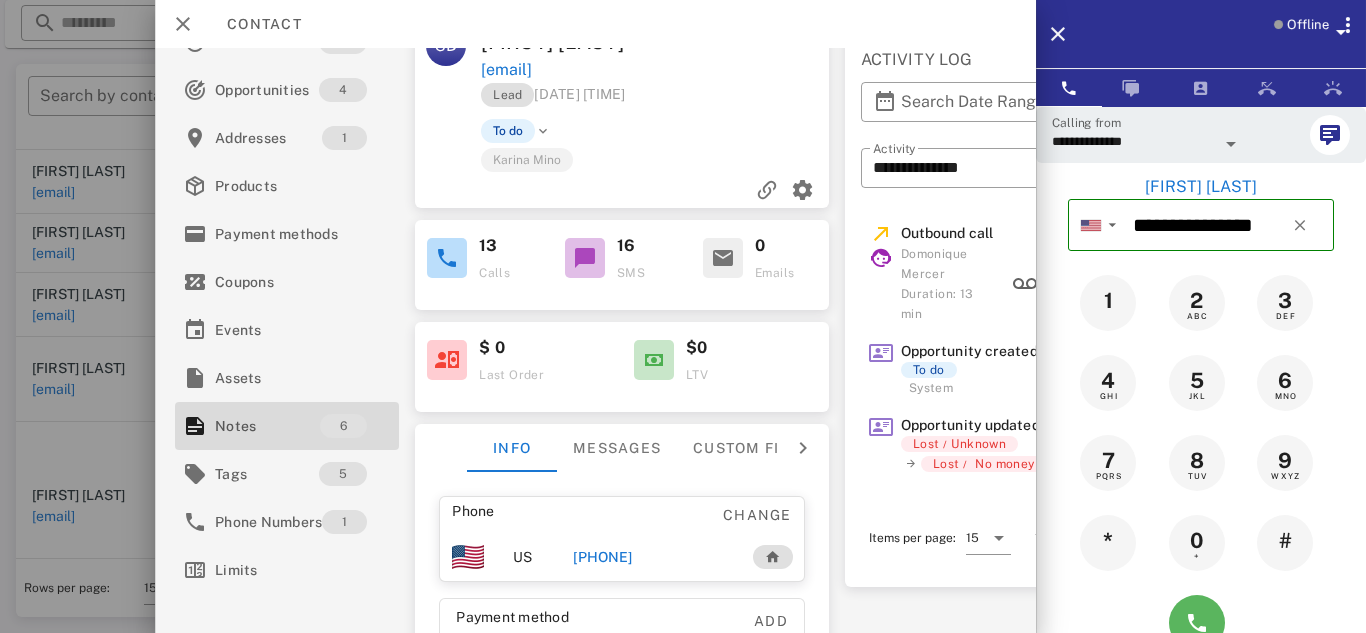 scroll, scrollTop: 0, scrollLeft: 0, axis: both 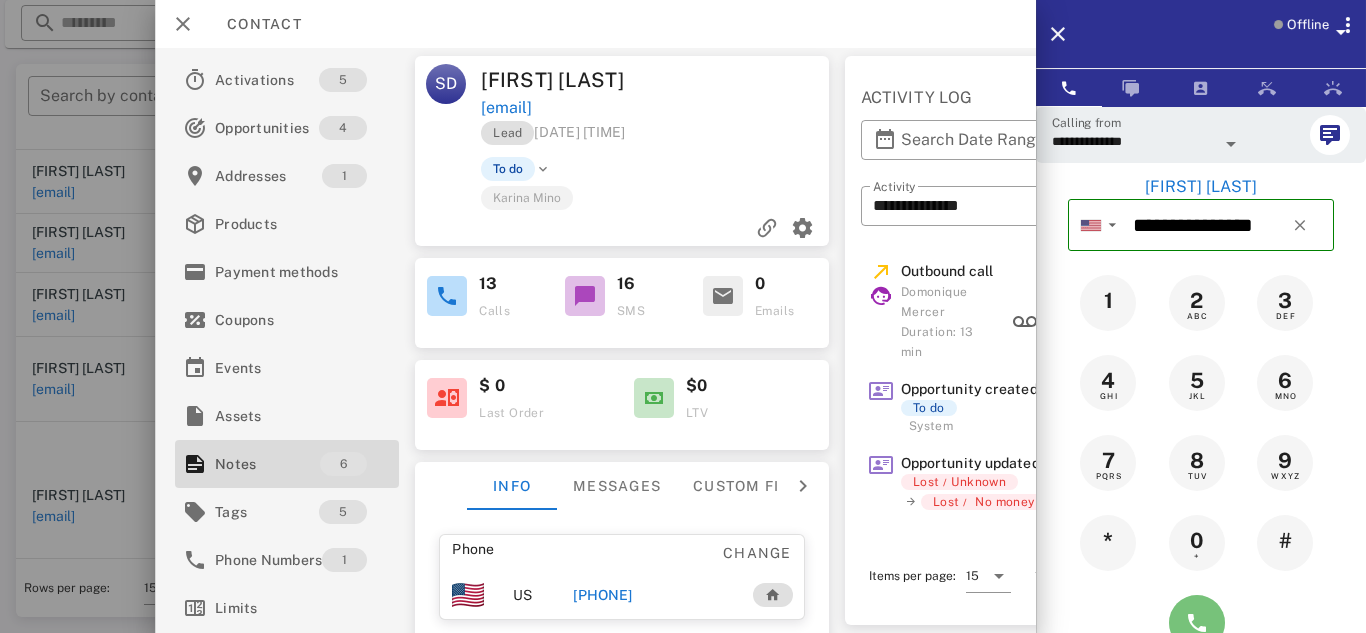 click at bounding box center [1197, 623] 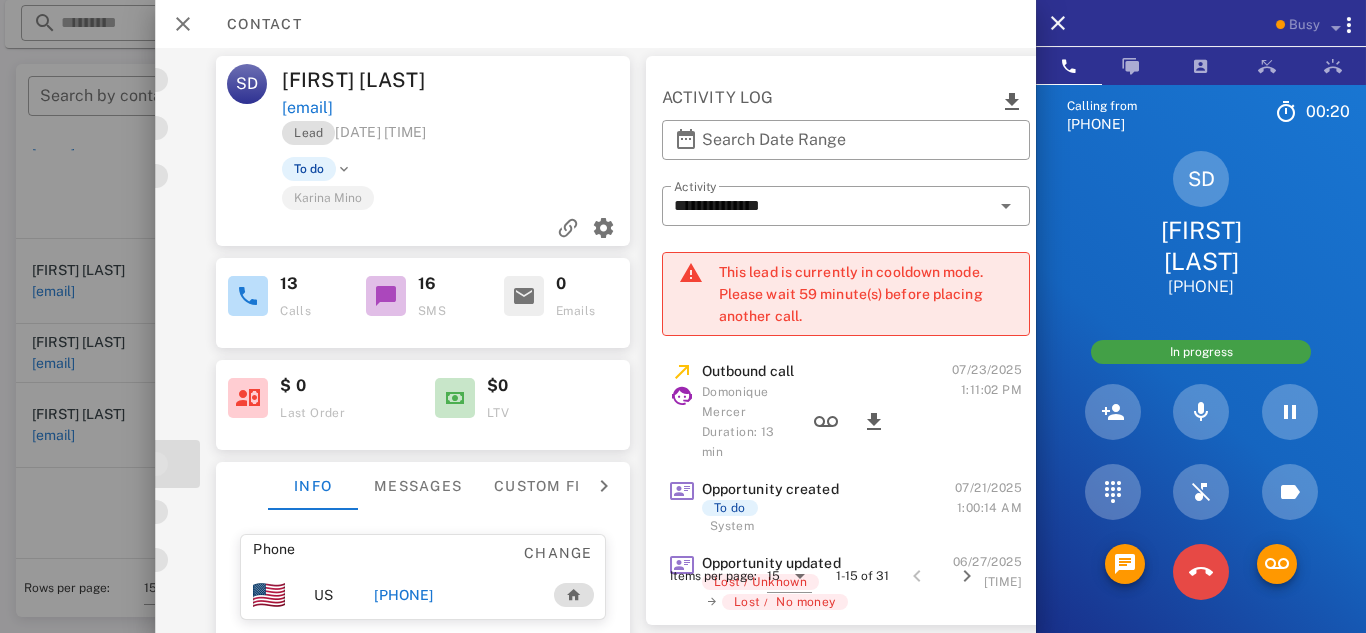 scroll, scrollTop: 0, scrollLeft: 208, axis: horizontal 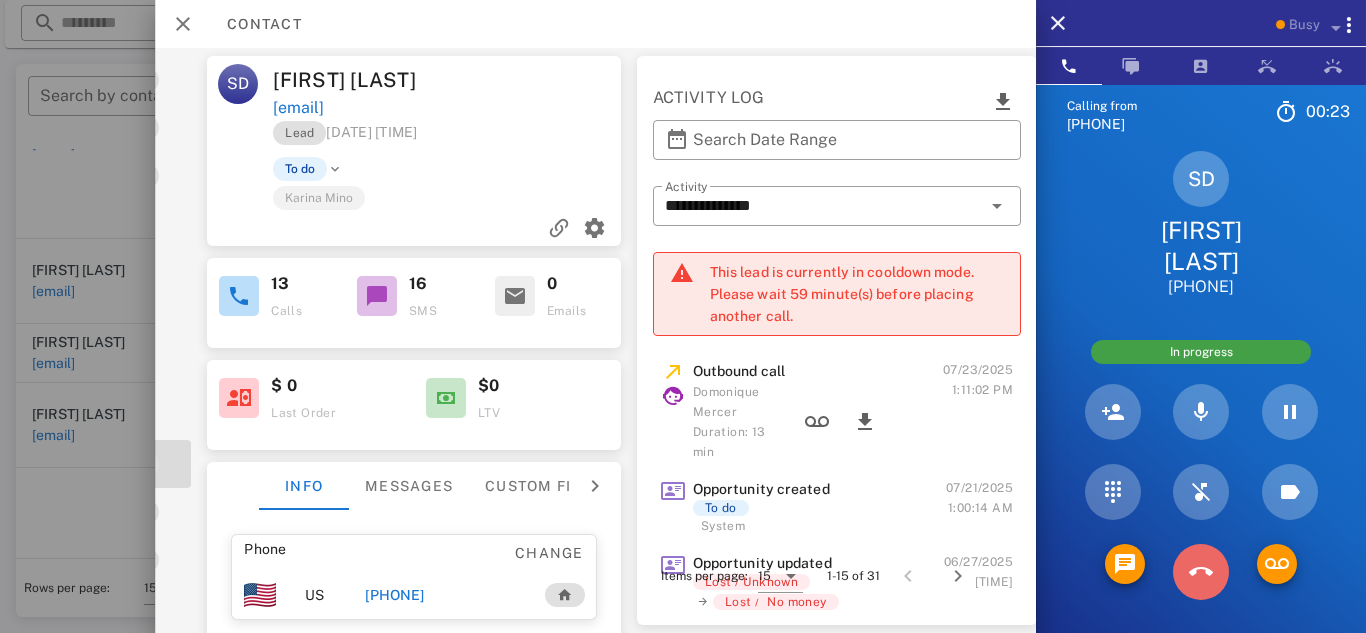 click at bounding box center (1201, 572) 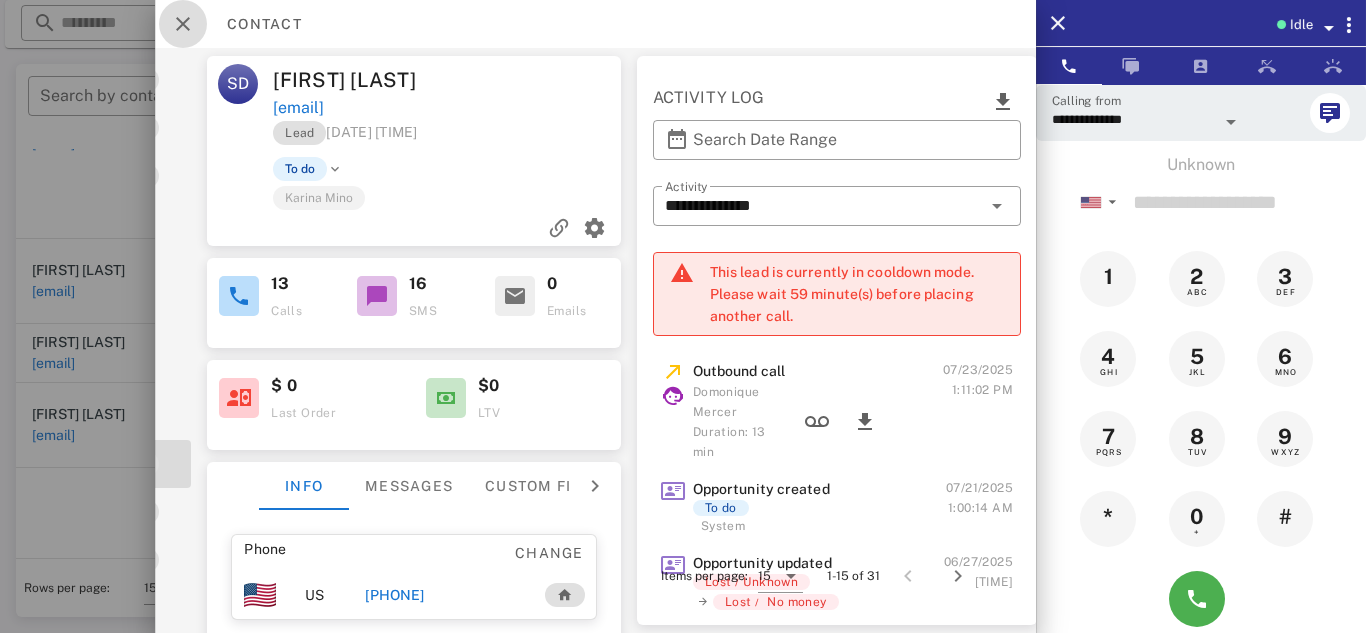 click at bounding box center (183, 24) 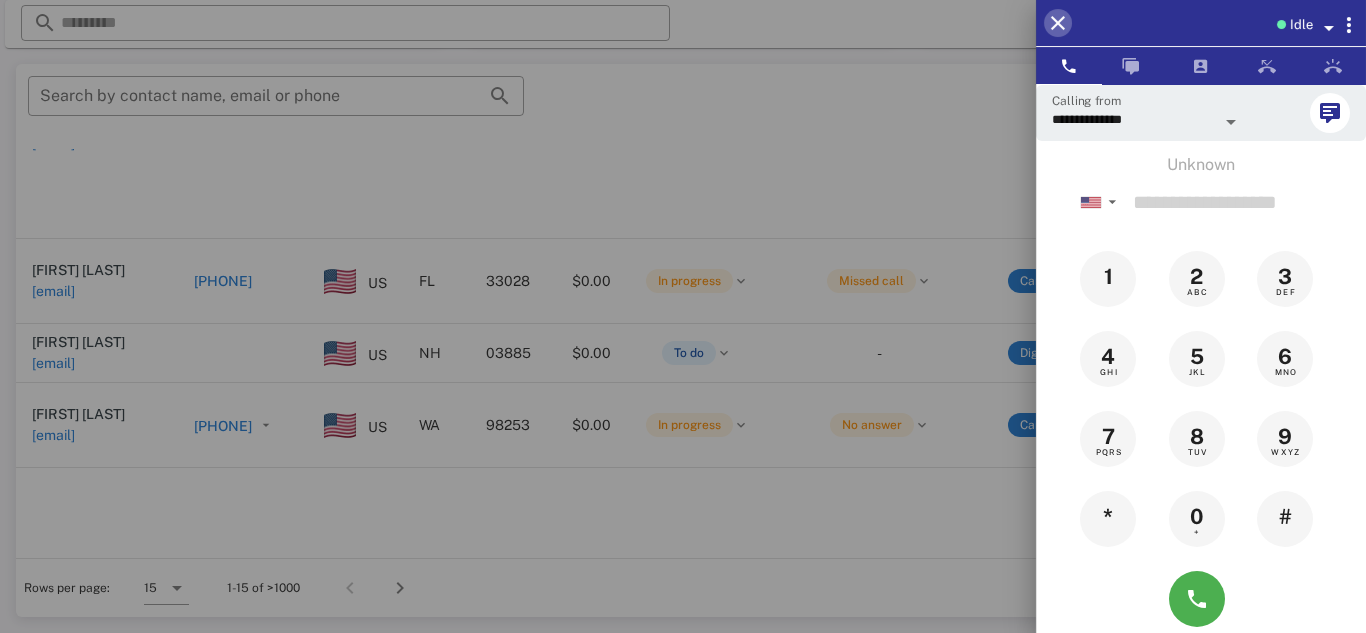 click at bounding box center (1058, 23) 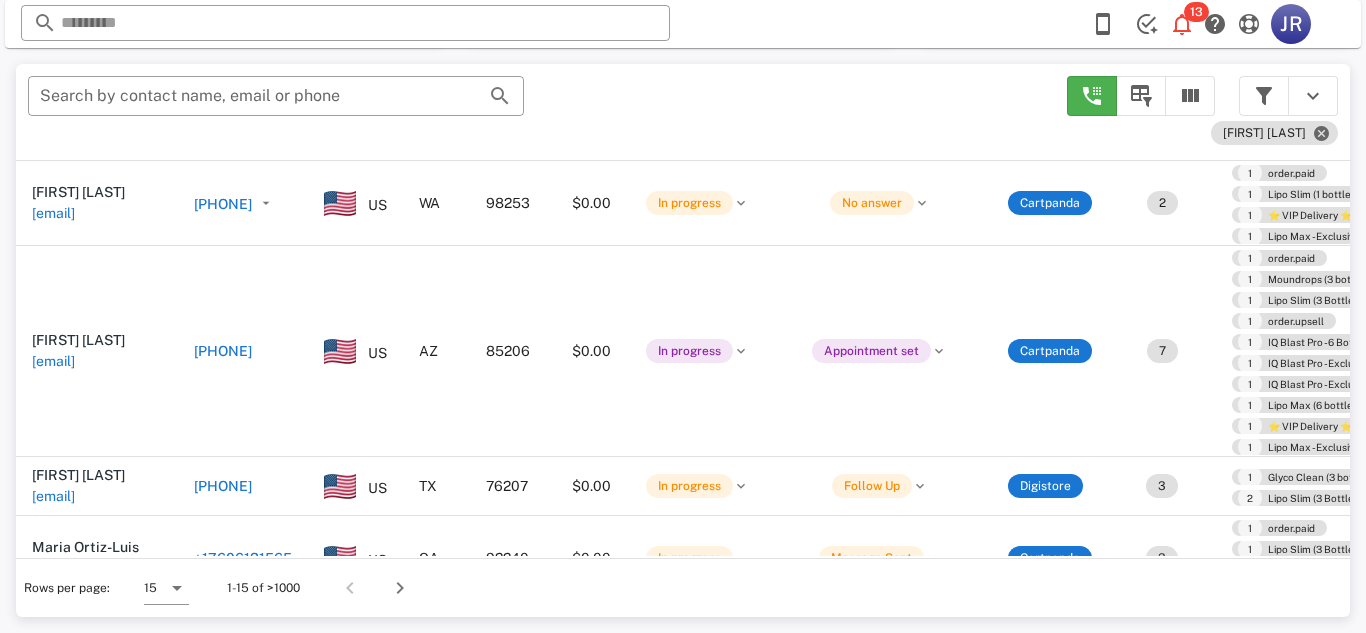 scroll, scrollTop: 989, scrollLeft: 0, axis: vertical 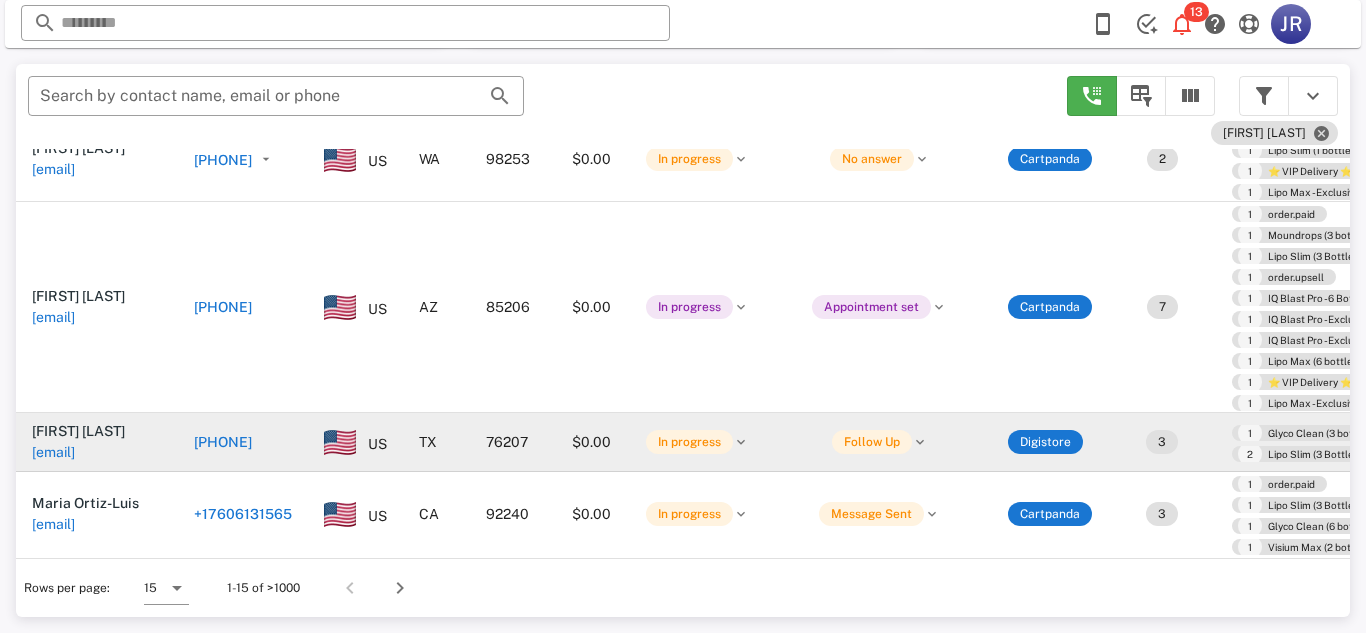 click on "[EMAIL]" at bounding box center [53, 452] 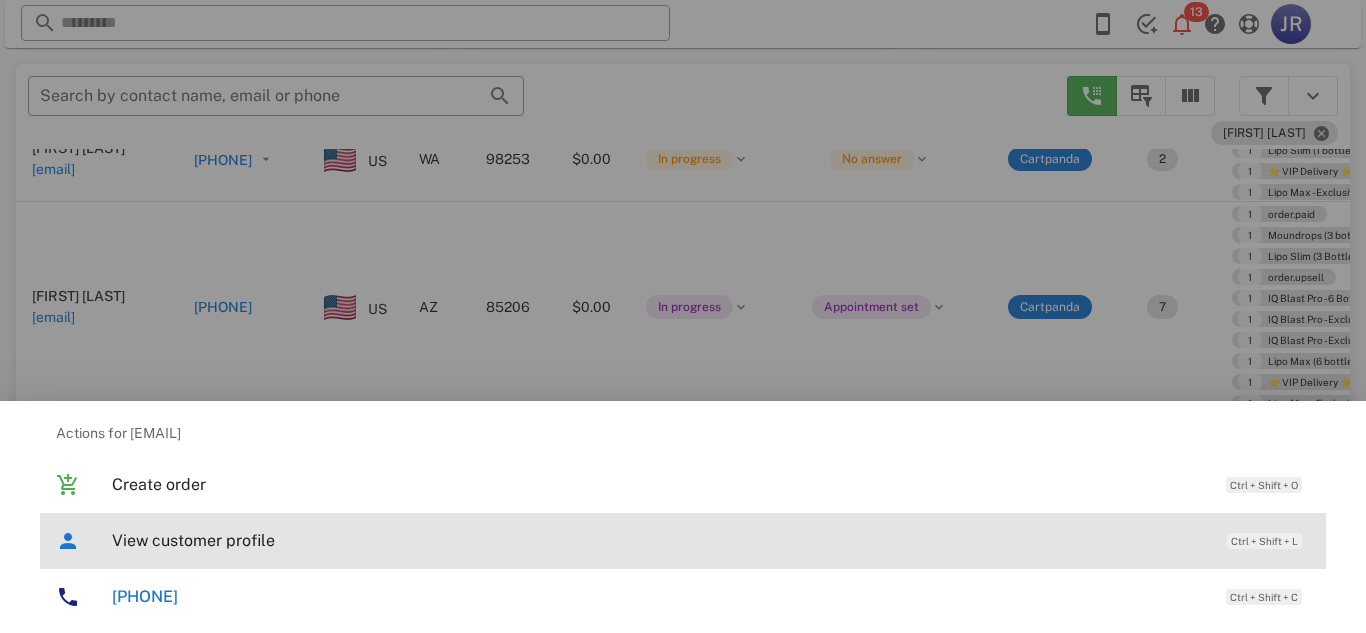 click on "View customer profile Ctrl + Shift + L" at bounding box center [683, 541] 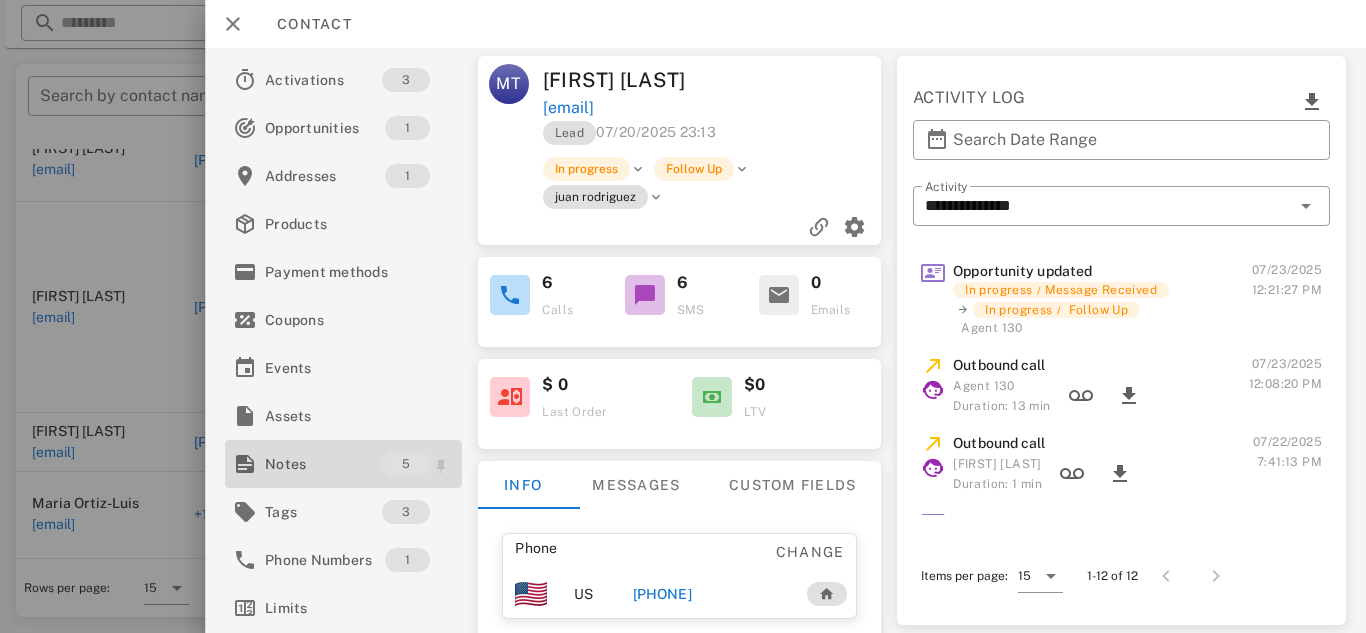 click on "Notes" at bounding box center (323, 464) 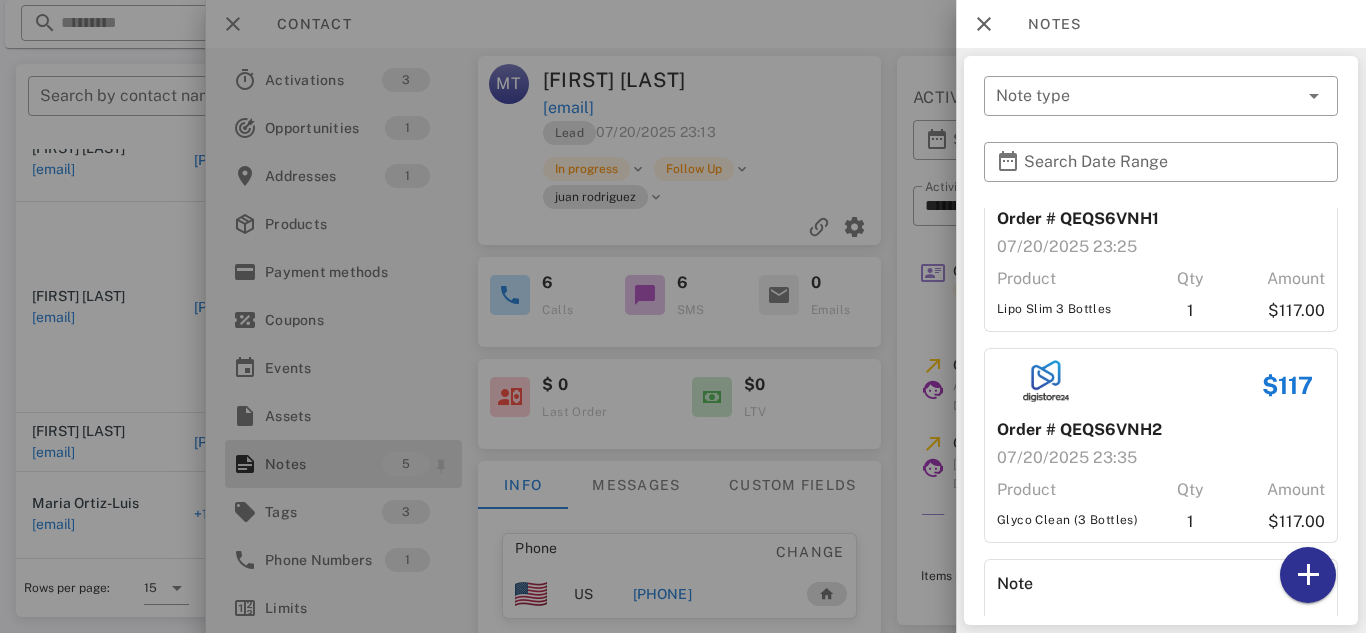 scroll, scrollTop: 553, scrollLeft: 0, axis: vertical 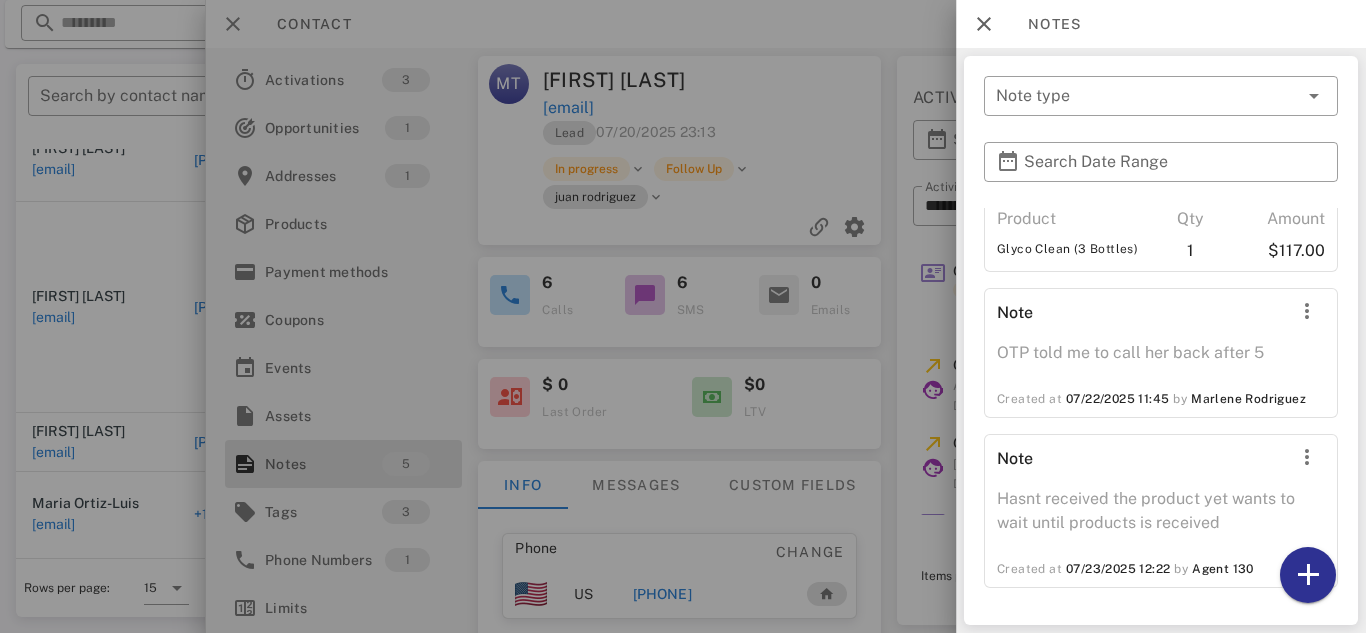 click at bounding box center (683, 316) 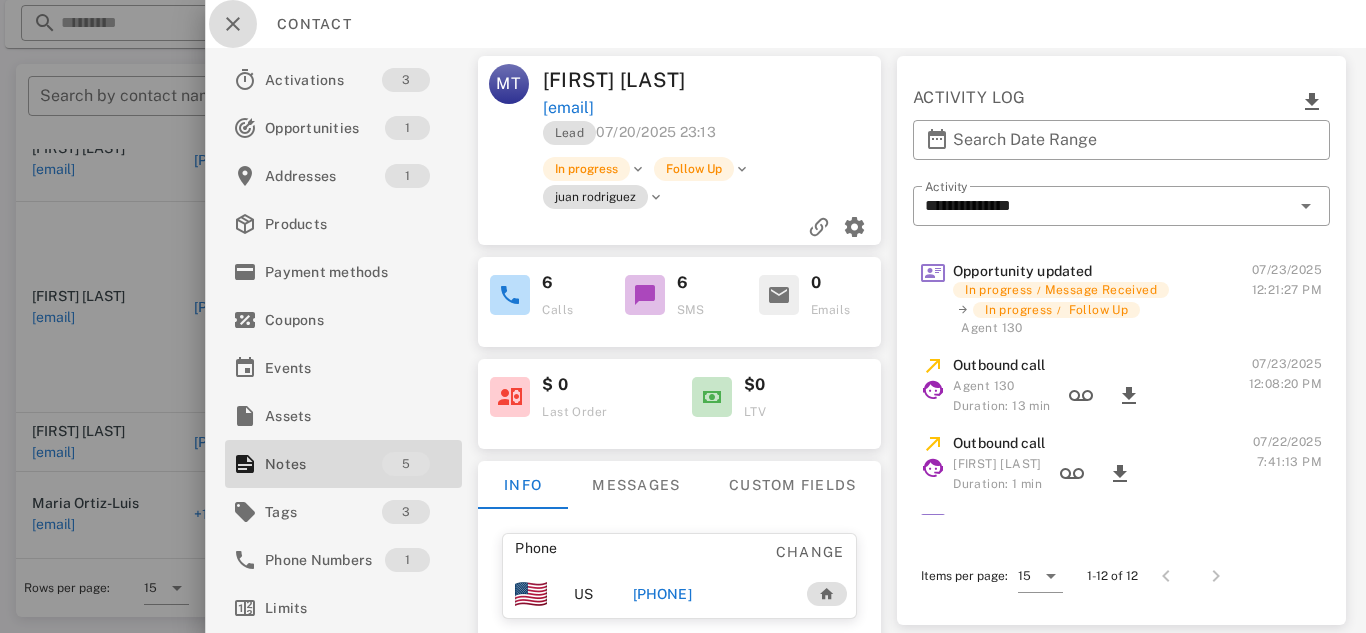 click at bounding box center (233, 24) 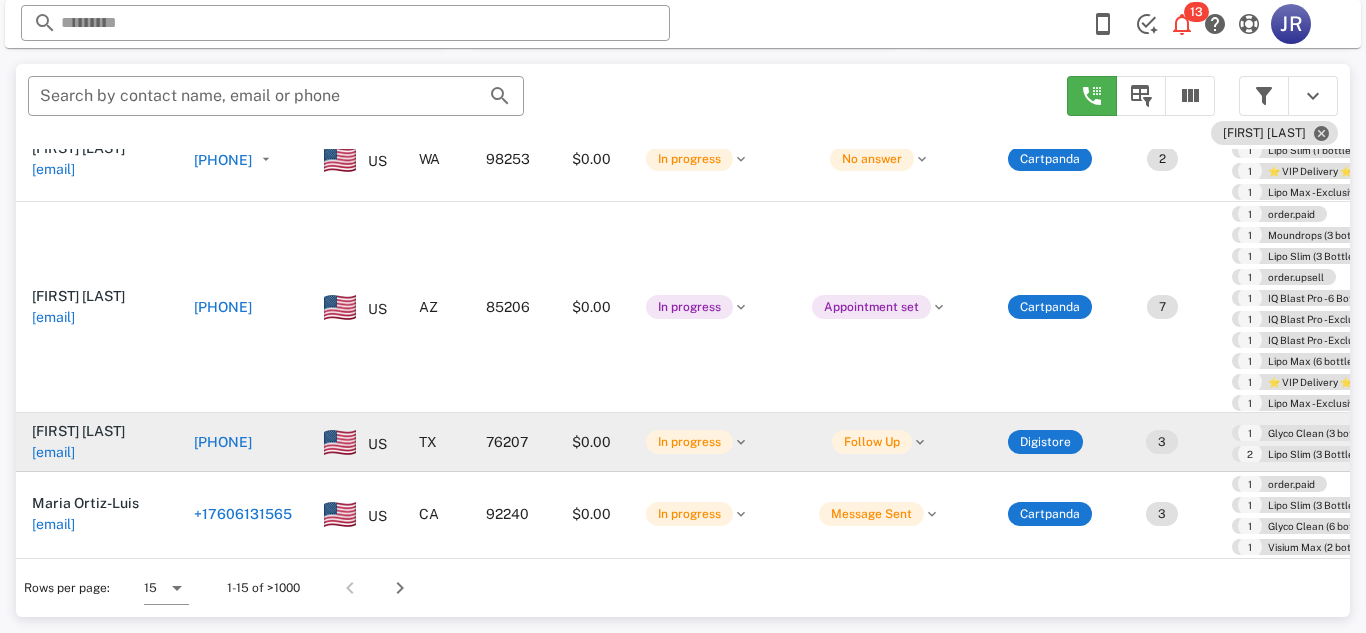 scroll, scrollTop: 379, scrollLeft: 0, axis: vertical 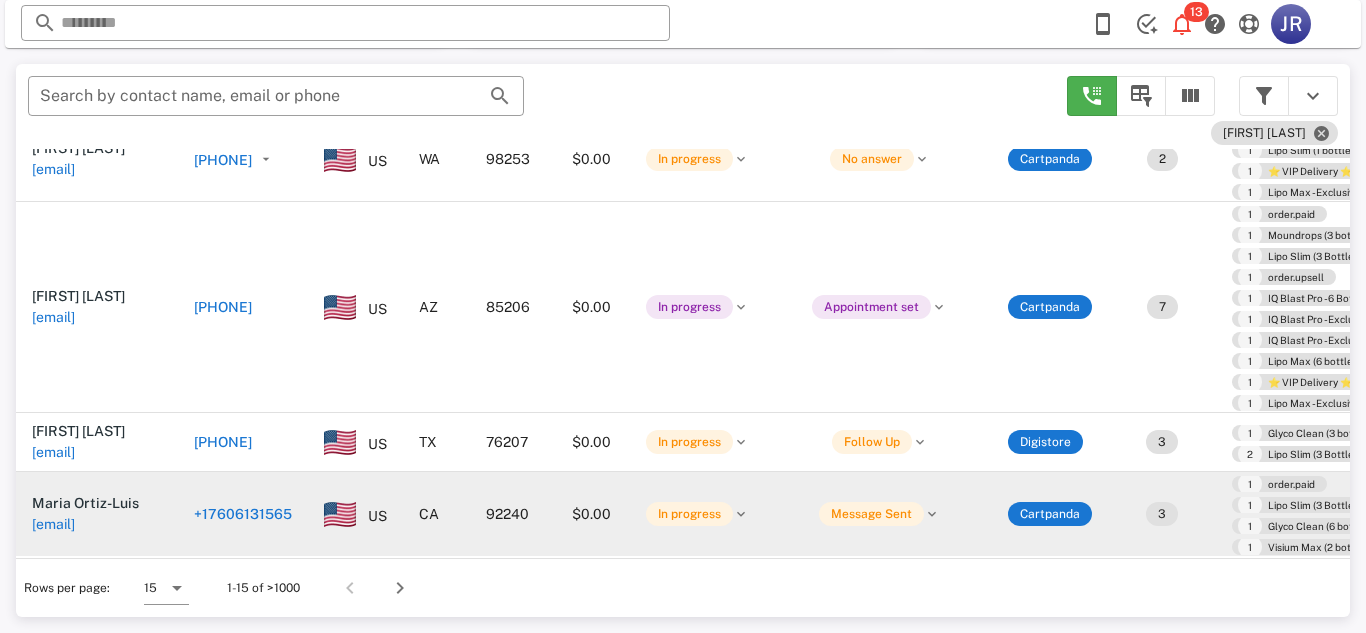 click on "example@example.com" at bounding box center [53, 524] 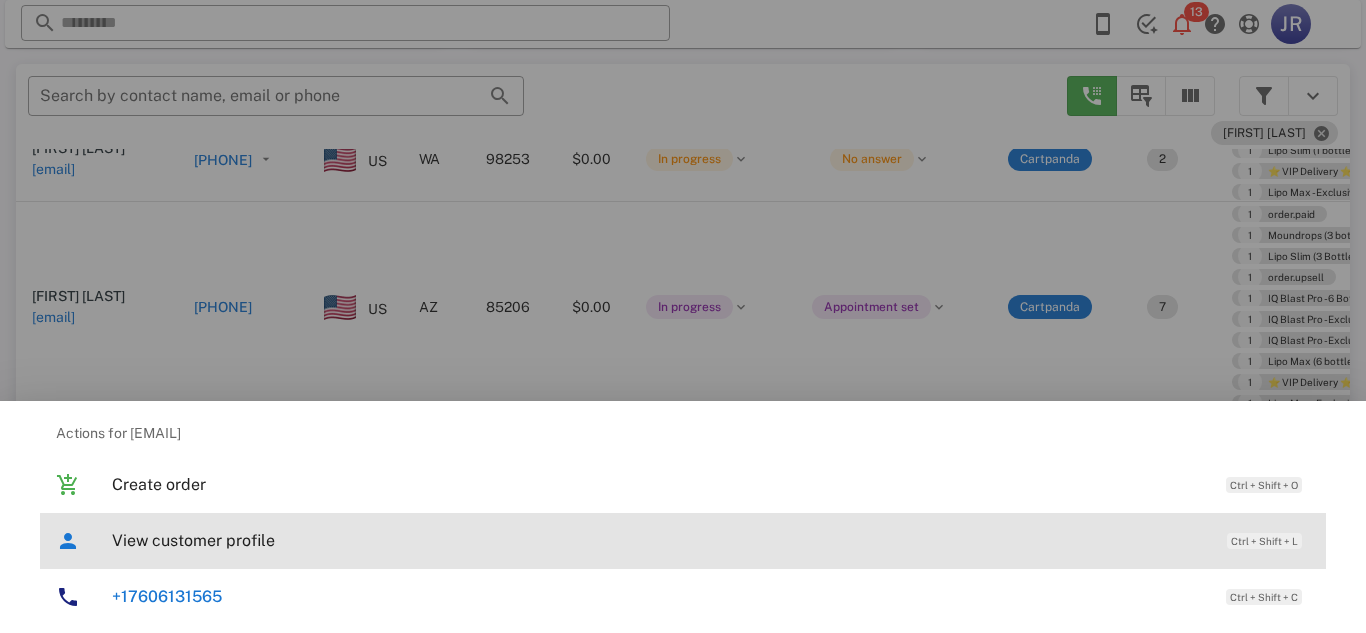 click on "View customer profile Ctrl + Shift + L" at bounding box center (711, 540) 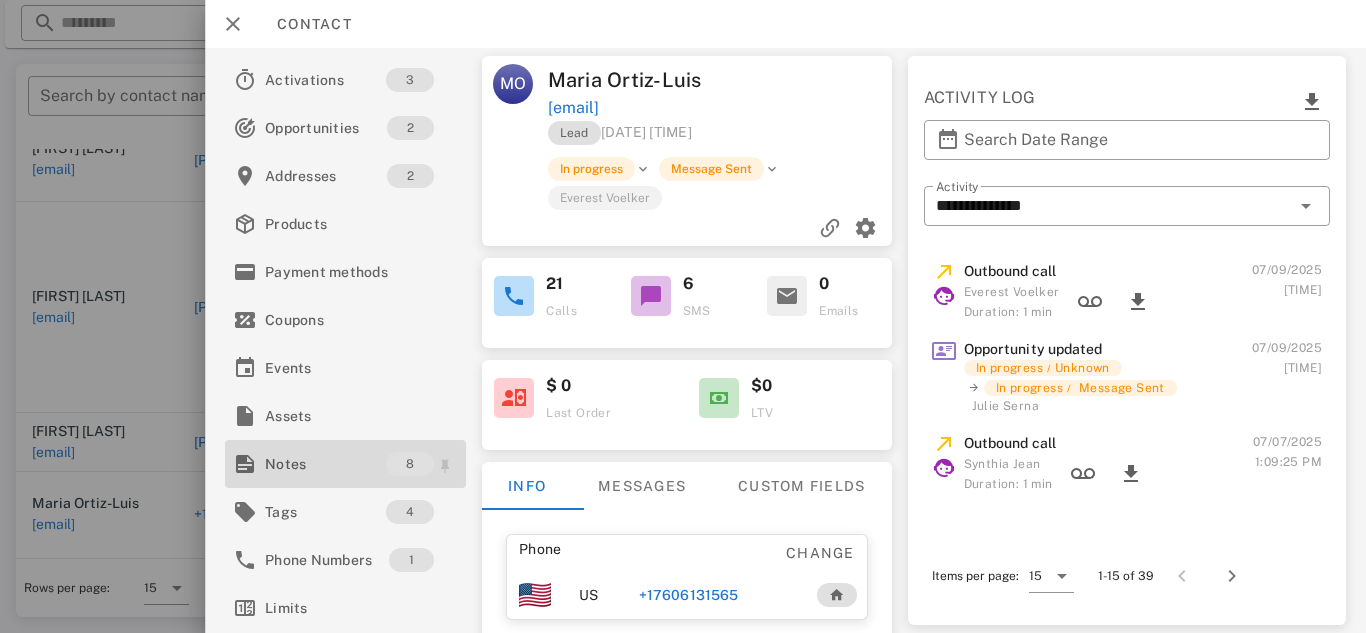 click on "Notes" at bounding box center (325, 464) 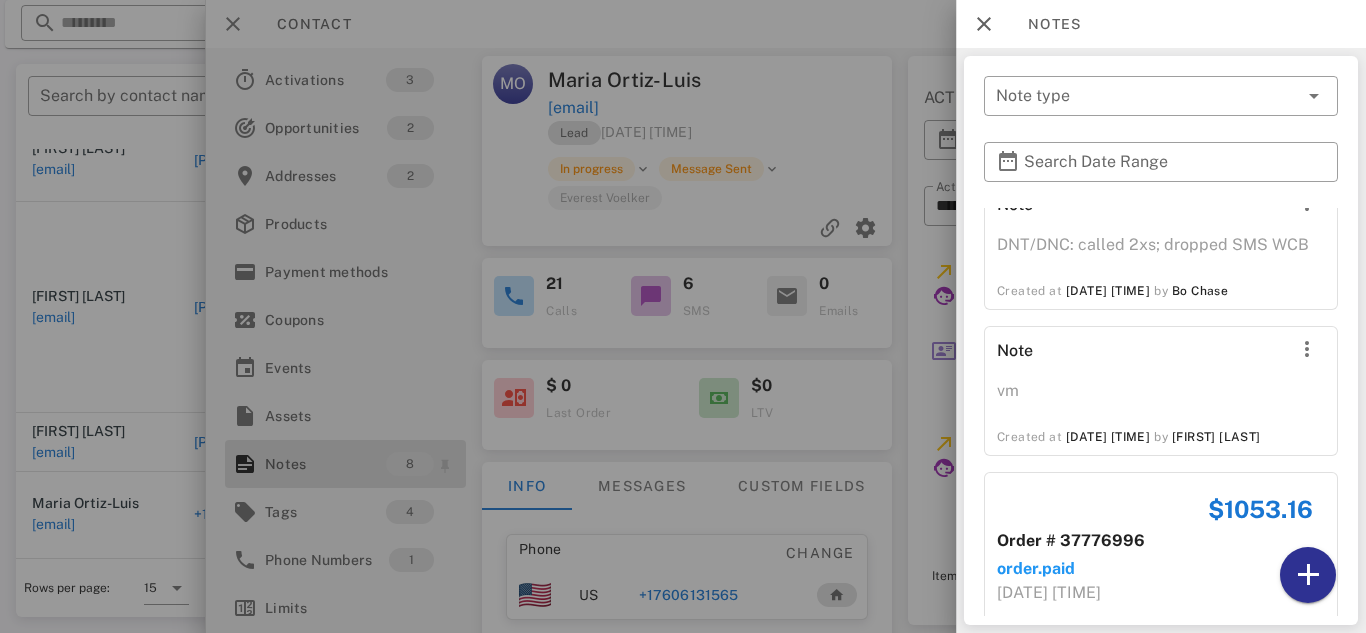 scroll, scrollTop: 1072, scrollLeft: 0, axis: vertical 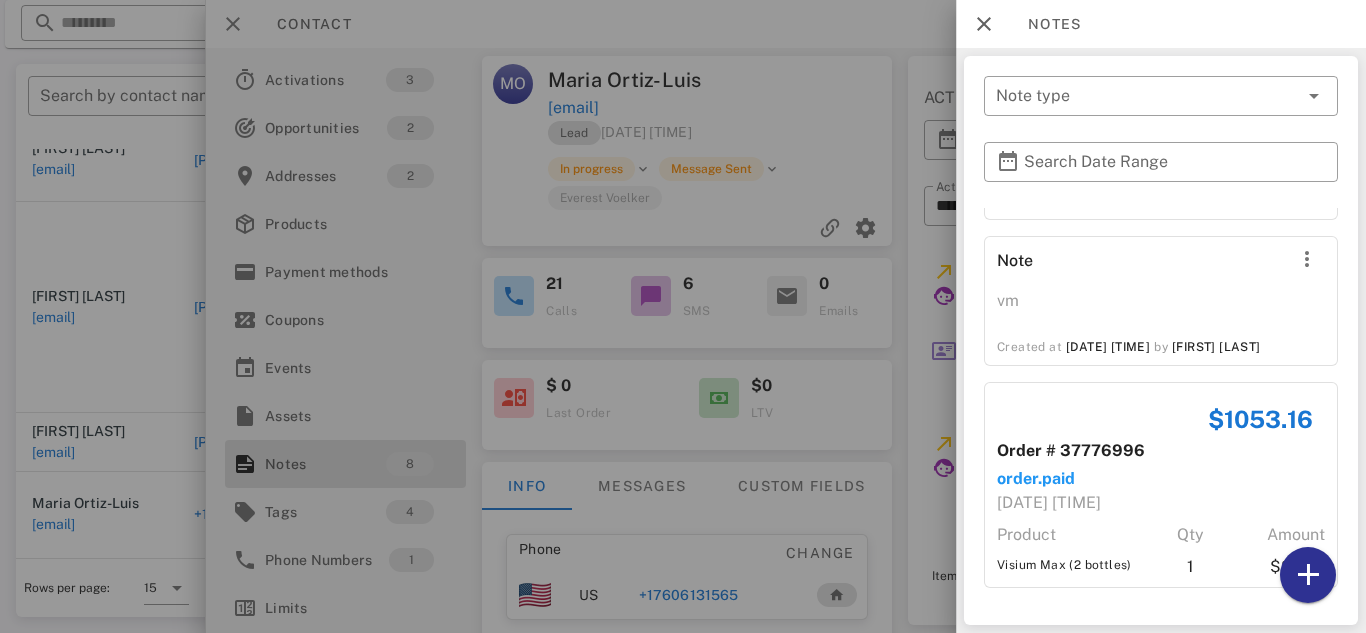 click on "​ Note type ​ Search Date Range  $1173.42   Order # 31441584   success   01/02/2025 16:59   Product Qty Amount  Lipo Slim (3 Bottles)  1 $1089.01  Note  OTP/NOEL  Created at   02/05/2025 17:45   by   Noel Stewart   Note  SAID she has returned the products  Created at   02/05/2025 17:46   by   Noel Stewart   $1751.92   Order # 37009468   order.paid   06/26/2025 21:47   Product Qty Amount  Glyco Clean (6 Bottles)  1 $1610.94  Note  DNC - Glyco Clean - 6 bottles. Home is high - worth $495K. Type 2 diabetic. A1C is 7.5. BS is 115. Takes Metformin. Wants to lose 20 lbs. - DO NOT CALL - AL  Created at   06/27/2025 12:19   by   Alexander Lodi   Note  DNT/DNC: called 2xs; dropped SMS WCB  Created at   06/28/2025 19:16   by   Bo Chase   Note  vm  Created at   07/03/2025 12:35   by   Karina Vargas   $1053.16   Order # 37776996   order.paid   07/21/2025 01:17   Product Qty Amount  Visium Max (2 bottles)  1 $883.8" at bounding box center [1161, 340] 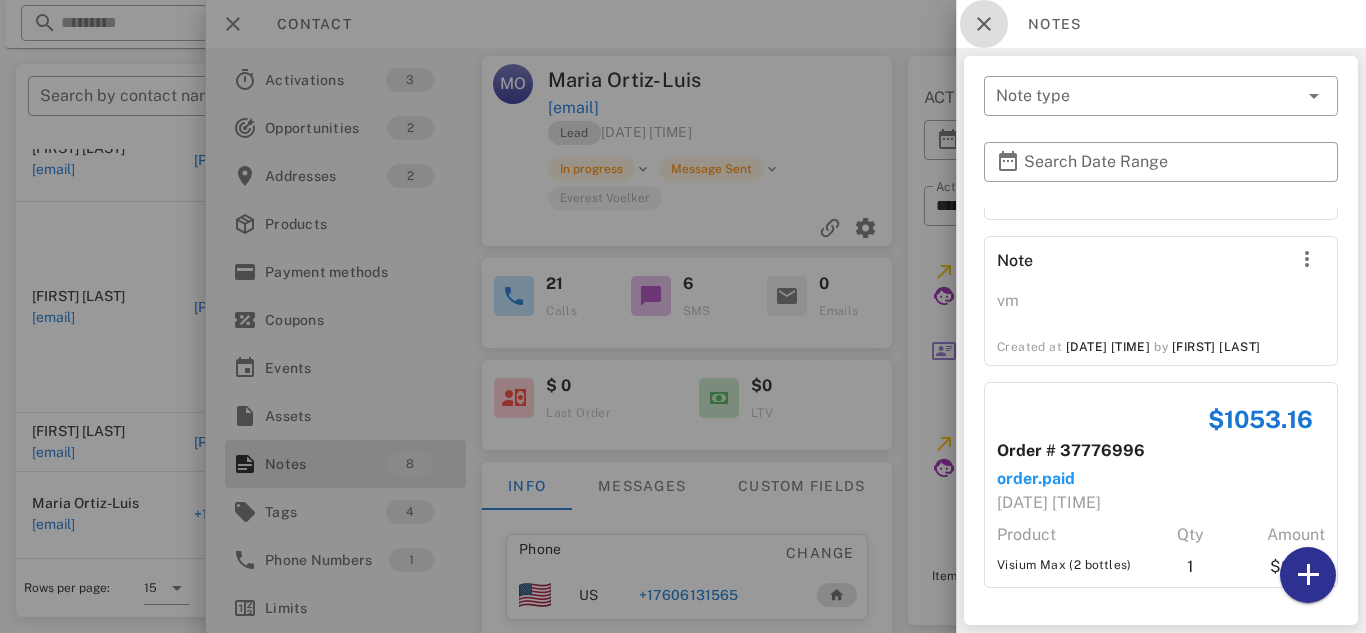 click at bounding box center (984, 24) 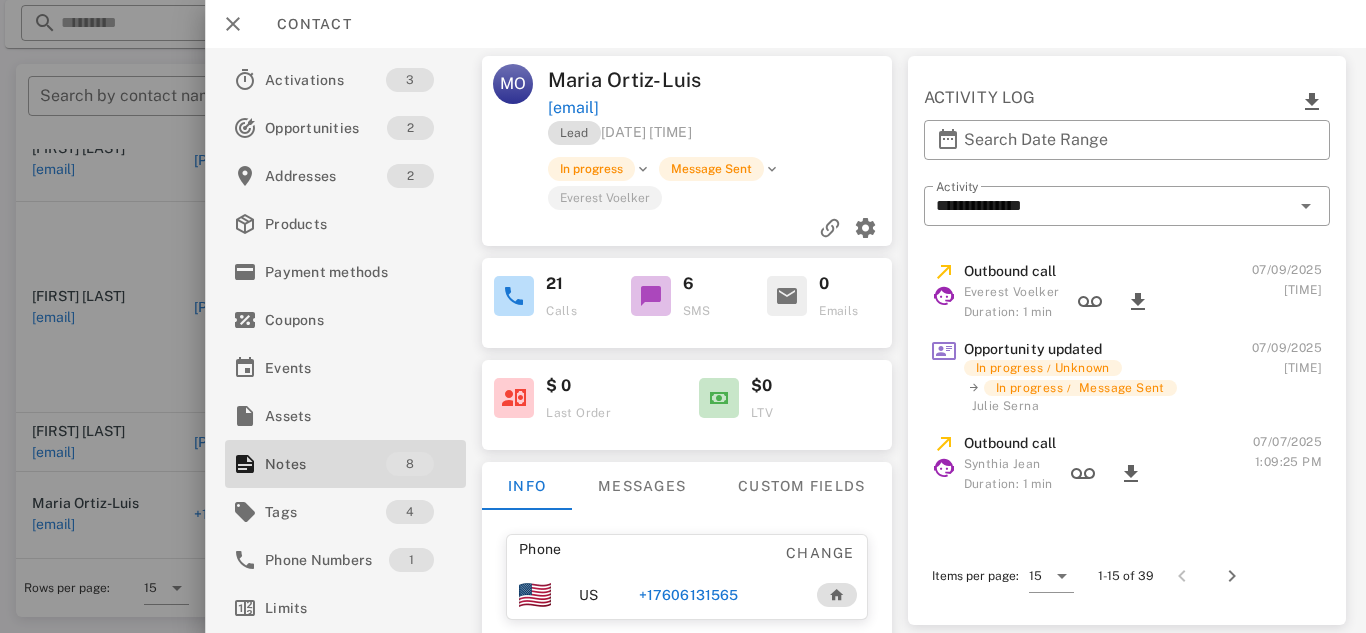 click on "+17606131565" at bounding box center (688, 595) 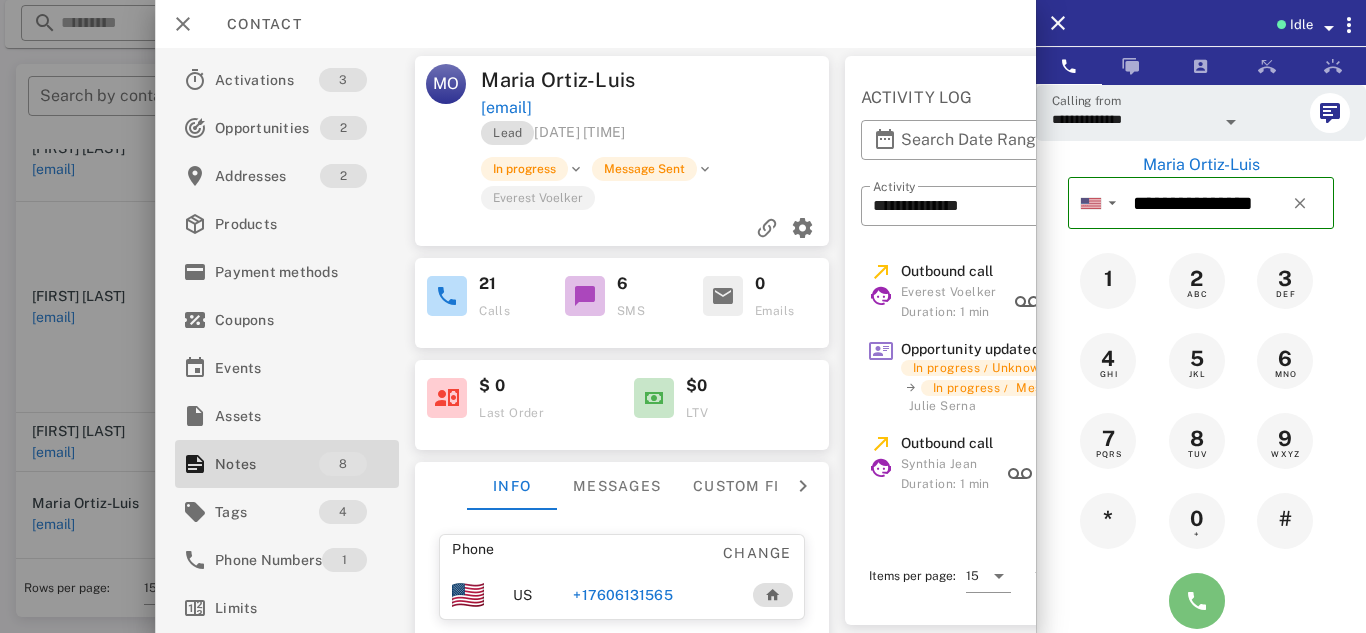 click at bounding box center [1197, 601] 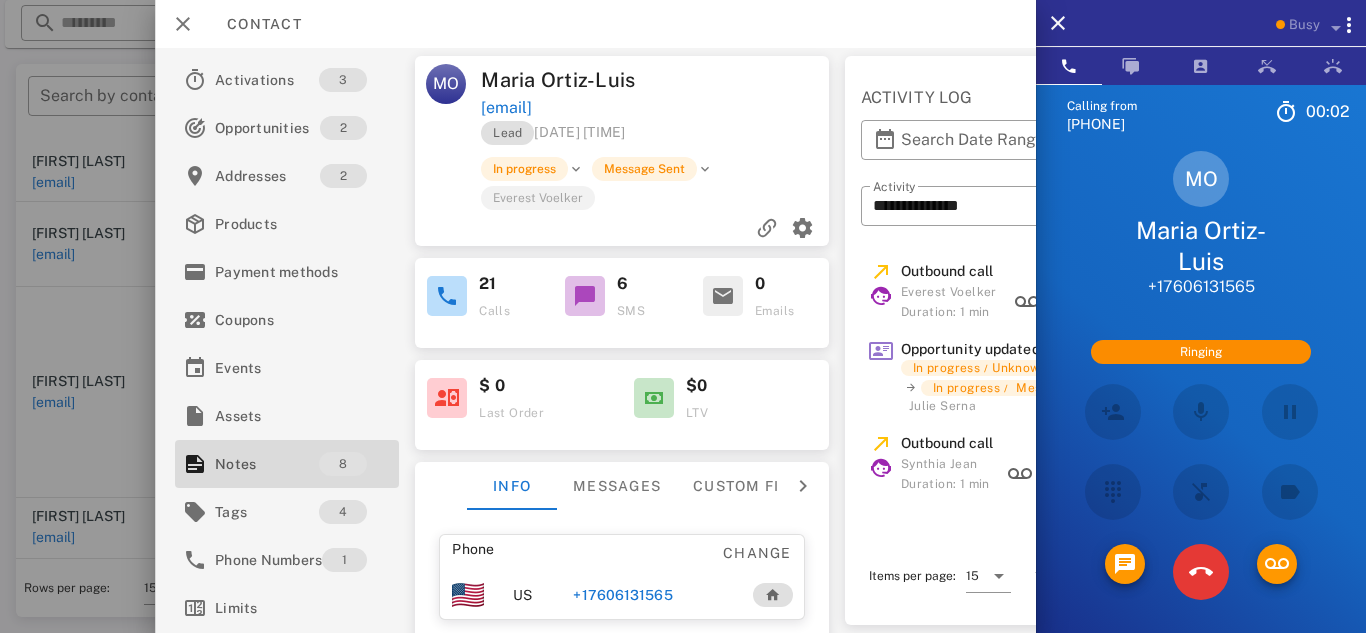scroll, scrollTop: 904, scrollLeft: 0, axis: vertical 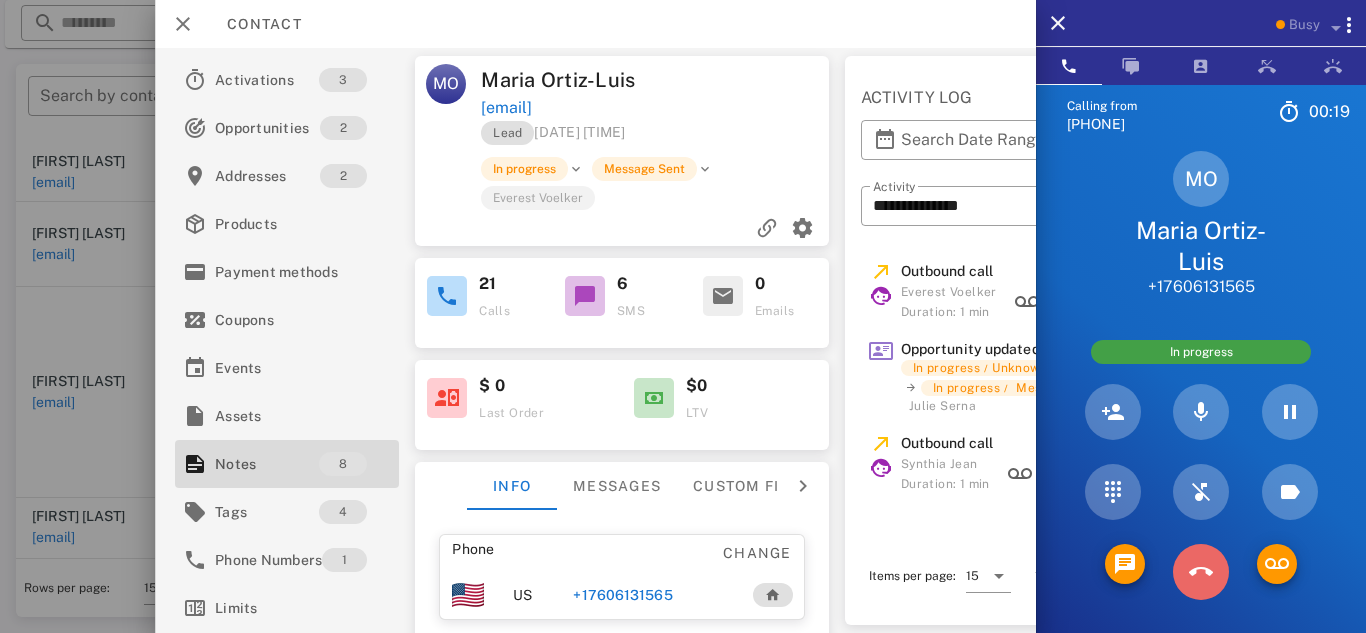 click at bounding box center [1201, 572] 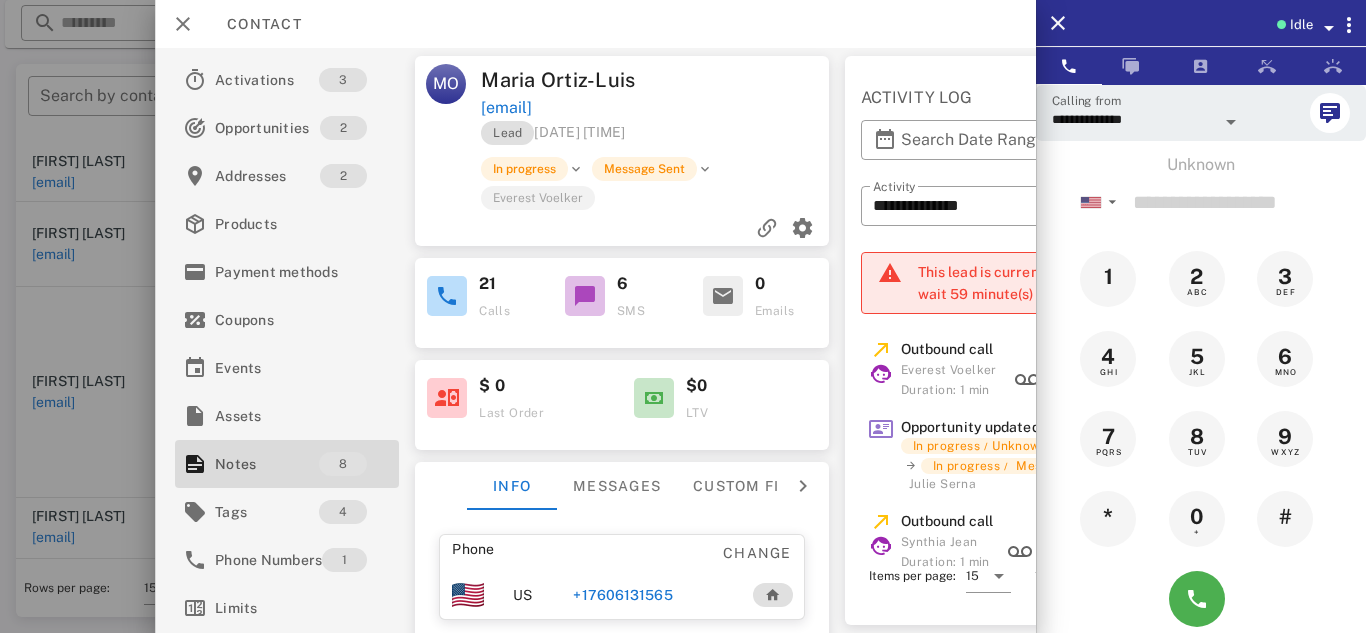 click on "**********" at bounding box center [1064, 219] 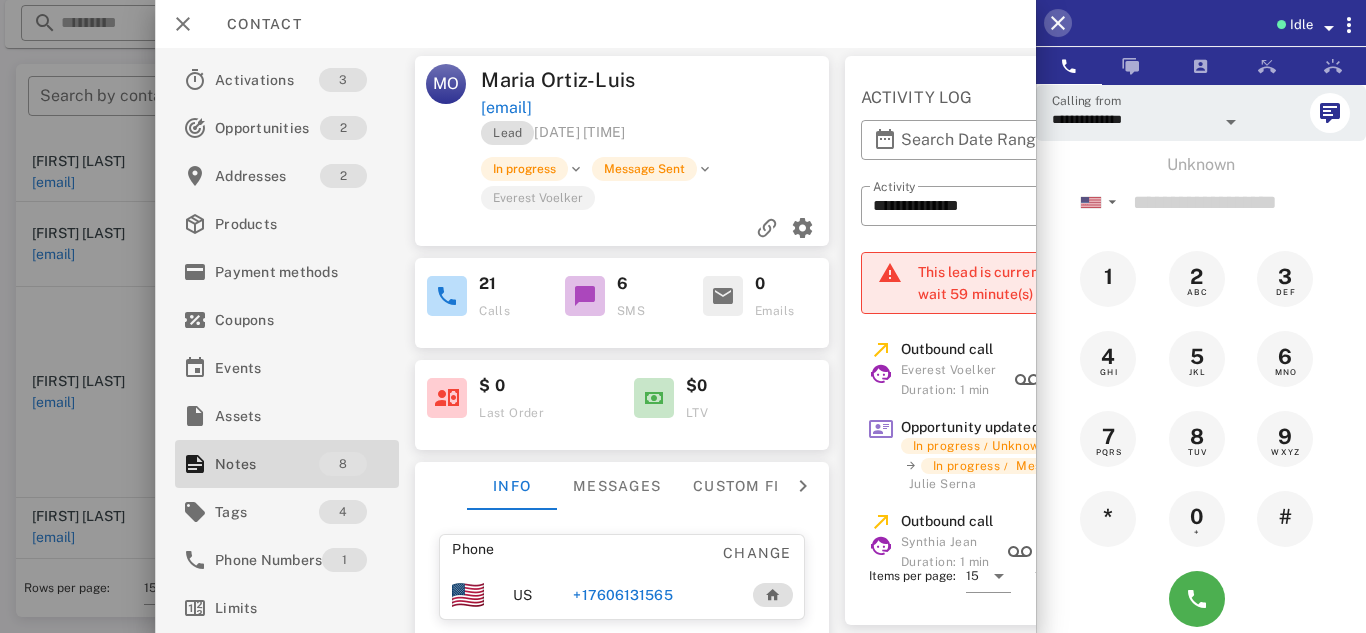 click at bounding box center (1058, 23) 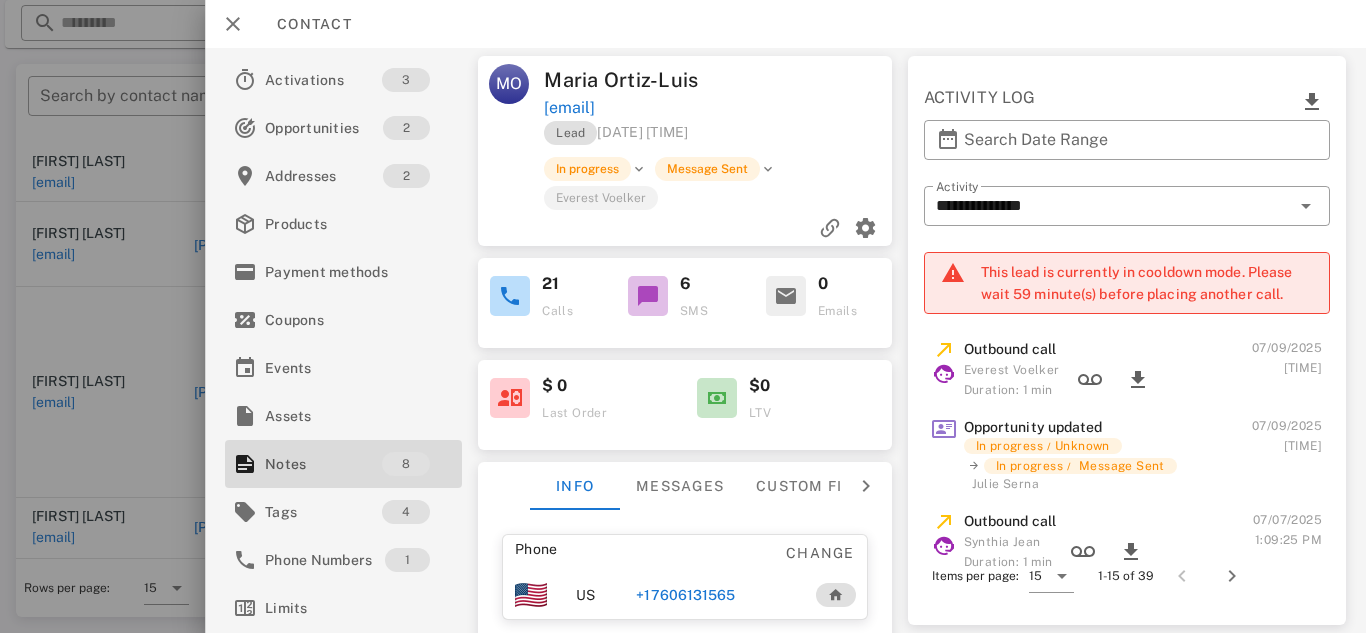 scroll, scrollTop: 184, scrollLeft: 0, axis: vertical 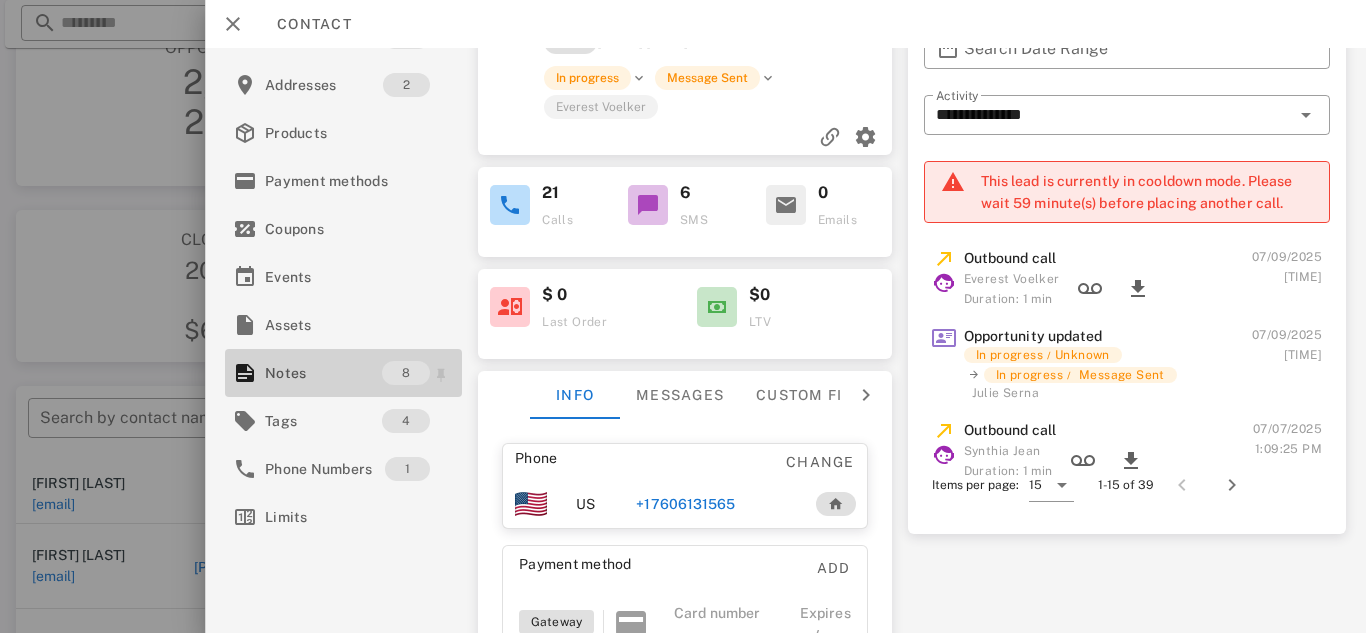 click on "Notes" at bounding box center [323, 373] 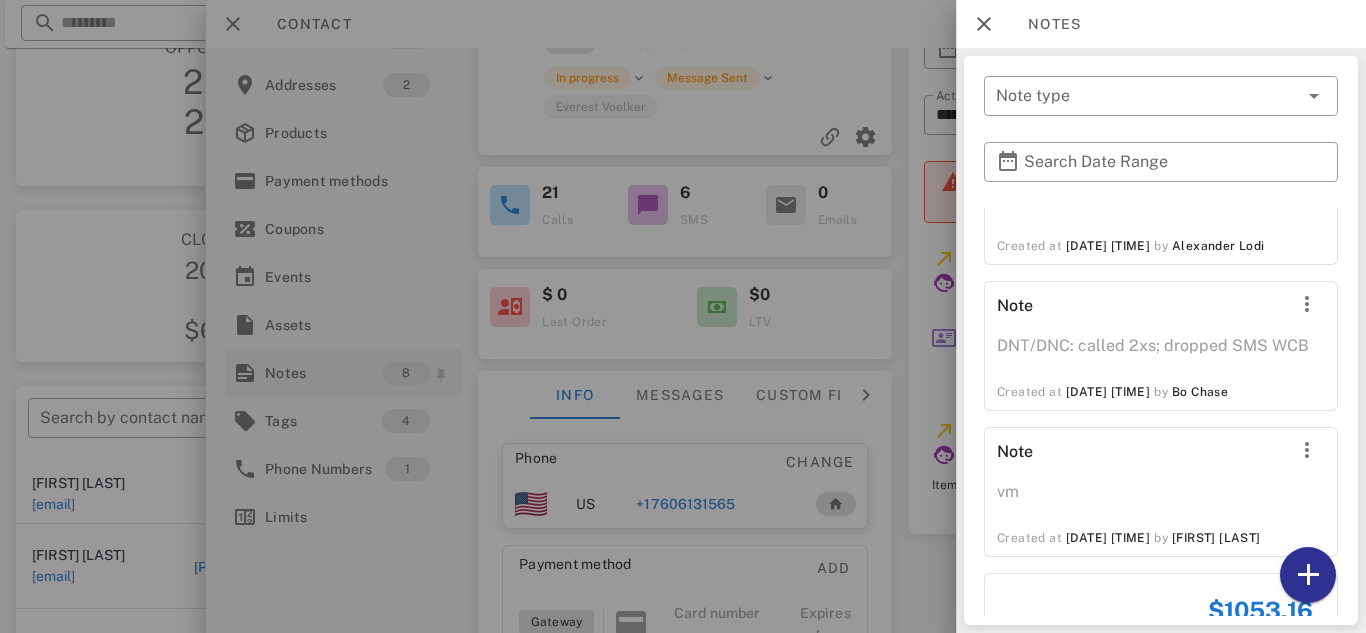 scroll, scrollTop: 1072, scrollLeft: 0, axis: vertical 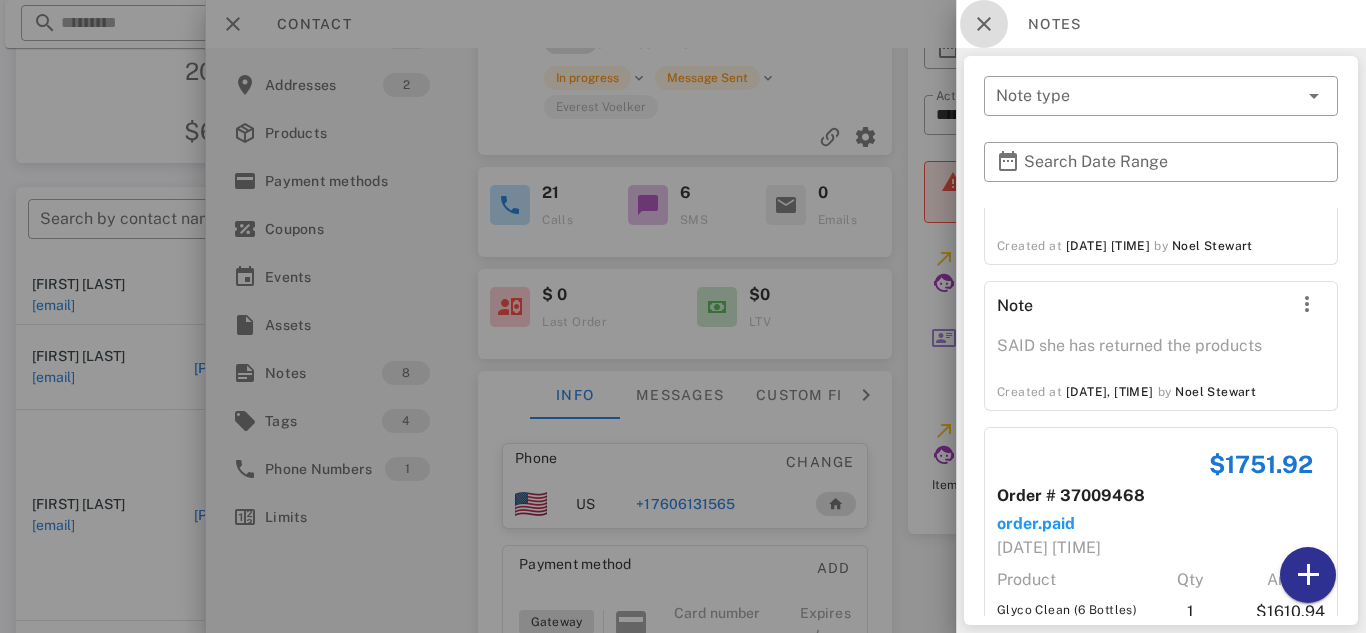 click at bounding box center [984, 24] 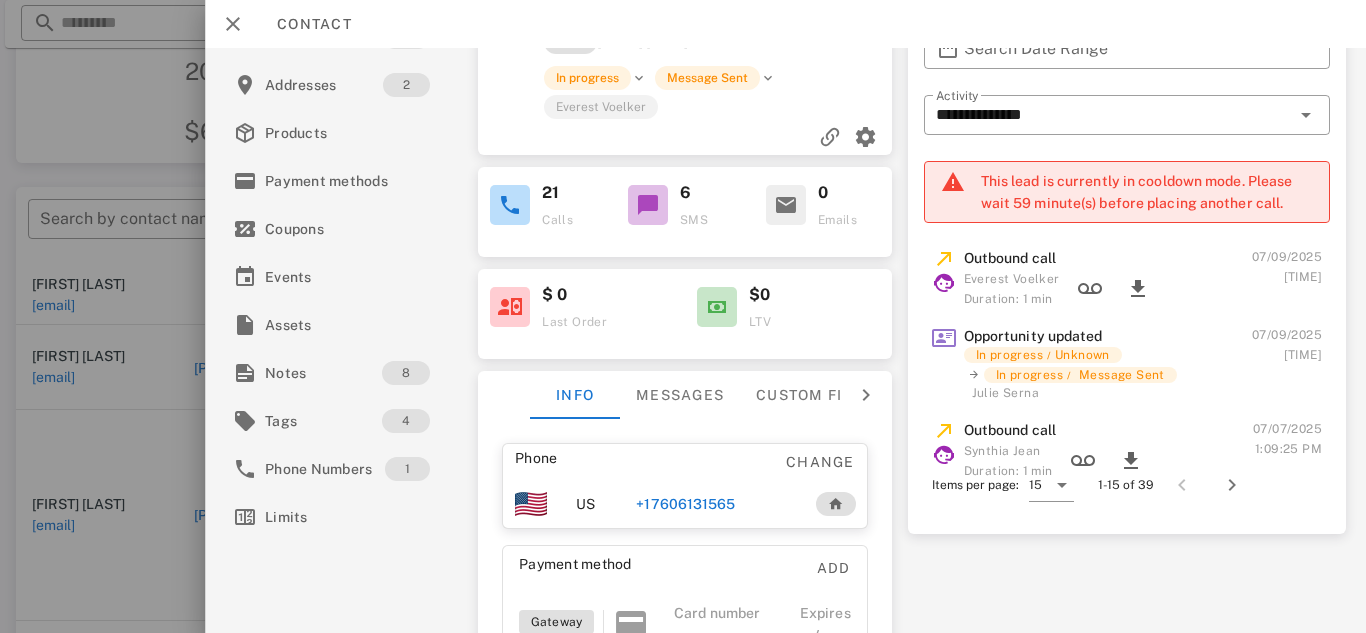 click at bounding box center (648, 205) 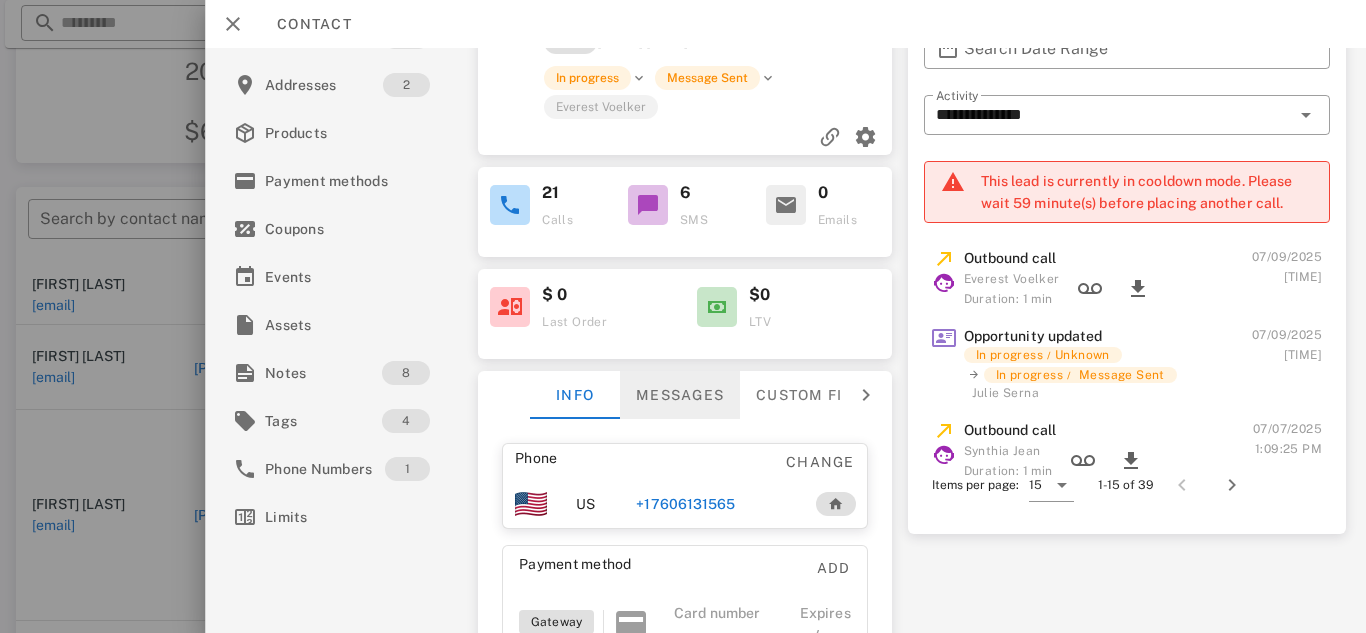 click on "Messages" at bounding box center [680, 395] 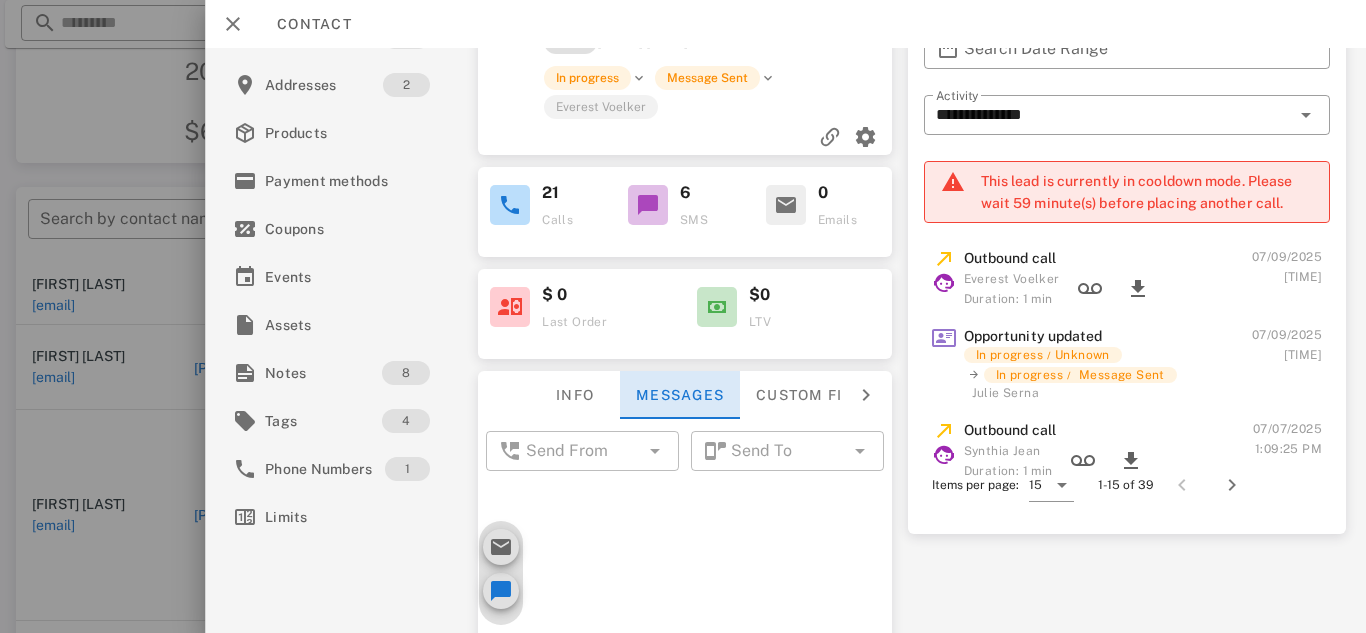 click on "Messages" at bounding box center (680, 395) 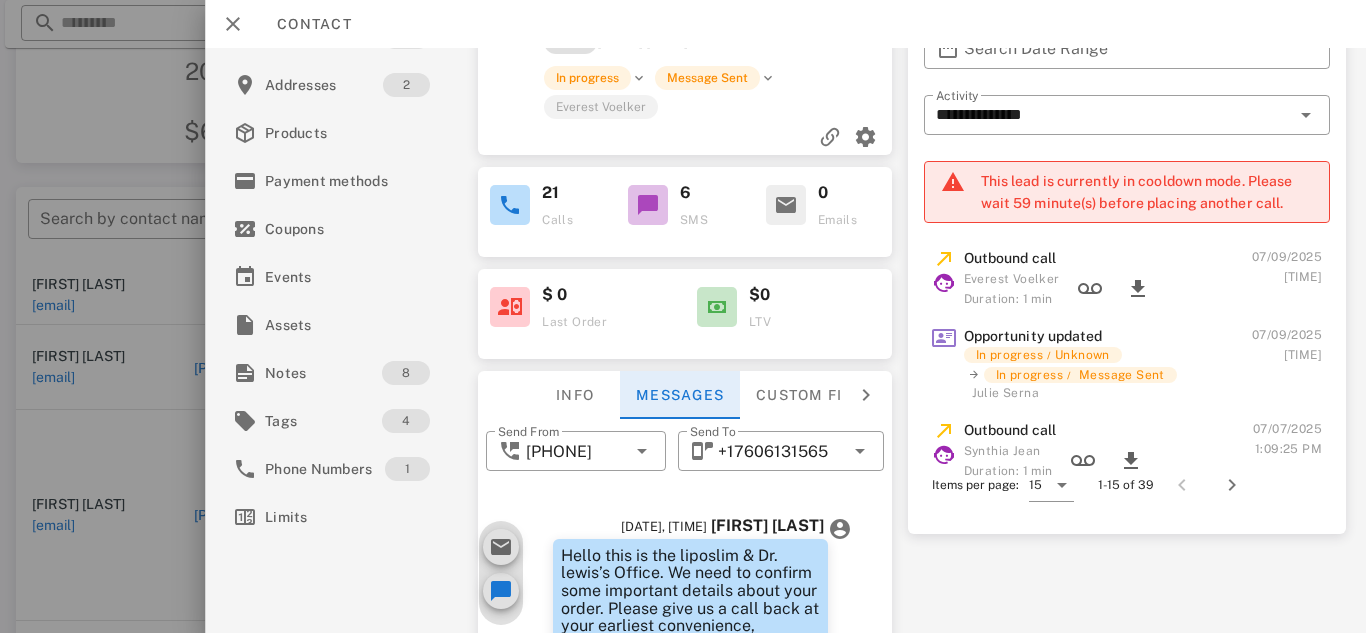 scroll, scrollTop: 1078, scrollLeft: 0, axis: vertical 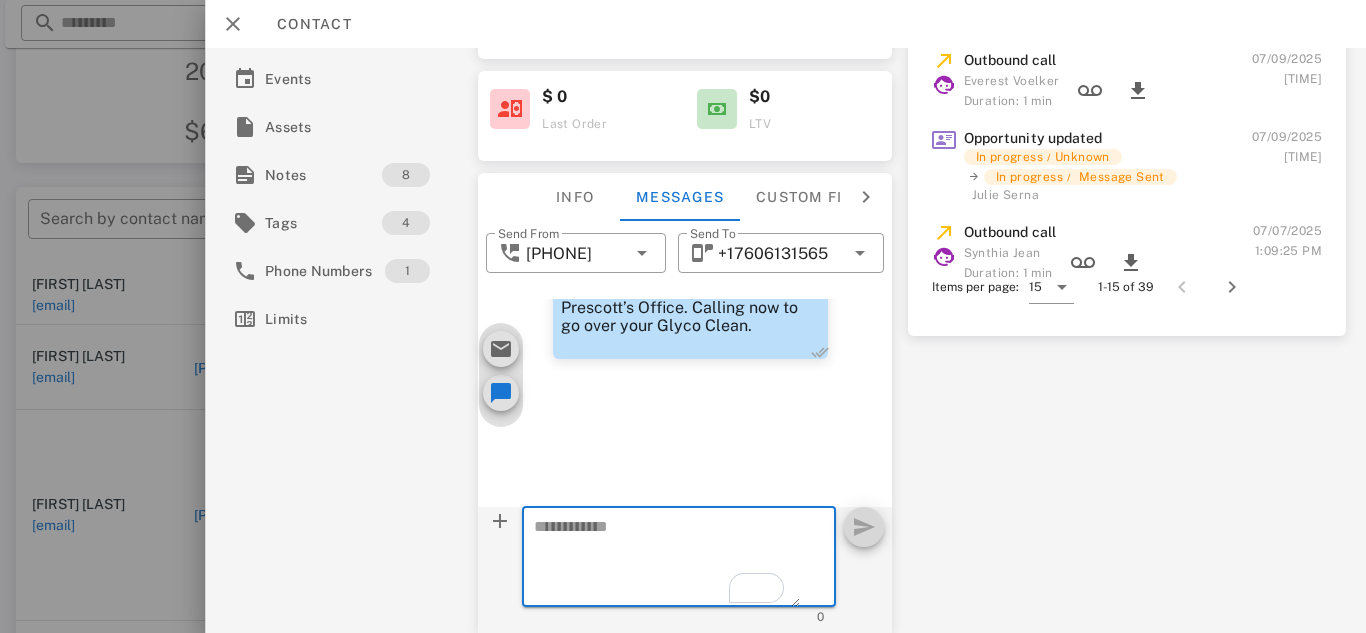 paste on "**********" 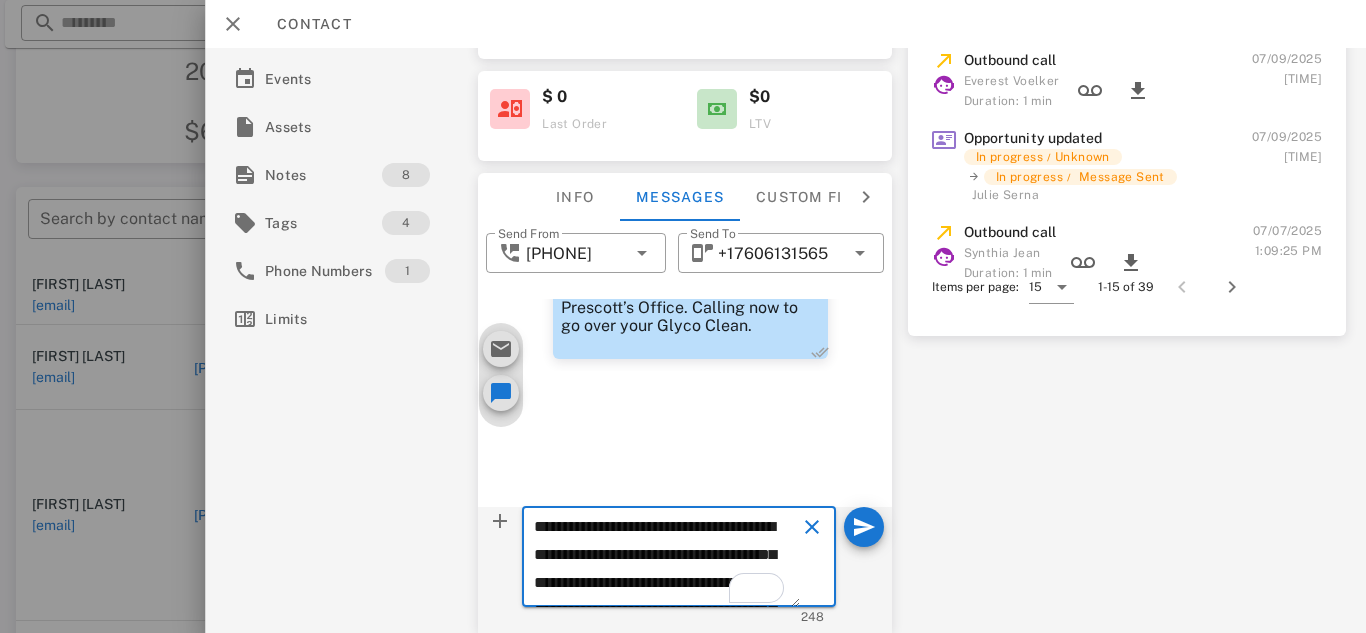 scroll, scrollTop: 153, scrollLeft: 0, axis: vertical 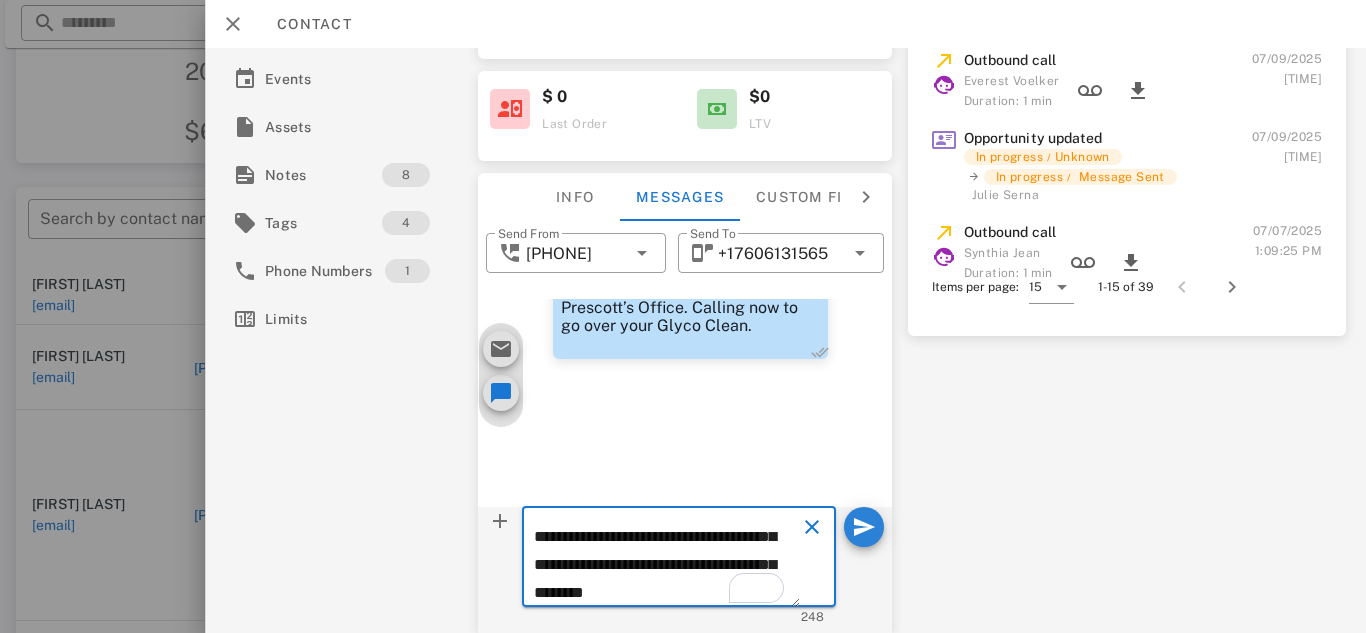 type on "**********" 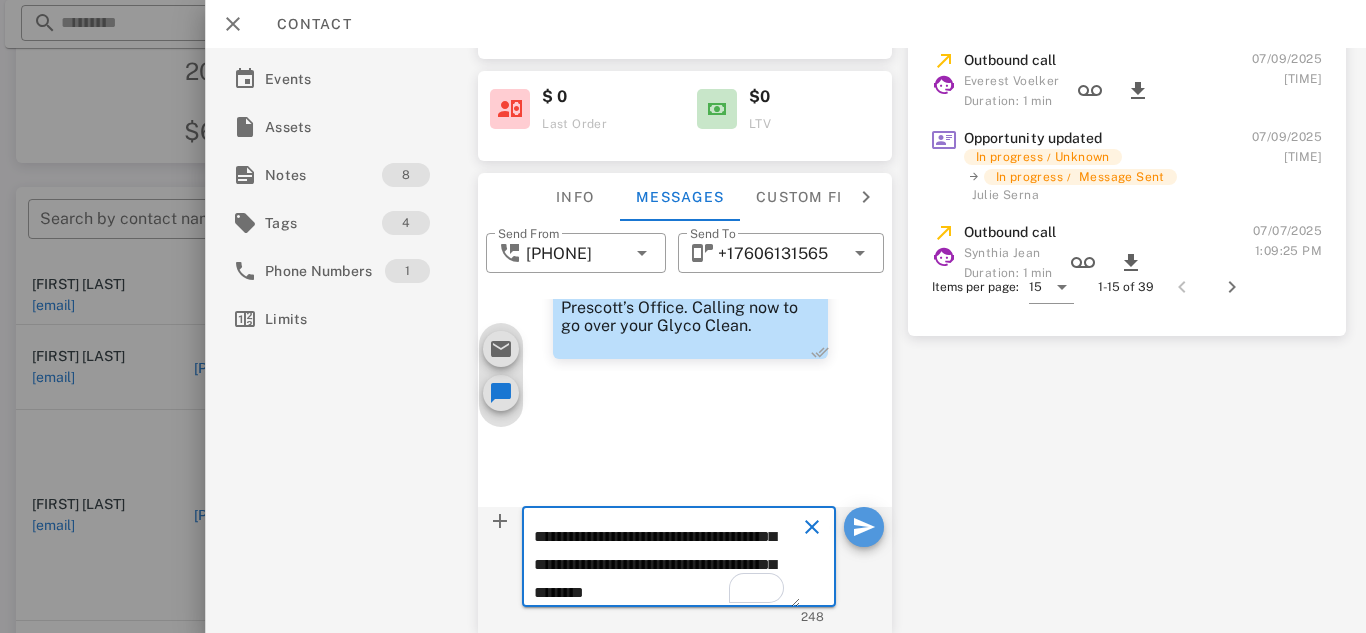 click at bounding box center (864, 527) 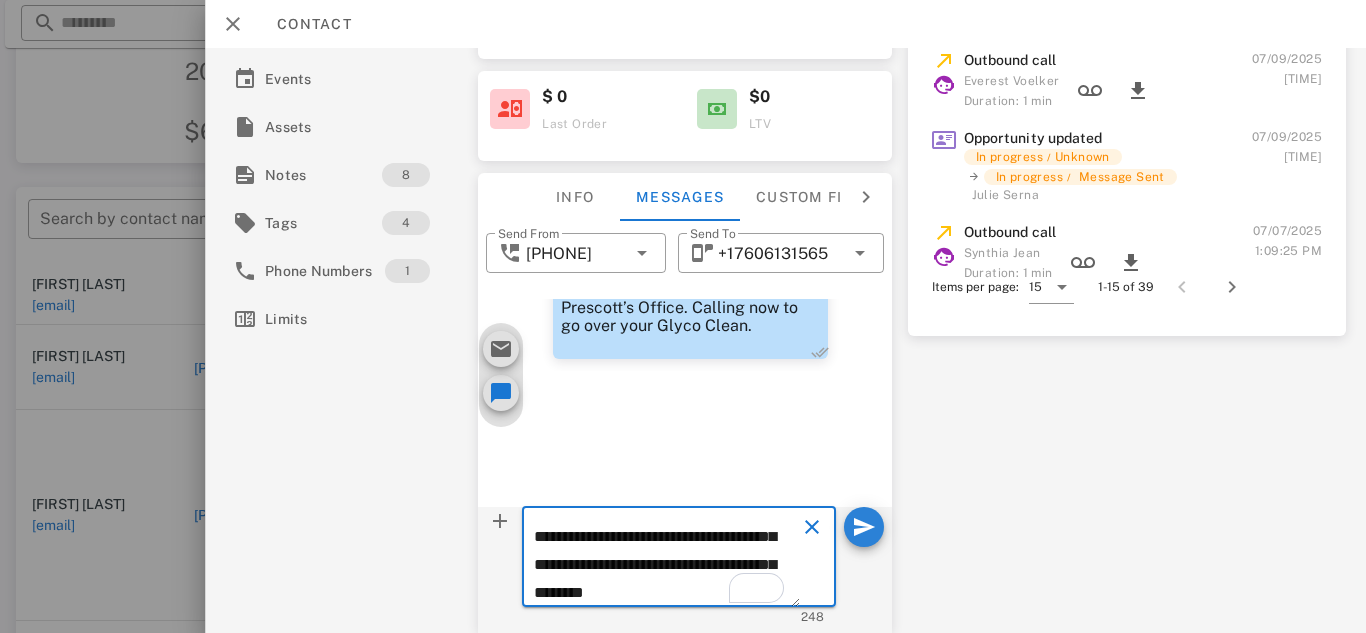 type 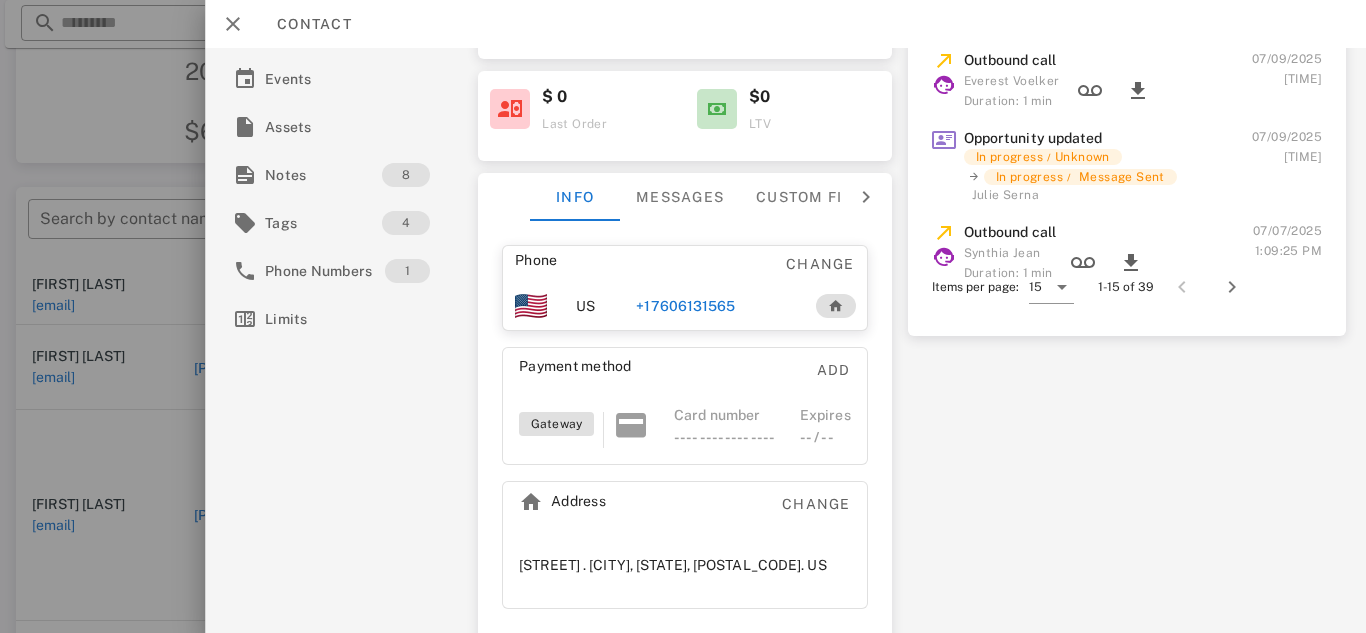 scroll, scrollTop: 1296, scrollLeft: 0, axis: vertical 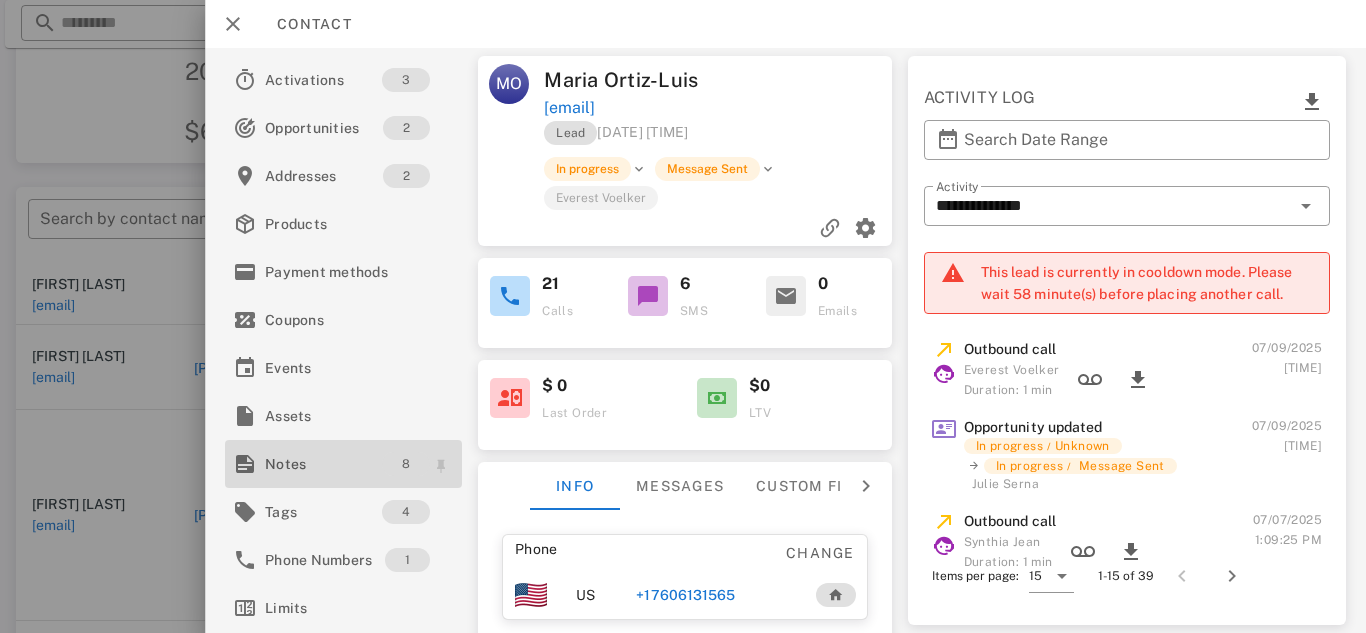 click on "8" at bounding box center [406, 464] 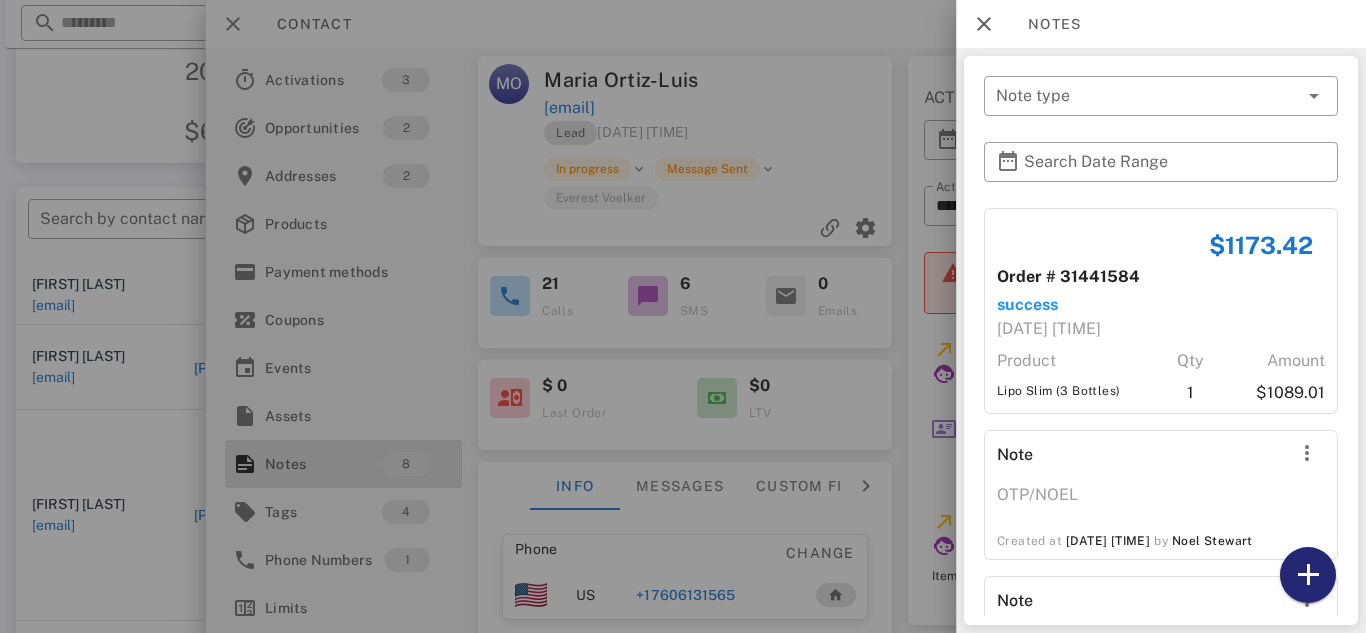click at bounding box center [1308, 575] 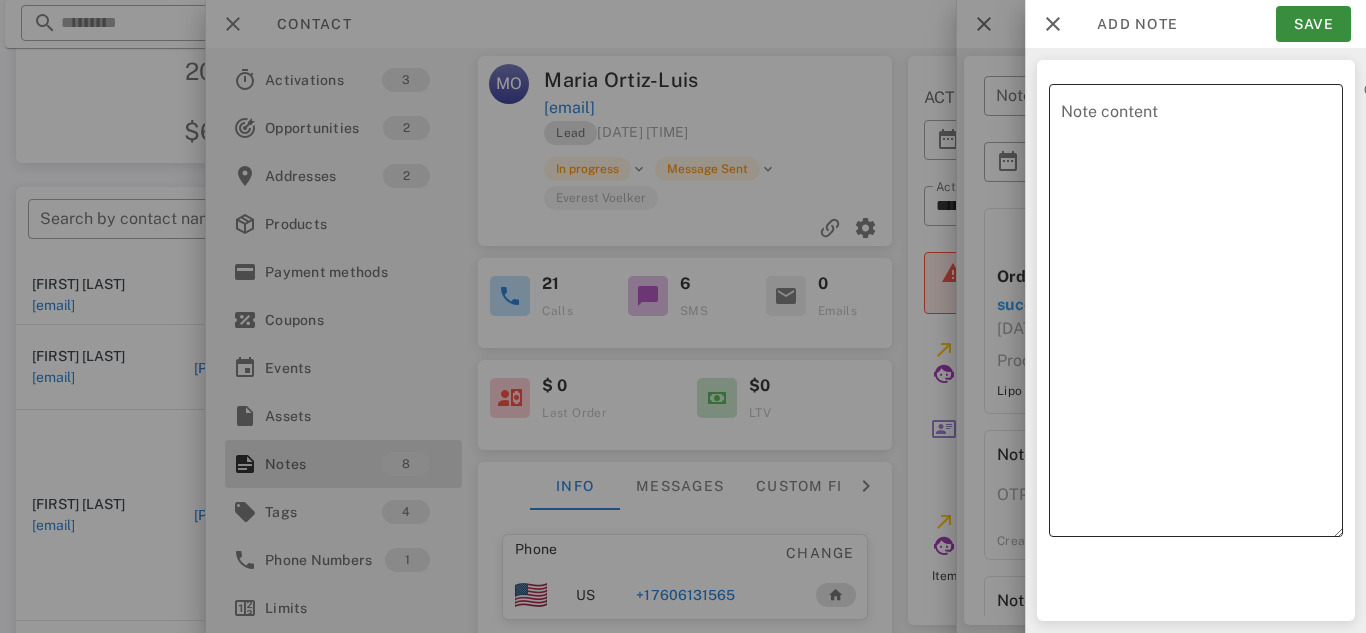 click on "Note content" at bounding box center (1202, 315) 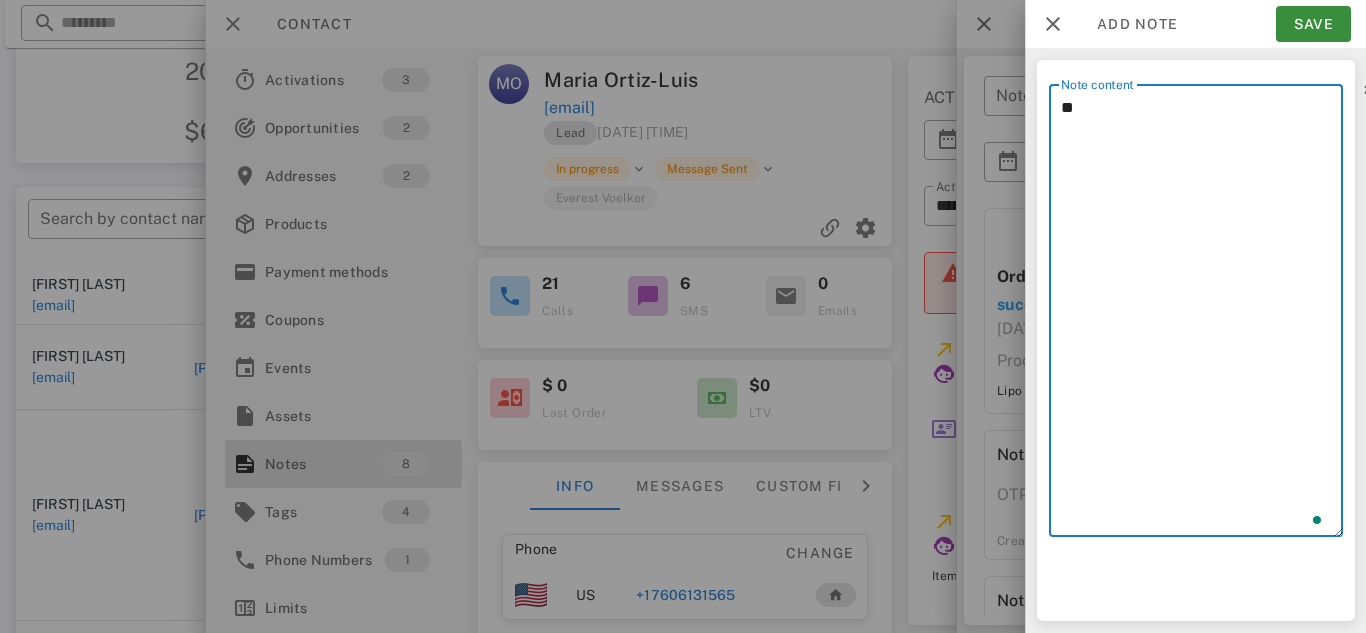 type on "*" 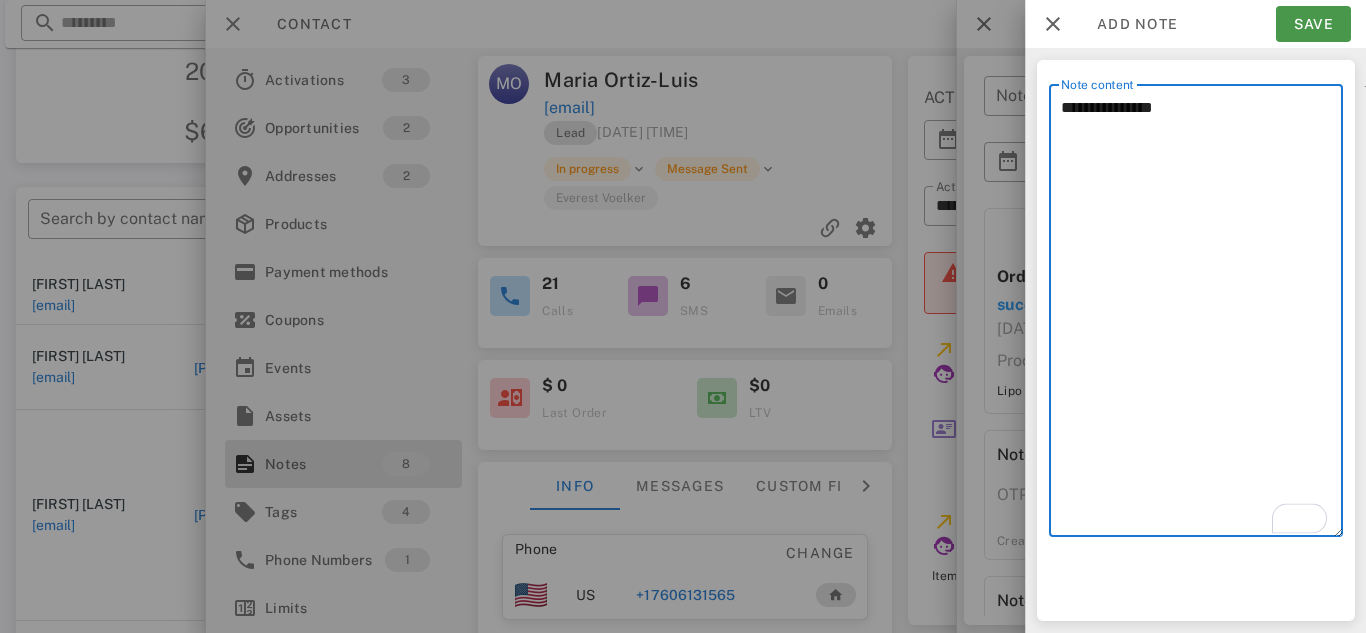type on "**********" 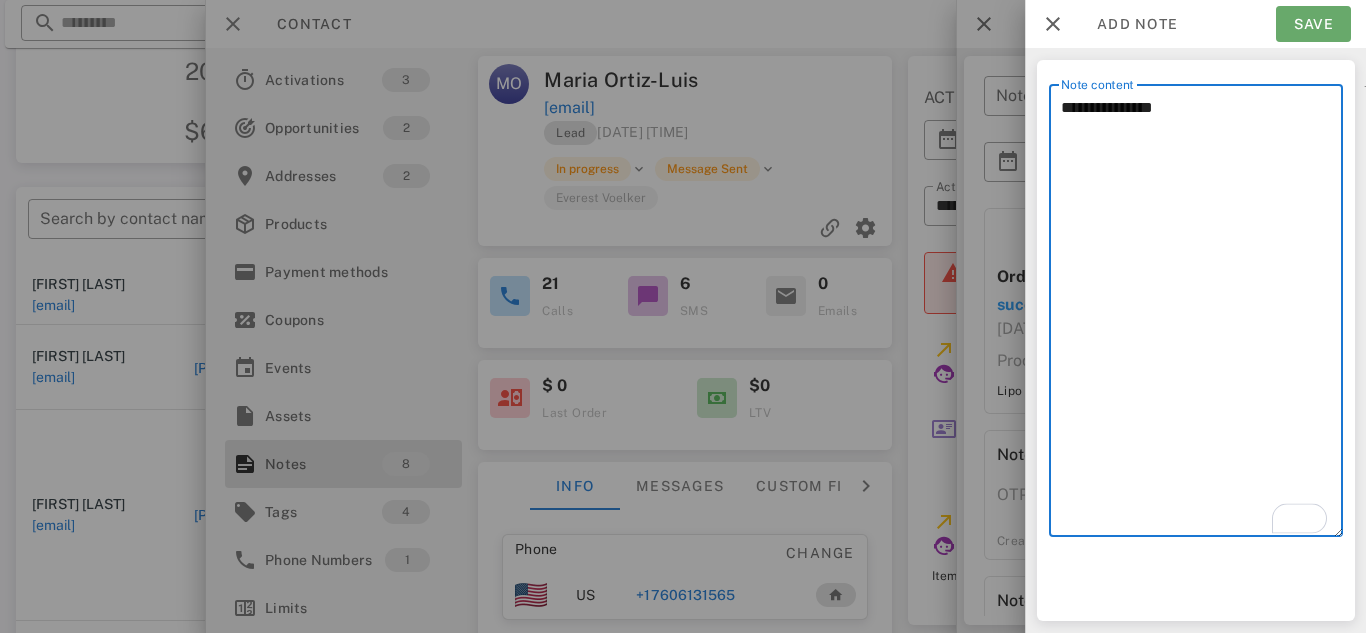 click on "Save" at bounding box center (1313, 24) 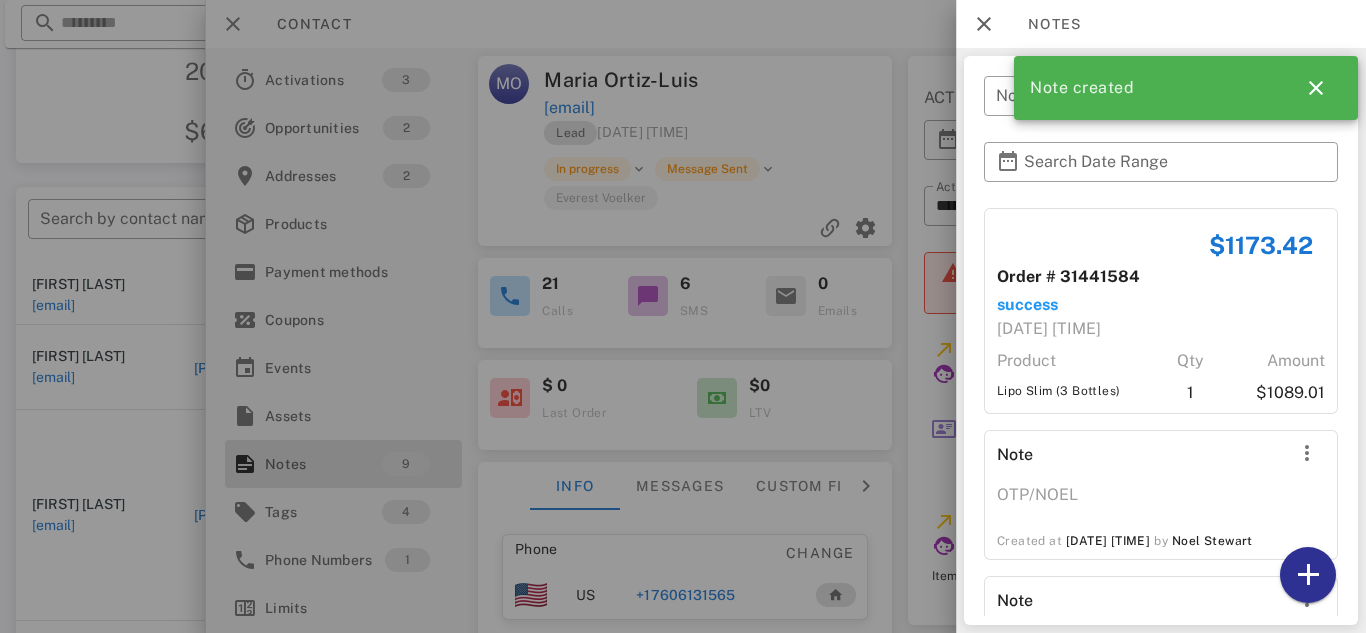 click on "Note created" at bounding box center (1182, 88) 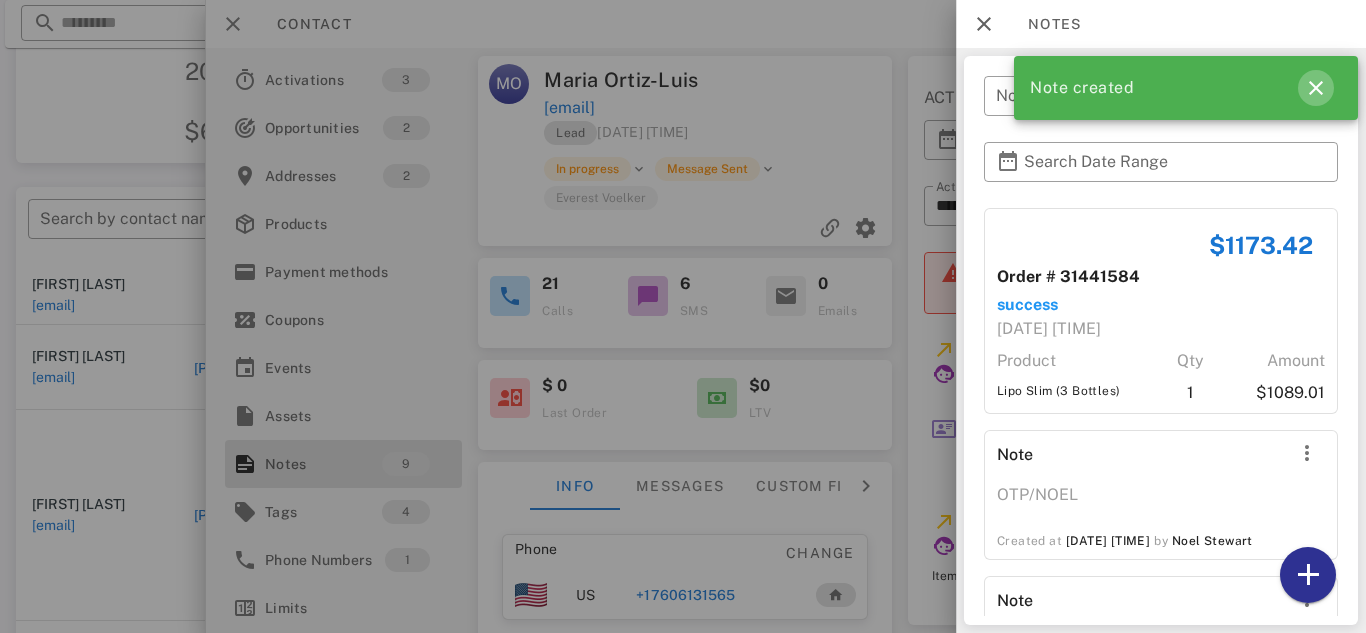 click at bounding box center (1316, 88) 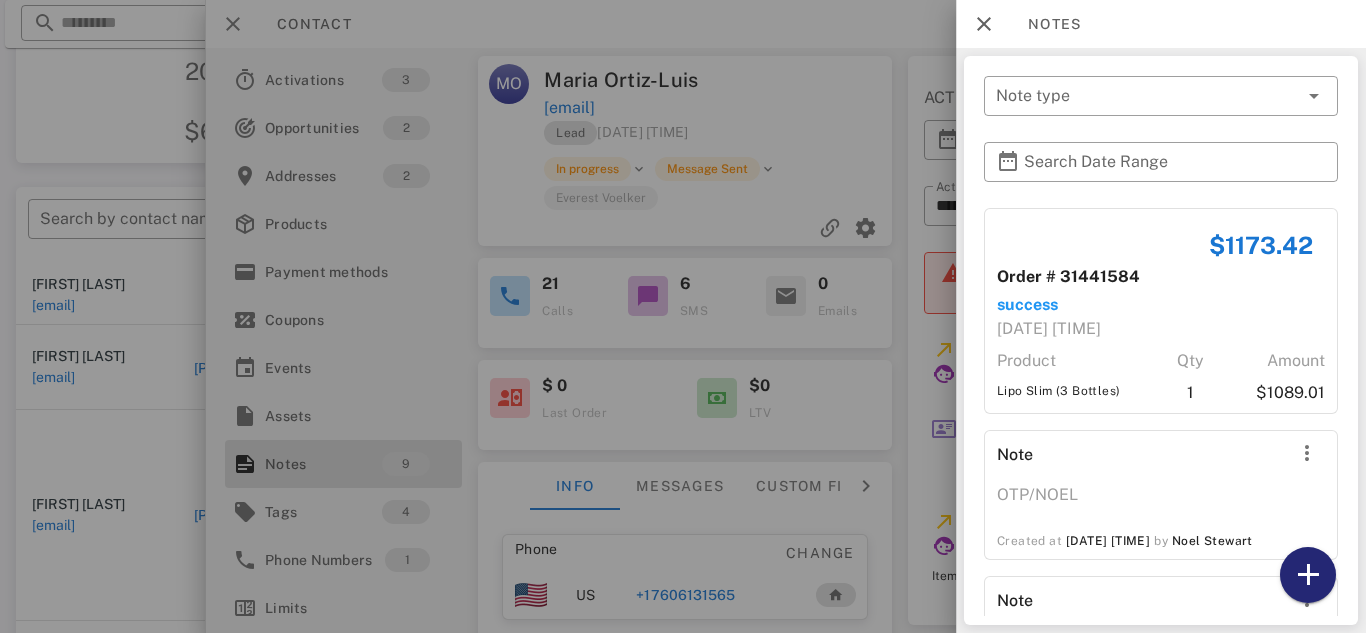 click at bounding box center (1308, 575) 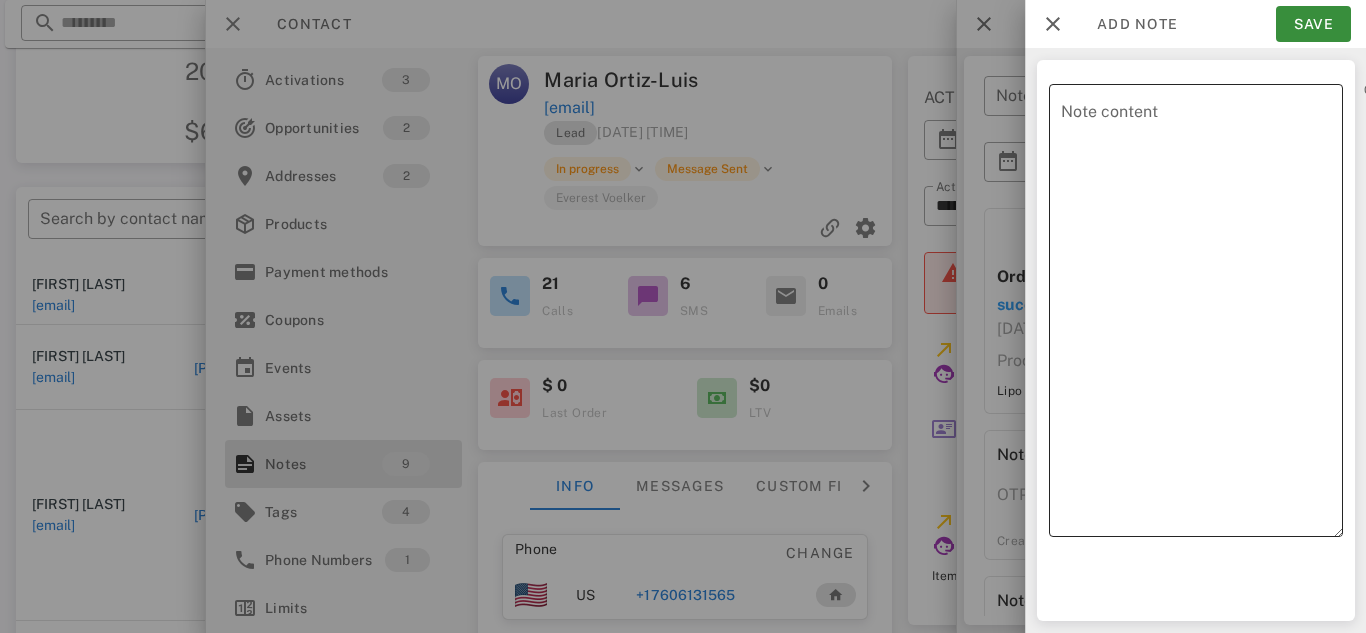 click on "Note content" at bounding box center (1202, 315) 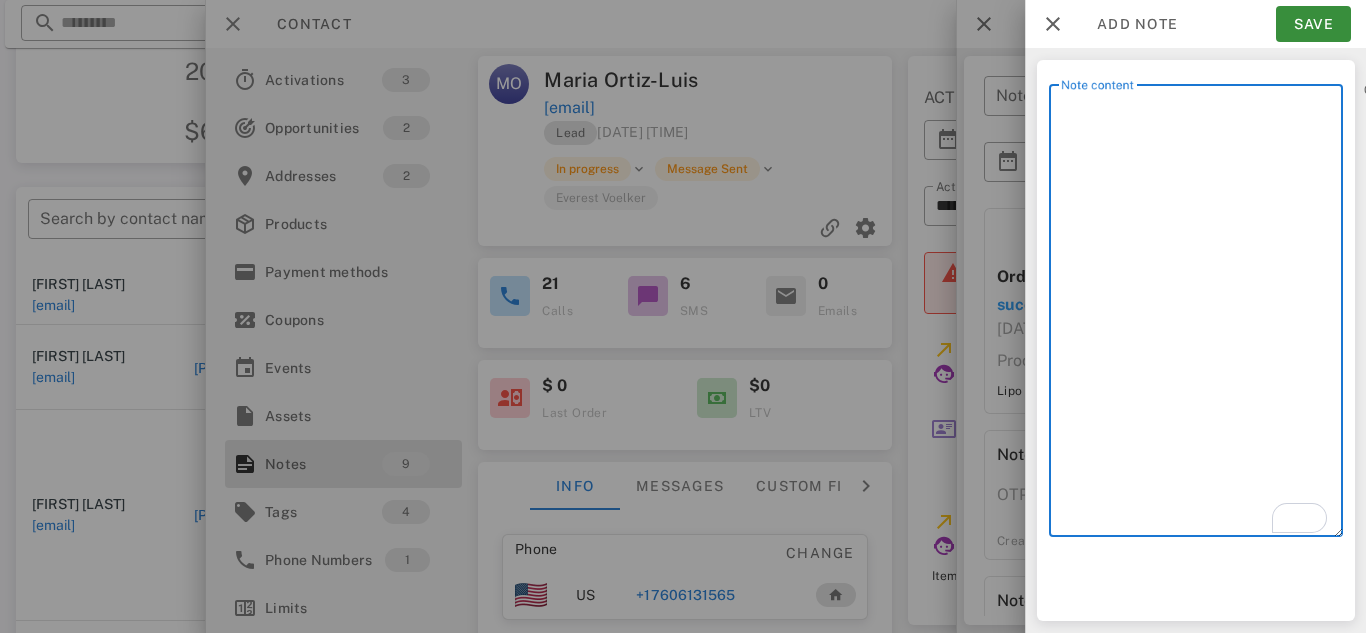 type on "*" 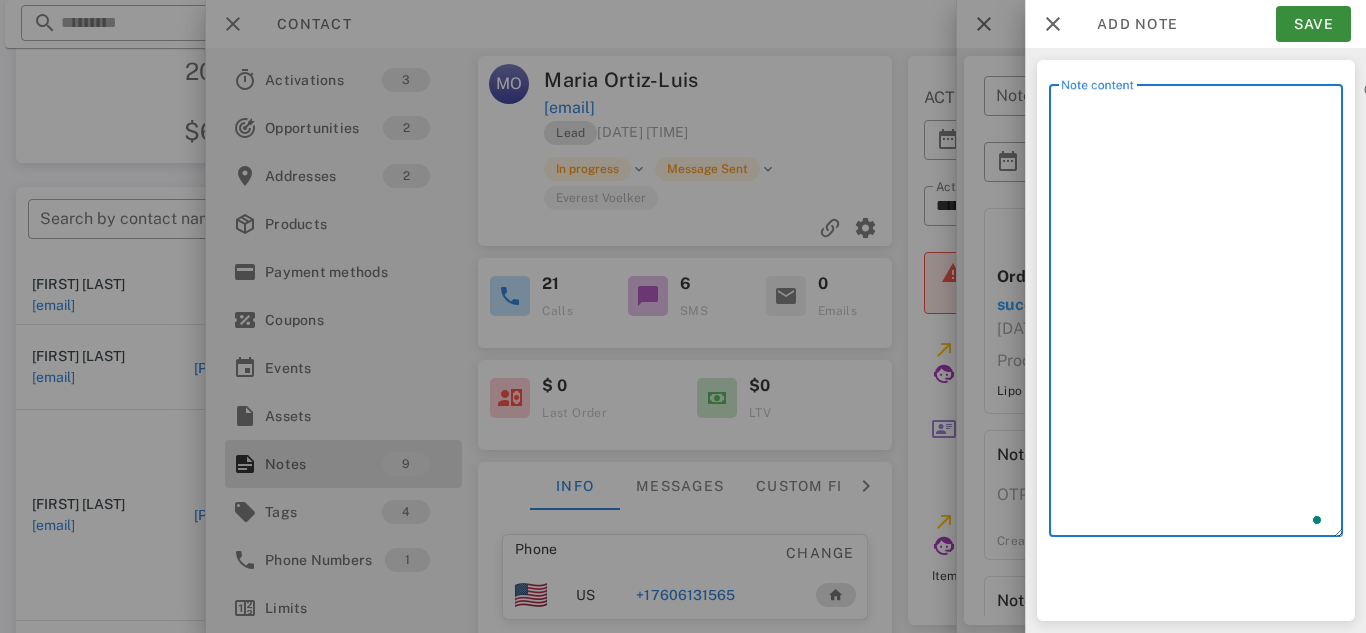type on "*" 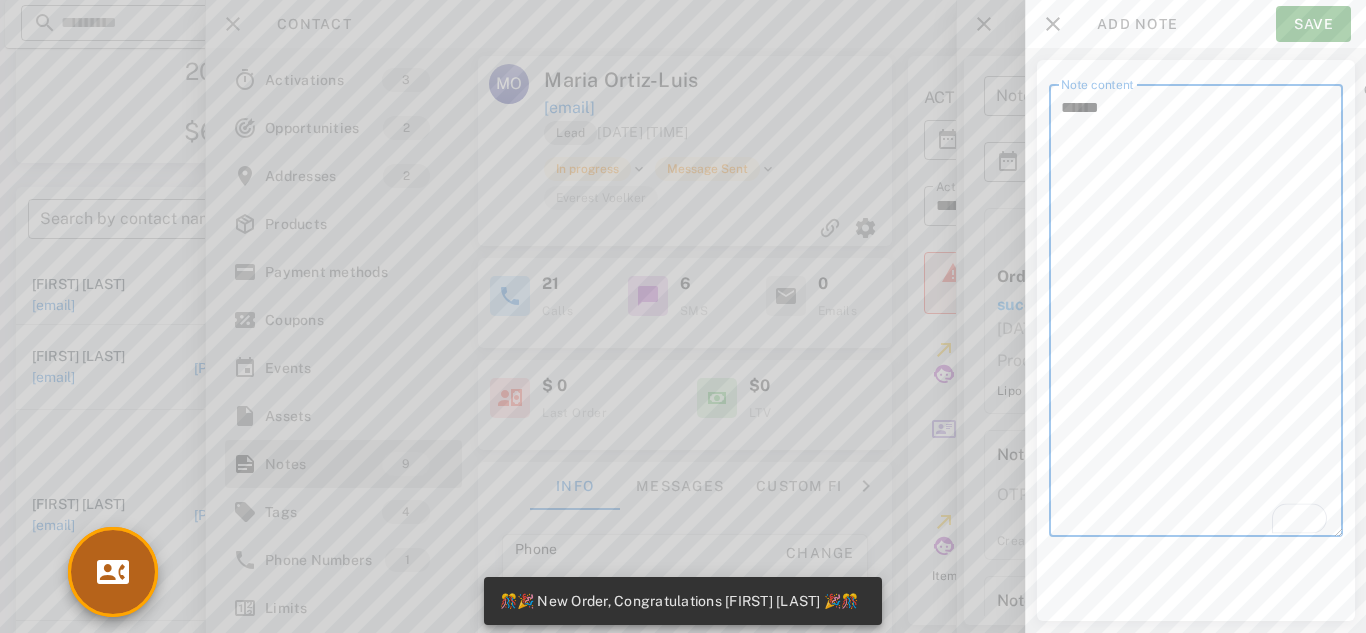 click at bounding box center [113, 572] 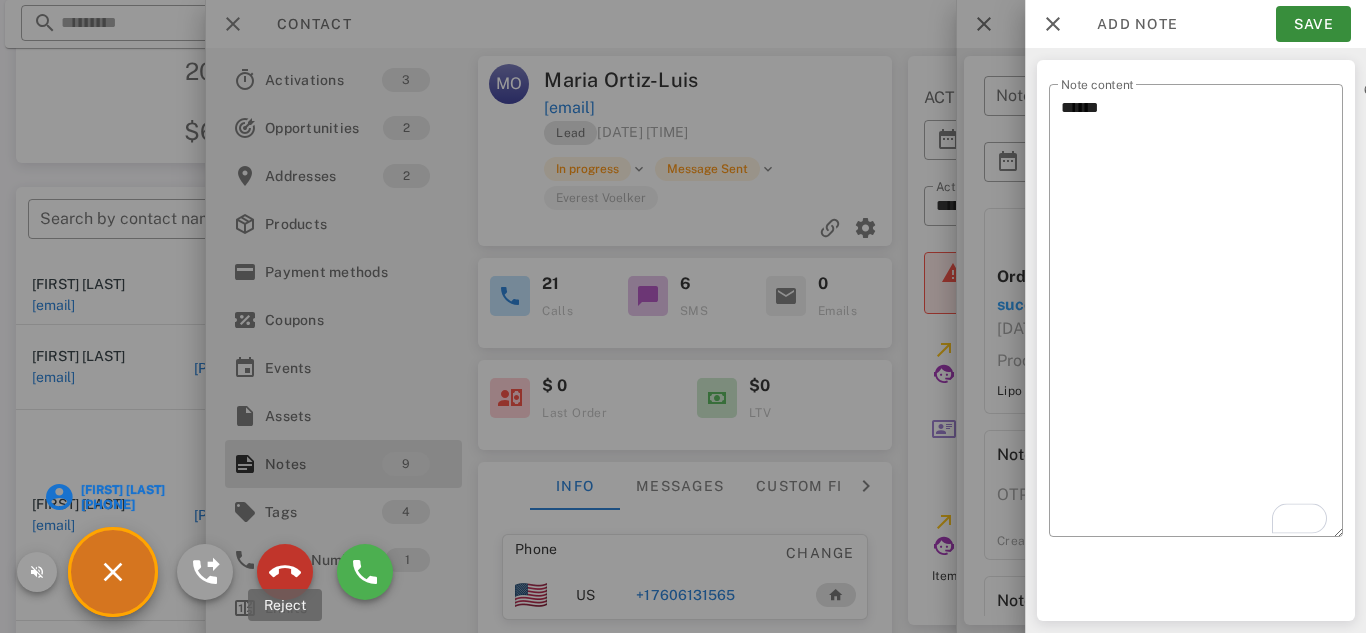 click at bounding box center [285, 572] 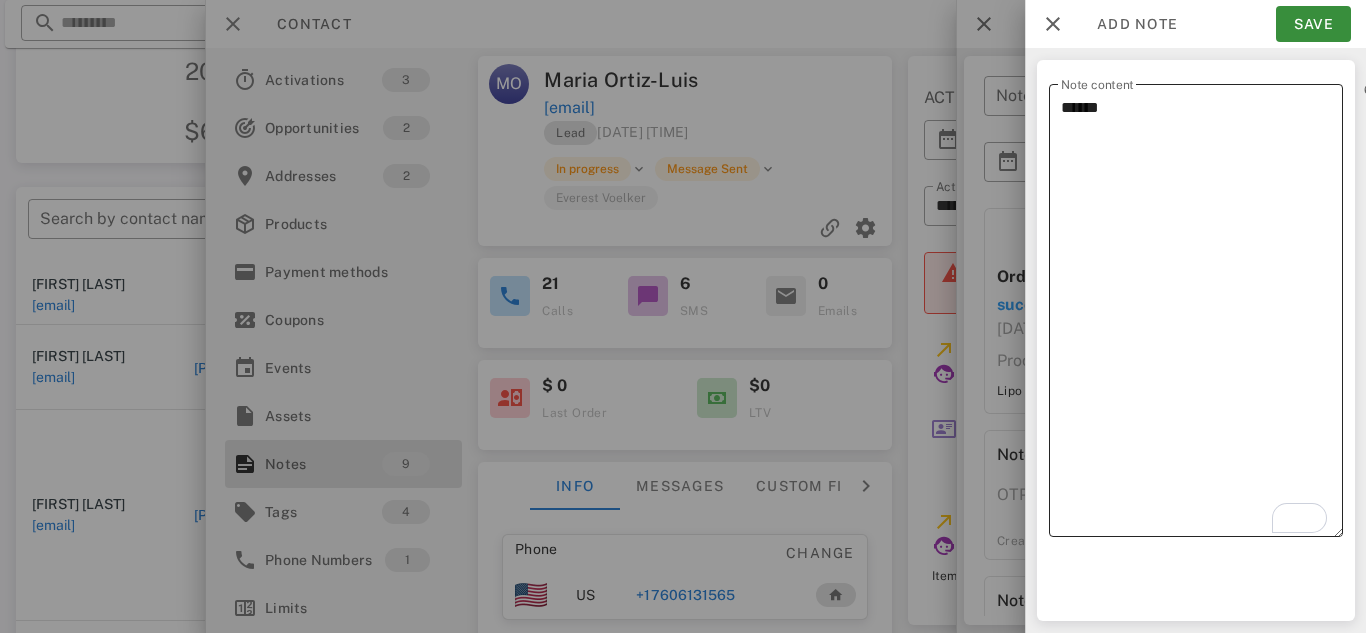 click on "******" at bounding box center (1202, 315) 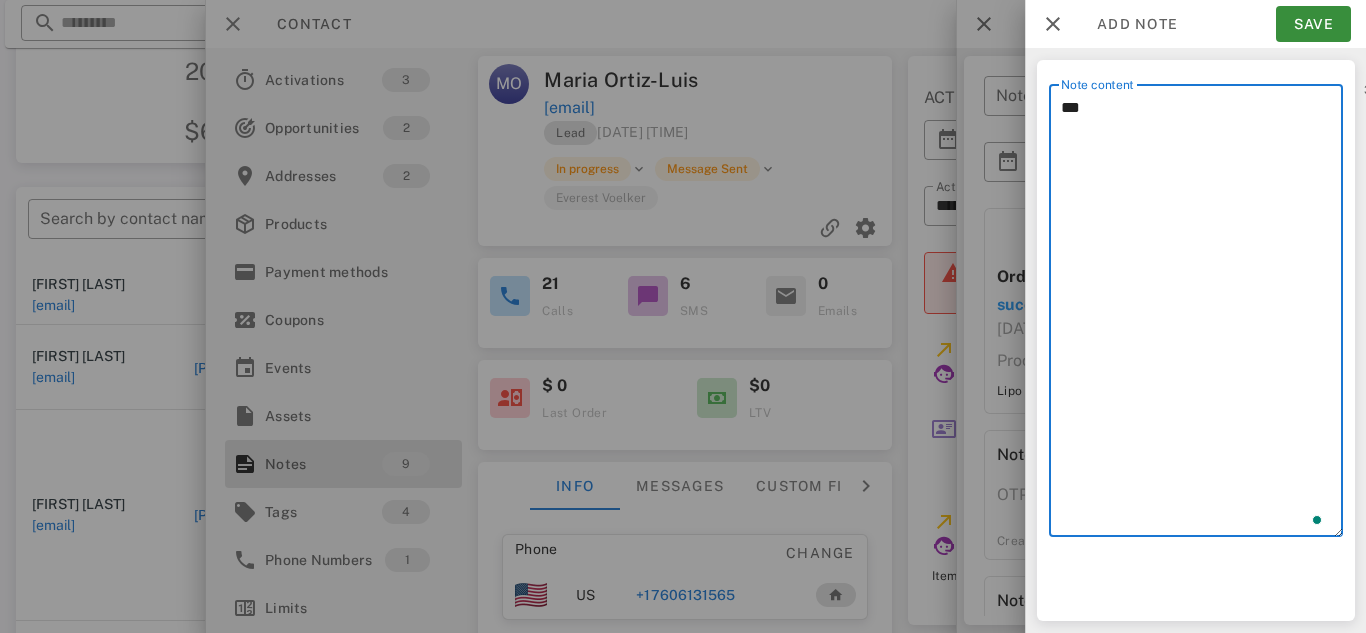 click on "***" at bounding box center [1202, 315] 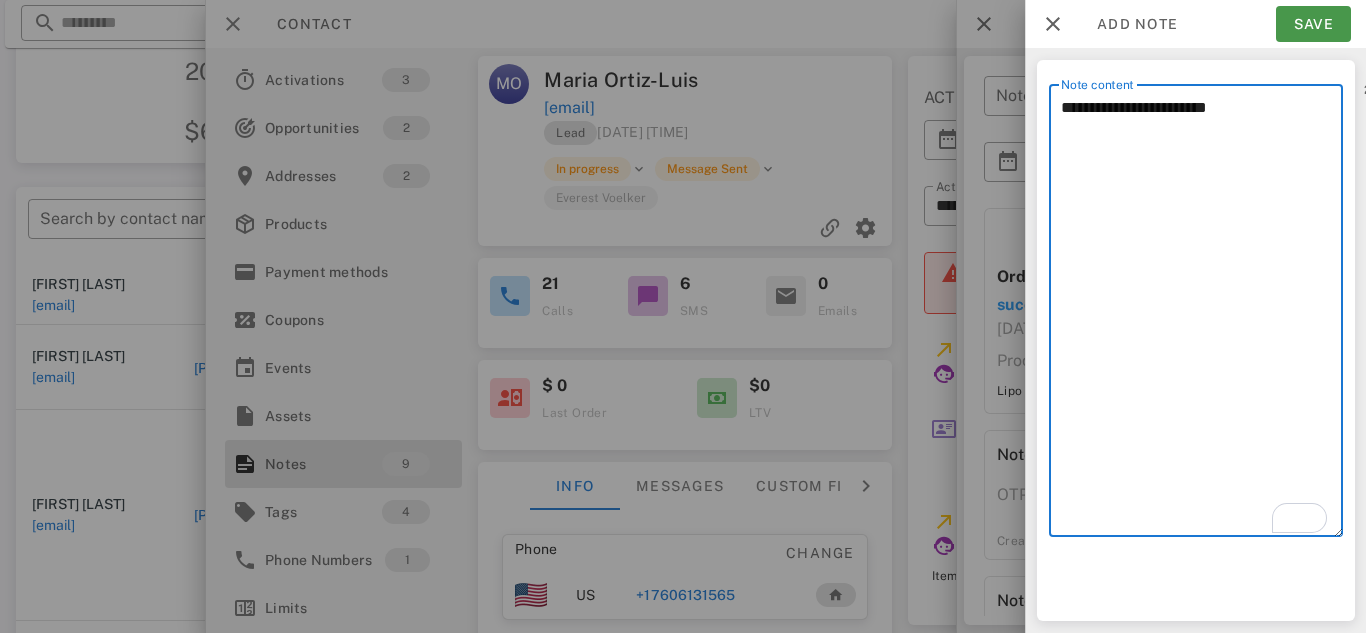 type on "**********" 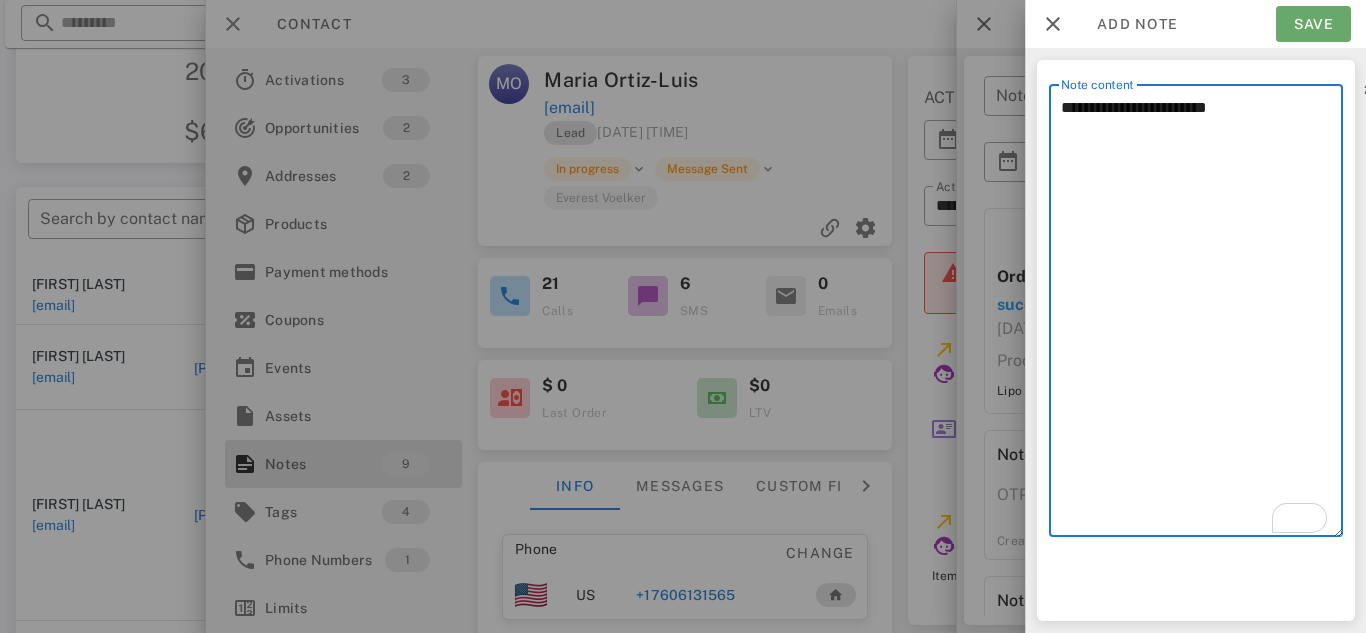 click on "Save" at bounding box center (1313, 24) 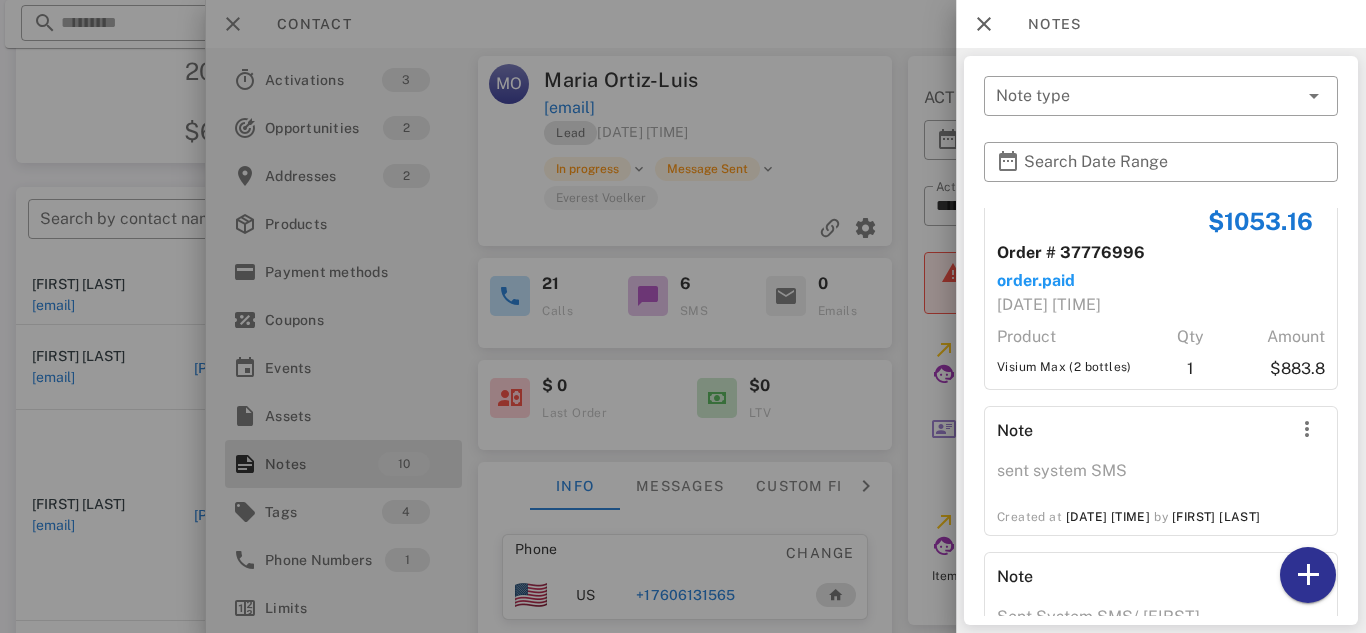 scroll, scrollTop: 1364, scrollLeft: 0, axis: vertical 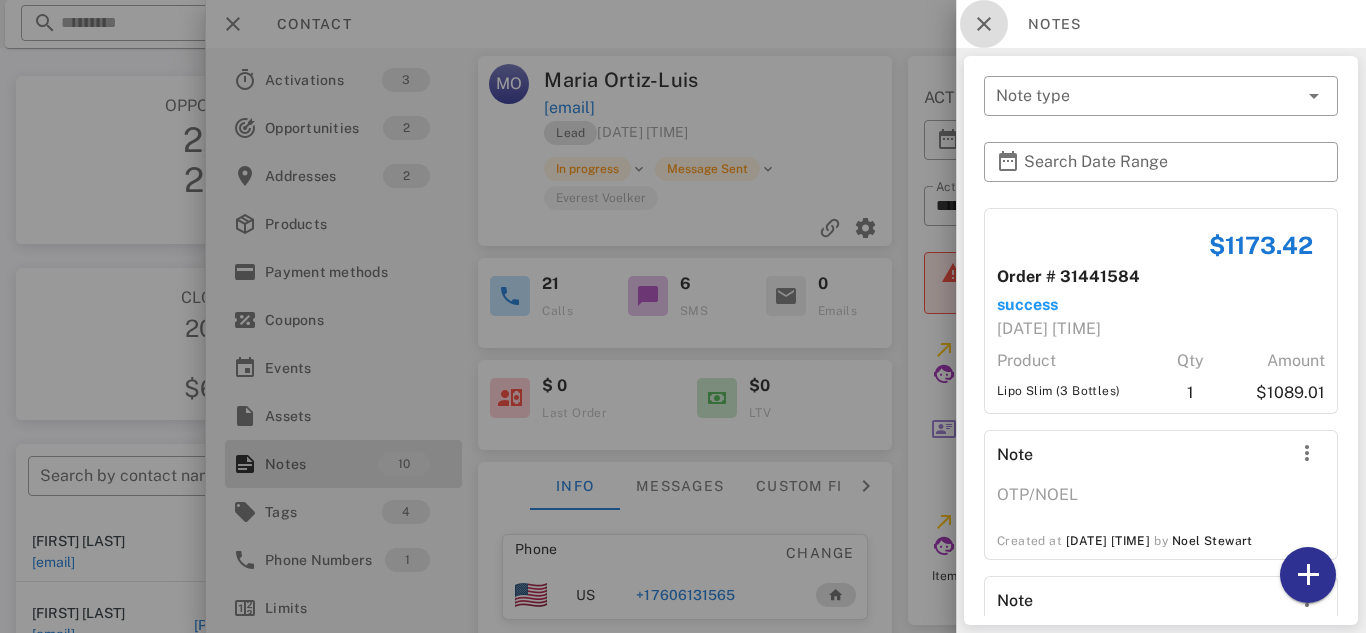 click at bounding box center [984, 24] 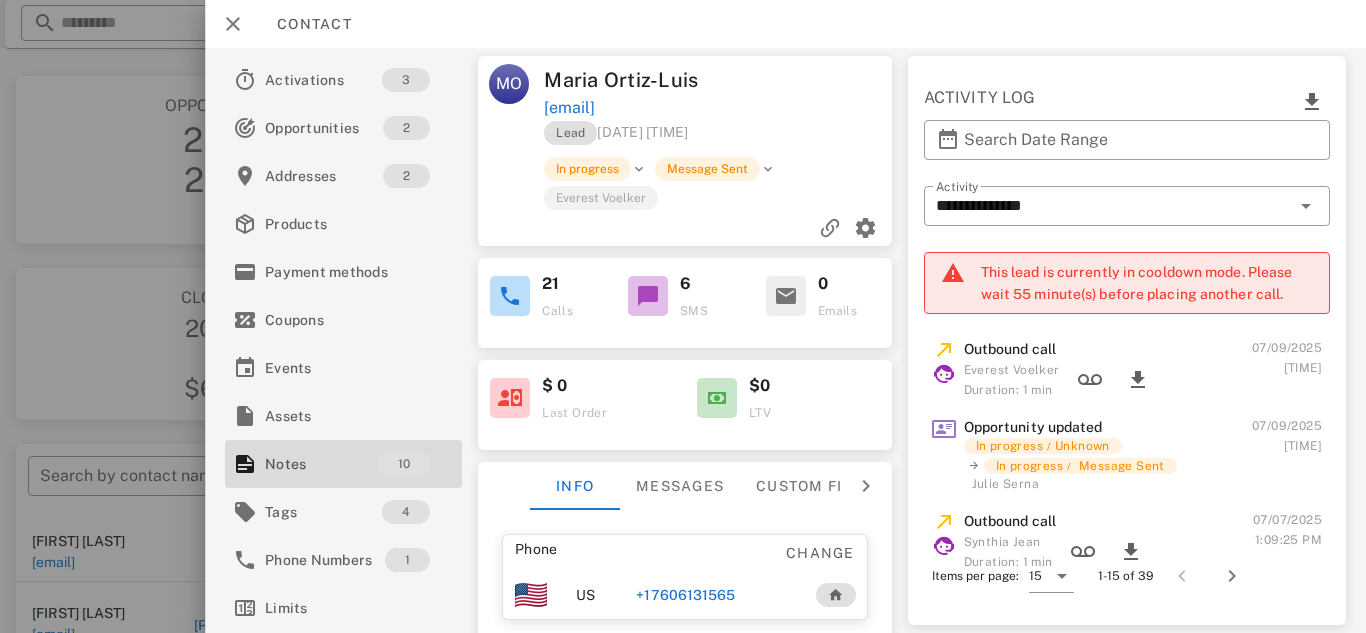 scroll, scrollTop: 777, scrollLeft: 0, axis: vertical 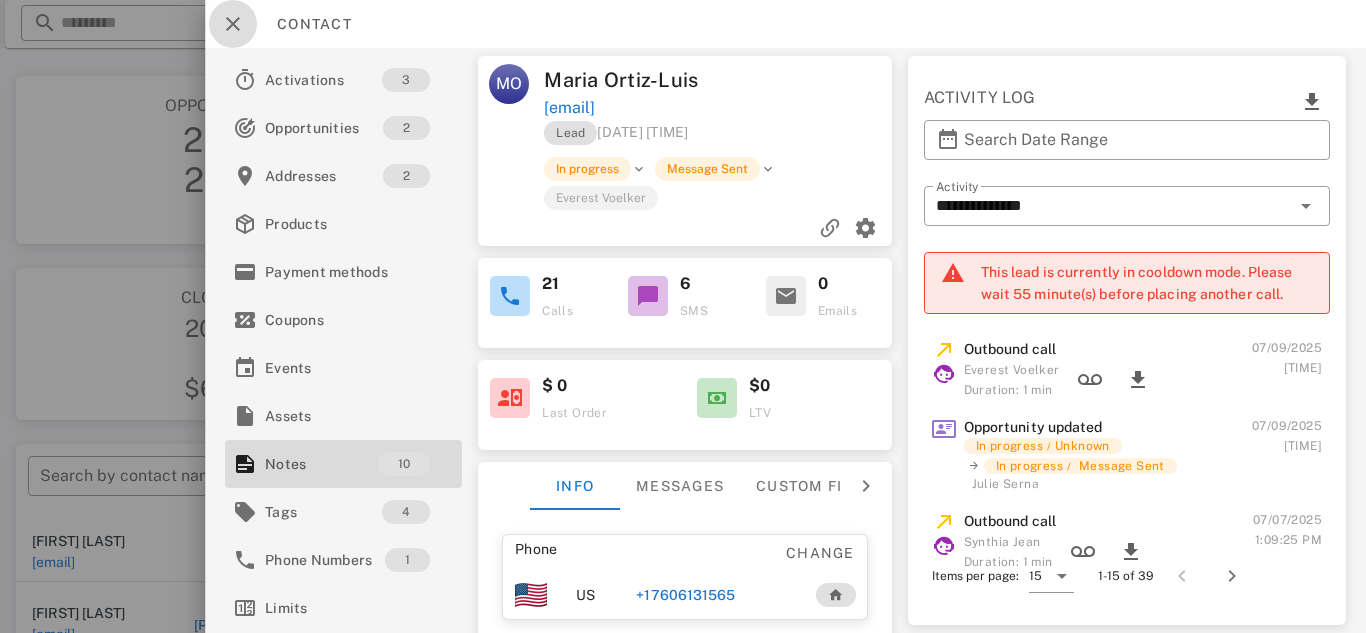 click at bounding box center [233, 24] 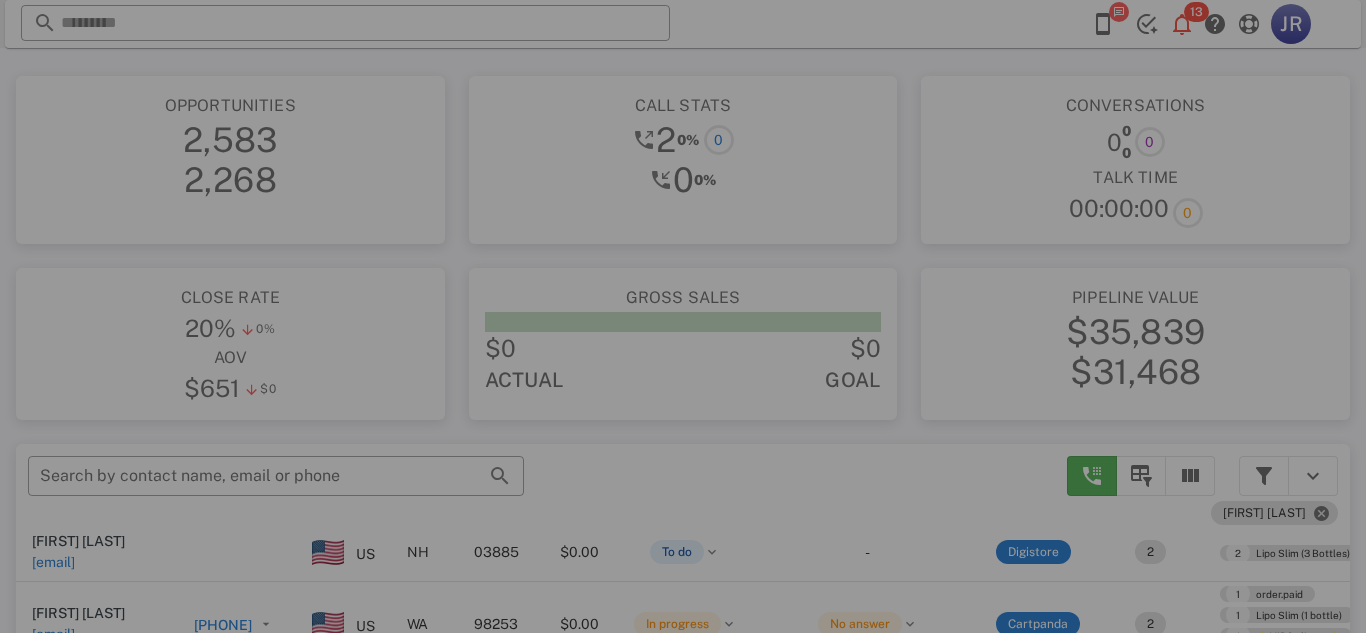 click at bounding box center [683, 316] 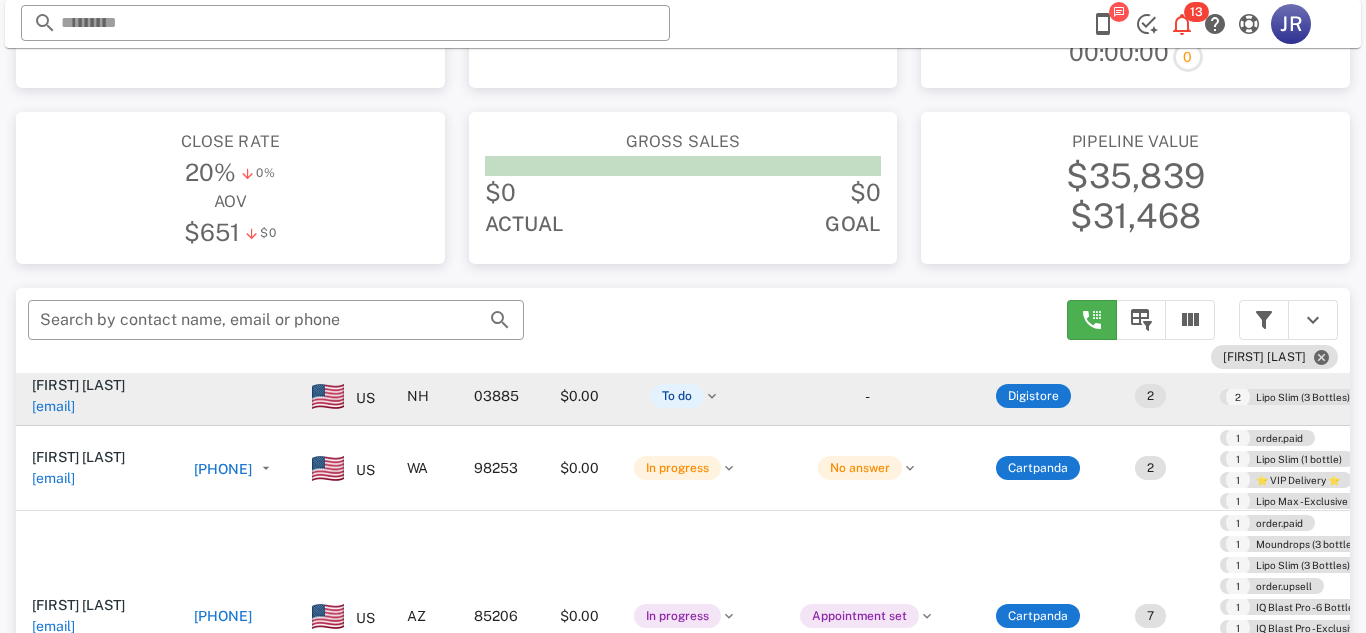 scroll, scrollTop: 173, scrollLeft: 0, axis: vertical 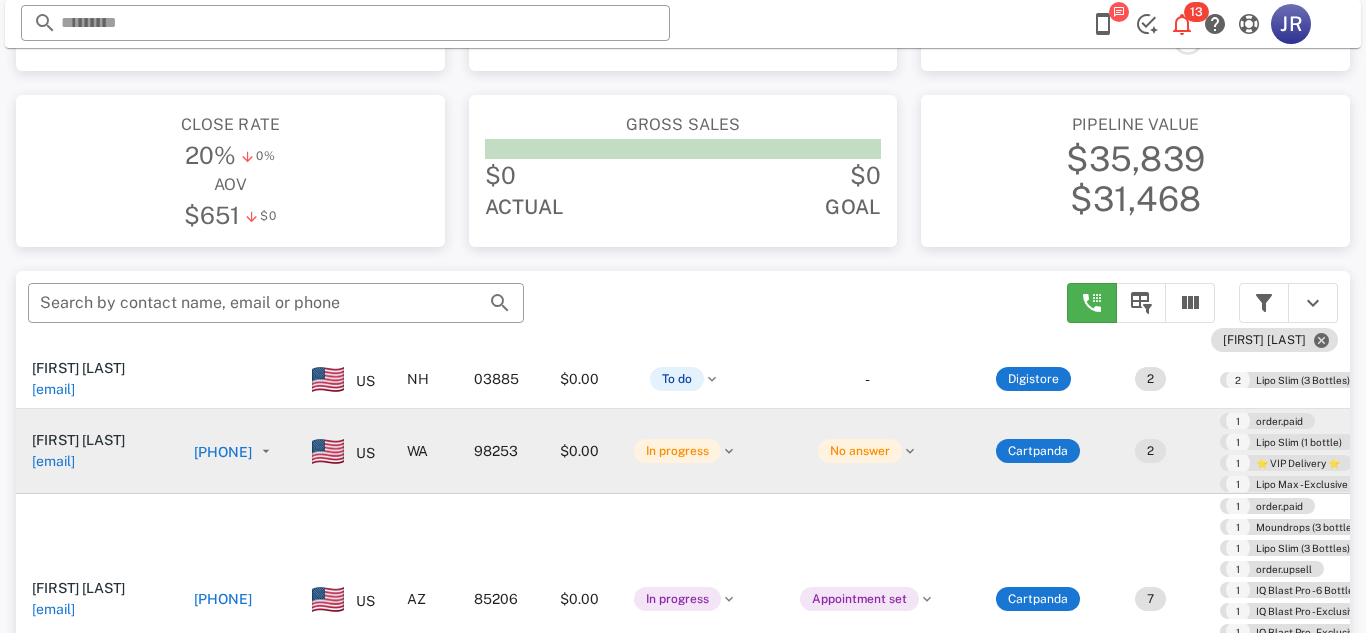 click on "[PHONE]" at bounding box center [223, 452] 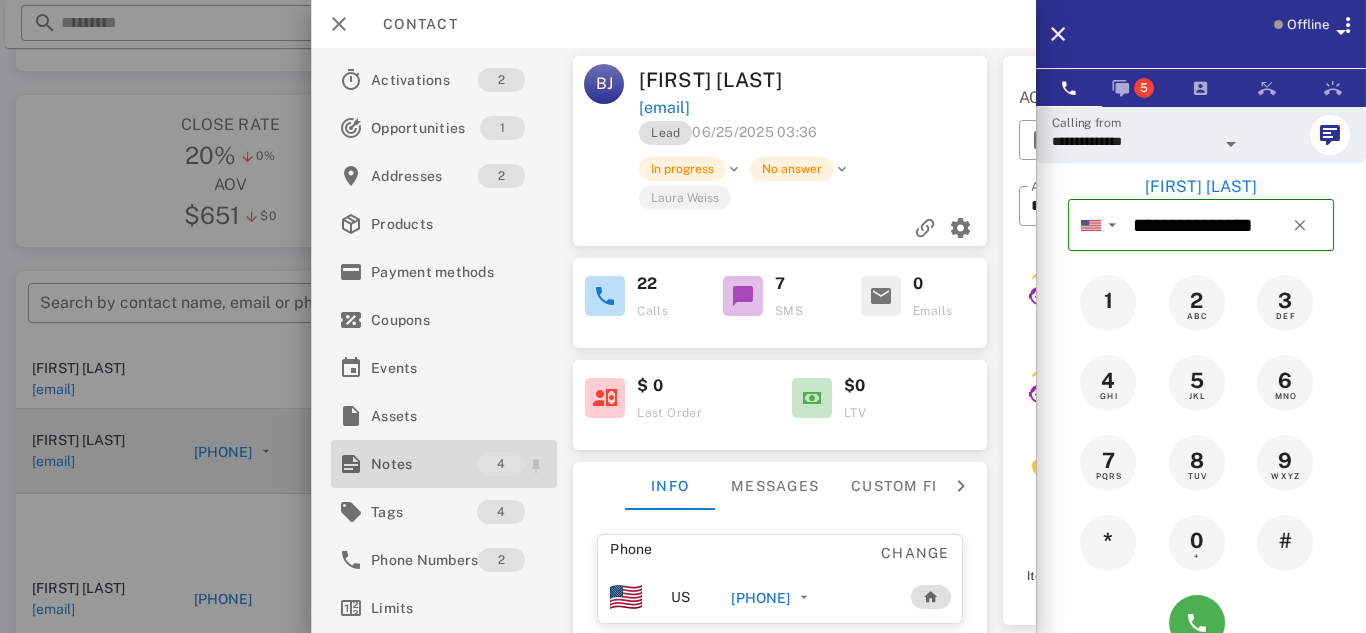 click on "Notes" at bounding box center [424, 464] 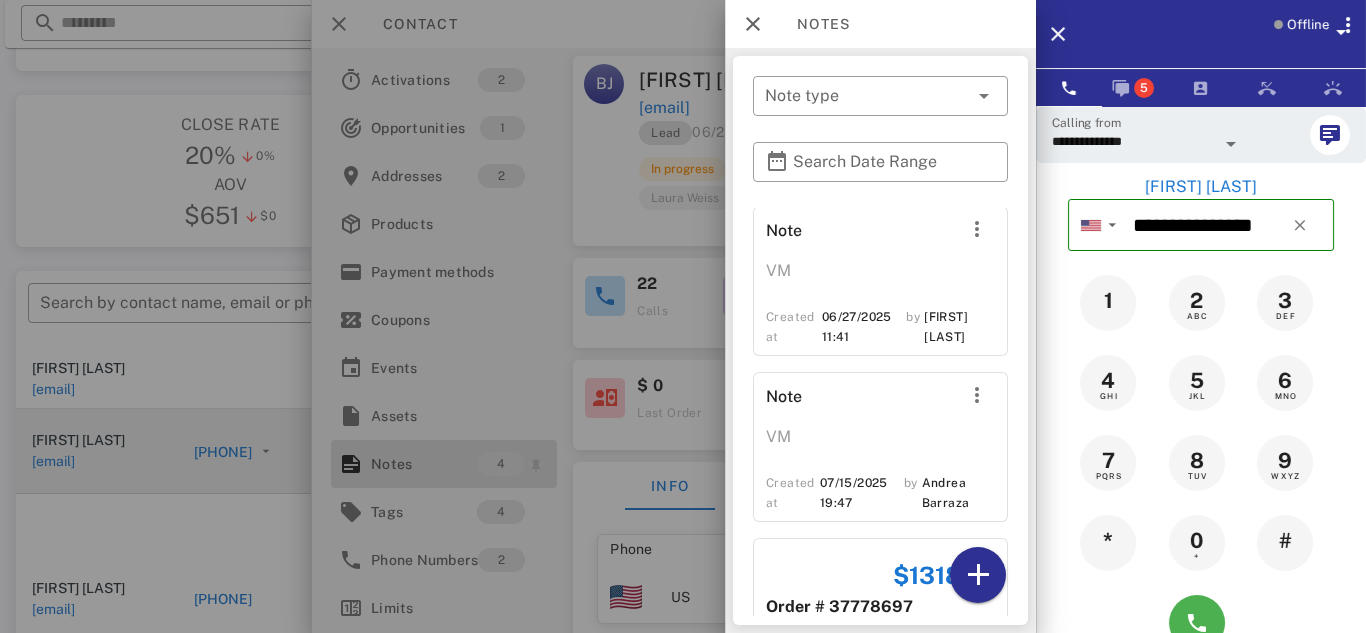 scroll, scrollTop: 560, scrollLeft: 0, axis: vertical 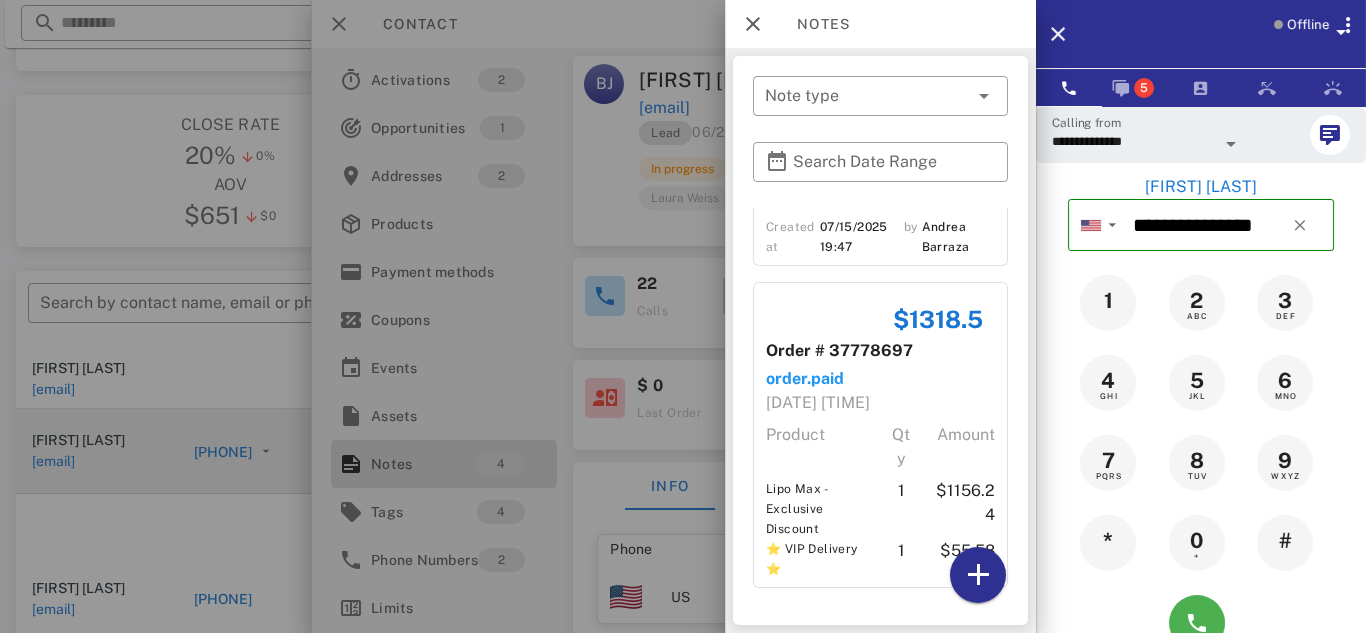 click at bounding box center [683, 316] 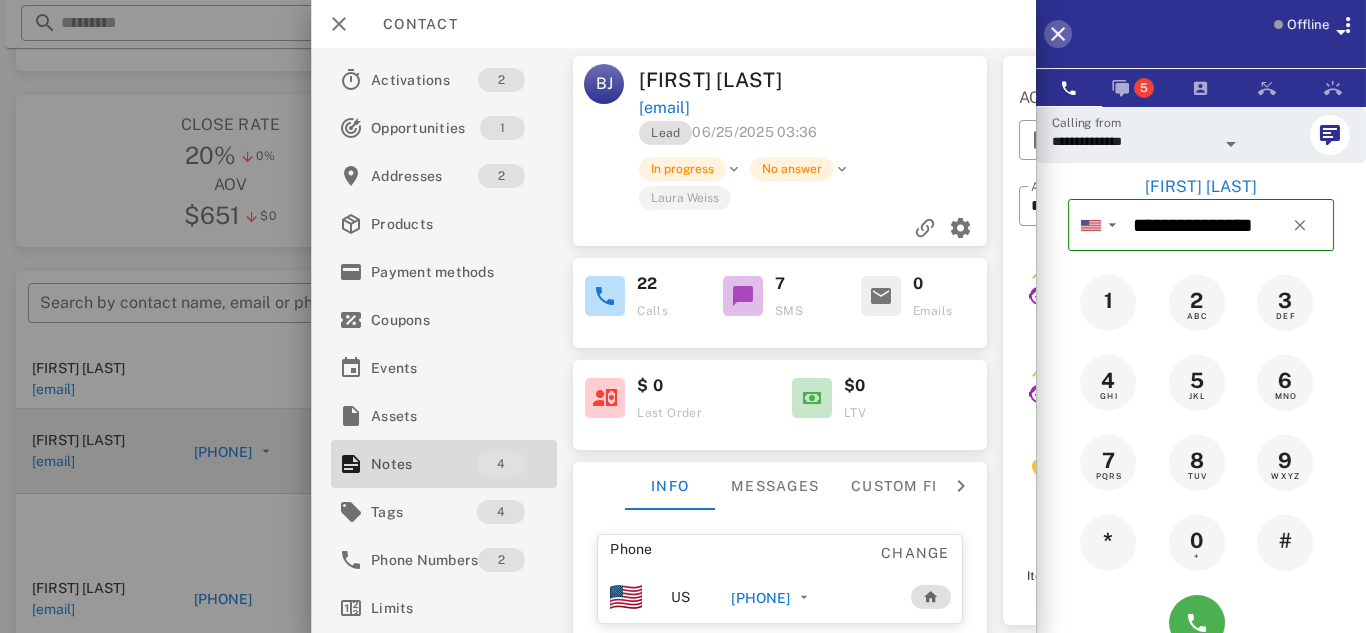 click at bounding box center [1058, 34] 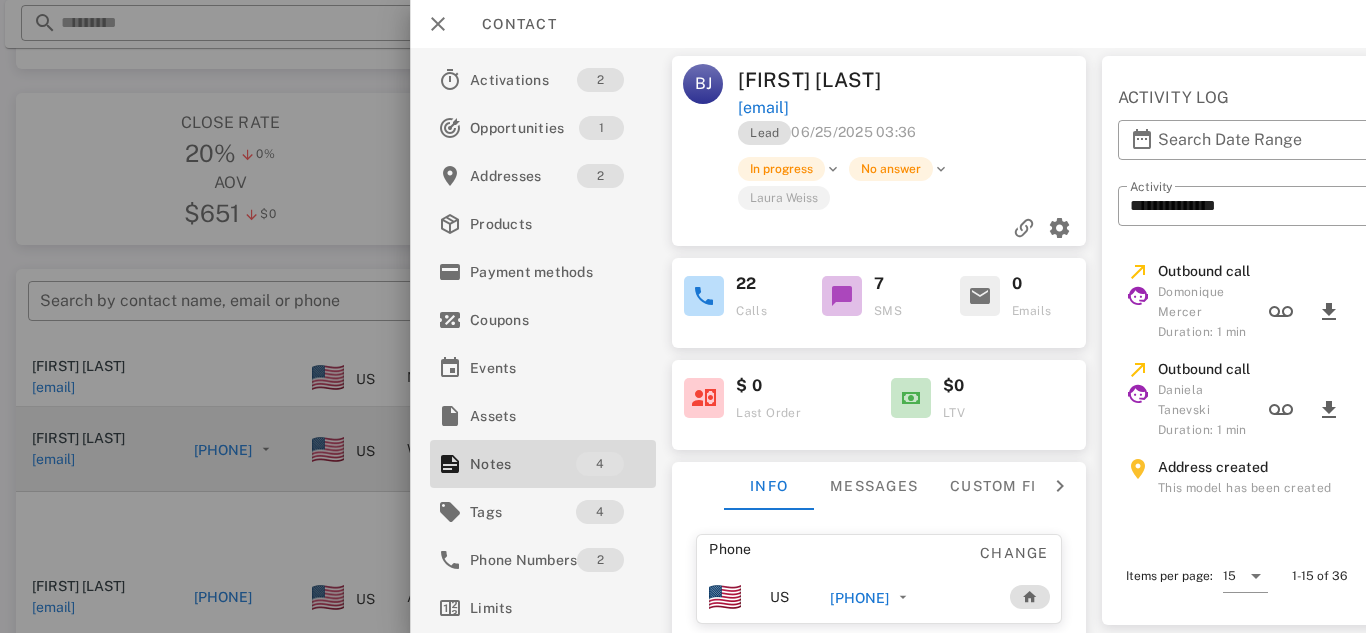 scroll, scrollTop: 177, scrollLeft: 0, axis: vertical 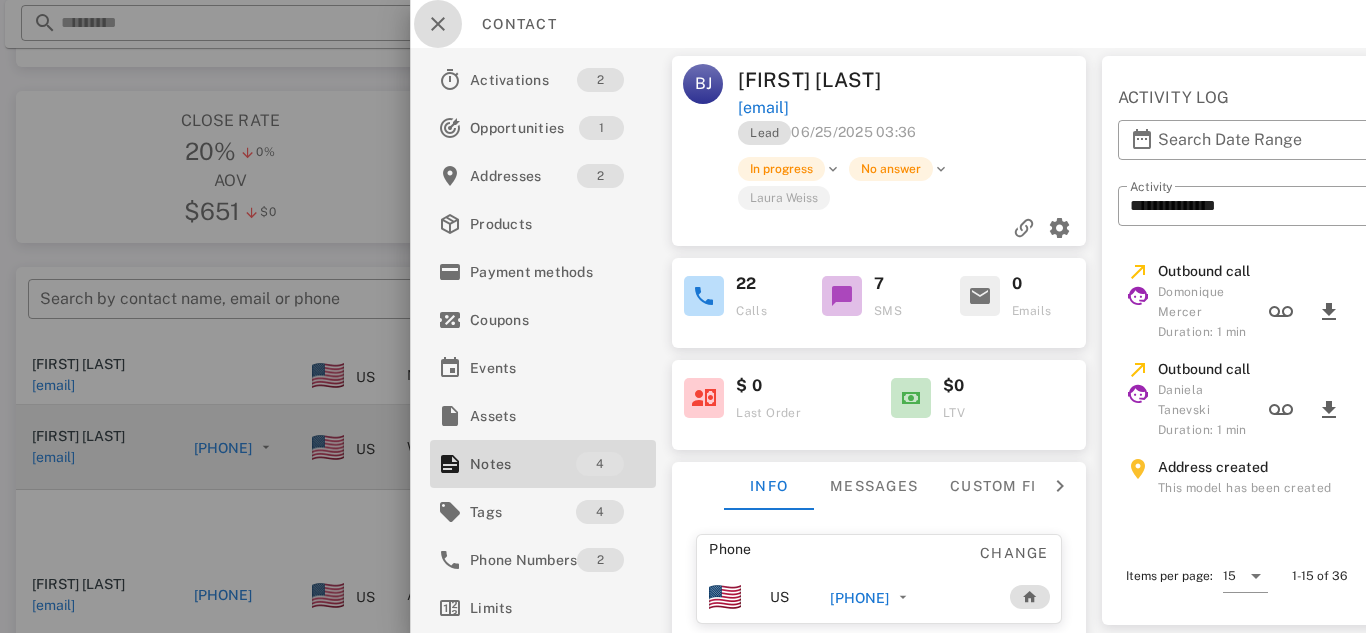 click at bounding box center (438, 24) 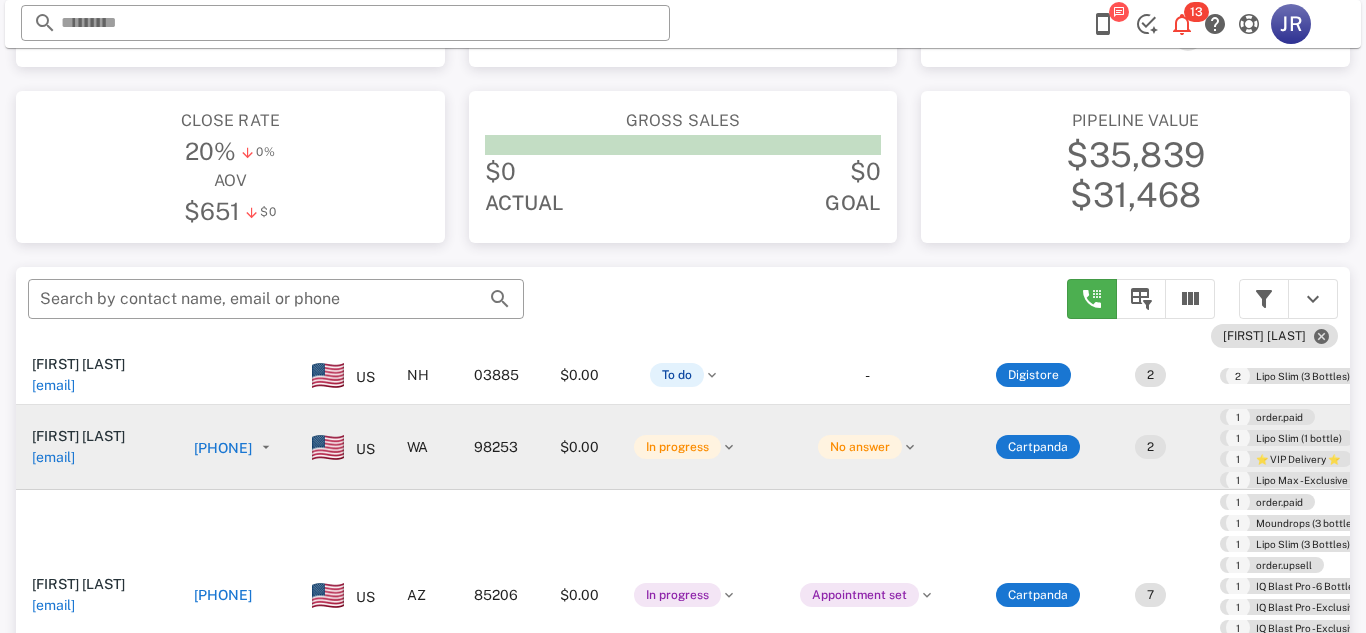 click at bounding box center [1119, 13] 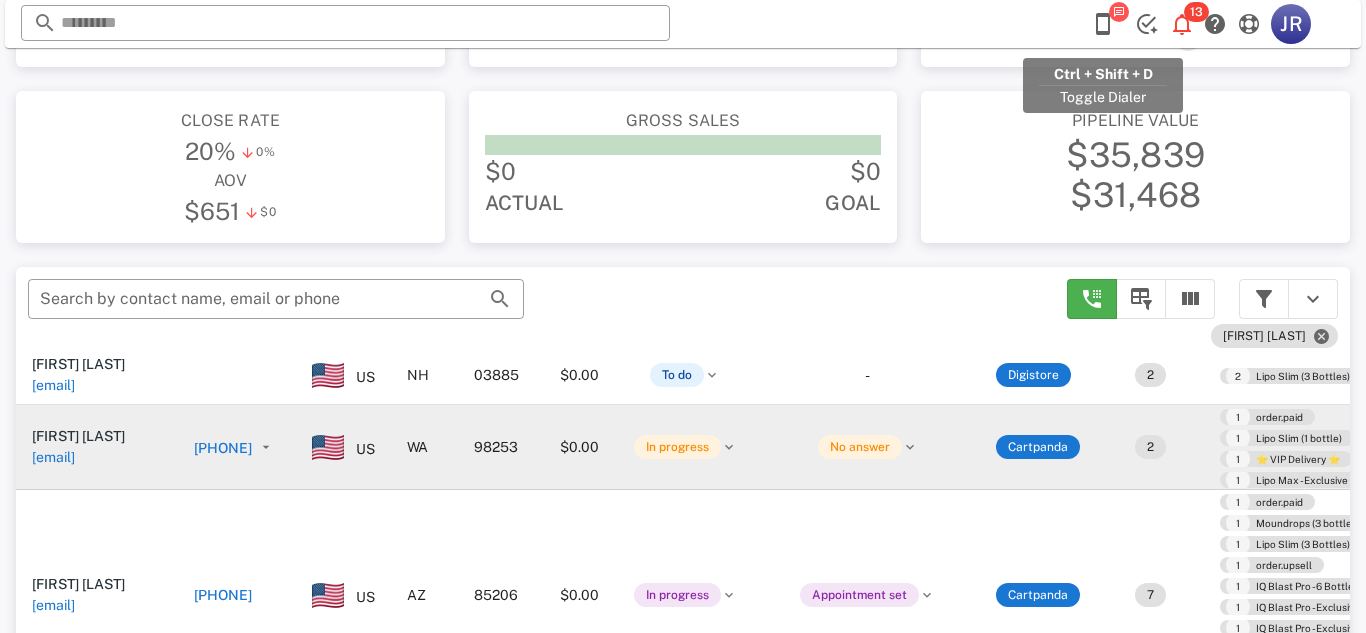 click at bounding box center (1103, 24) 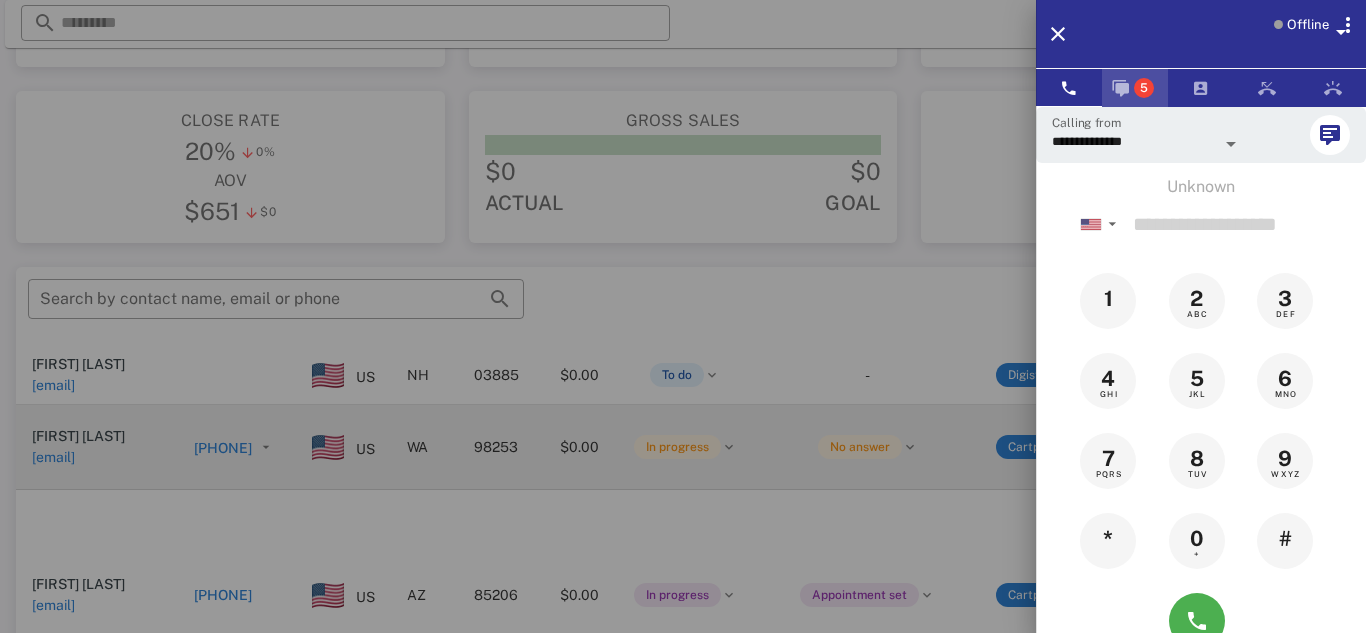 click on "5" at bounding box center (1135, 88) 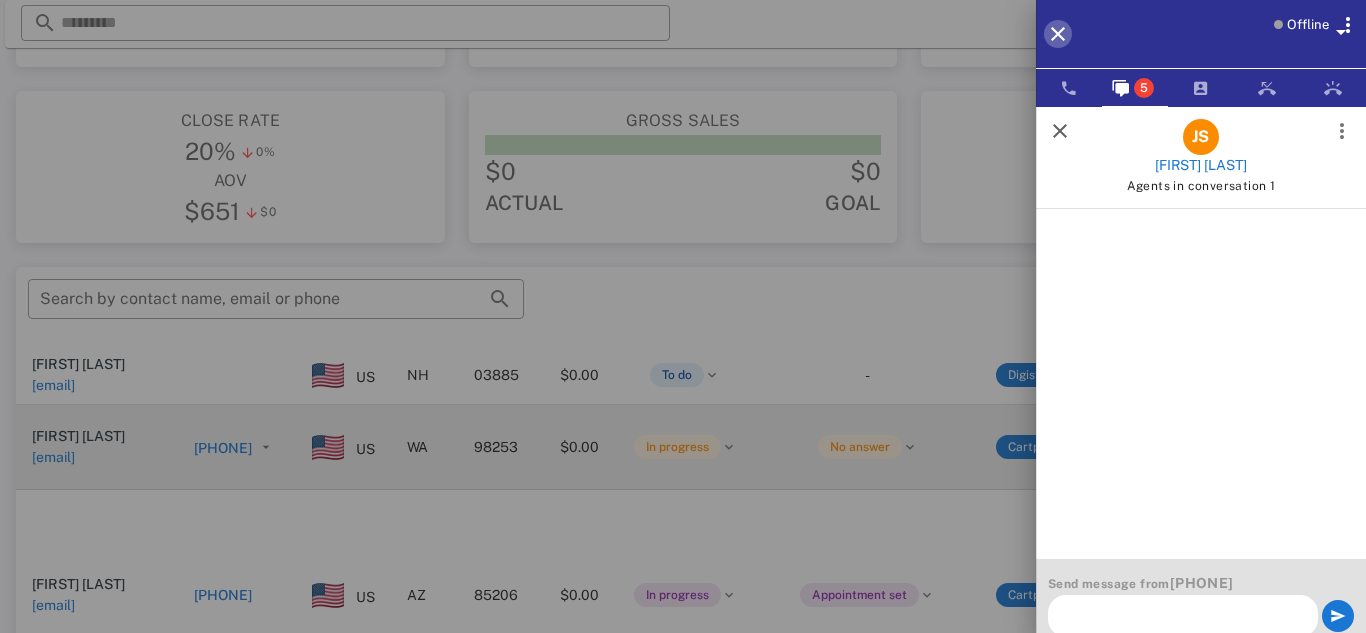 click at bounding box center [1058, 34] 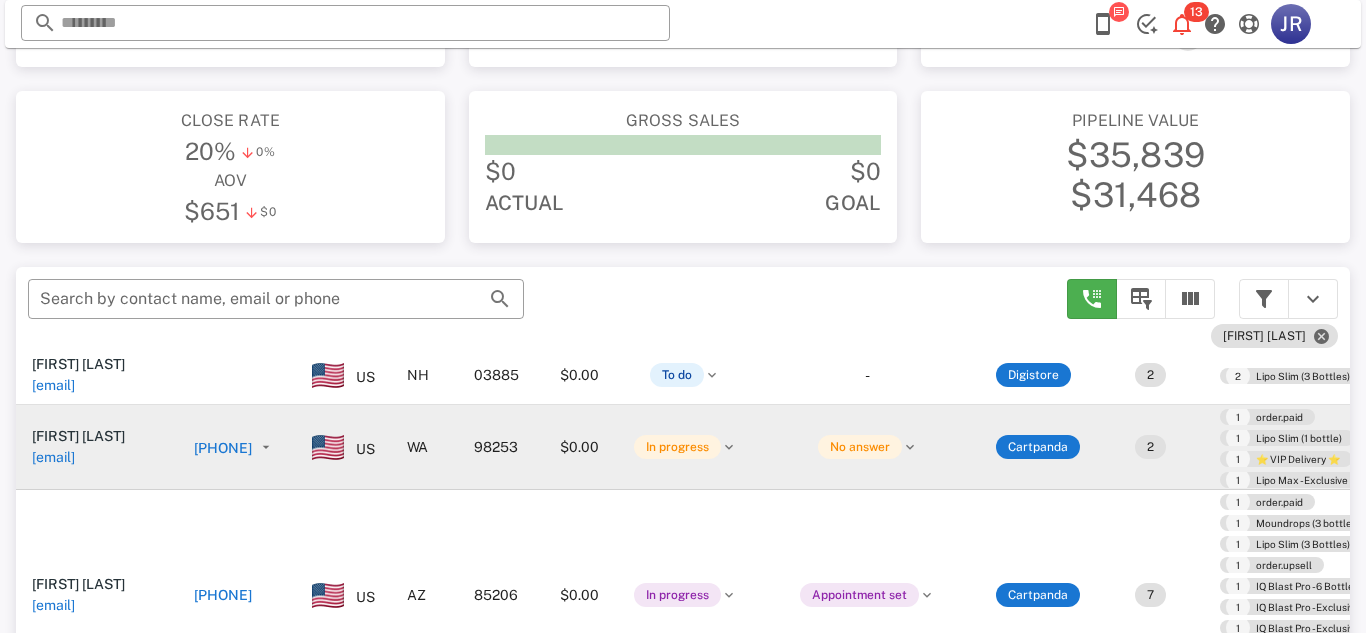 click at bounding box center (1119, 12) 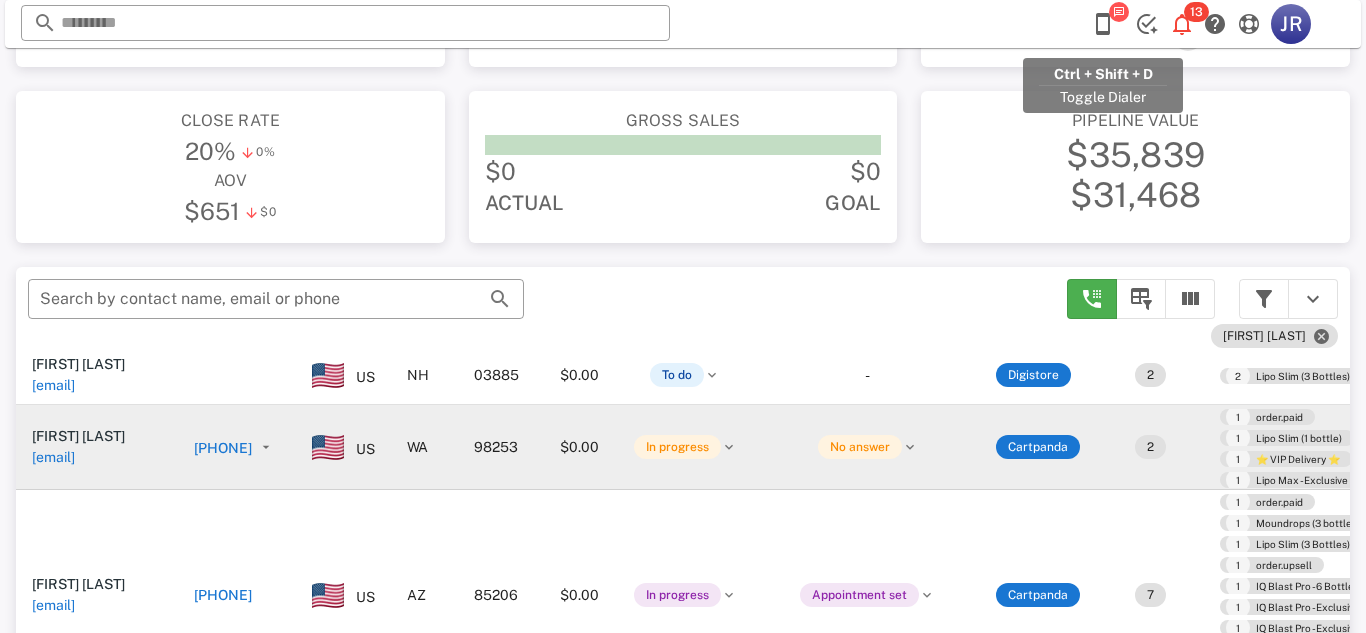 click at bounding box center [1103, 24] 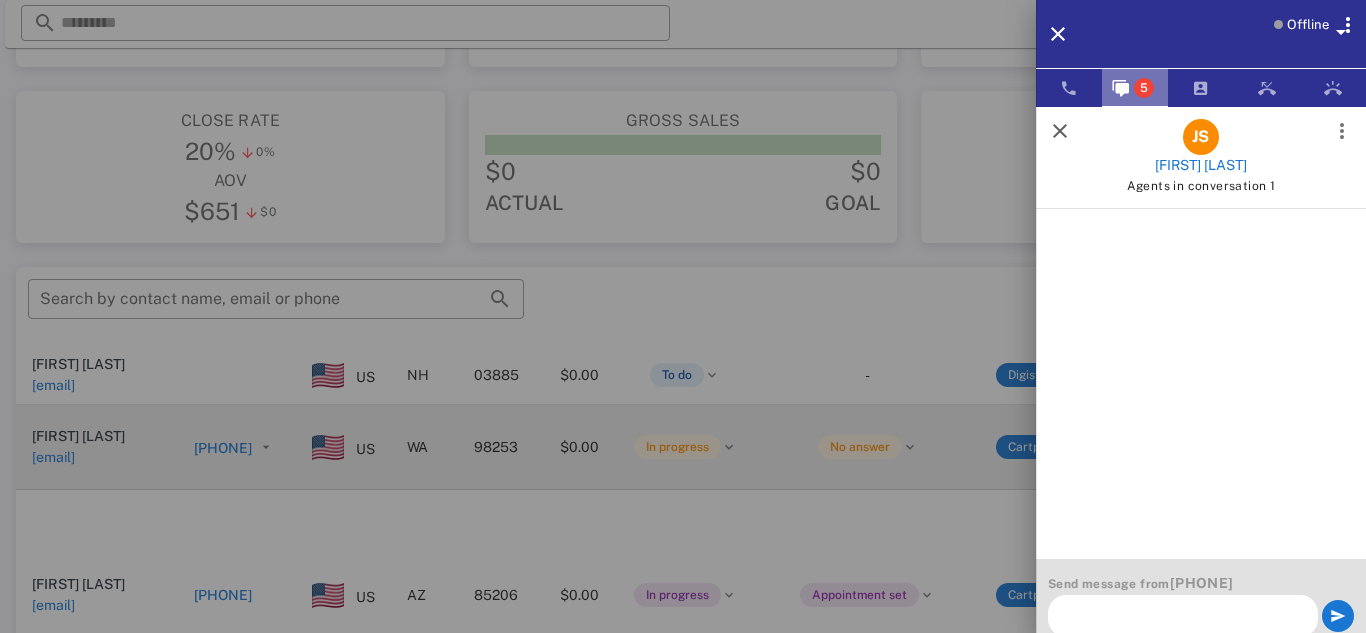 click at bounding box center [1121, 88] 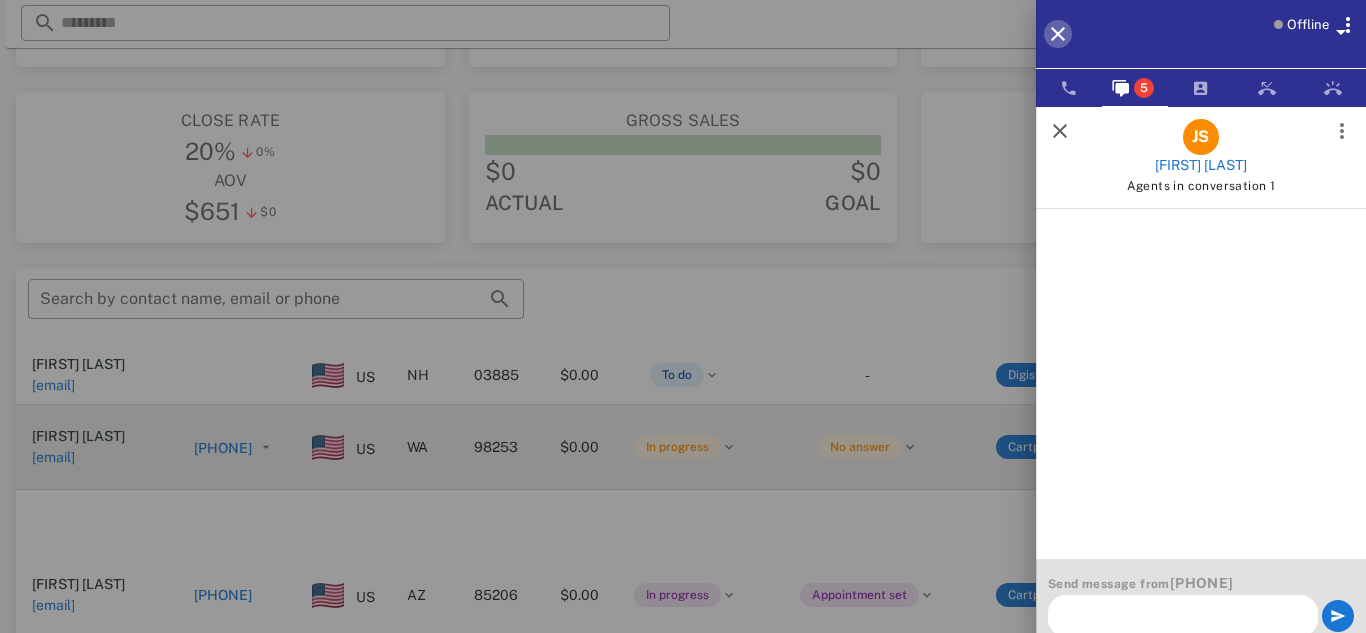 click at bounding box center [1058, 34] 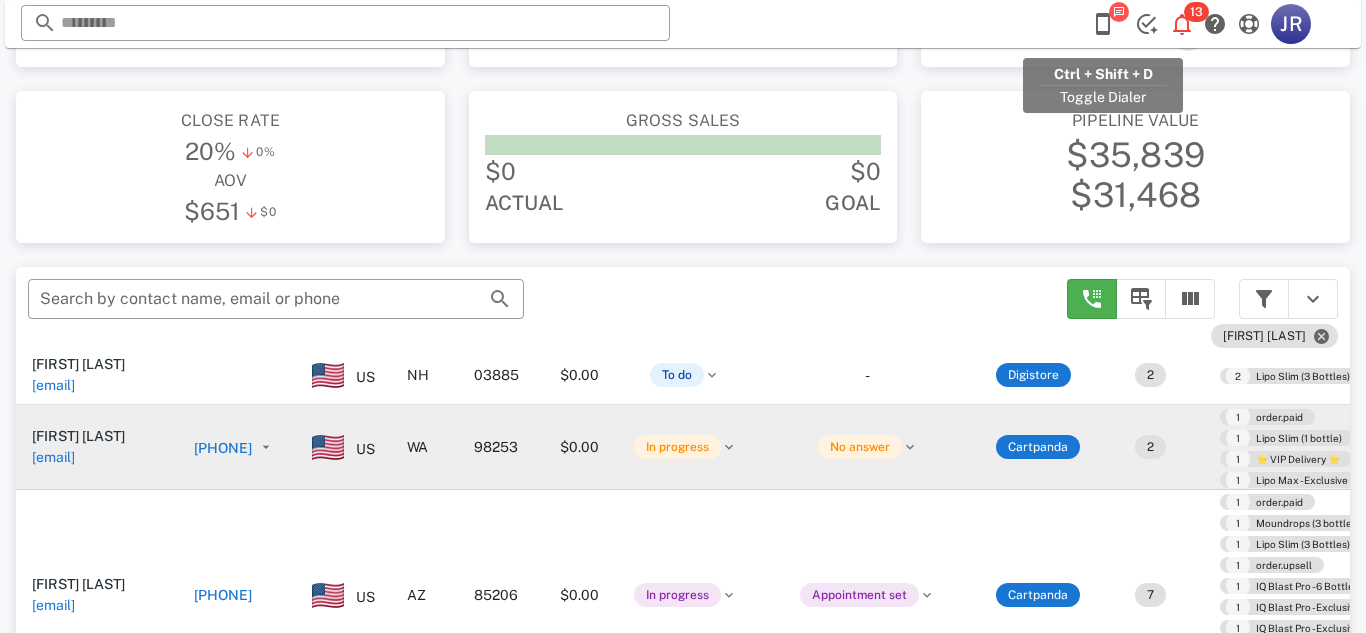 click at bounding box center (1103, 24) 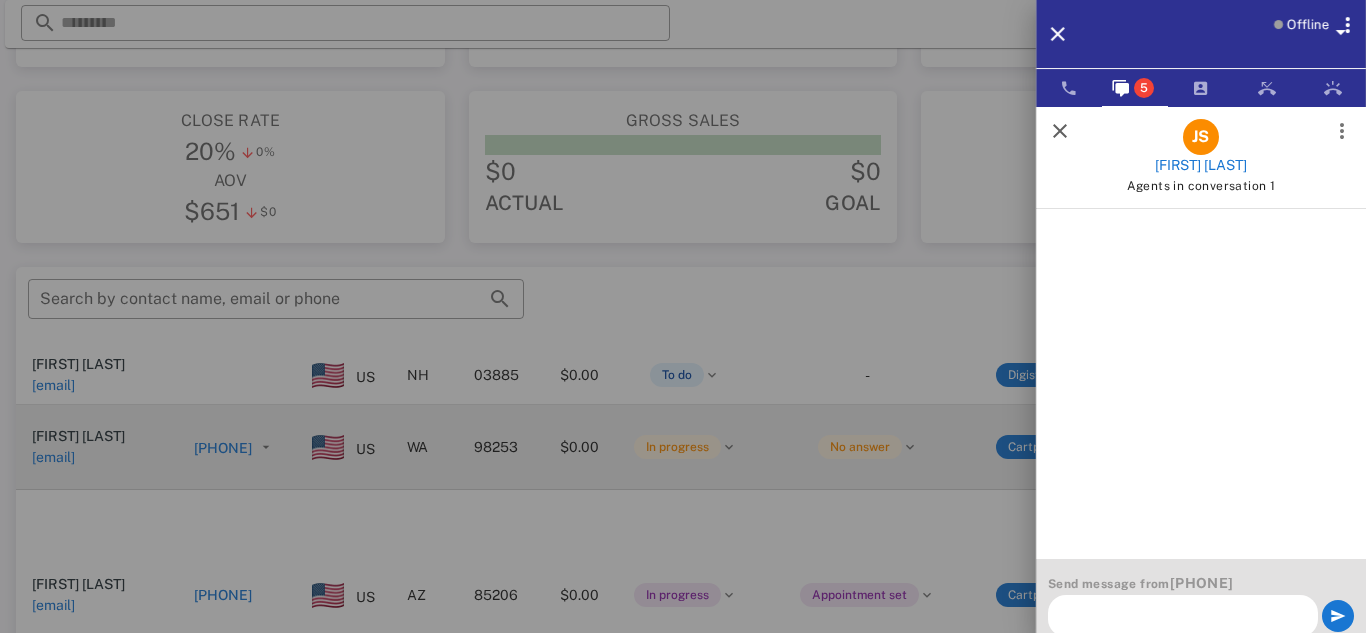 click on "JS" at bounding box center [1201, 137] 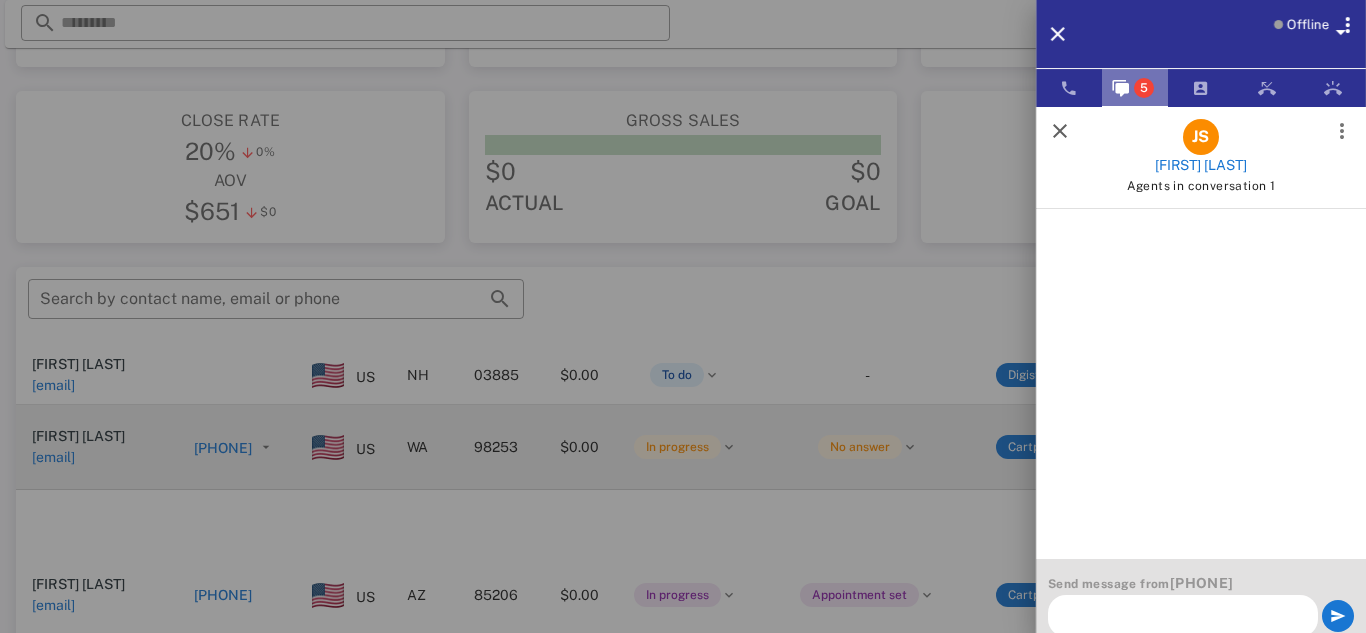 click at bounding box center [1121, 88] 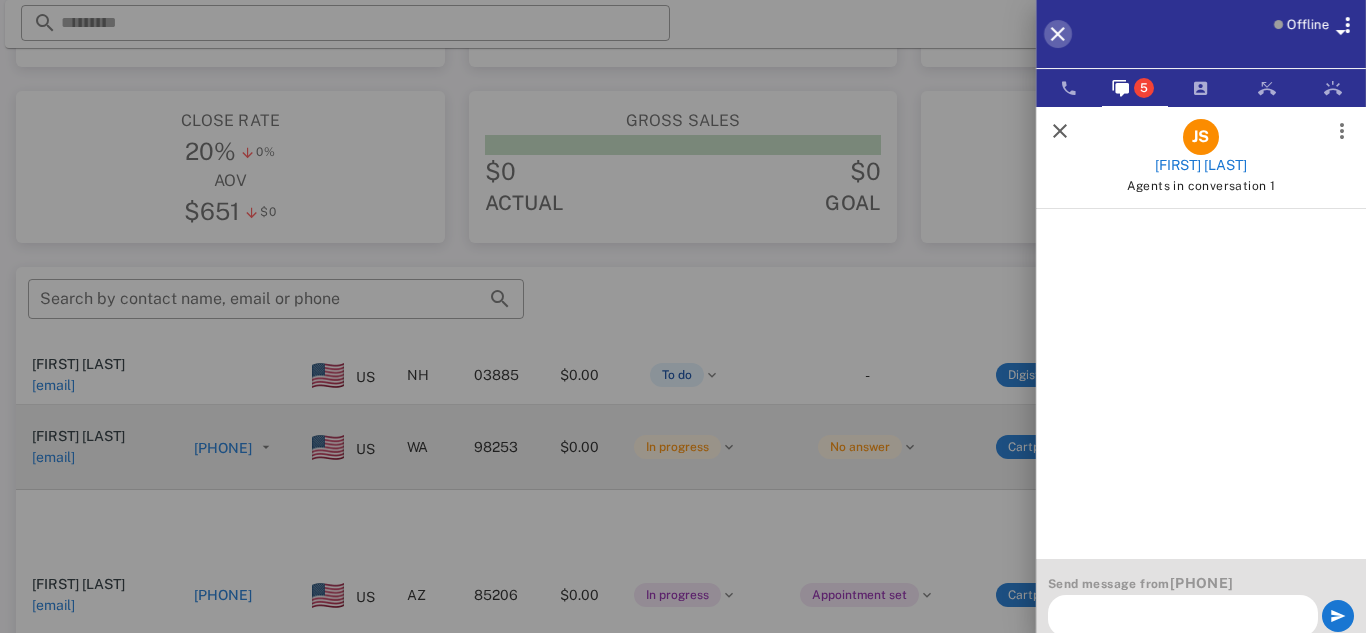 click at bounding box center [1058, 34] 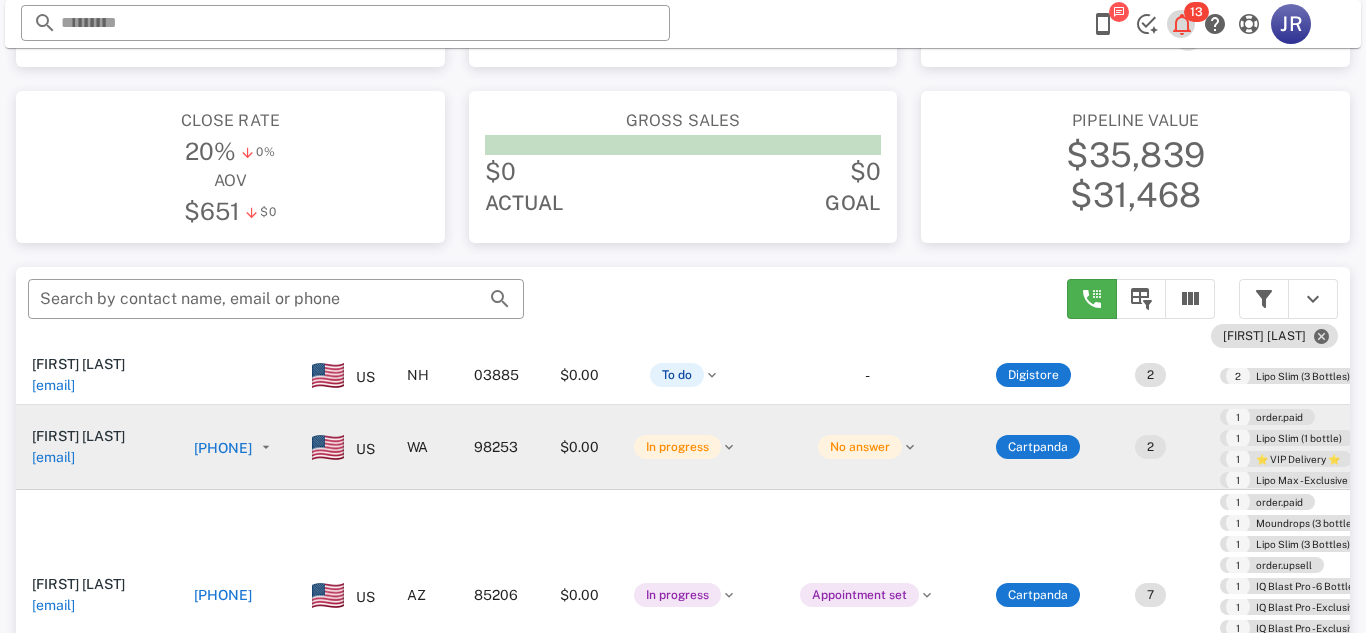 click at bounding box center (1182, 24) 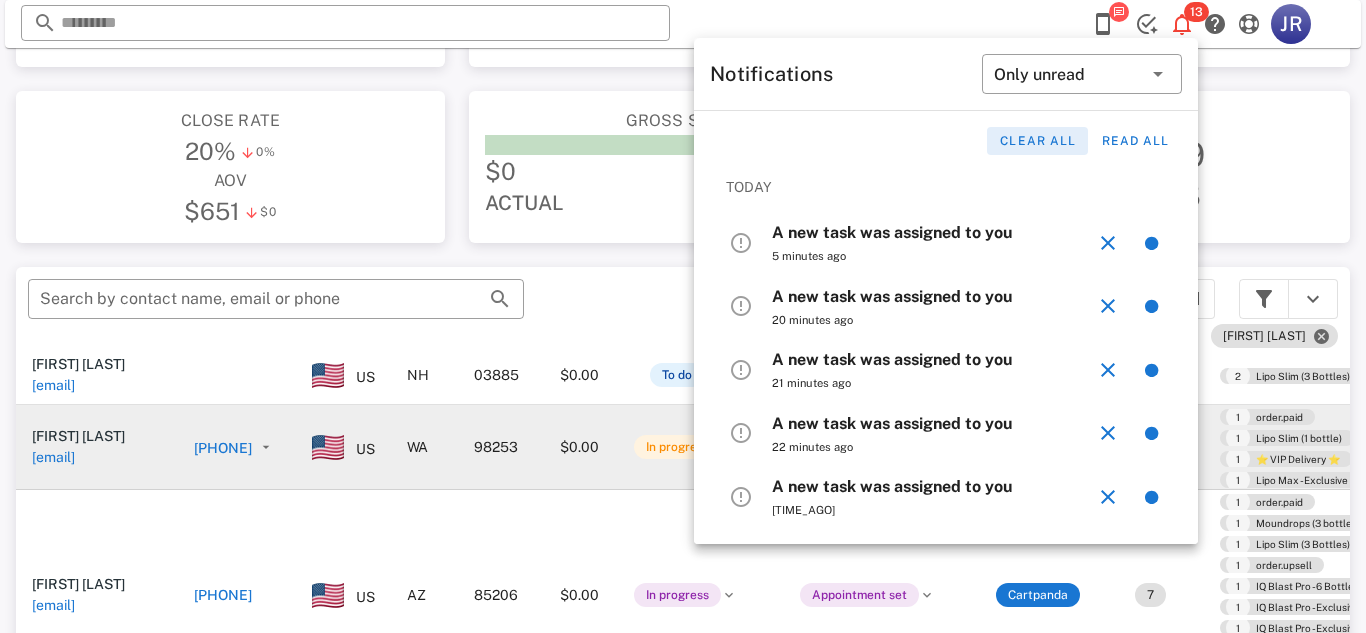click on "Clear all" at bounding box center (1037, 141) 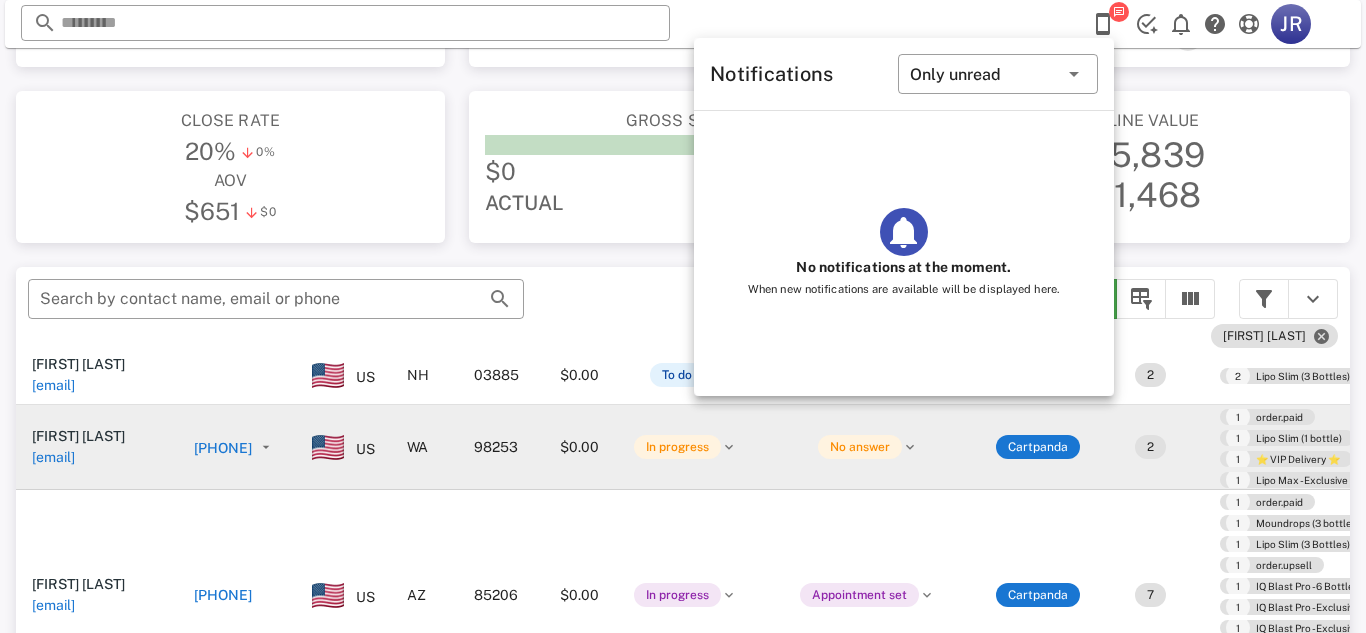 click on "​ JR Reload browser Accept" at bounding box center [683, 24] 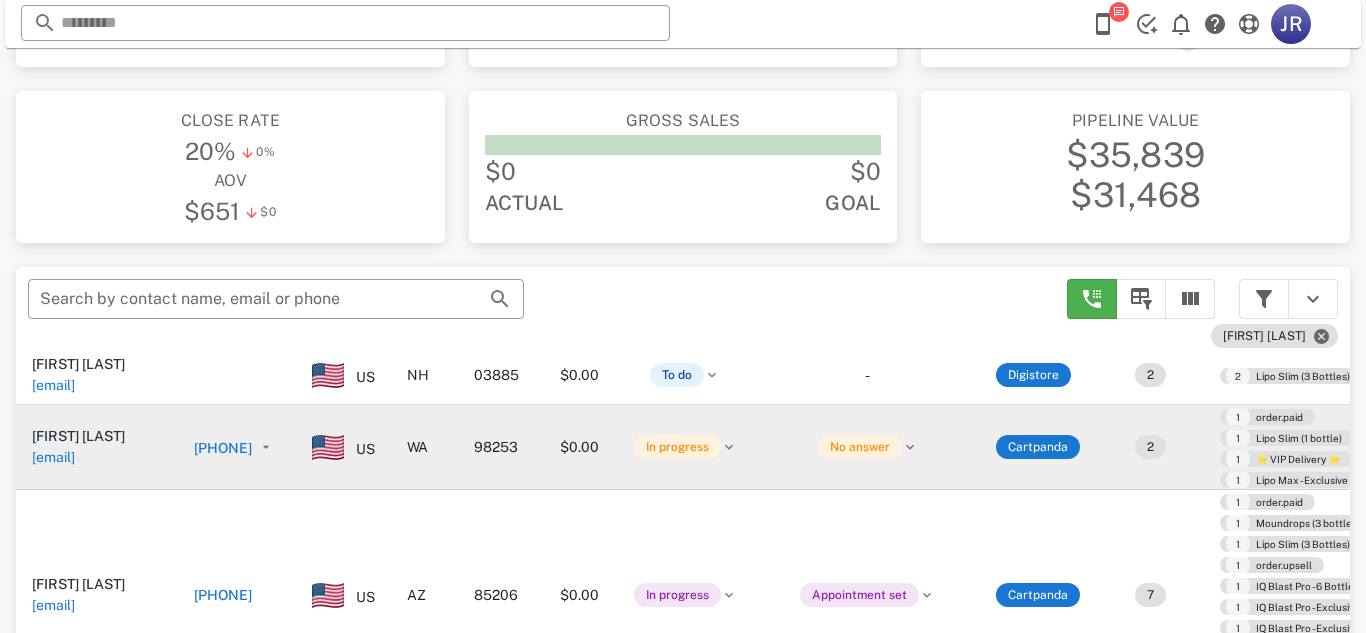 click on "[PHONE]" at bounding box center [223, 448] 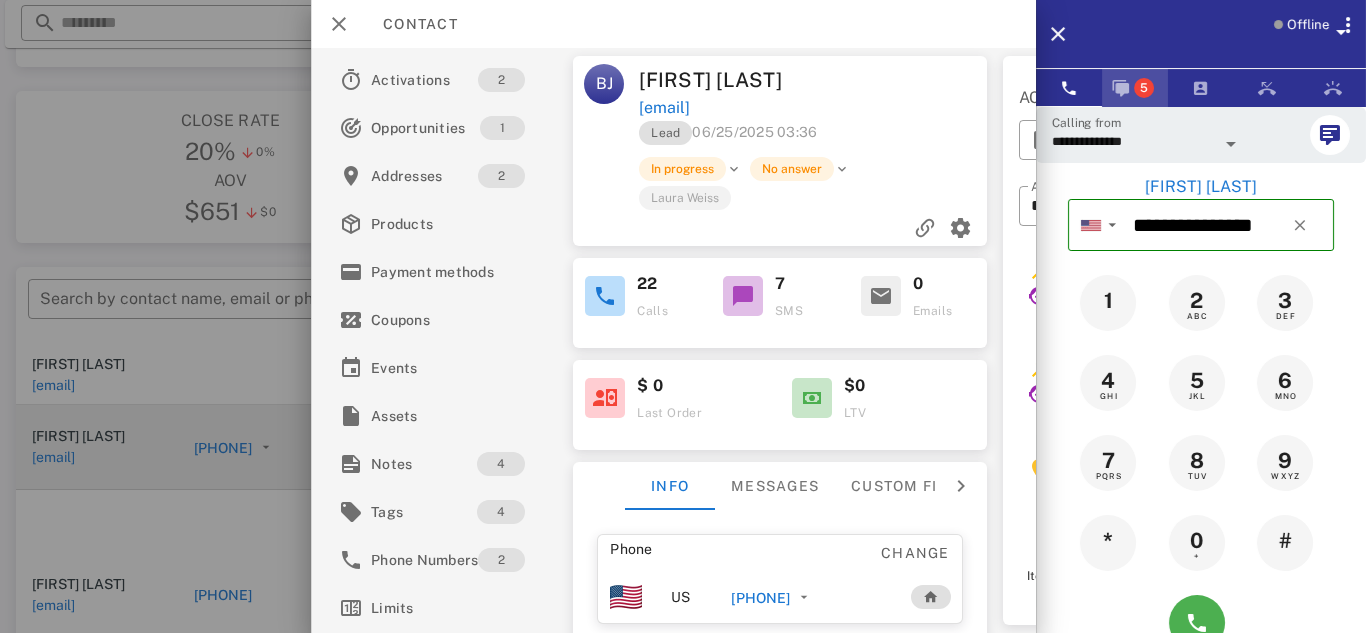 click on "5" at bounding box center (1144, 88) 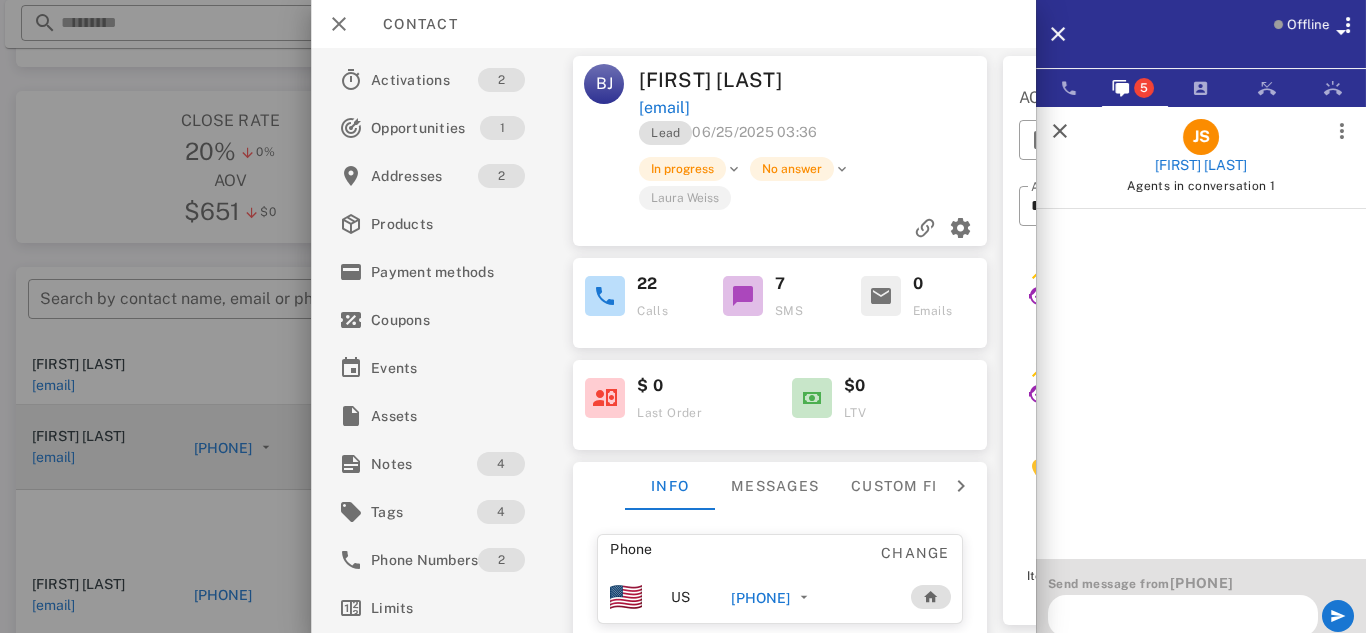 click at bounding box center (1060, 131) 